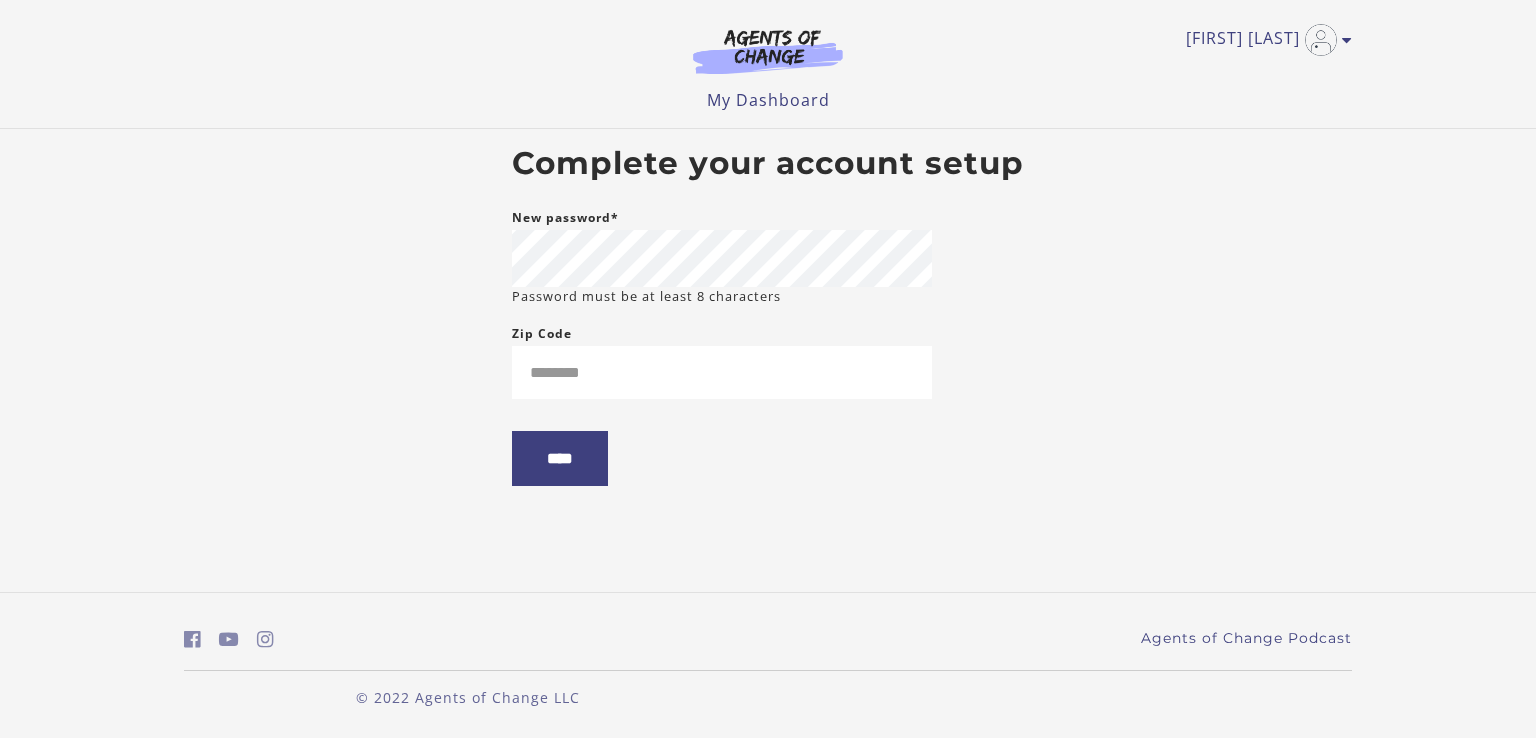 scroll, scrollTop: 0, scrollLeft: 0, axis: both 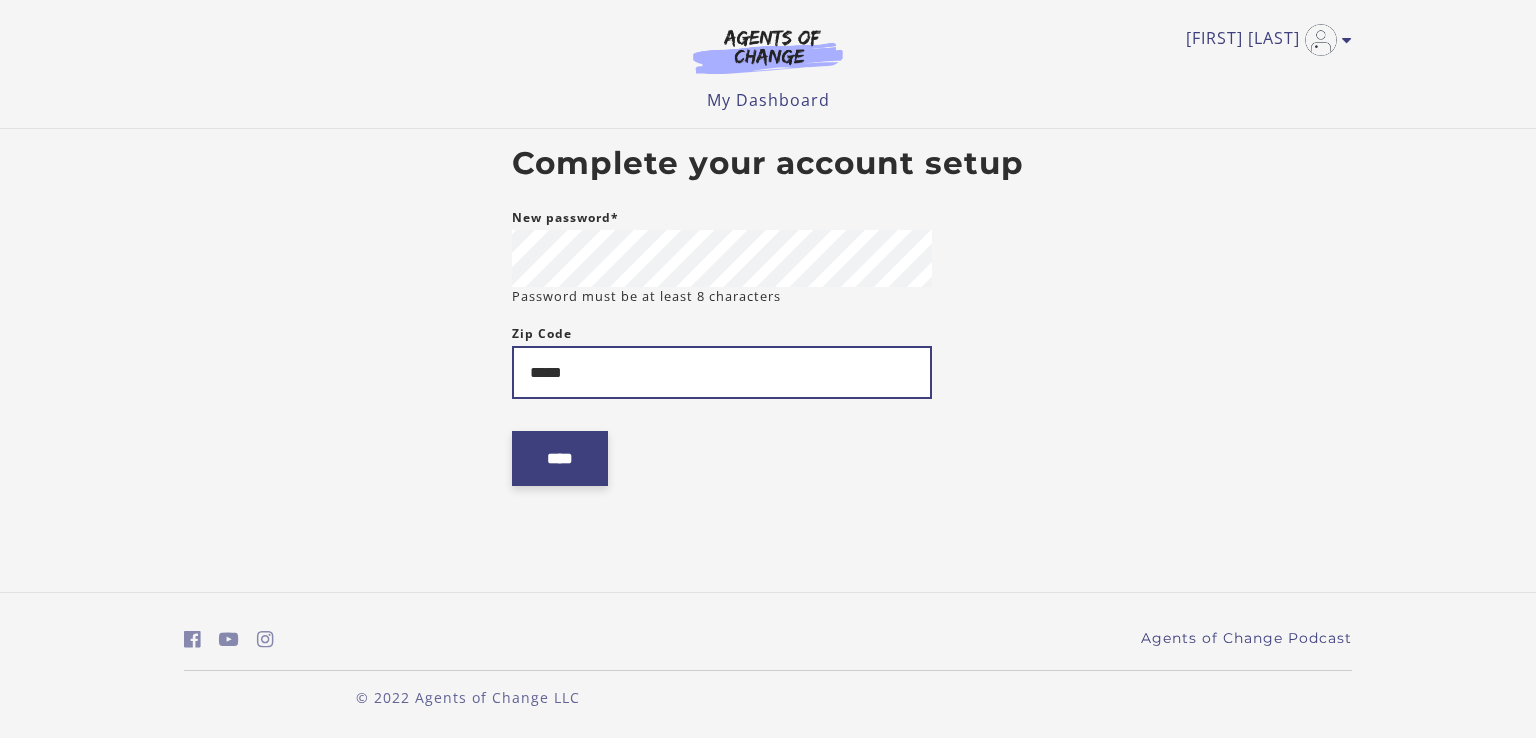 type on "*****" 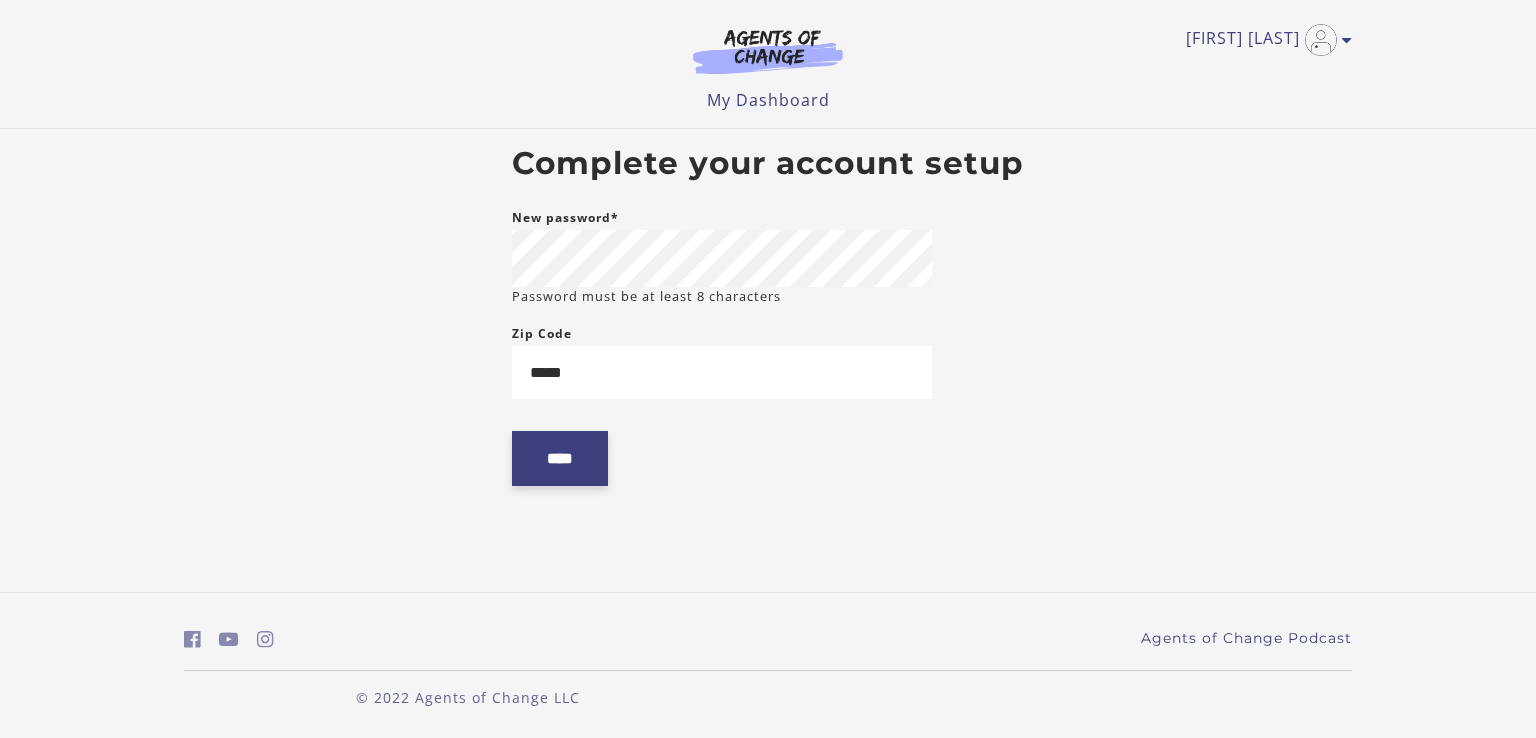 click on "****" at bounding box center [560, 458] 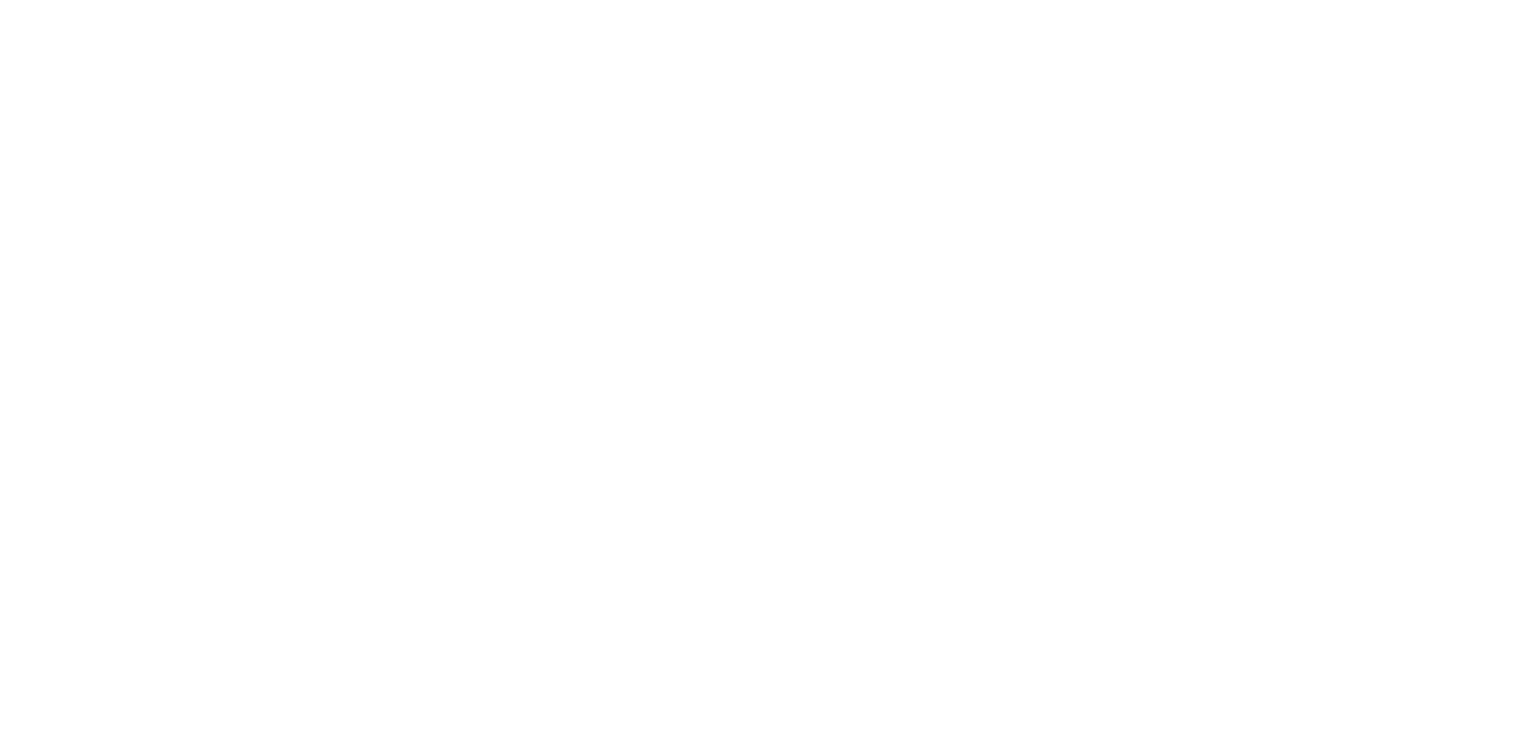 scroll, scrollTop: 0, scrollLeft: 0, axis: both 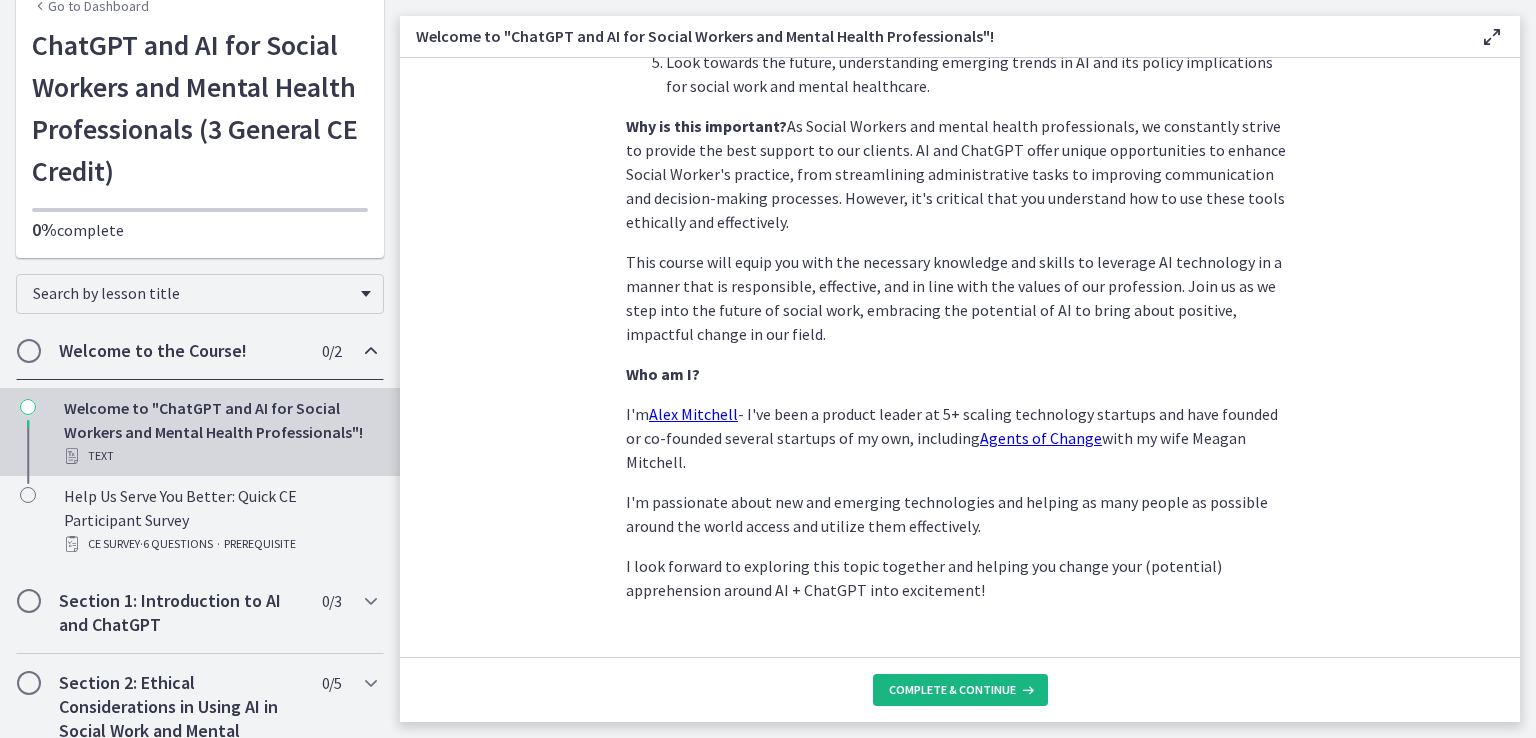click on "Complete & continue" at bounding box center (952, 690) 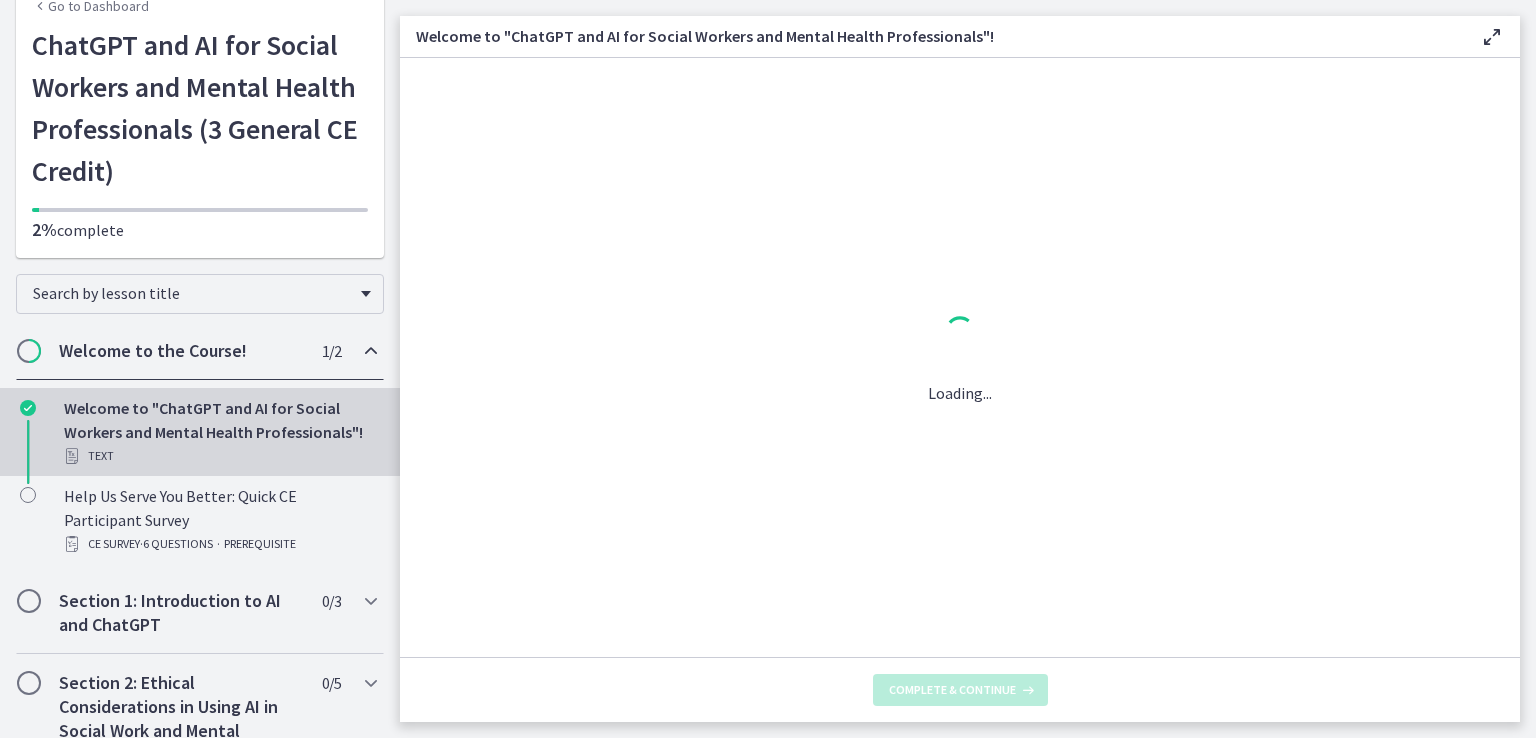 scroll, scrollTop: 0, scrollLeft: 0, axis: both 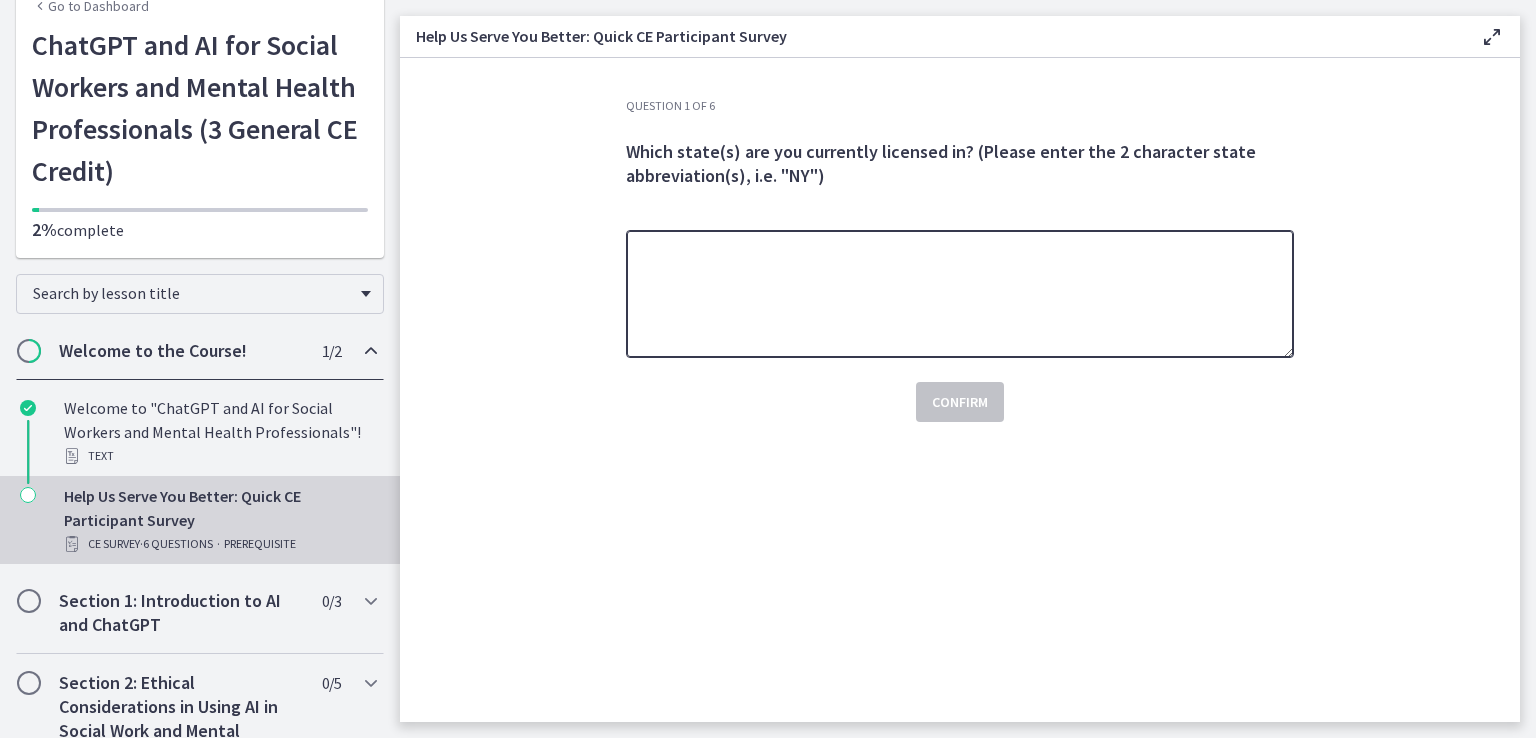 click at bounding box center (960, 294) 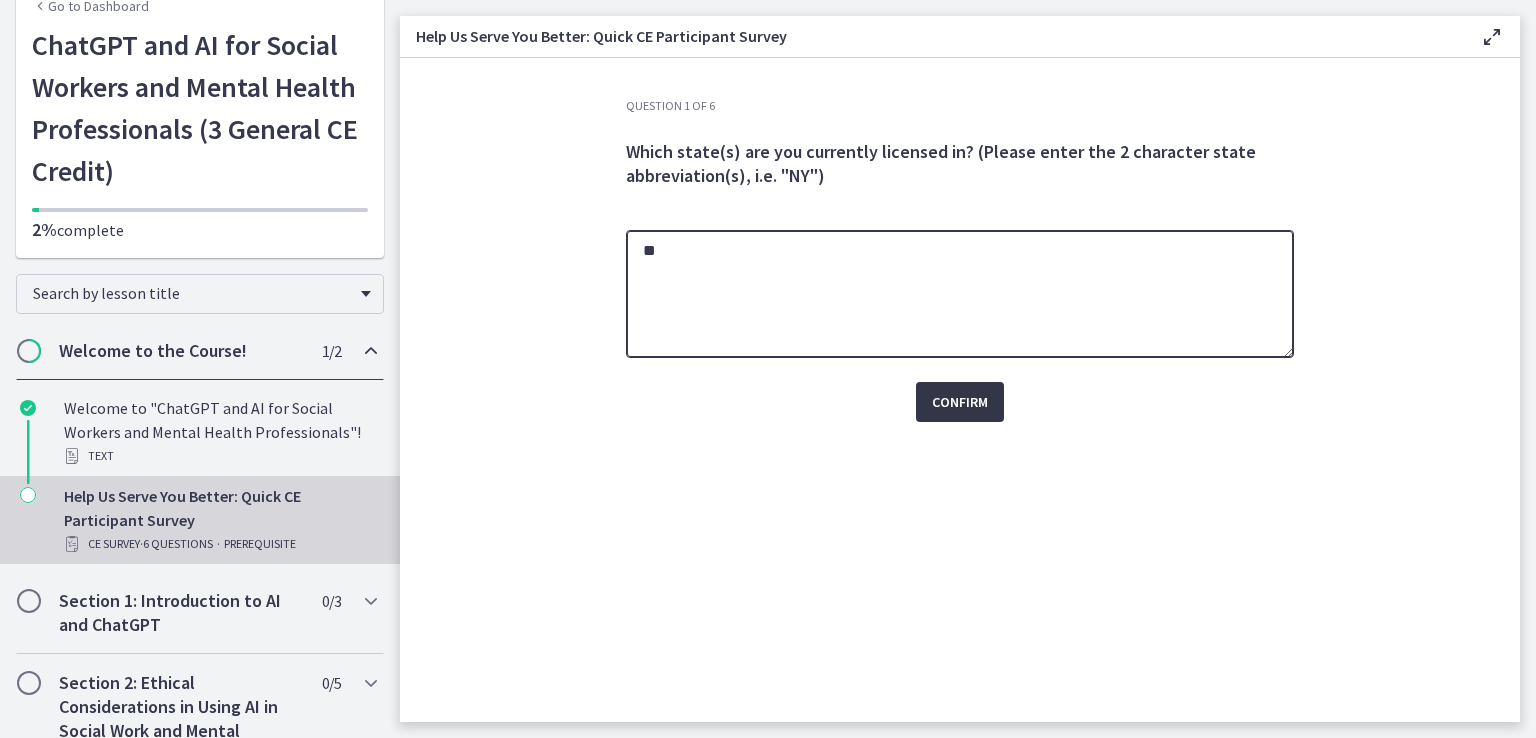 type on "**" 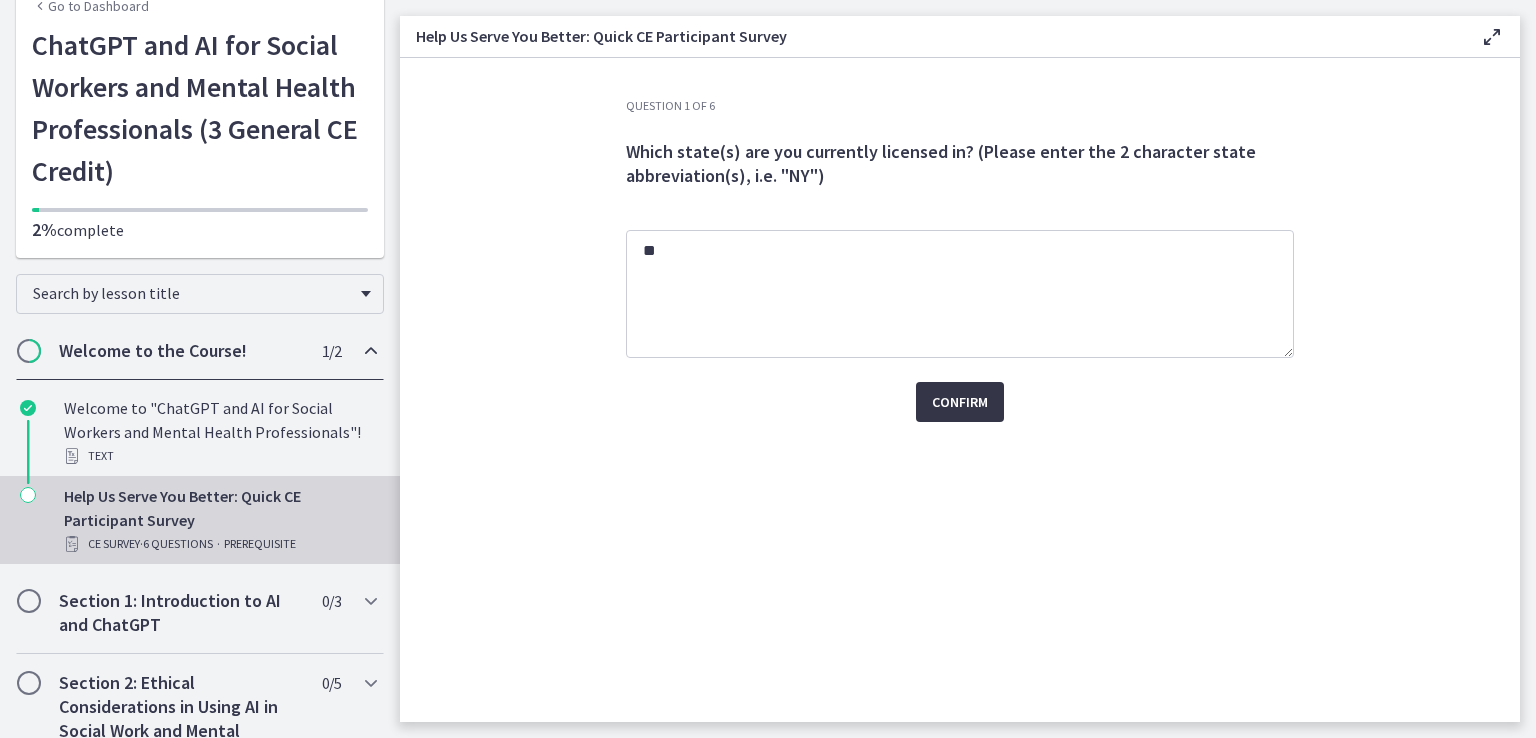 click on "Confirm" at bounding box center [960, 402] 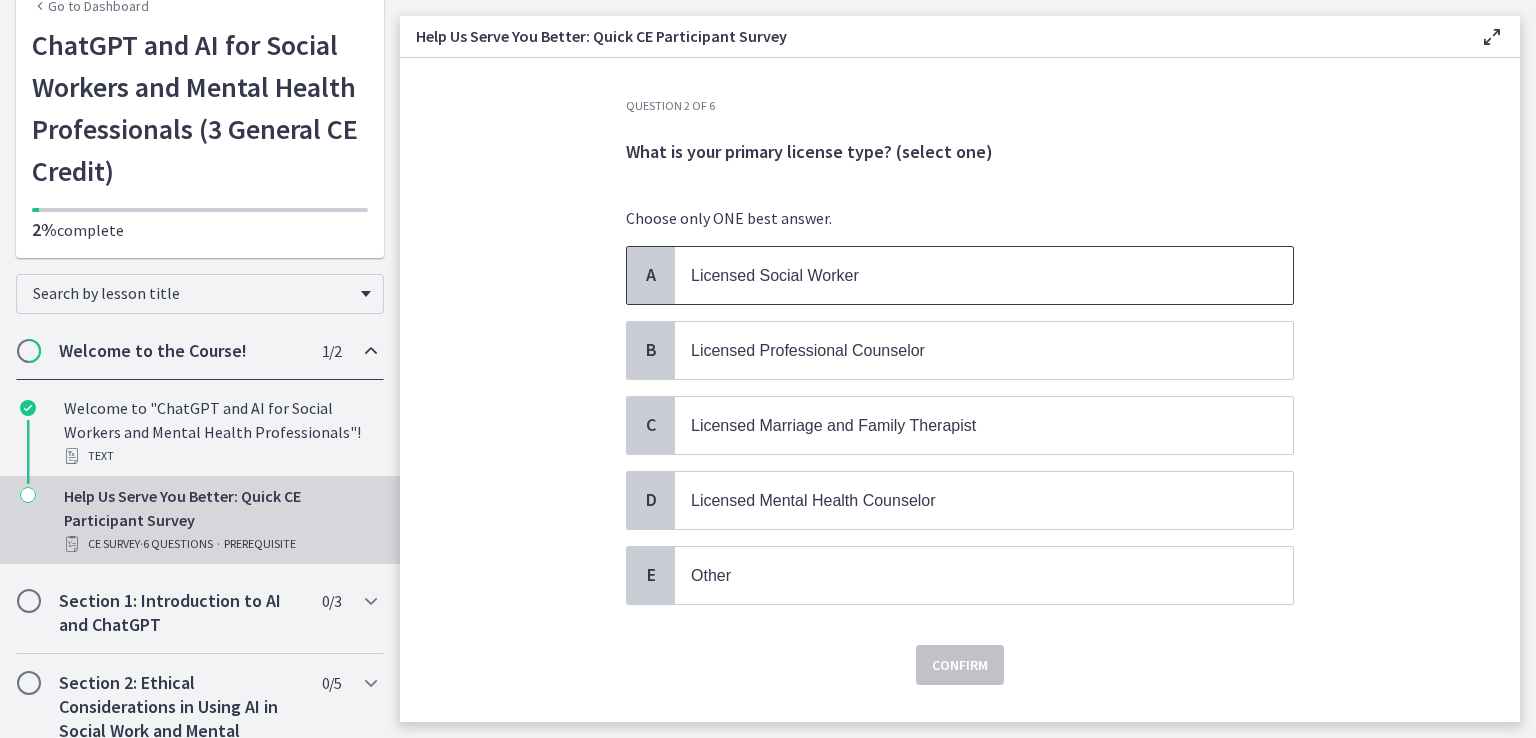 click on "Licensed Social Worker" at bounding box center (775, 275) 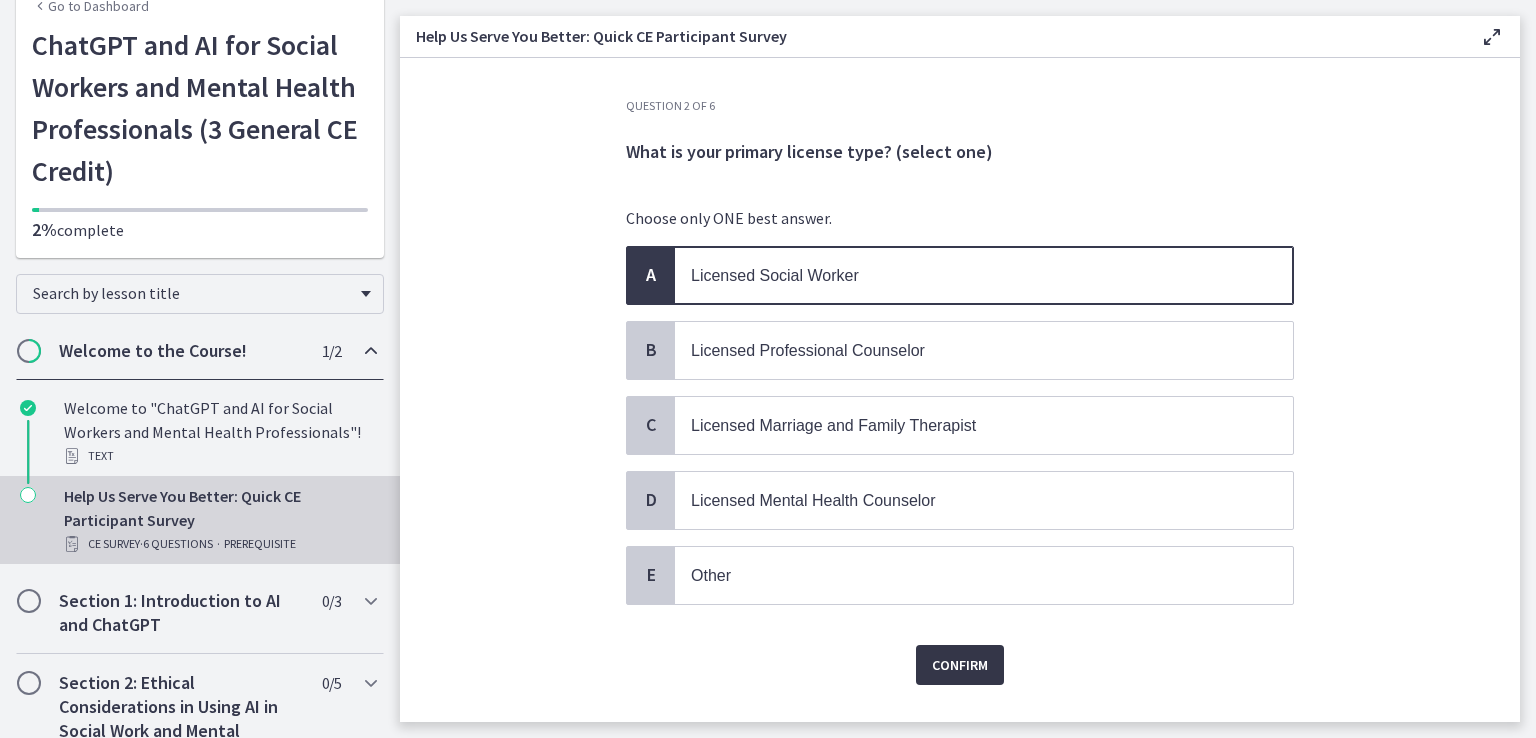 click on "Confirm" at bounding box center [960, 665] 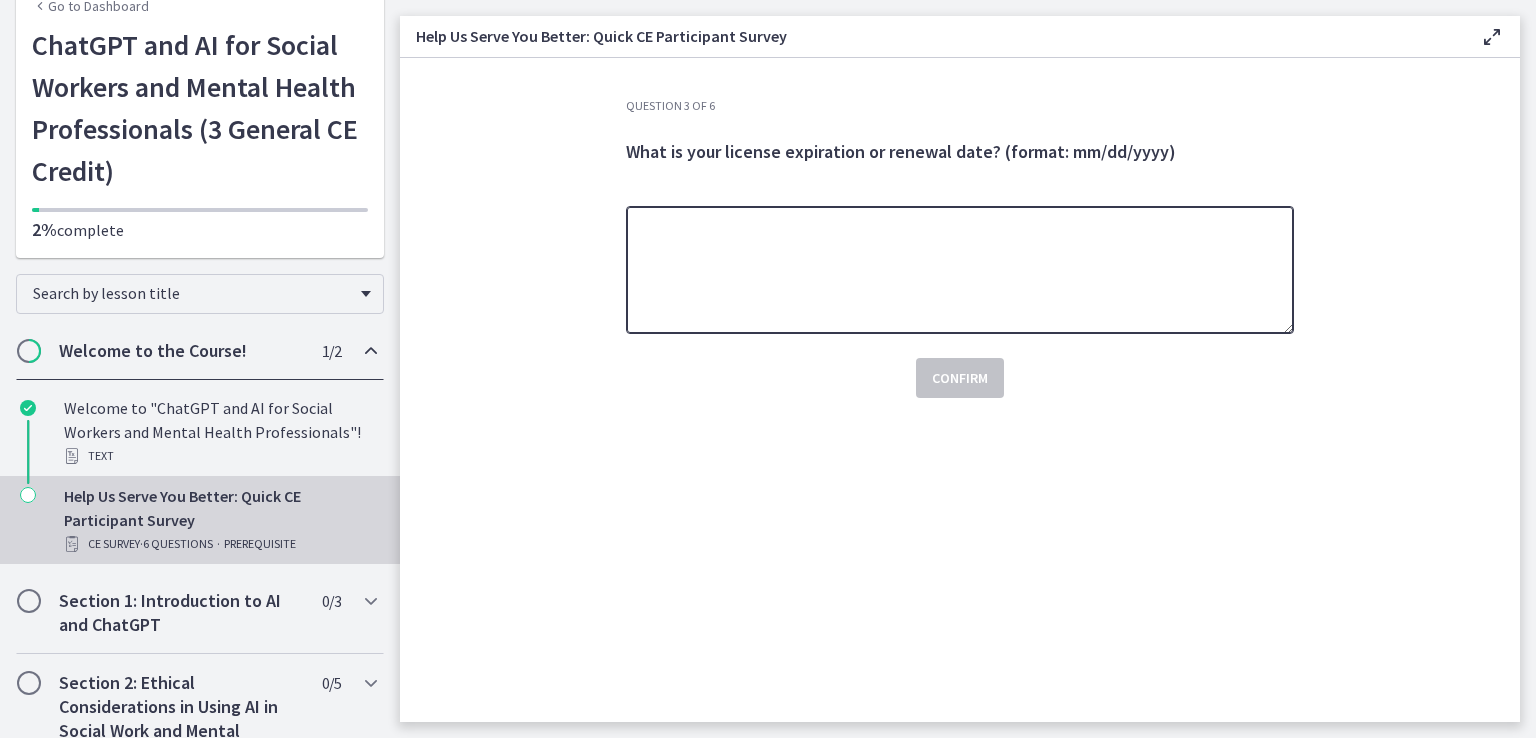 click at bounding box center [960, 270] 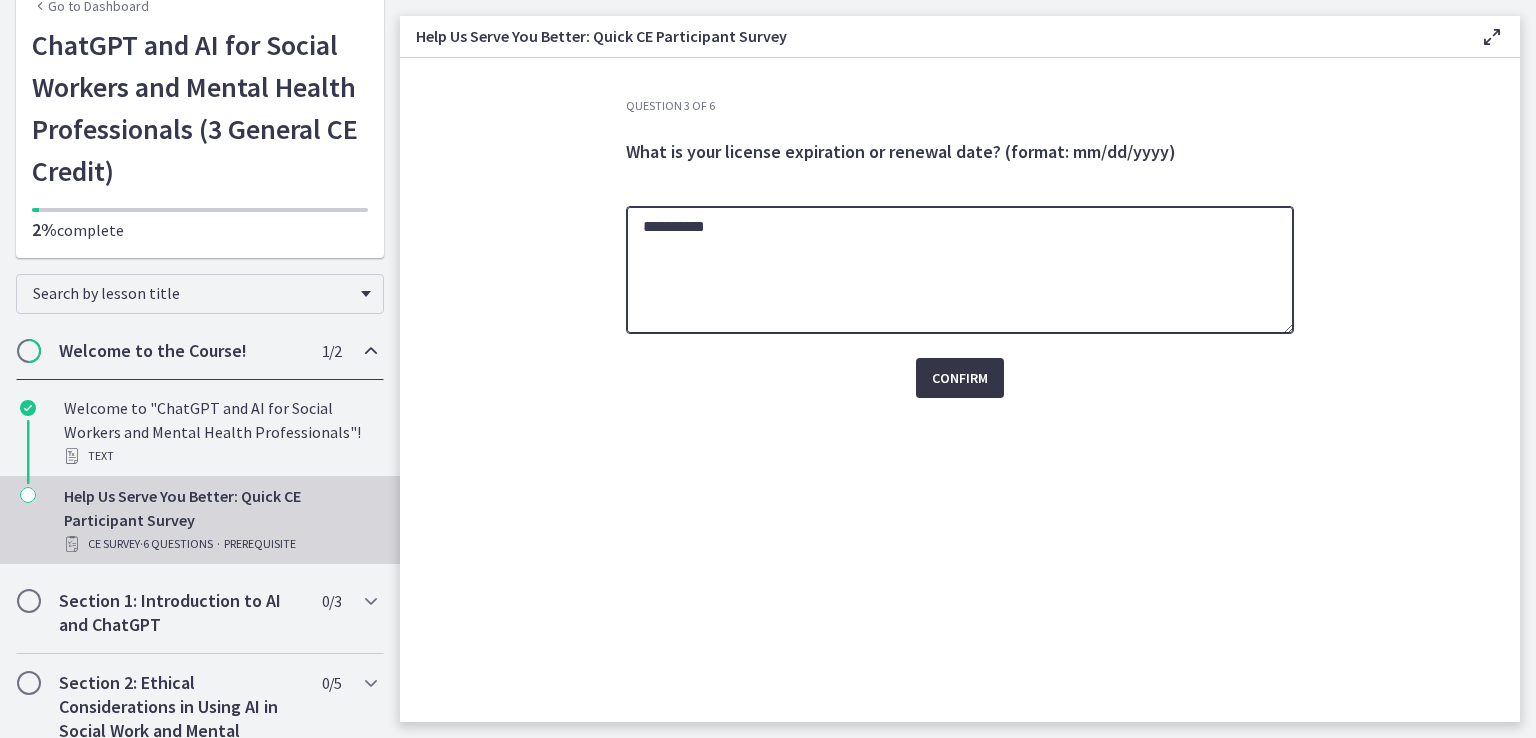 type on "**********" 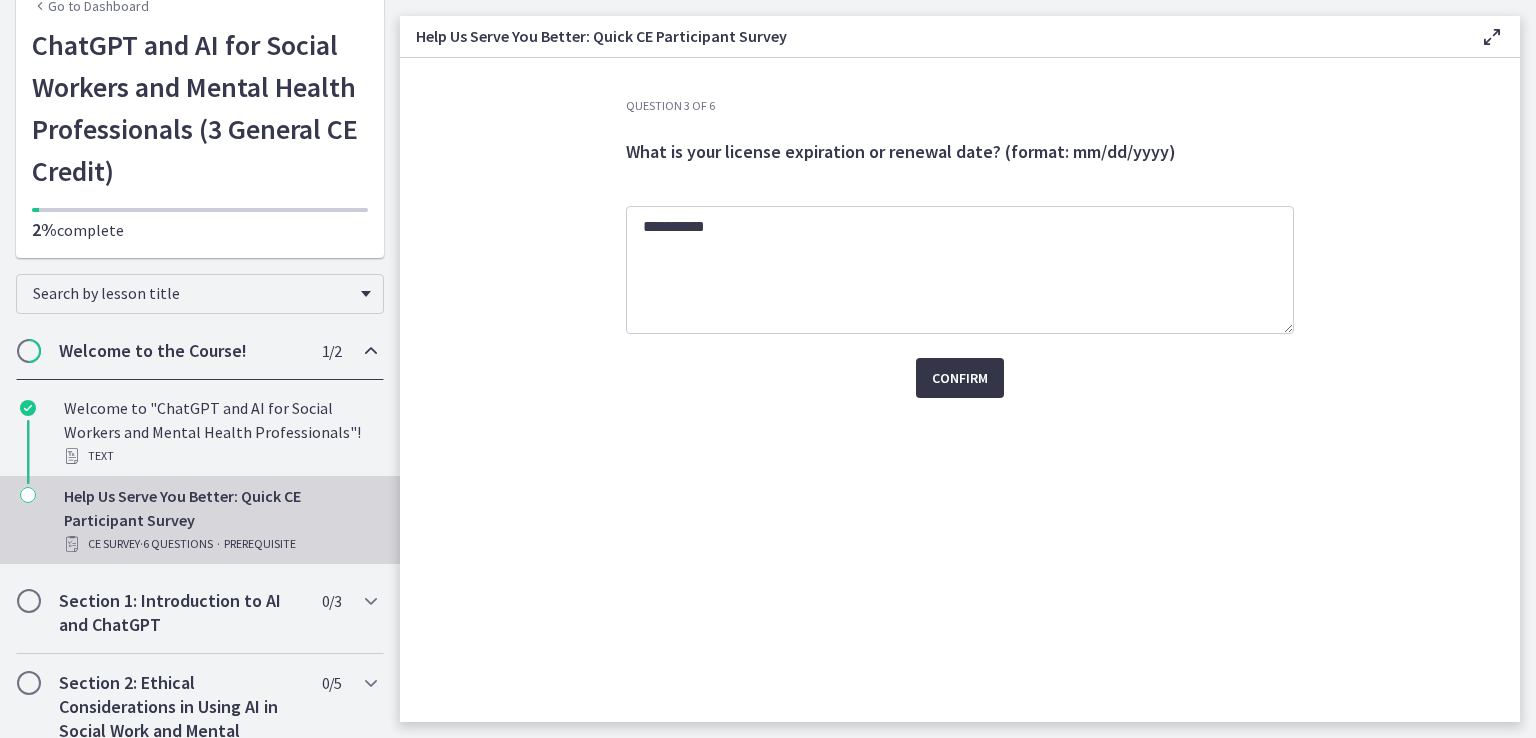 click on "Confirm" at bounding box center [960, 378] 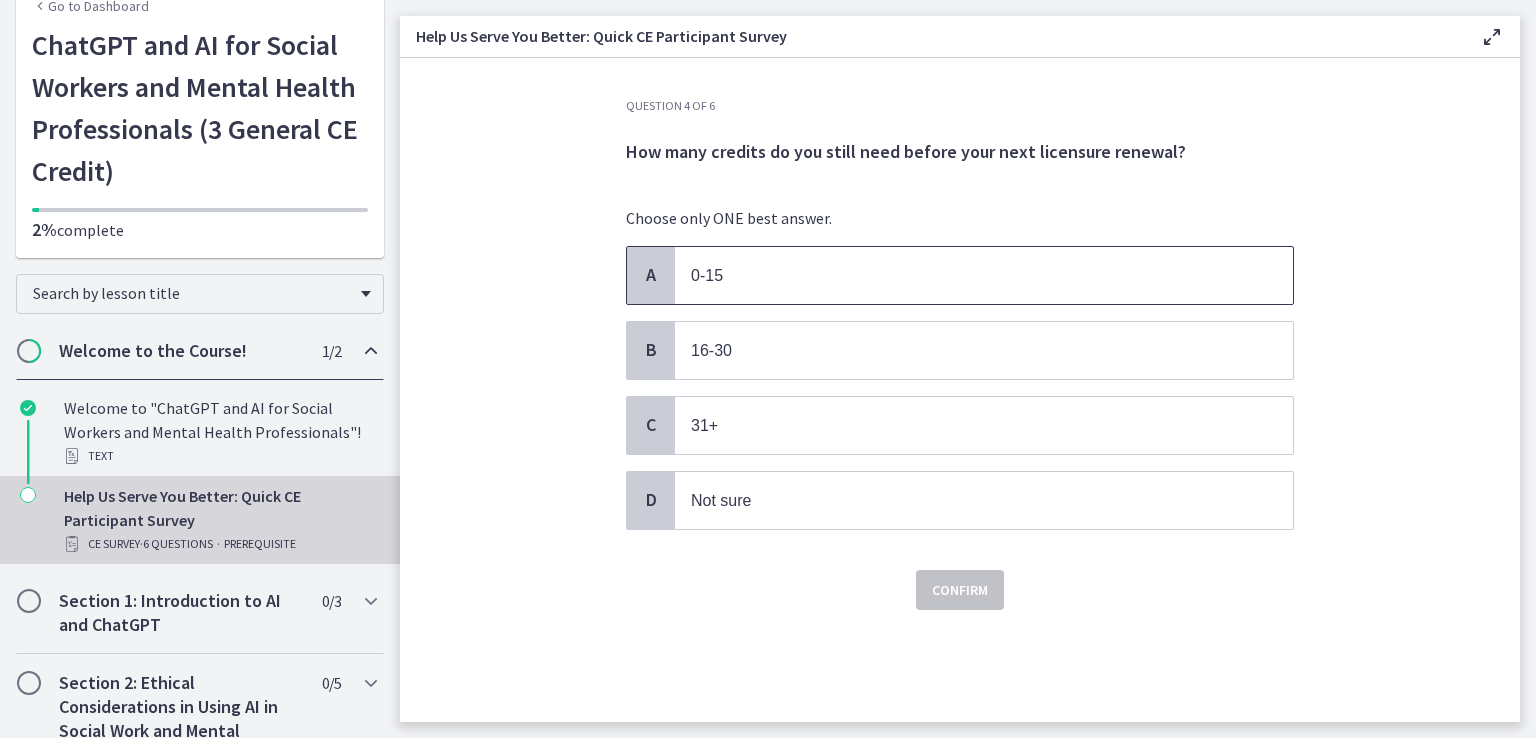 click on "0-15" at bounding box center (984, 275) 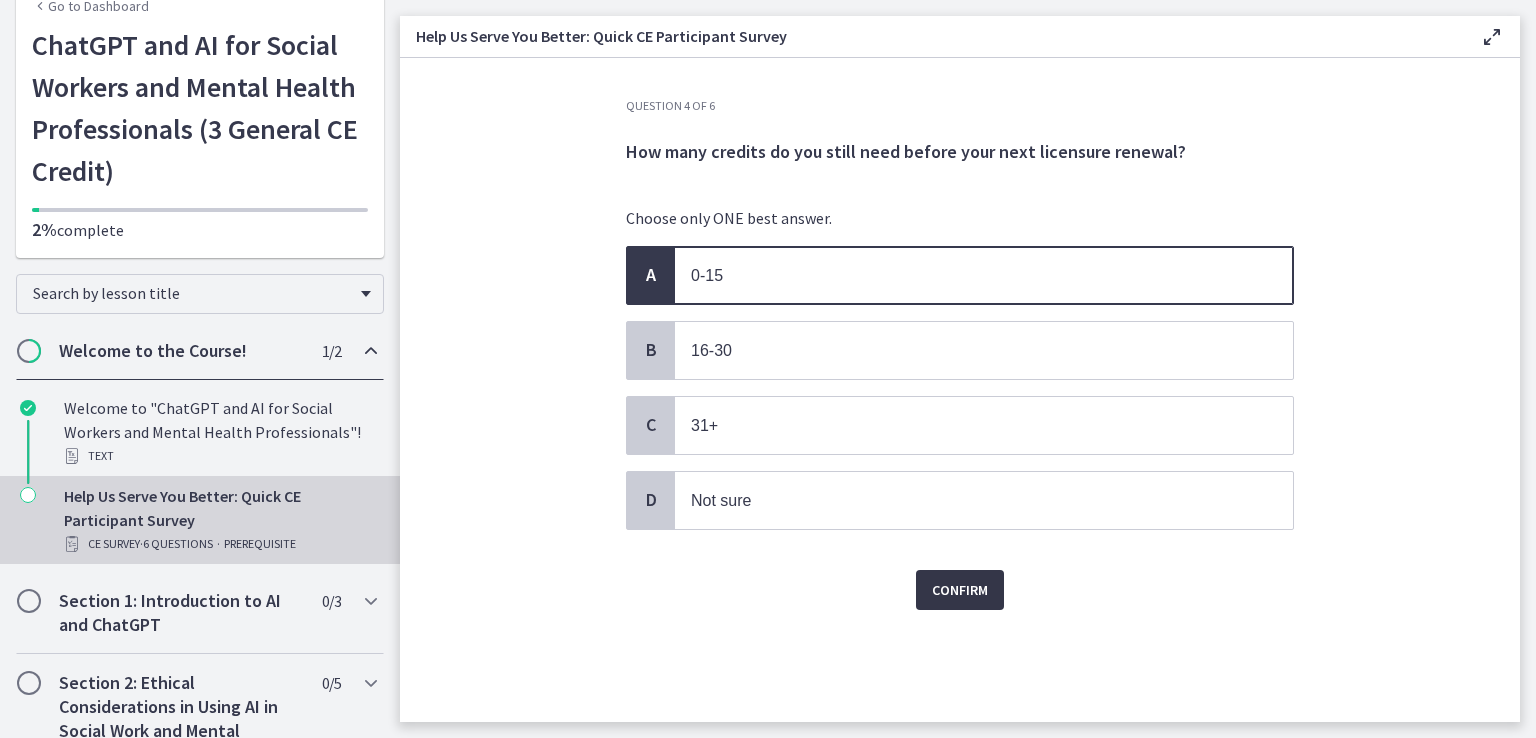 click on "Confirm" at bounding box center (960, 590) 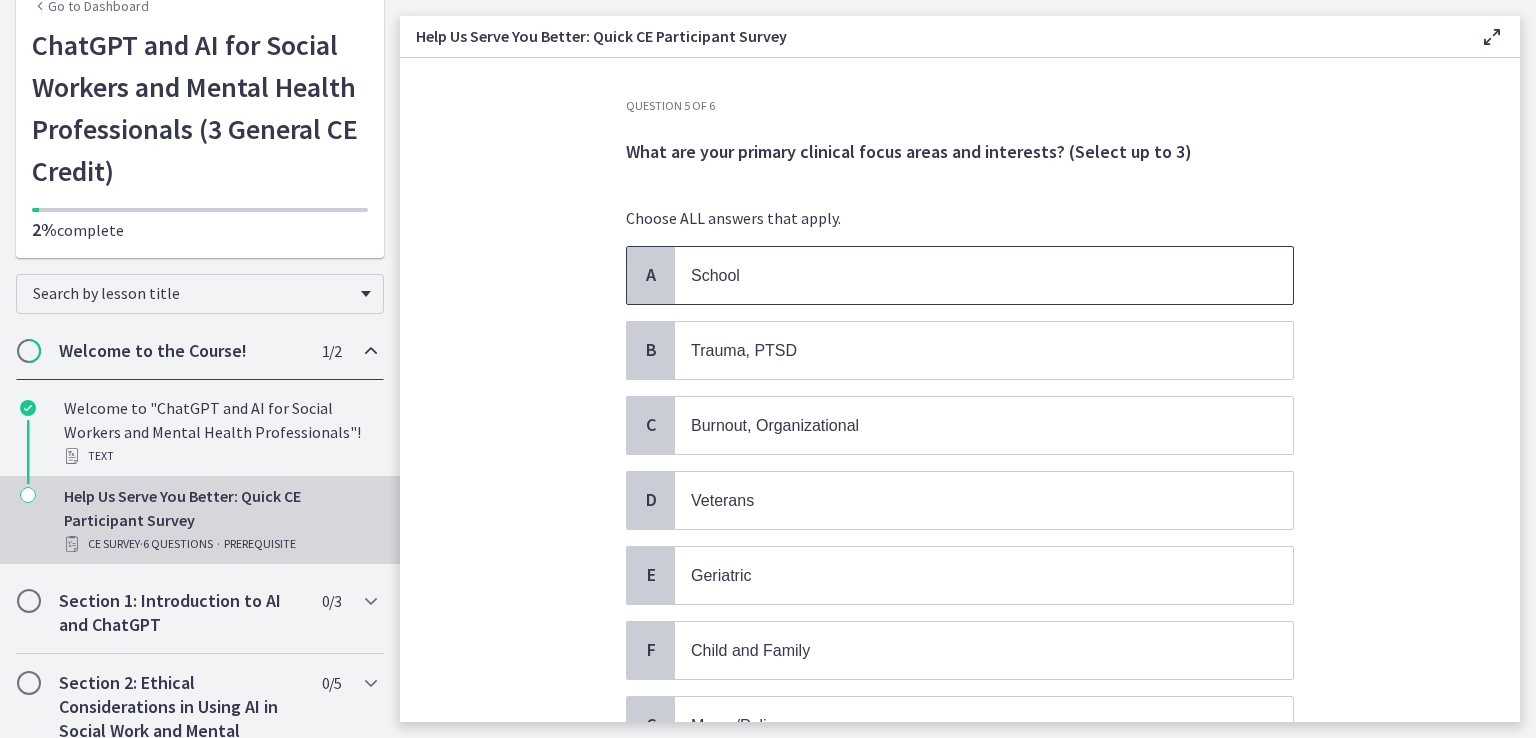 click on "School" at bounding box center [984, 275] 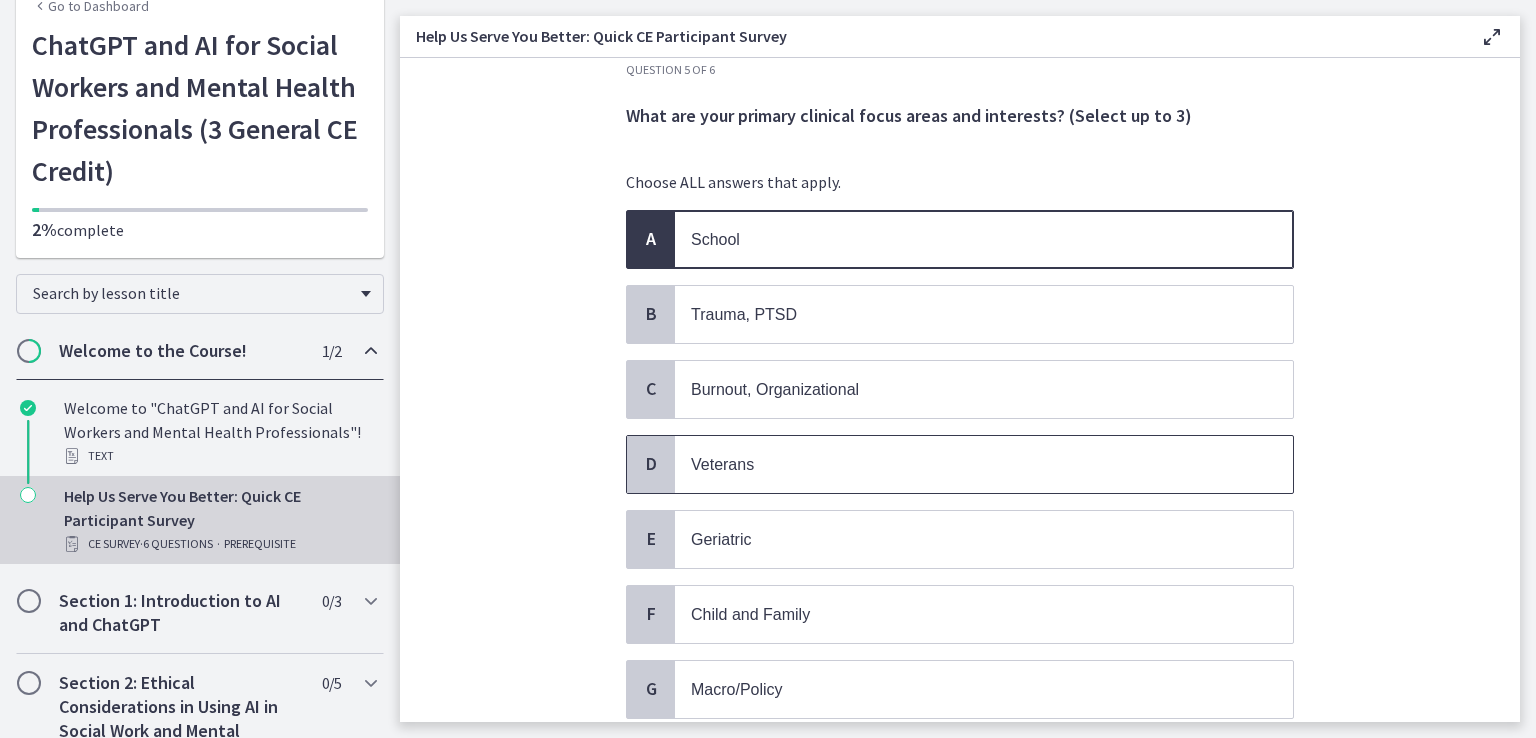 scroll, scrollTop: 100, scrollLeft: 0, axis: vertical 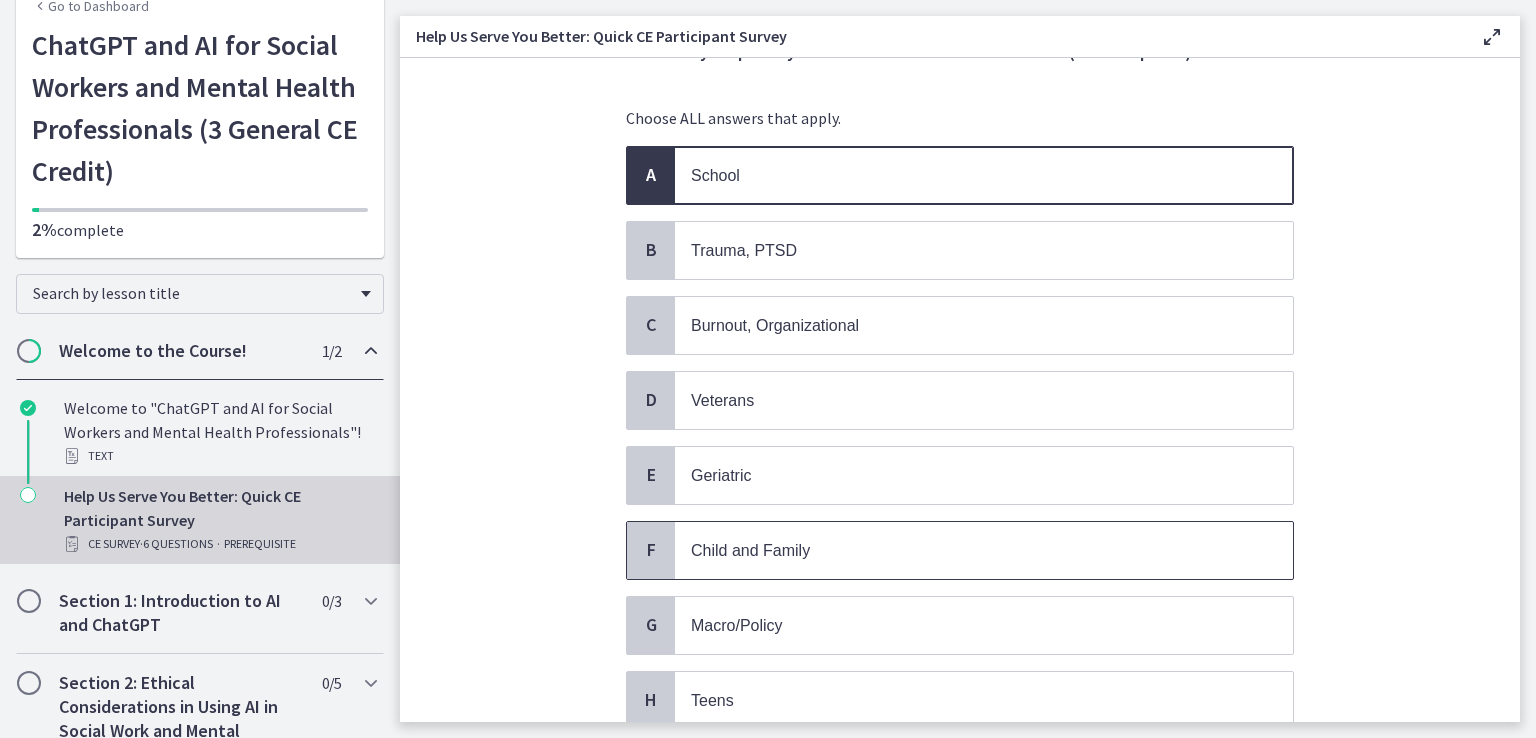 click on "Child and Family" at bounding box center [750, 550] 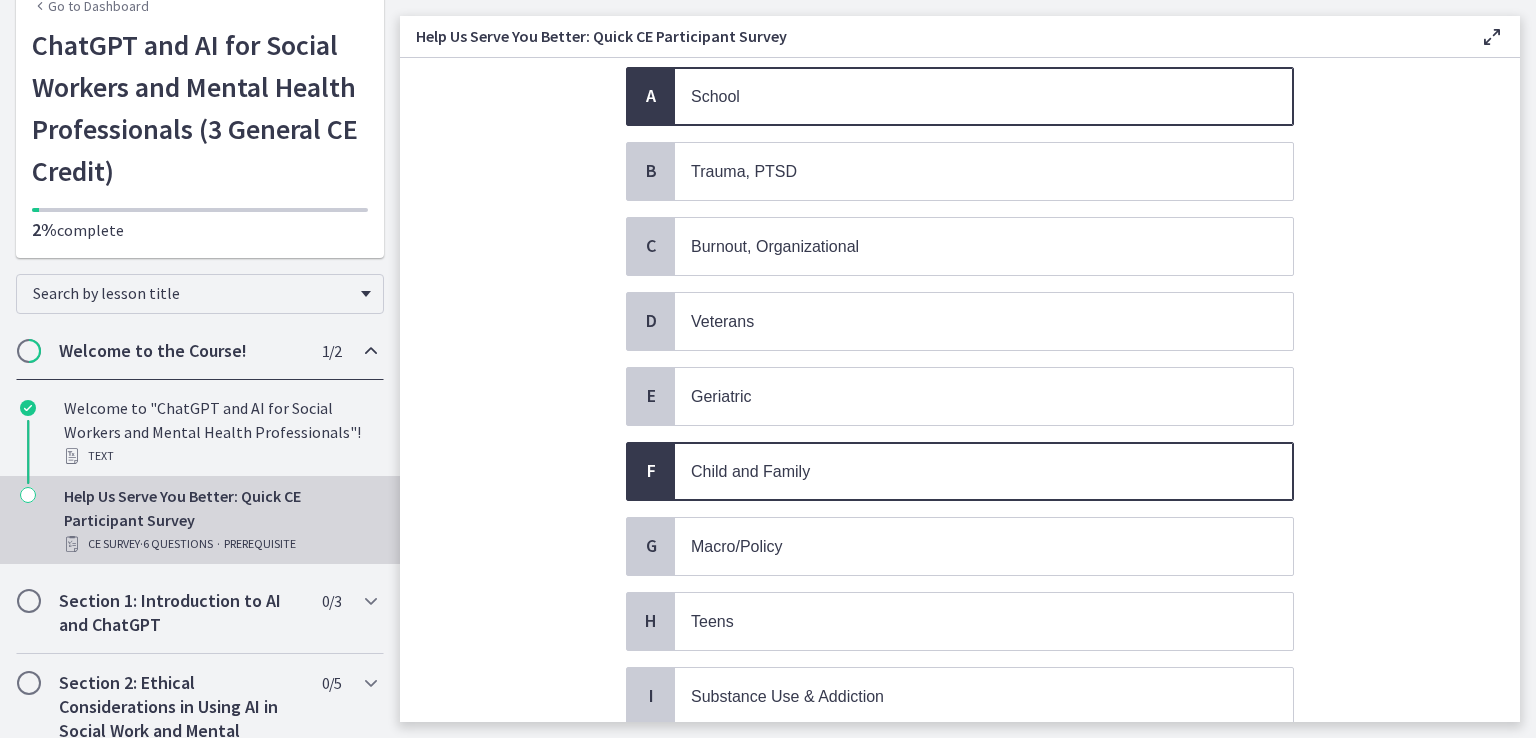 scroll, scrollTop: 300, scrollLeft: 0, axis: vertical 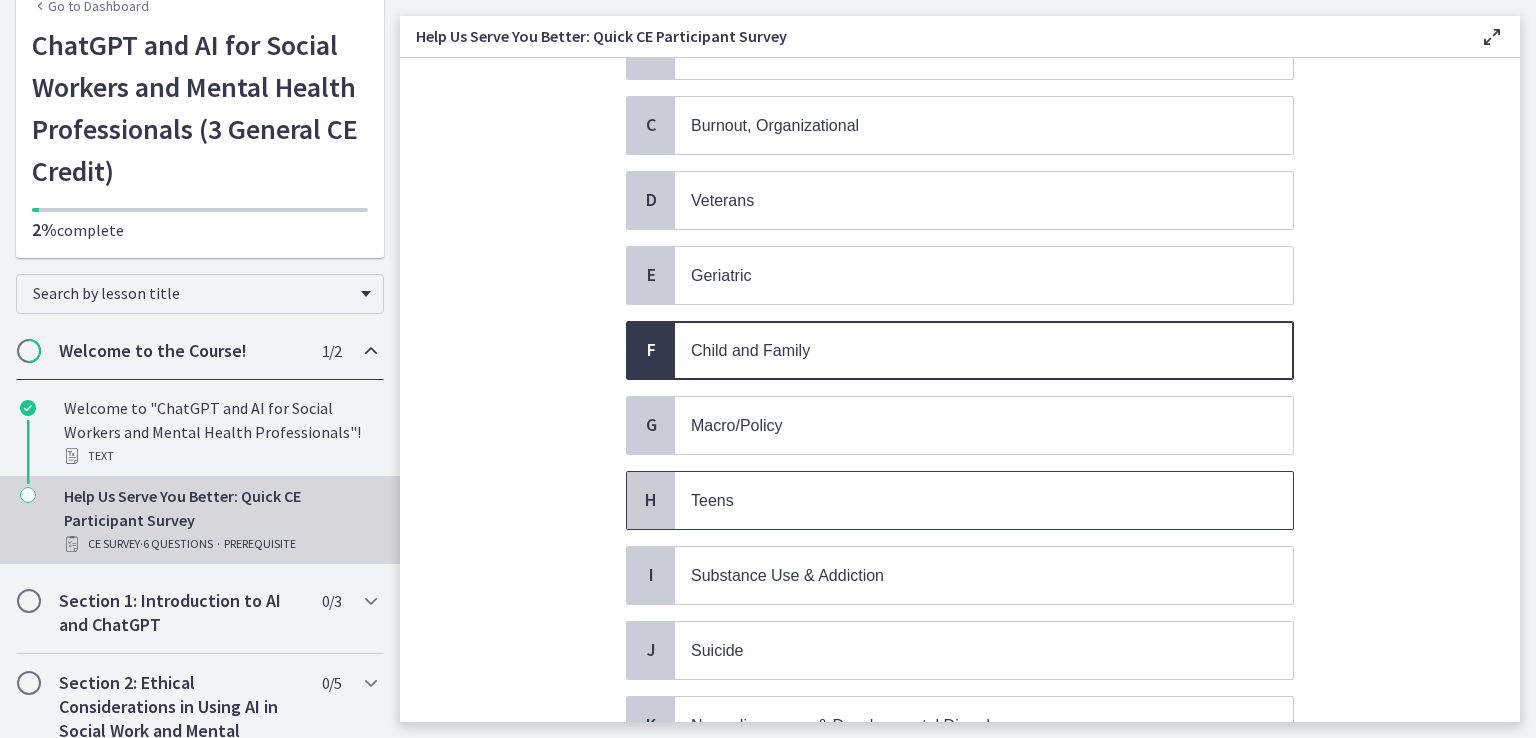 click on "Teens" at bounding box center [964, 500] 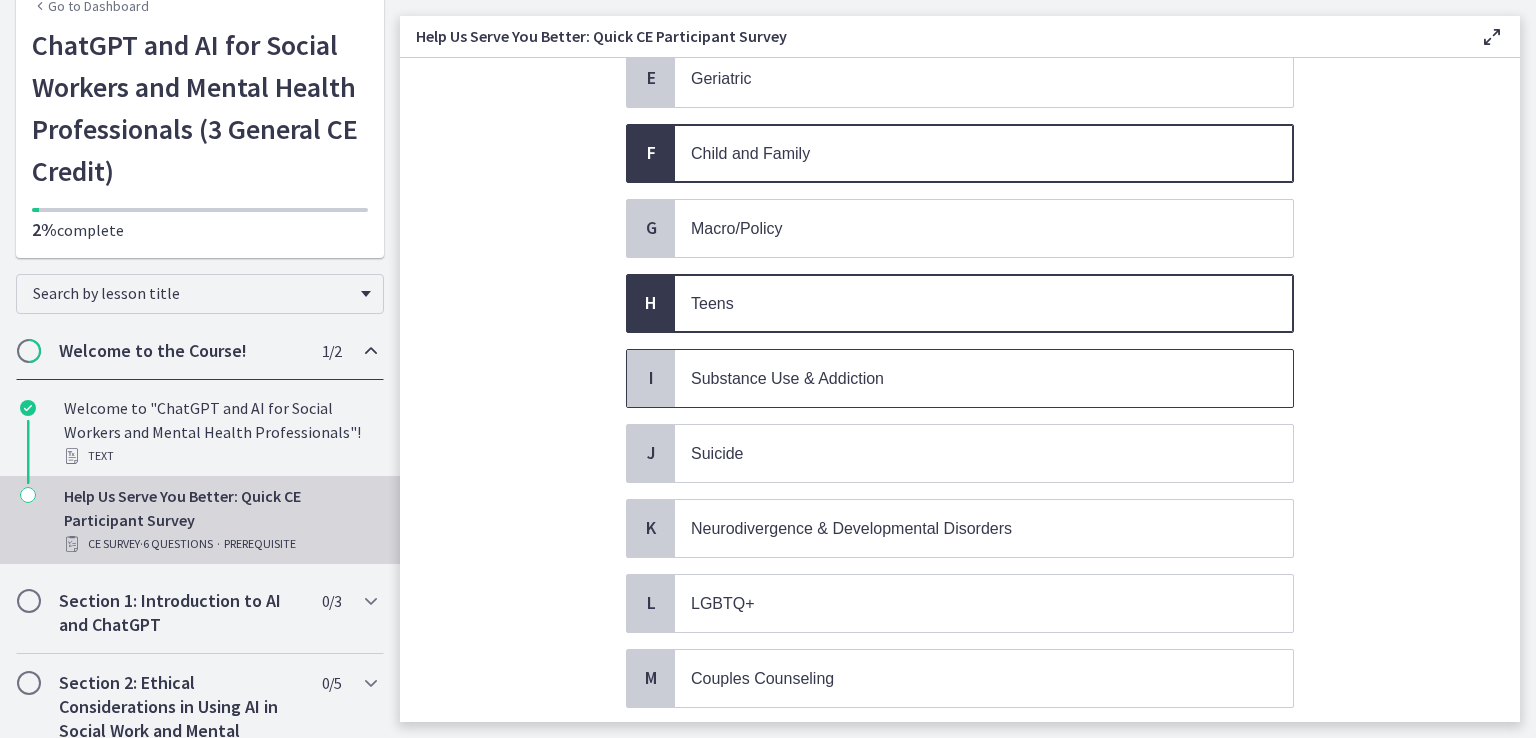 scroll, scrollTop: 500, scrollLeft: 0, axis: vertical 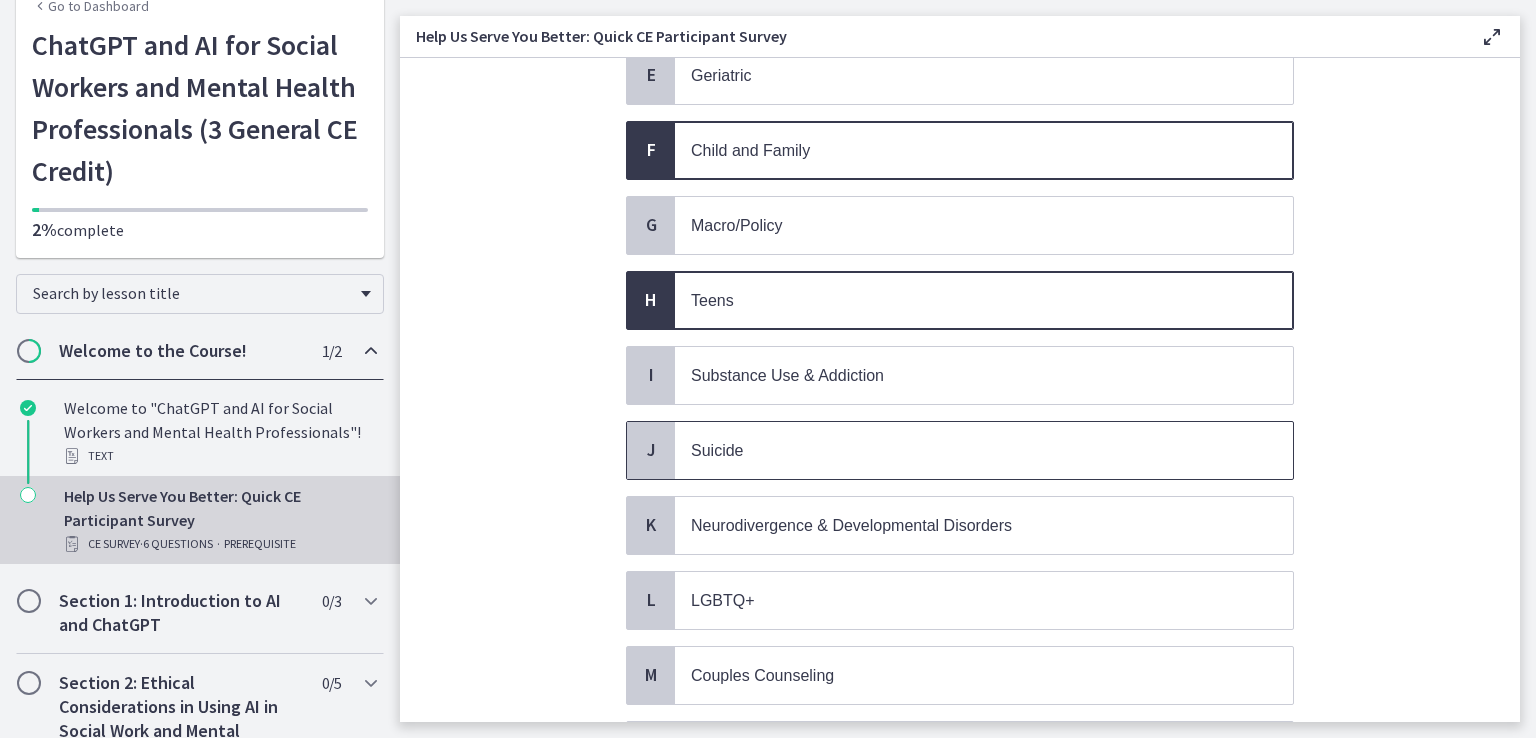 click on "Suicide" at bounding box center (964, 450) 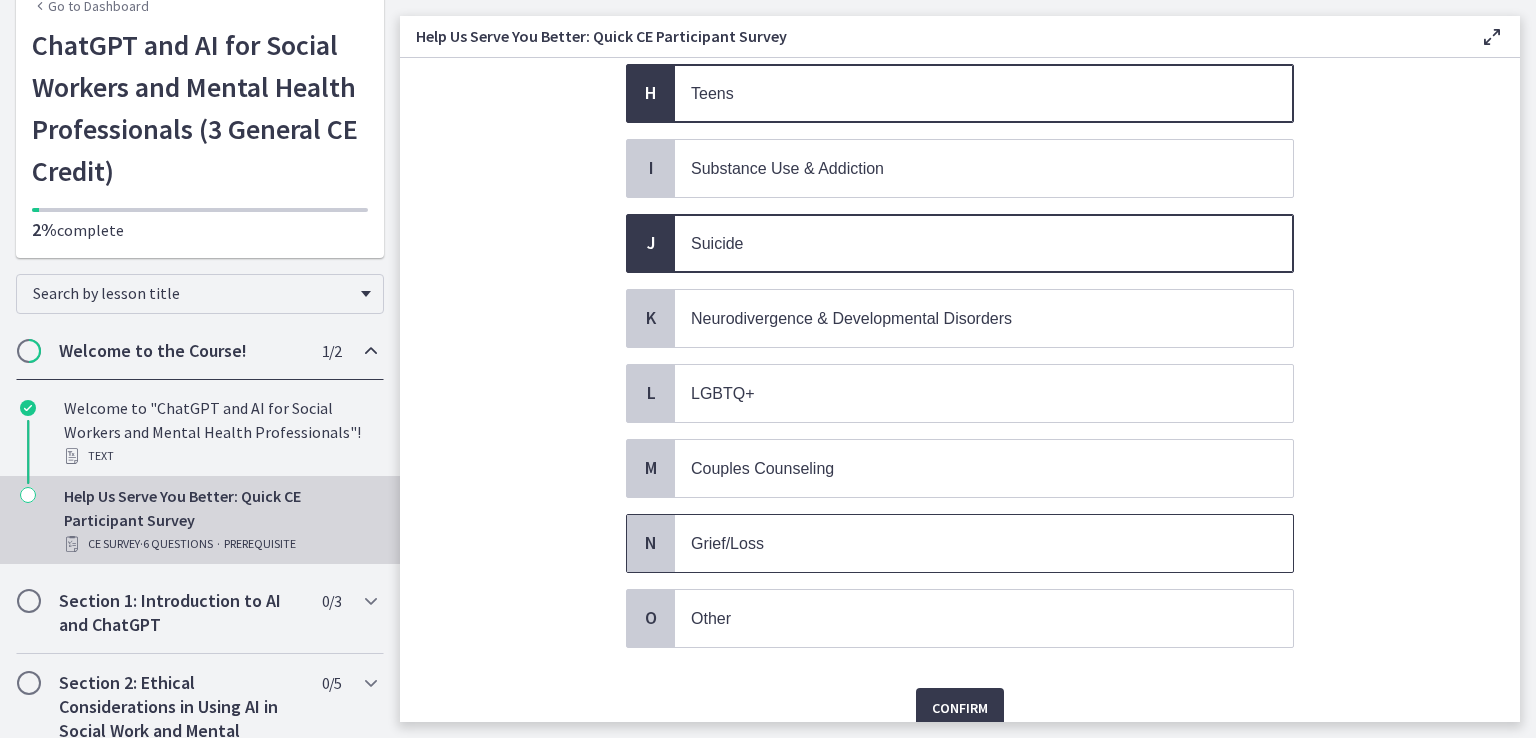 scroll, scrollTop: 772, scrollLeft: 0, axis: vertical 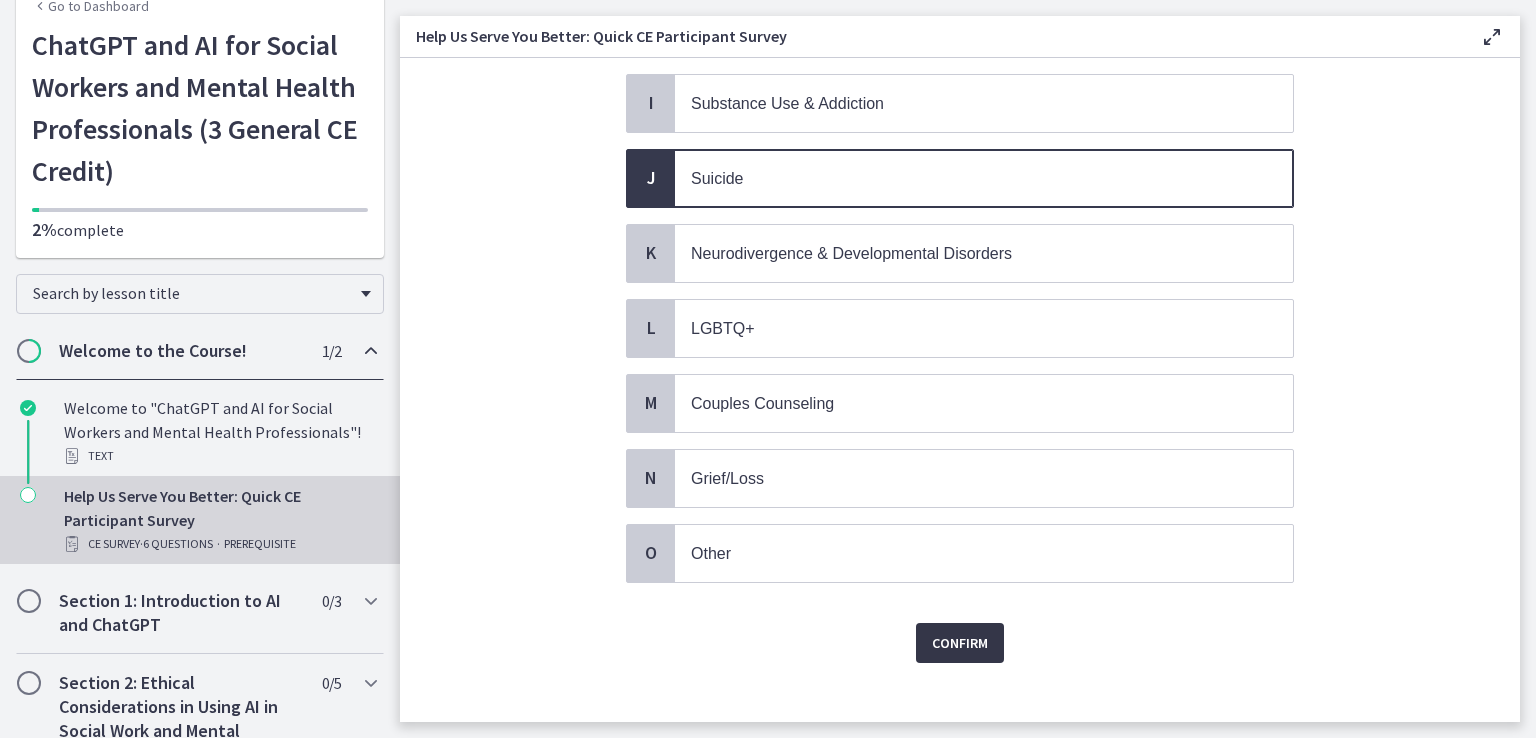 click on "Confirm" at bounding box center [960, 643] 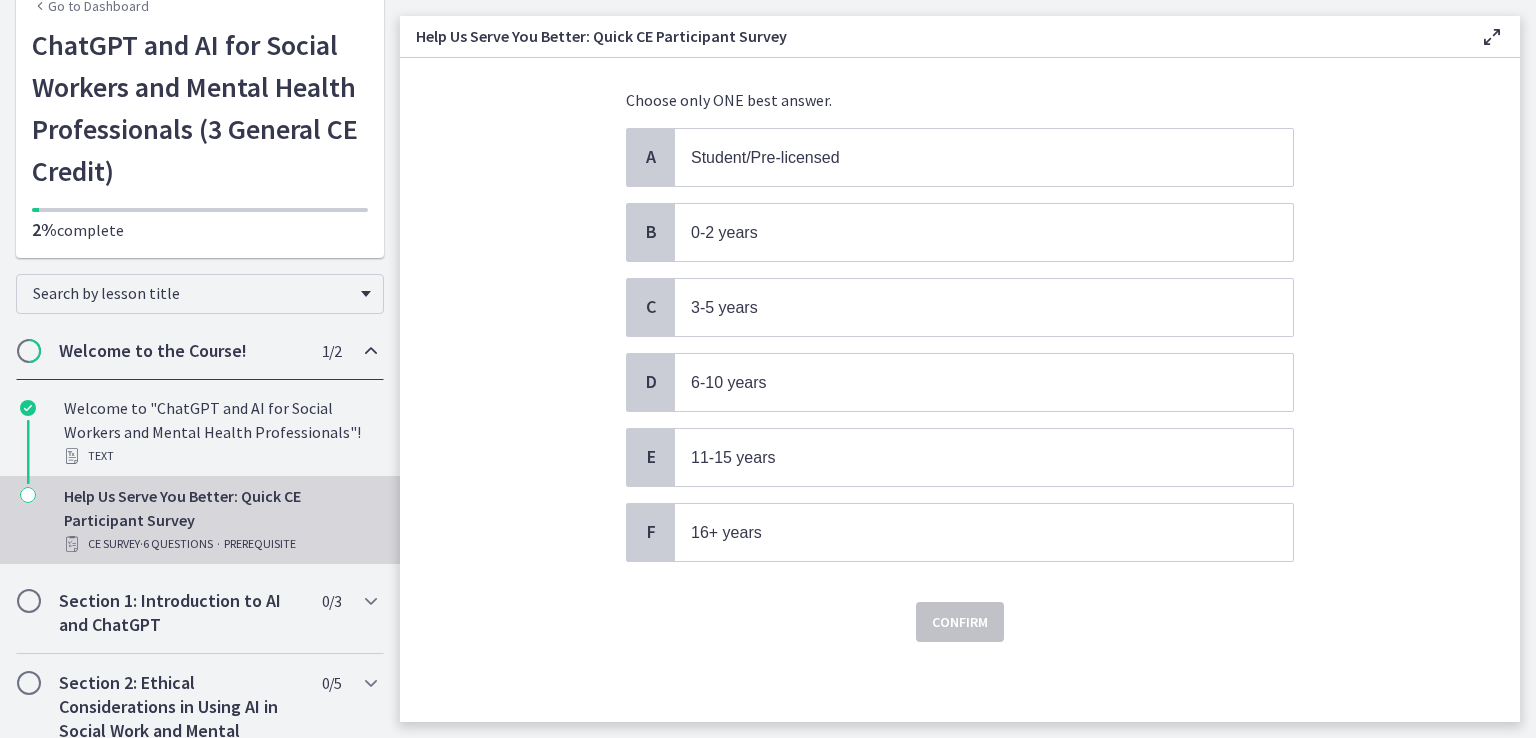 scroll, scrollTop: 0, scrollLeft: 0, axis: both 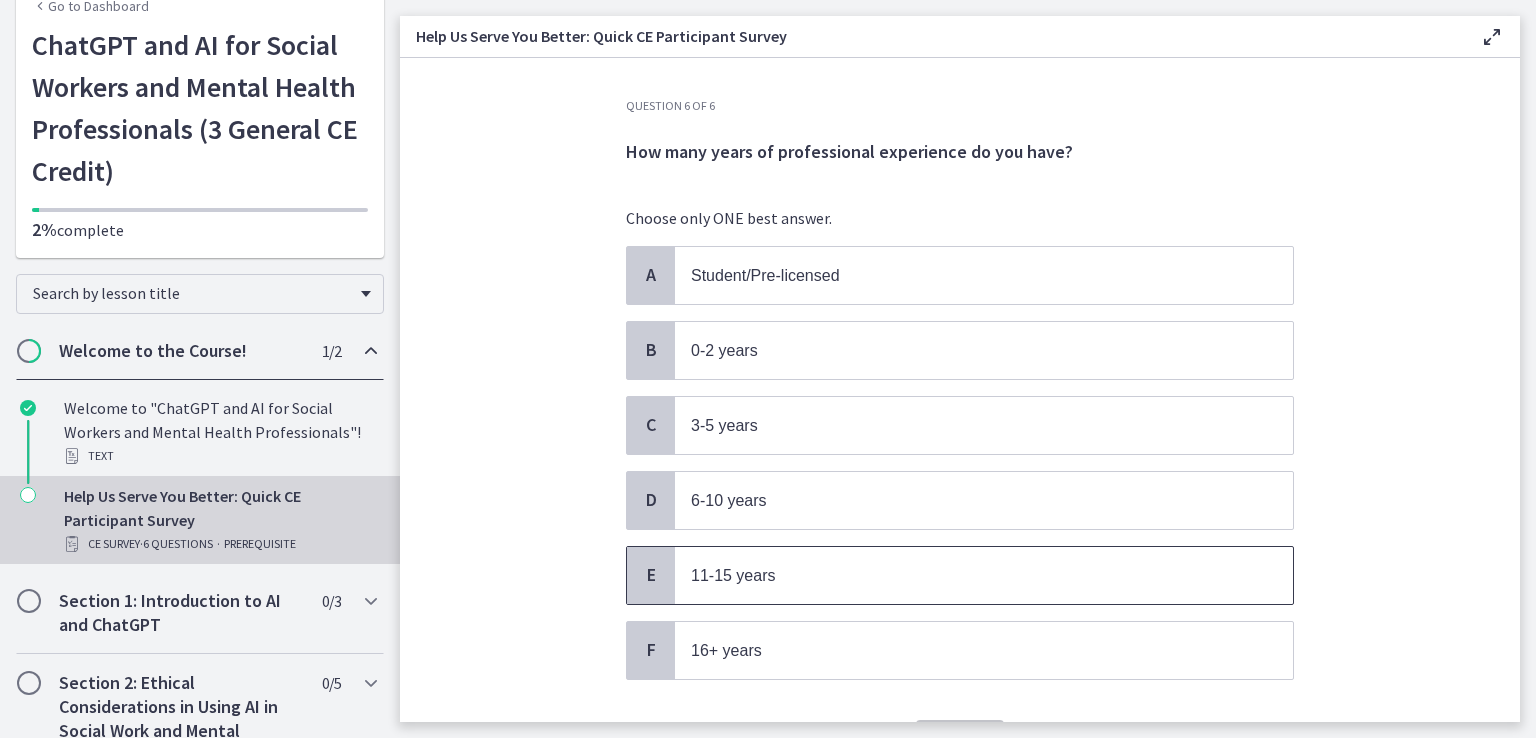 click on "11-15 years" at bounding box center [964, 575] 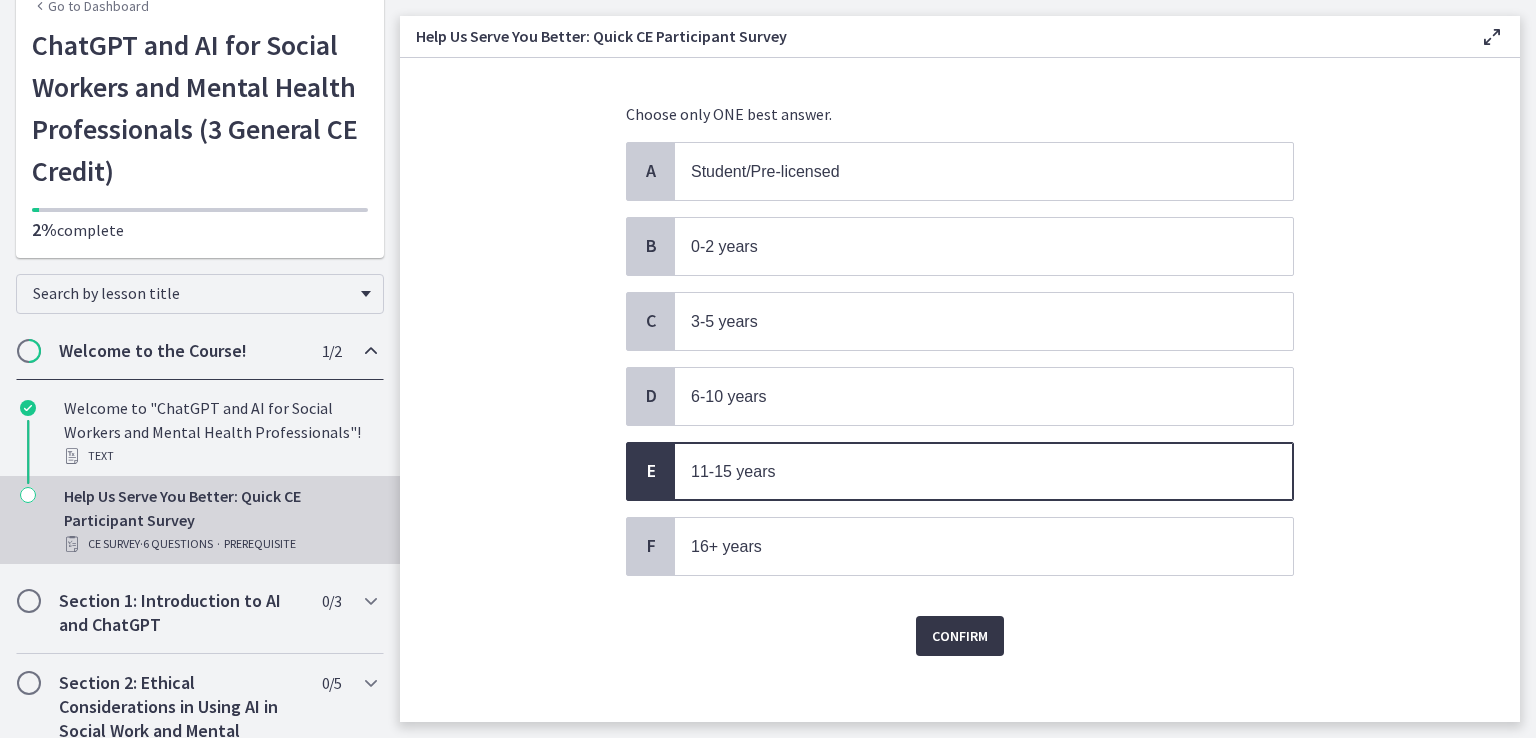 scroll, scrollTop: 109, scrollLeft: 0, axis: vertical 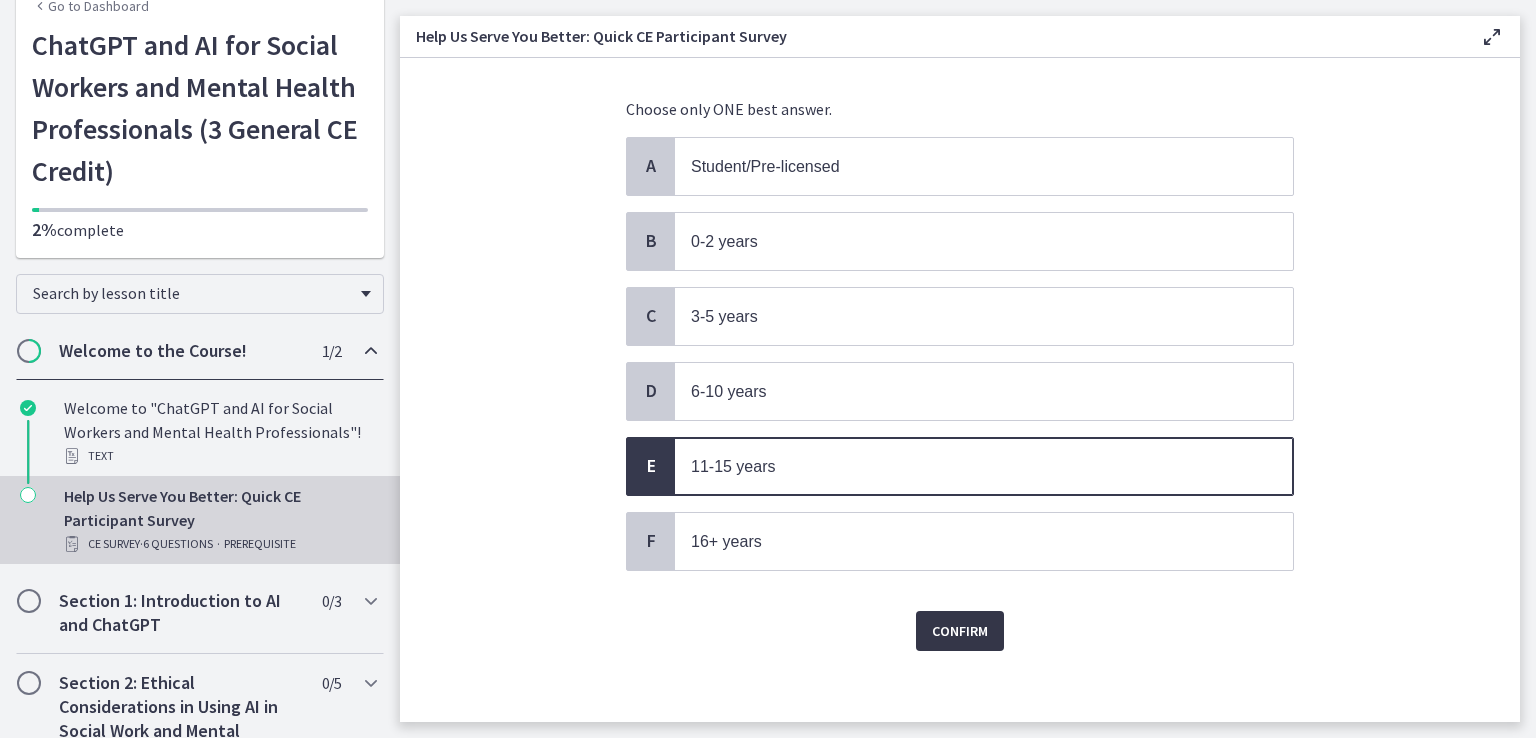 click on "Confirm" at bounding box center [960, 631] 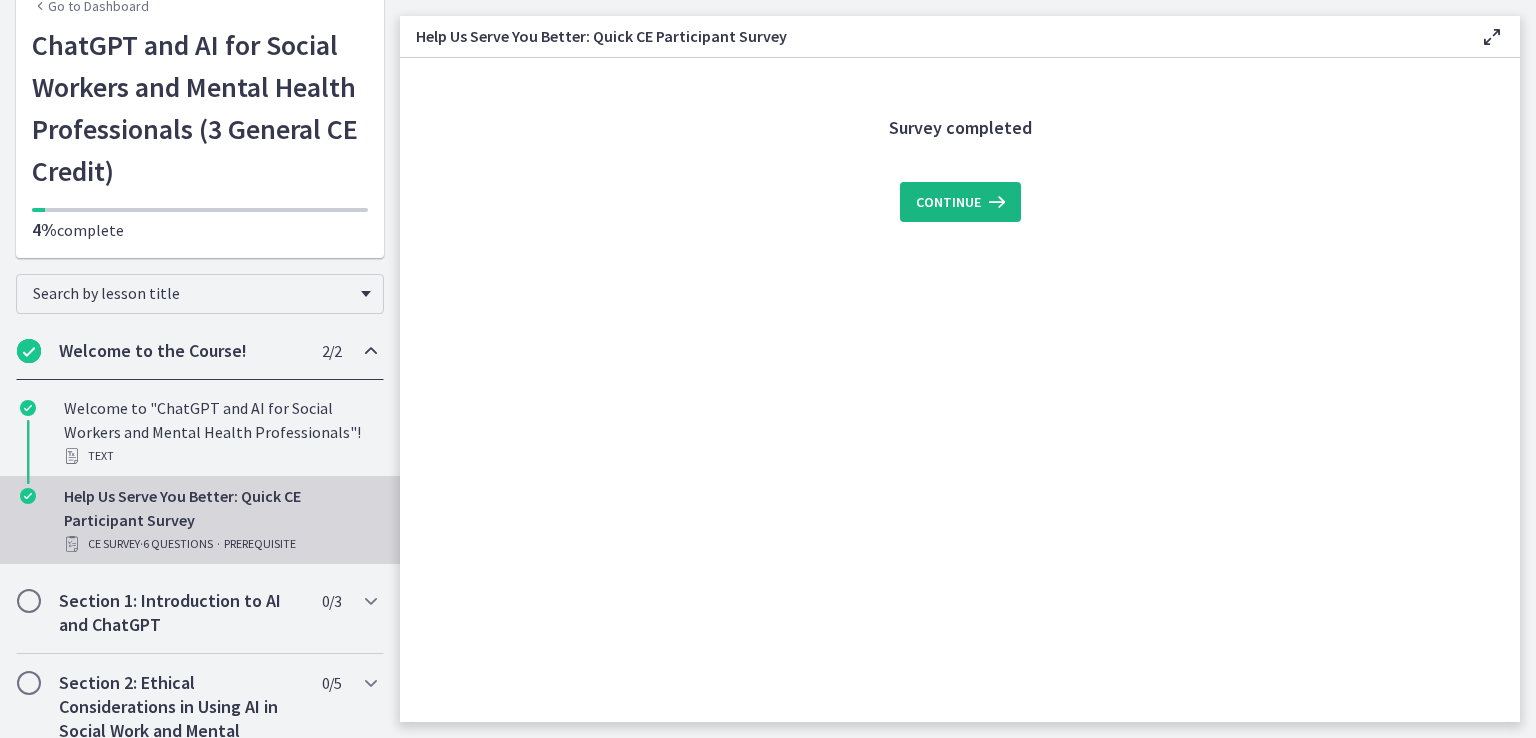 scroll, scrollTop: 0, scrollLeft: 0, axis: both 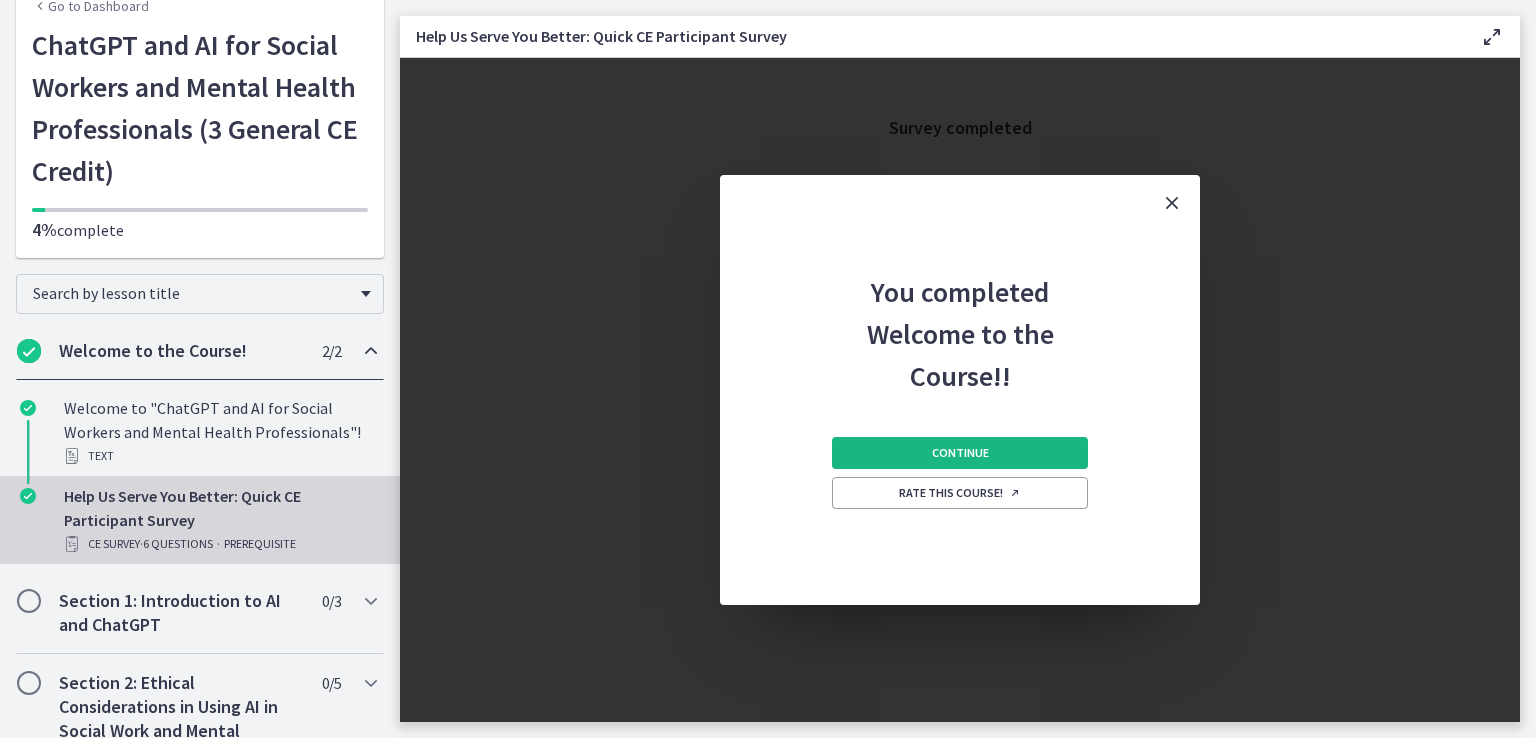 click on "Continue" at bounding box center [960, 453] 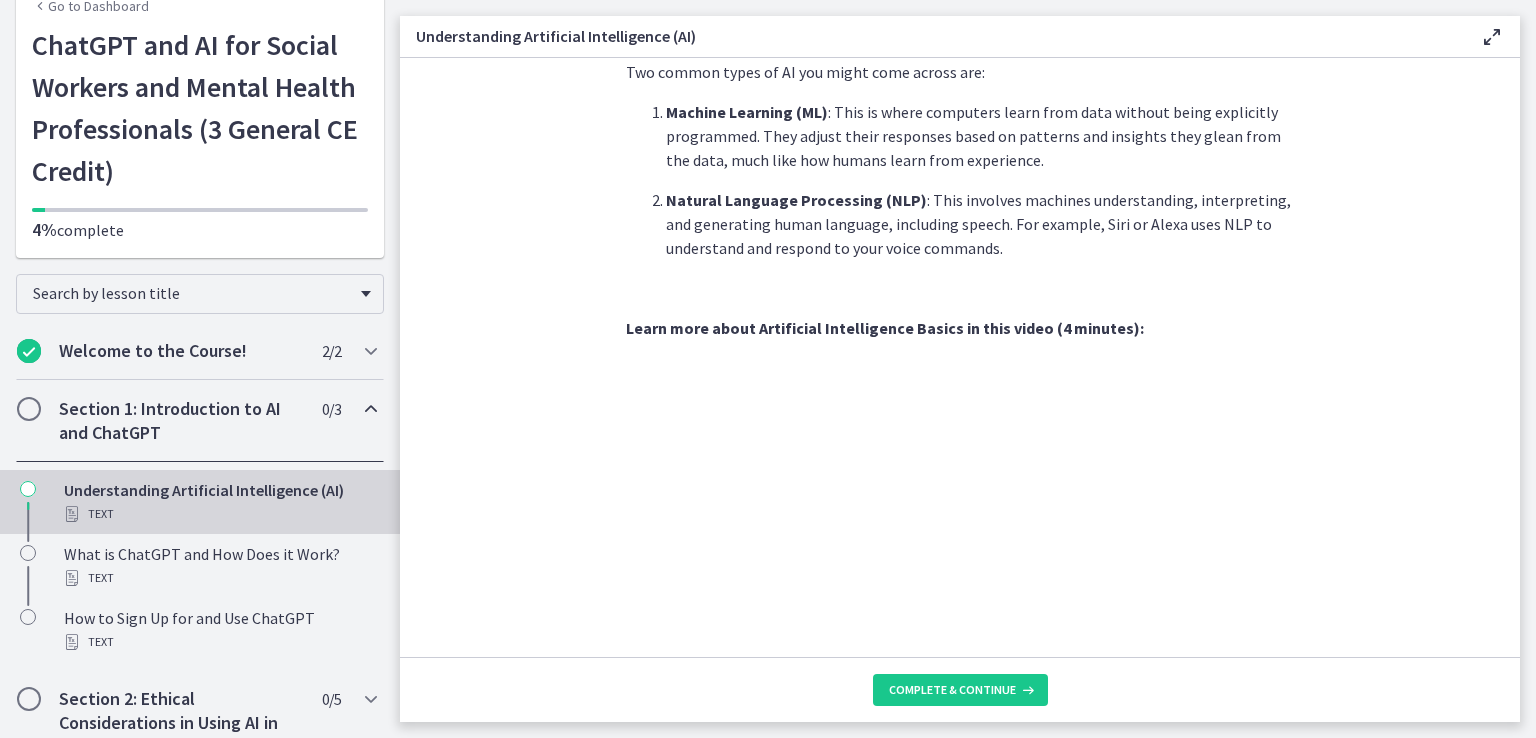 scroll, scrollTop: 700, scrollLeft: 0, axis: vertical 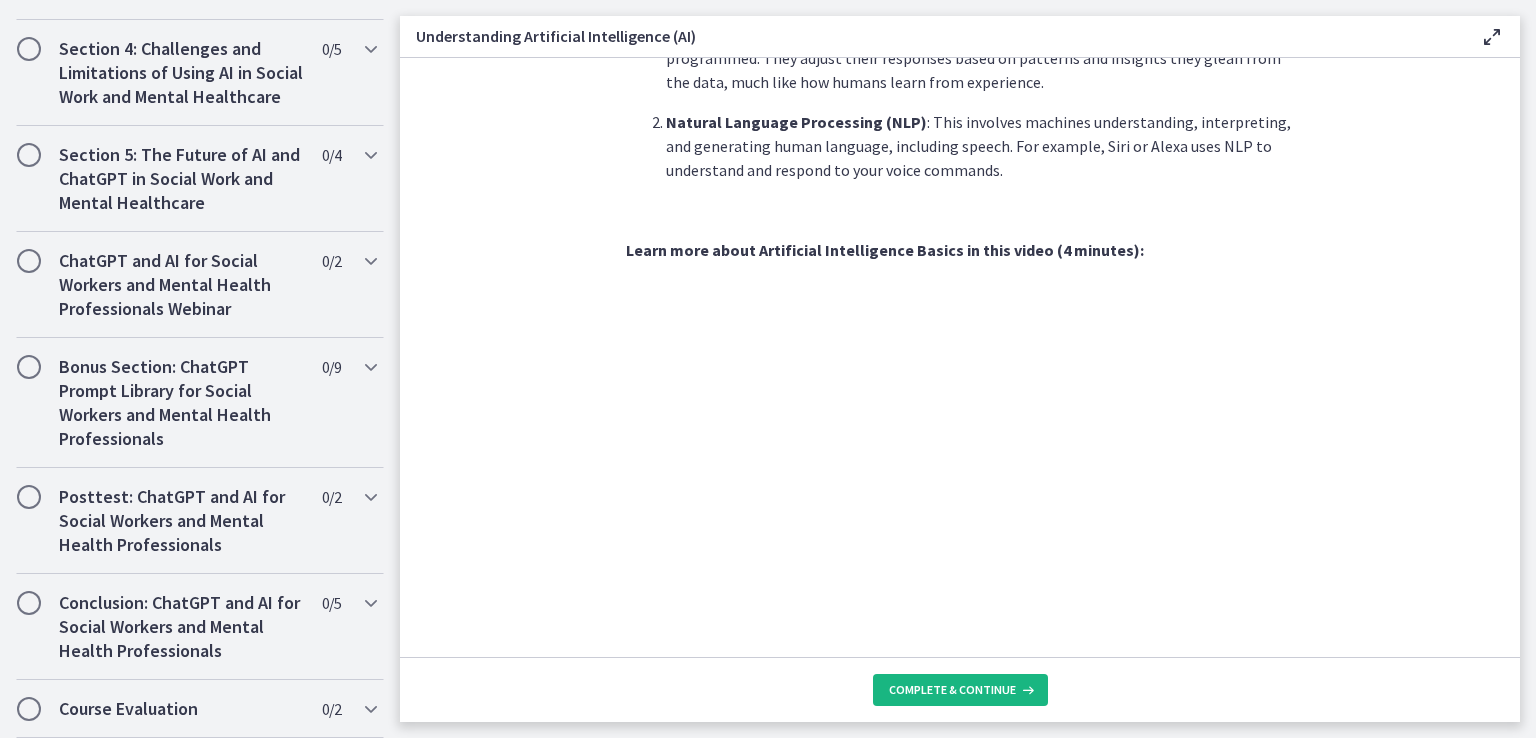 click on "Complete & continue" at bounding box center (952, 690) 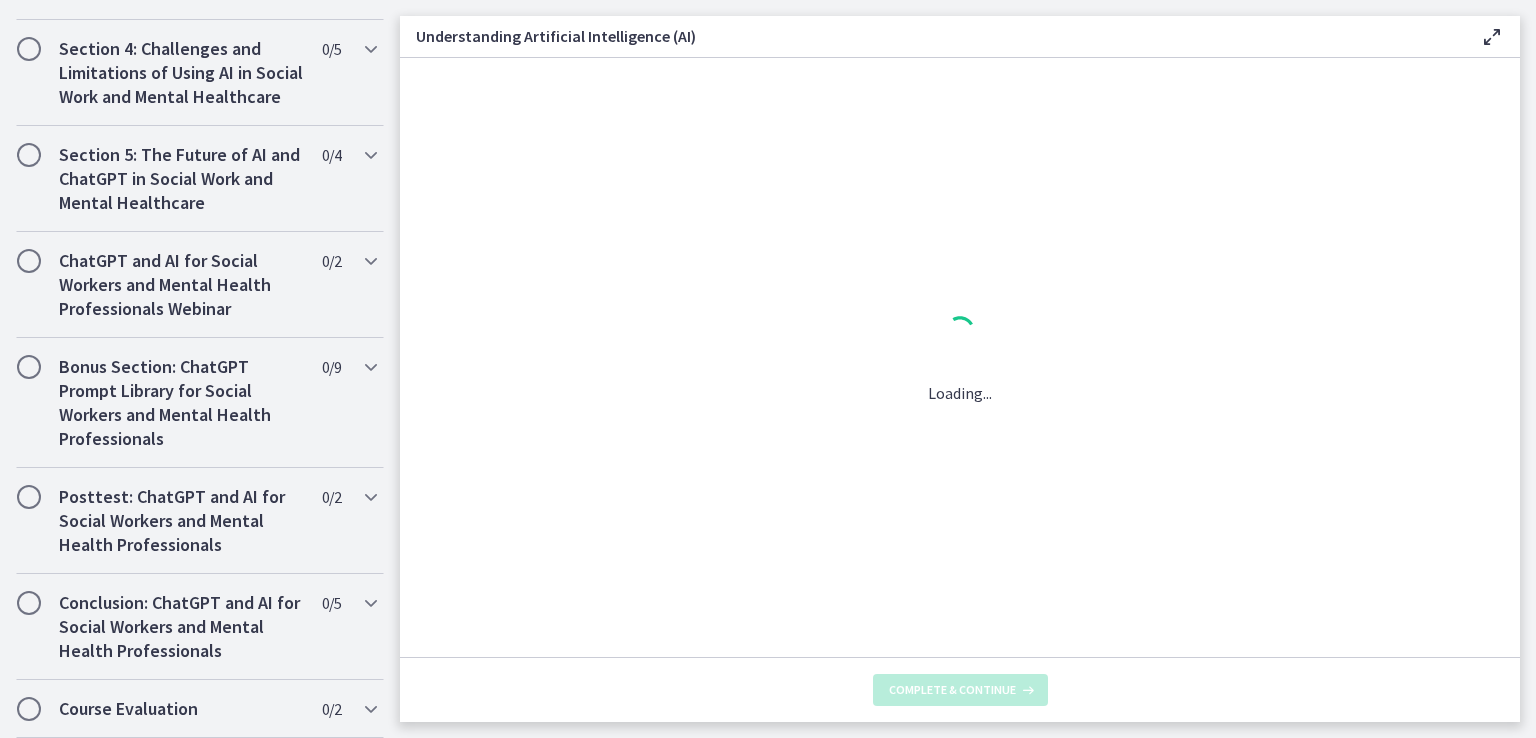 scroll, scrollTop: 0, scrollLeft: 0, axis: both 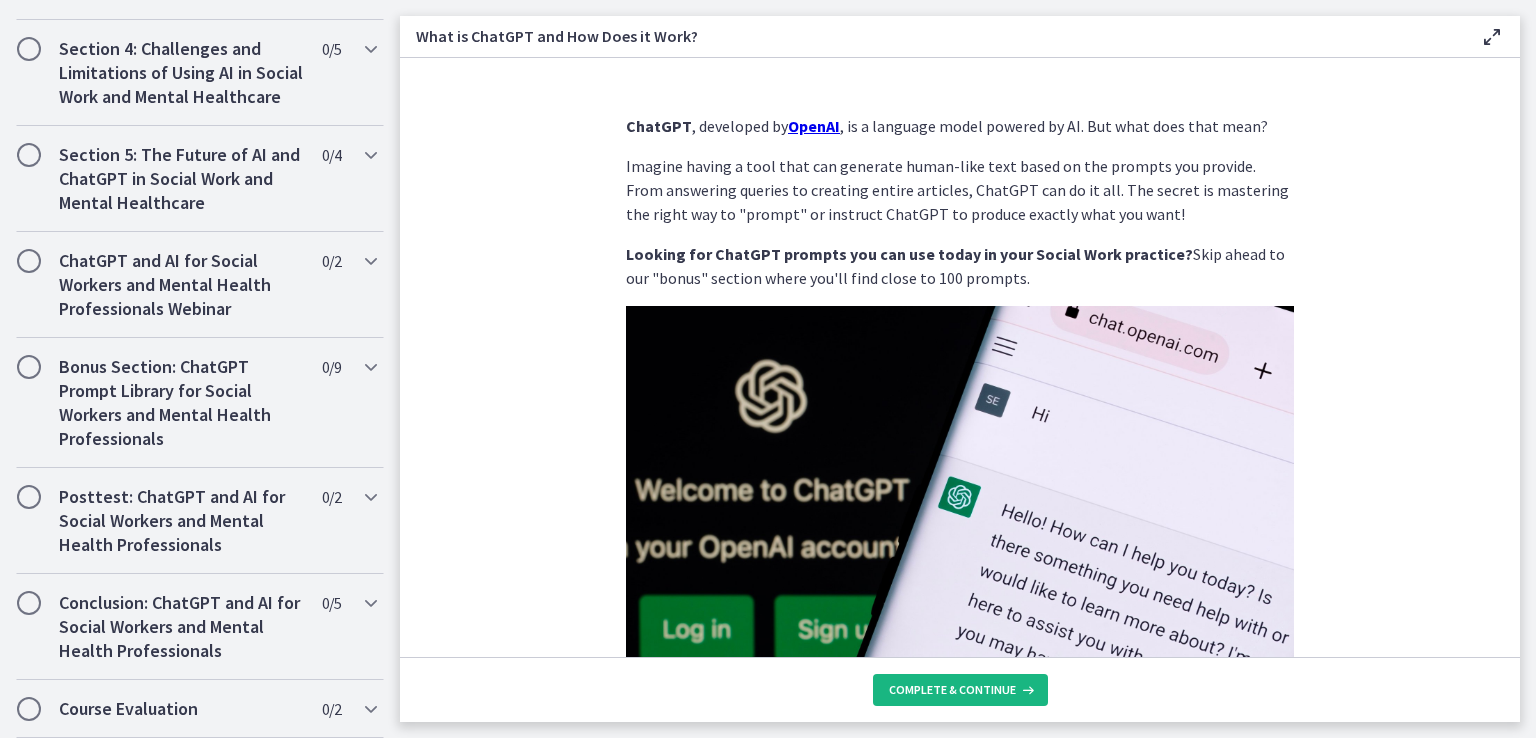 click on "Complete & continue" at bounding box center [952, 690] 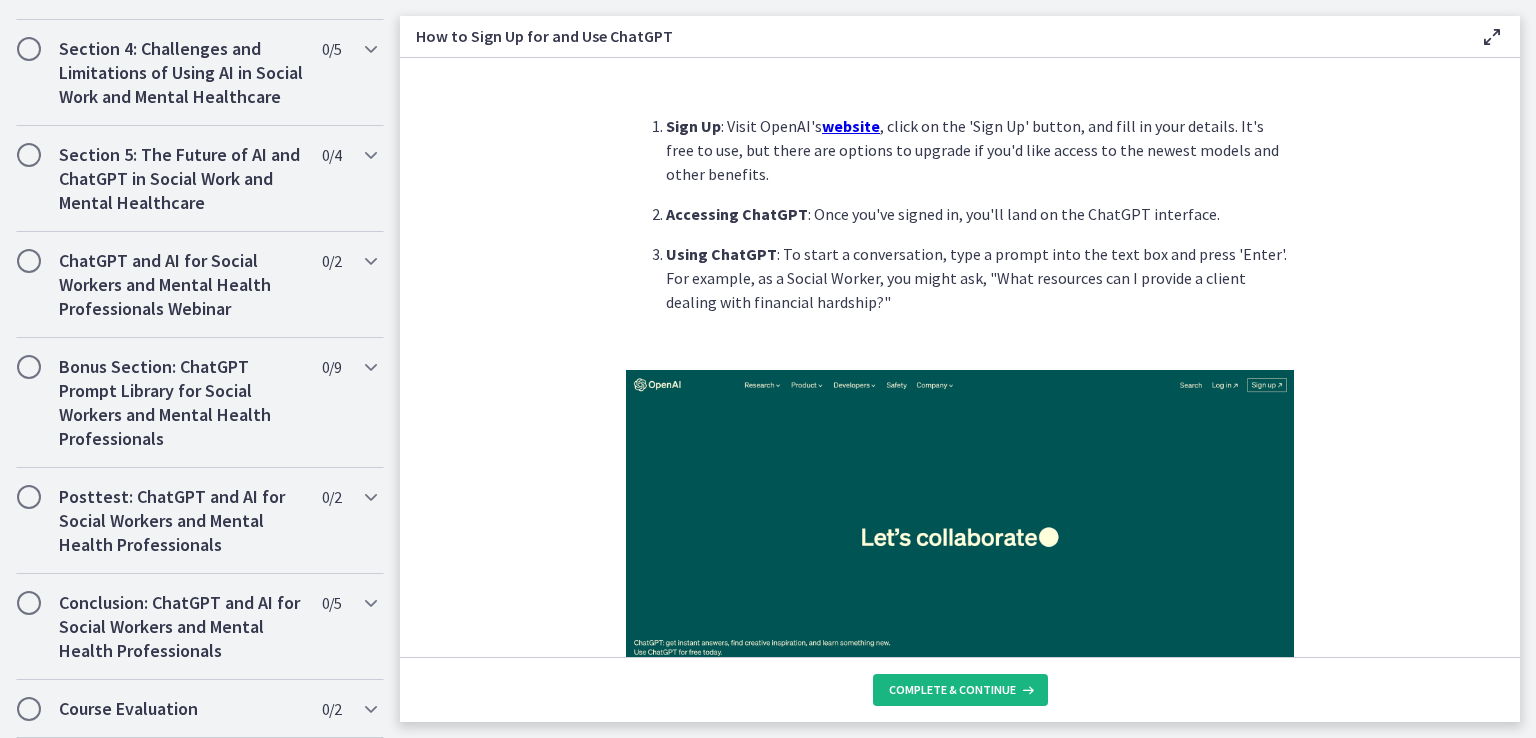 click on "Complete & continue" at bounding box center (952, 690) 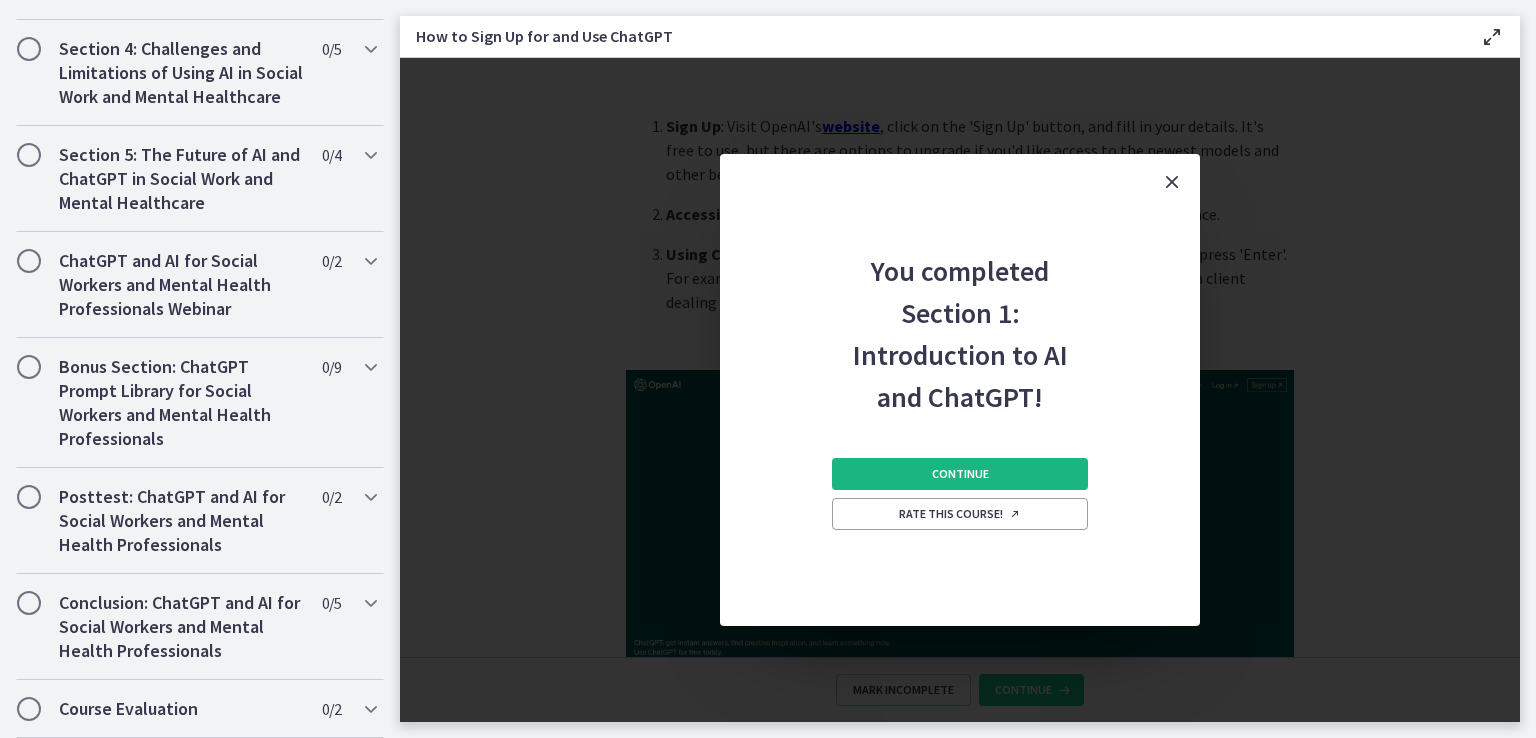 click on "Continue" at bounding box center [960, 474] 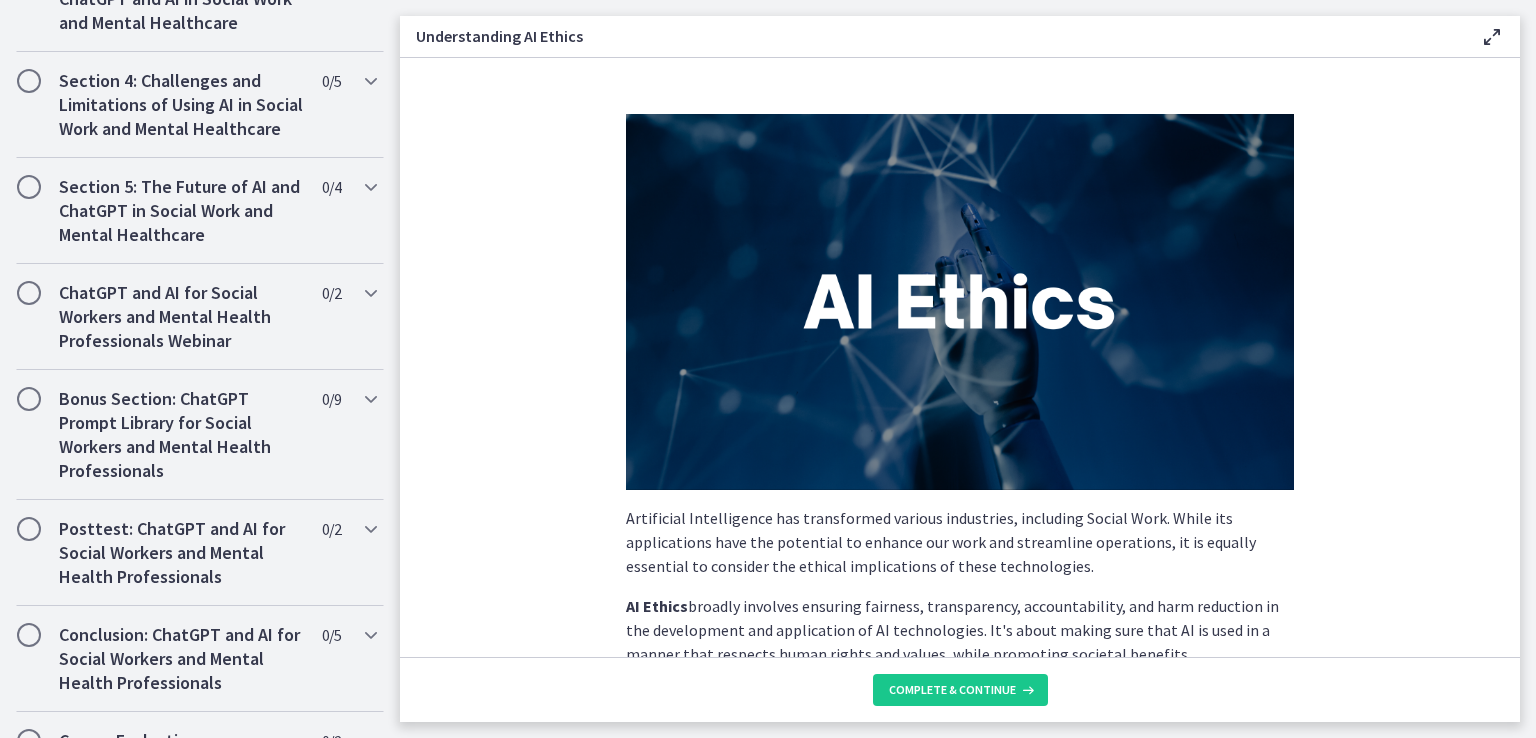 scroll, scrollTop: 1207, scrollLeft: 0, axis: vertical 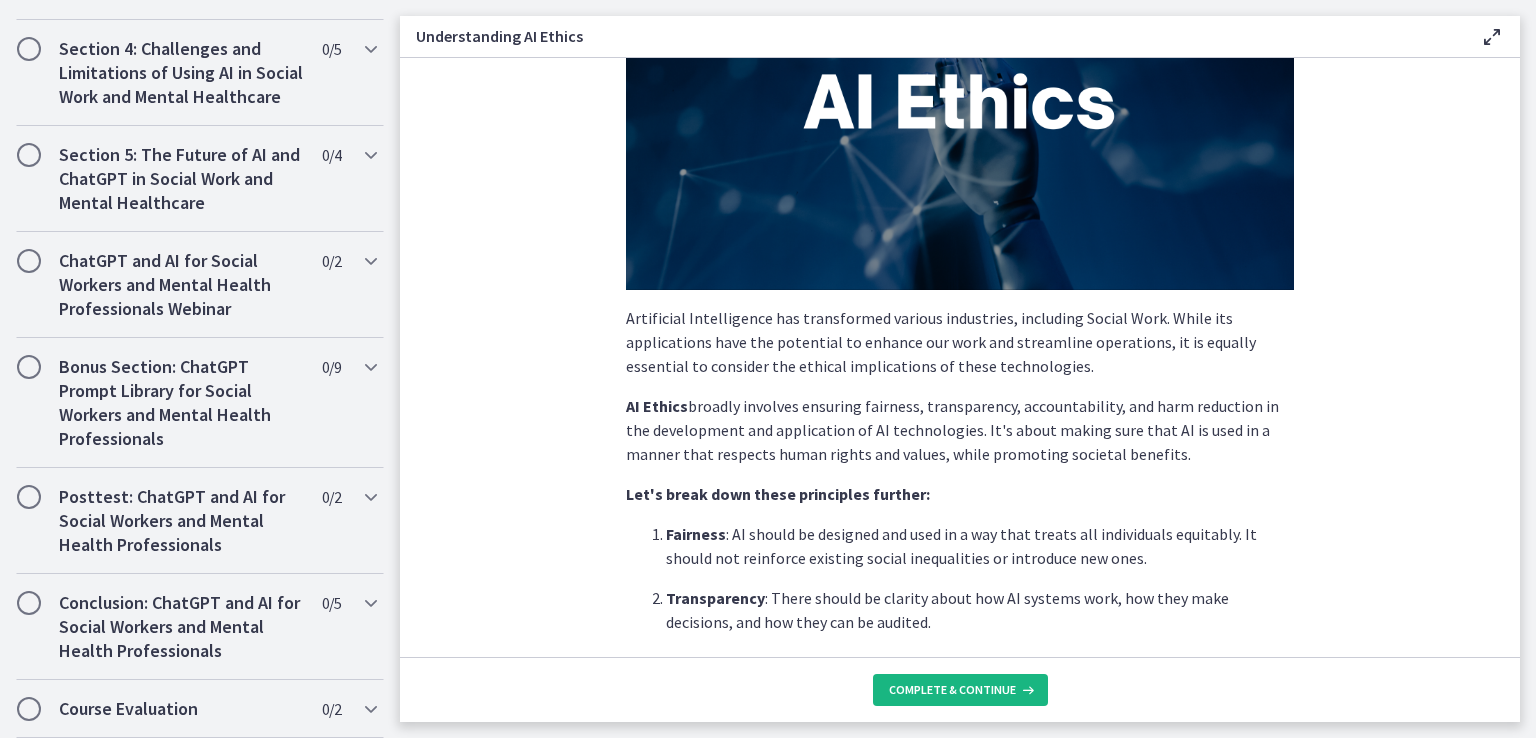 click on "Complete & continue" at bounding box center (952, 690) 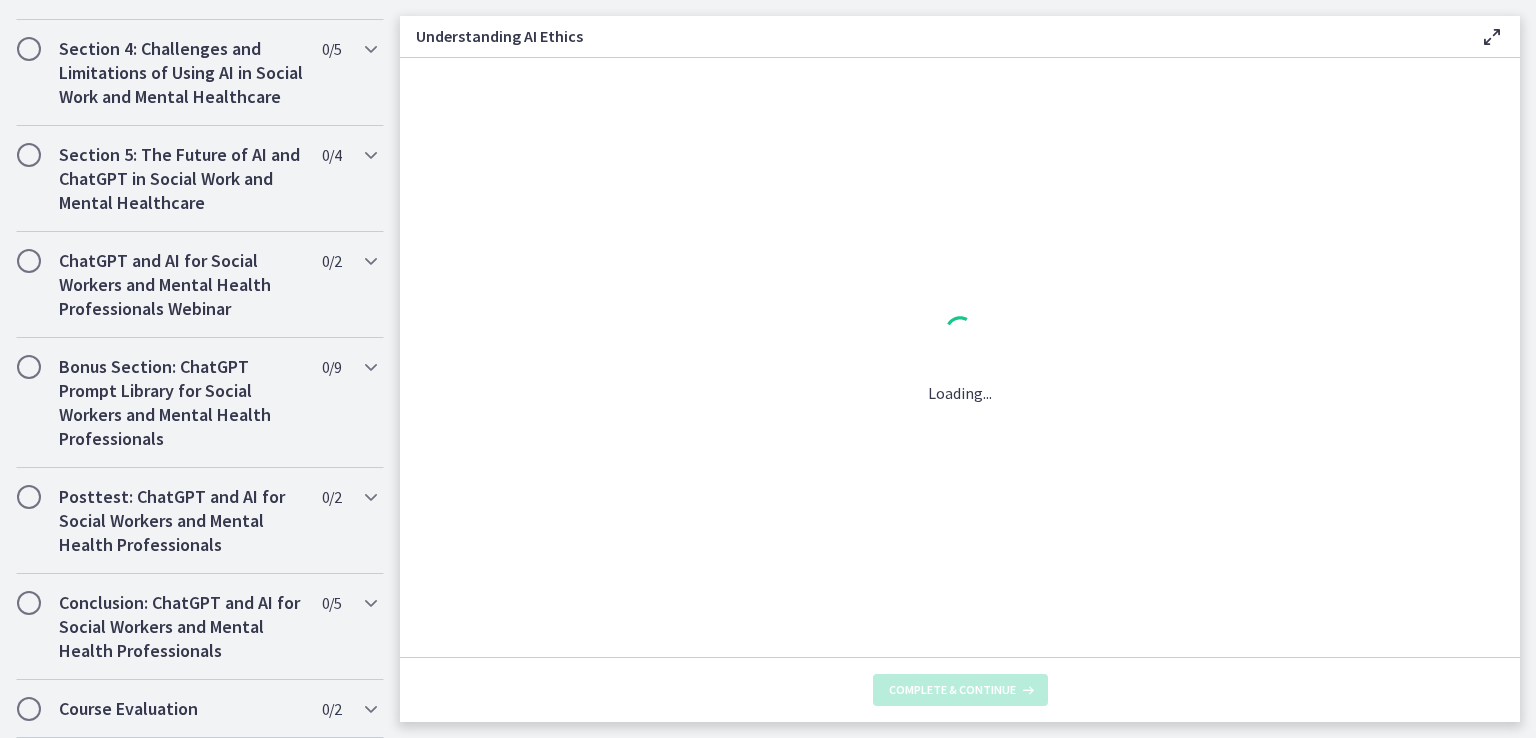 scroll, scrollTop: 0, scrollLeft: 0, axis: both 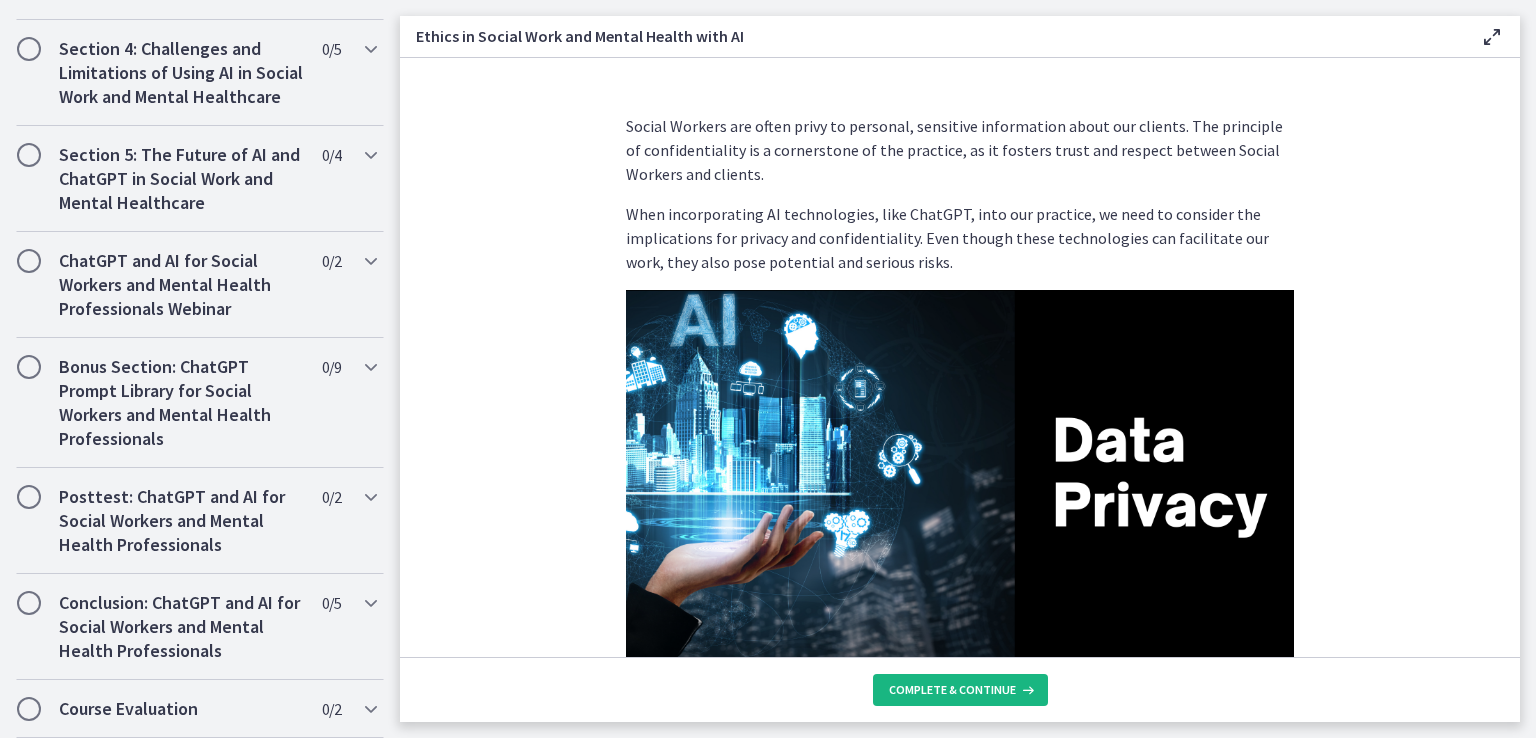 click on "Complete & continue" at bounding box center [952, 690] 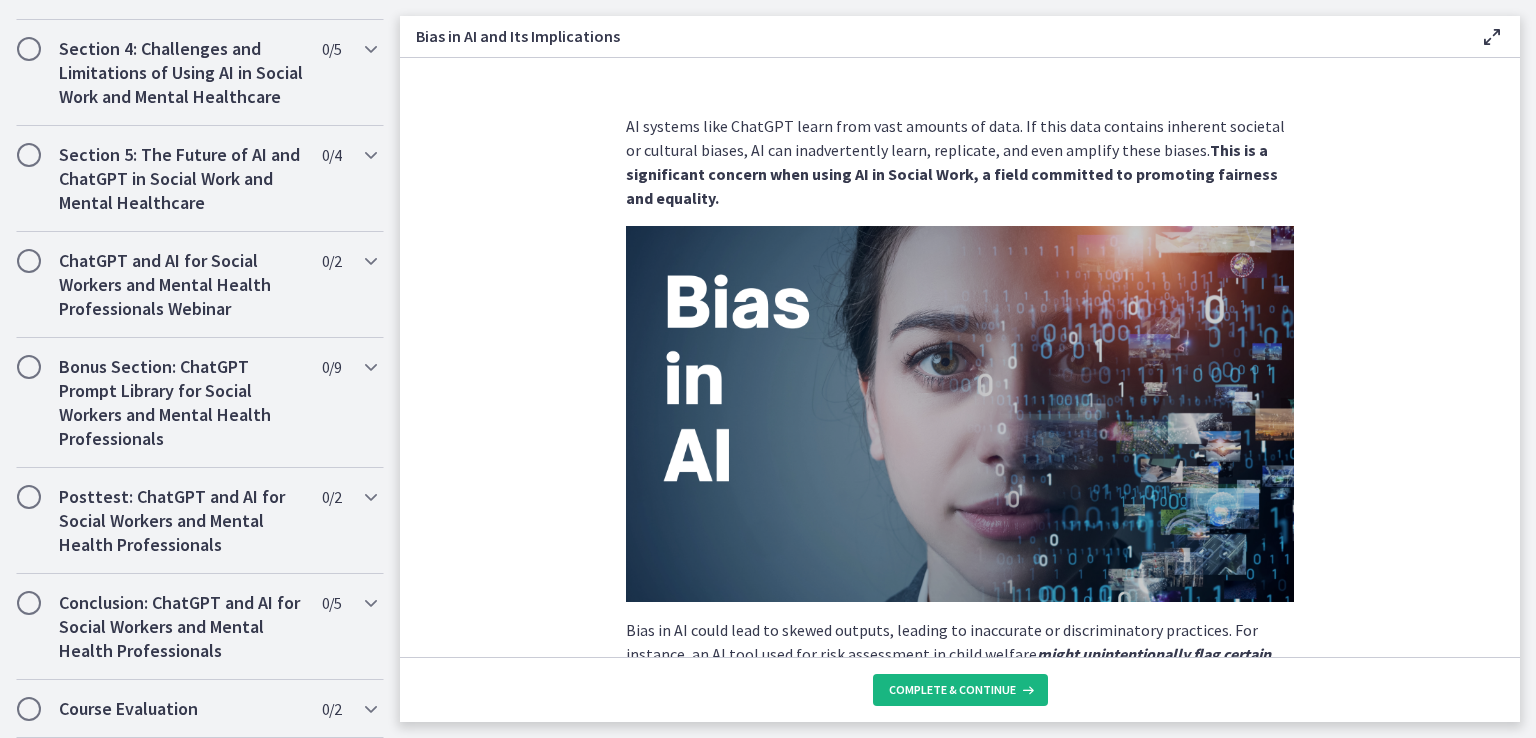 click on "Complete & continue" at bounding box center (952, 690) 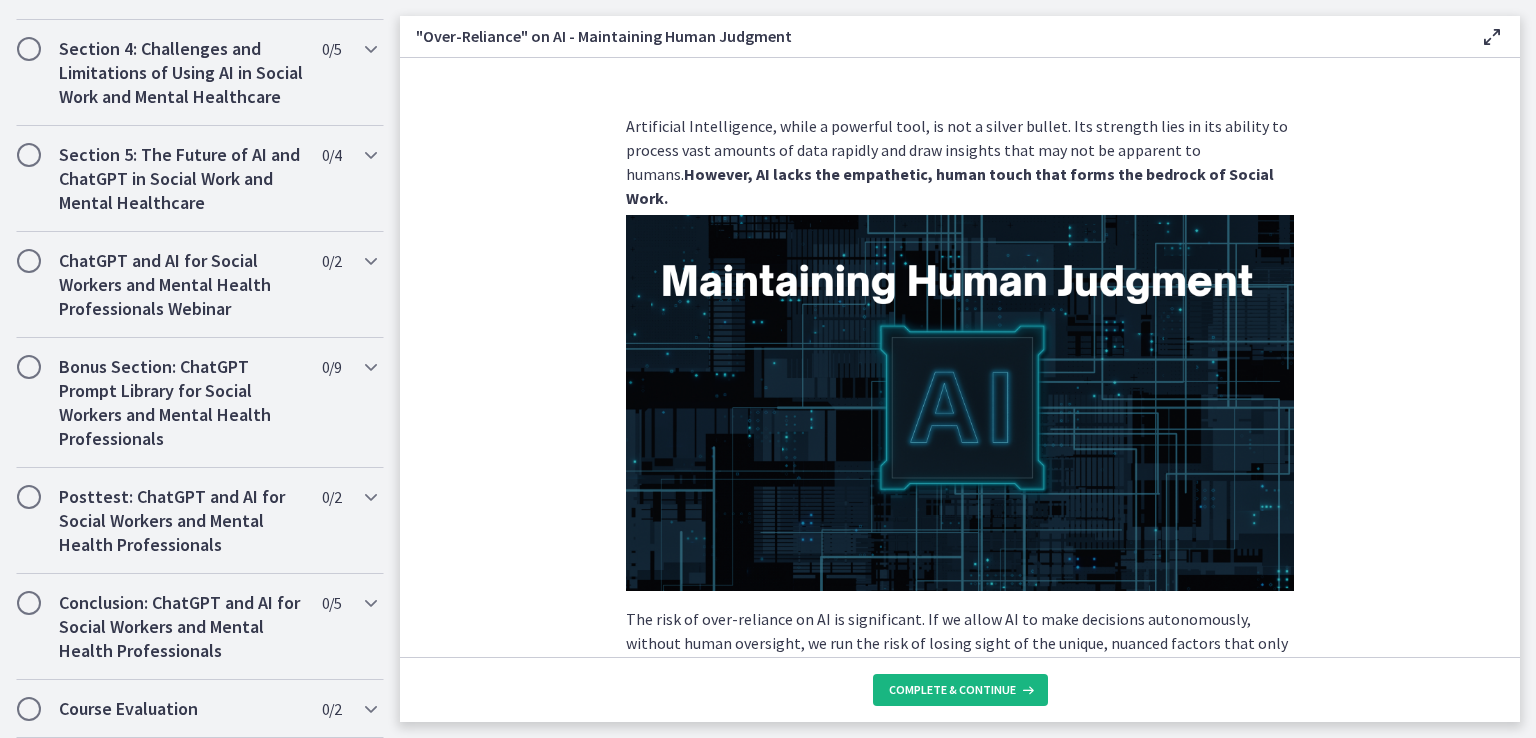click on "Complete & continue" at bounding box center (952, 690) 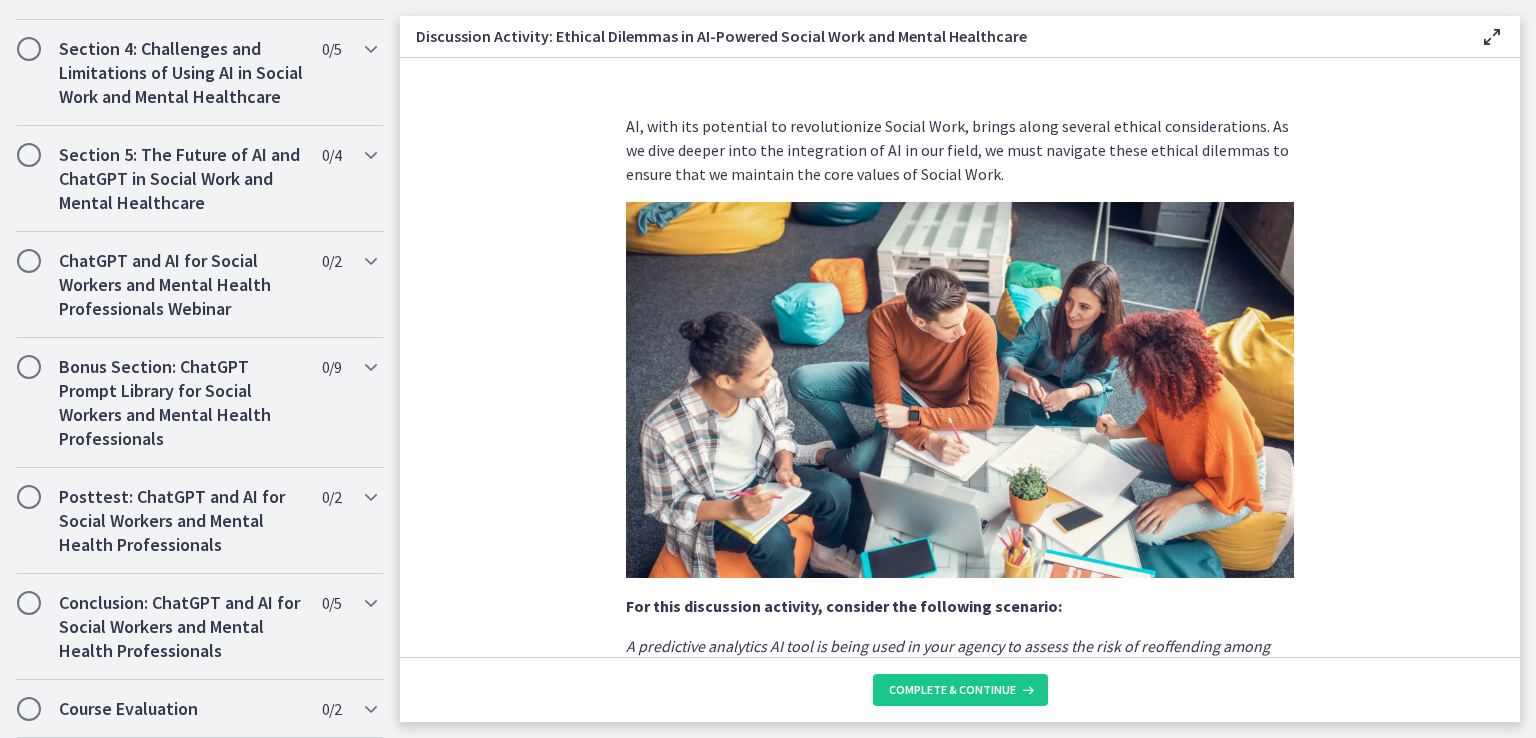 scroll, scrollTop: 1231, scrollLeft: 0, axis: vertical 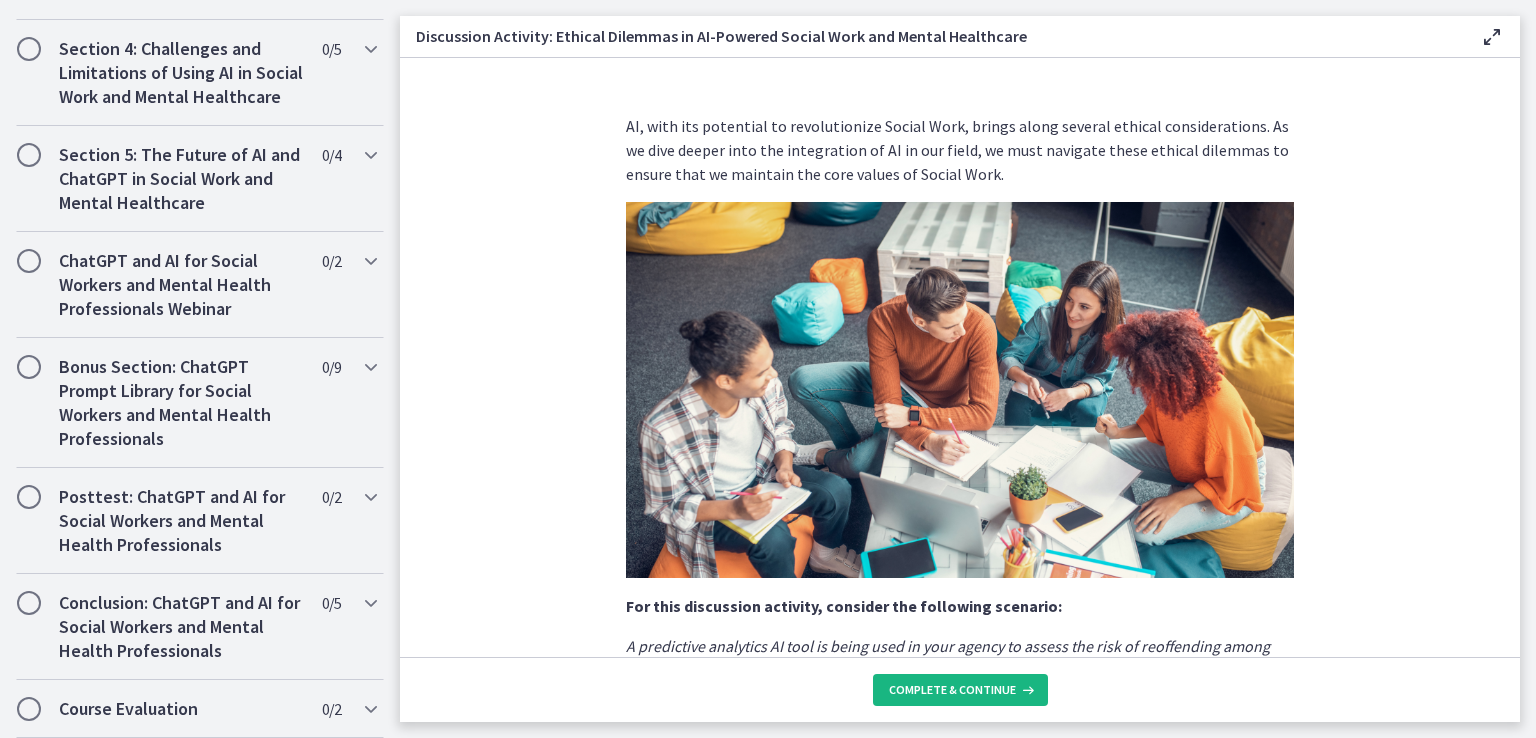 click on "Complete & continue" at bounding box center [952, 690] 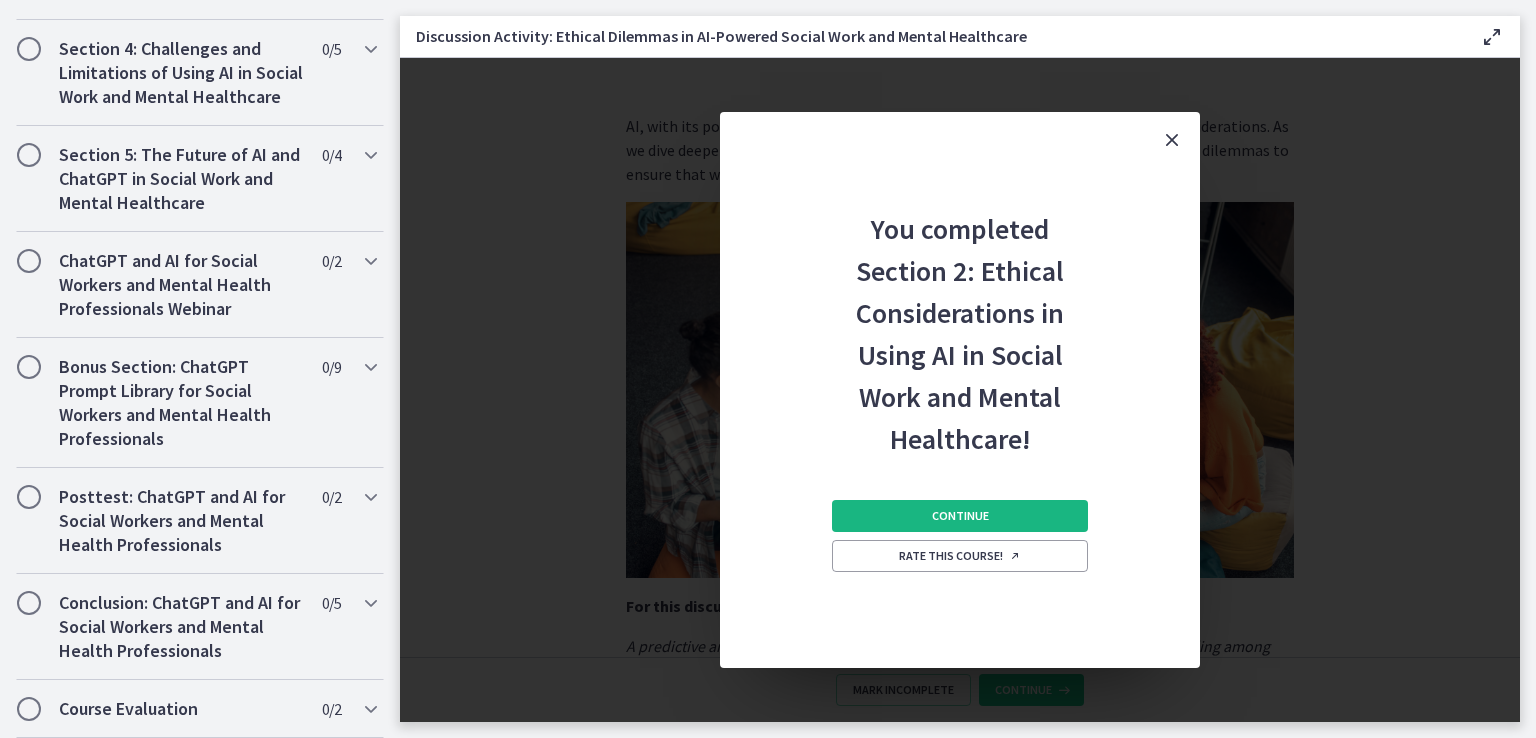 click on "Continue" at bounding box center [960, 516] 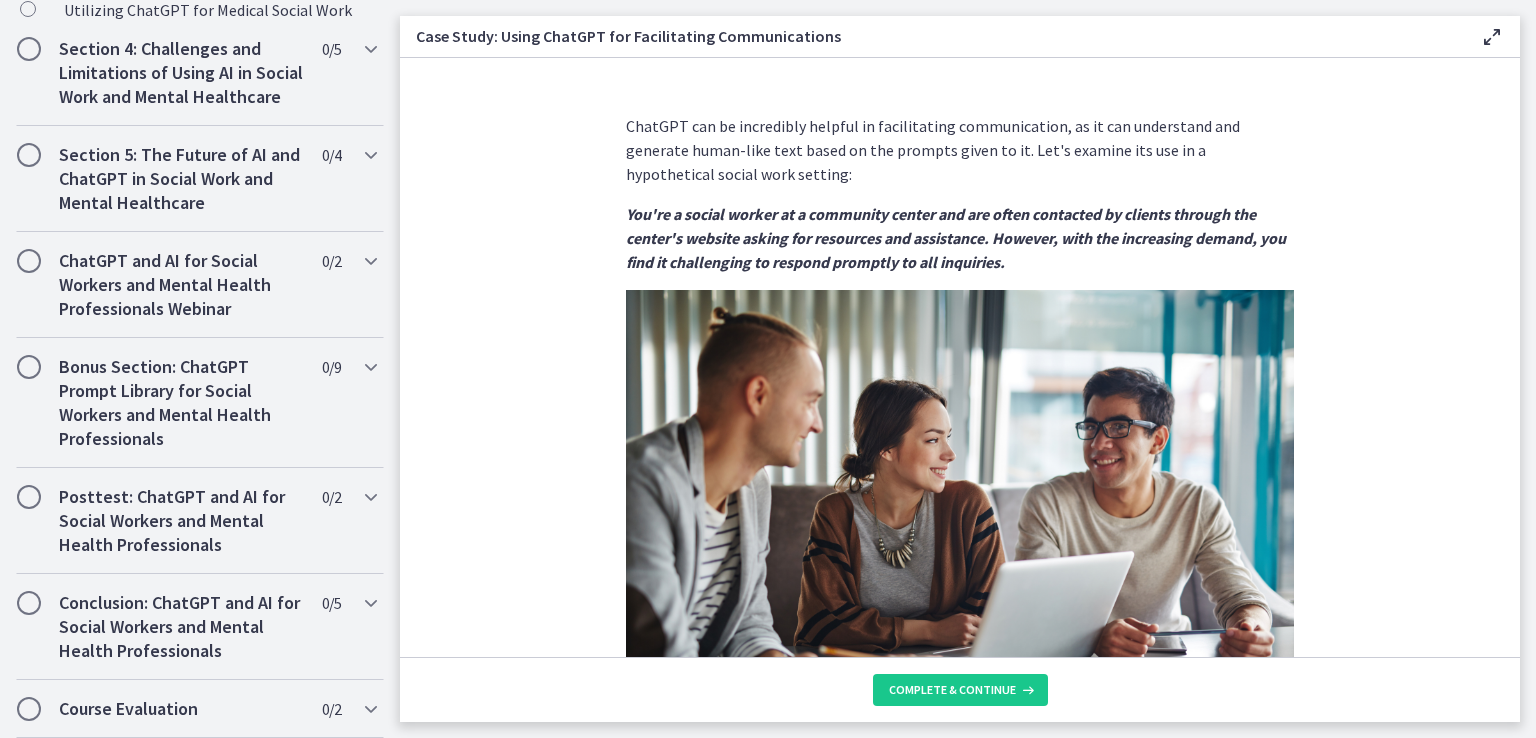 scroll, scrollTop: 1583, scrollLeft: 0, axis: vertical 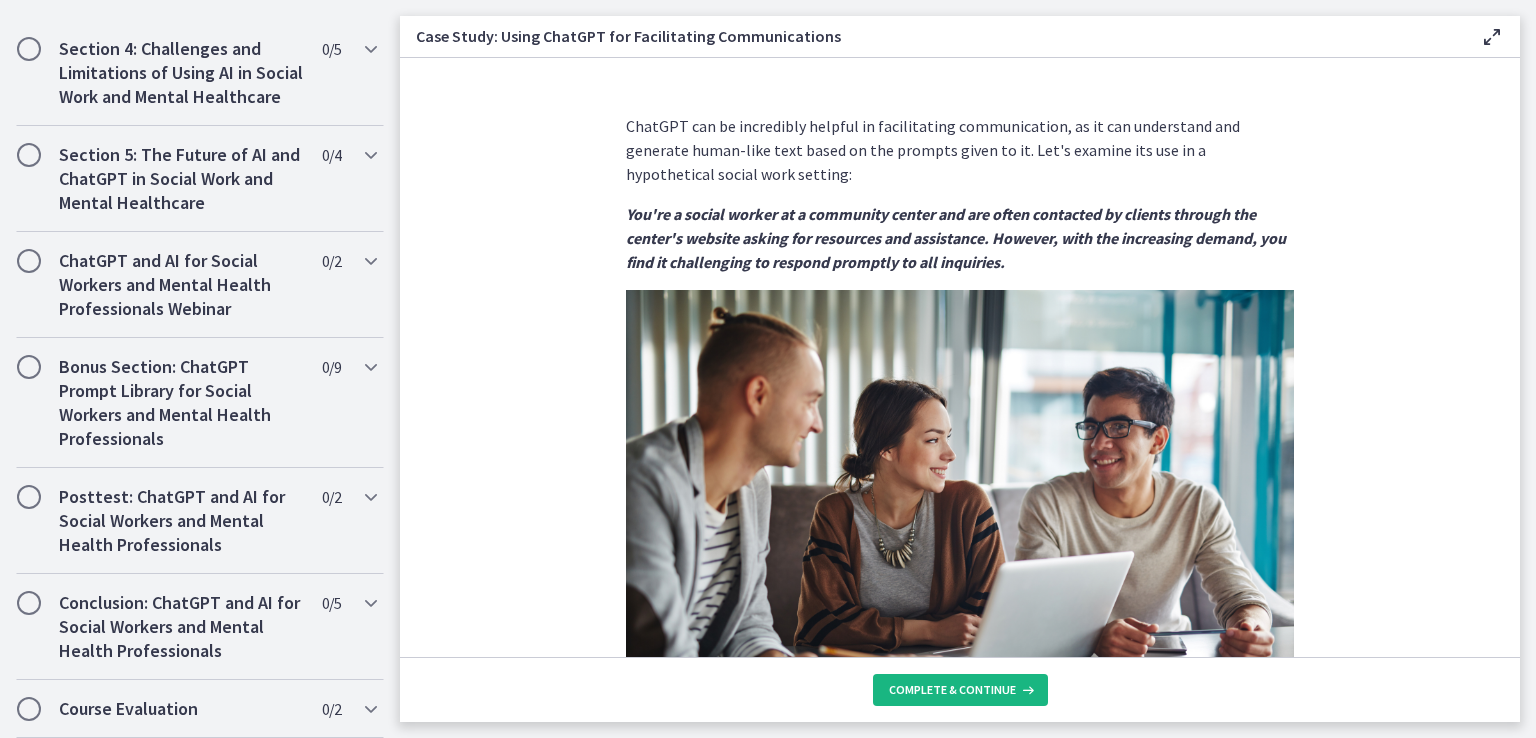 click on "Complete & continue" at bounding box center [960, 690] 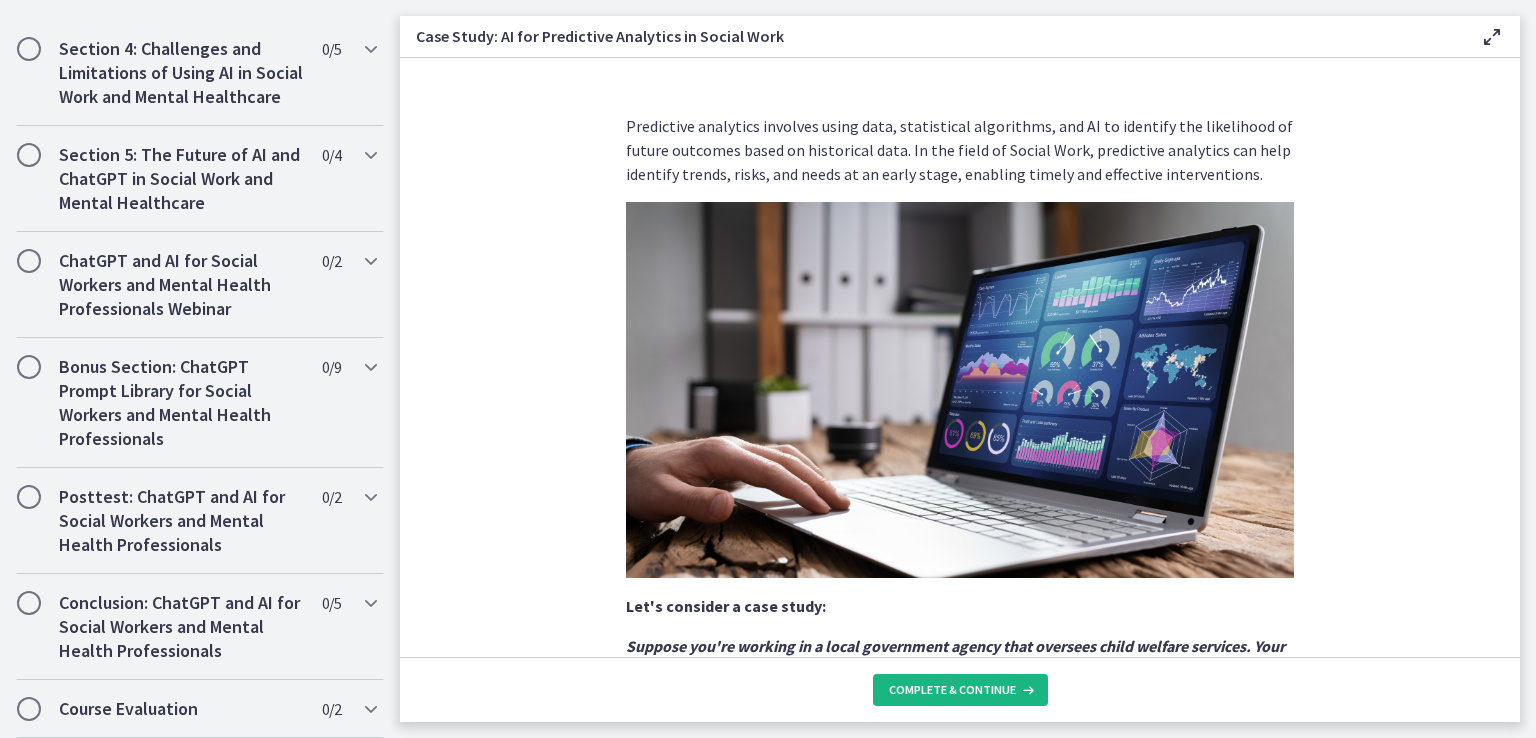 click on "Complete & continue" at bounding box center (960, 690) 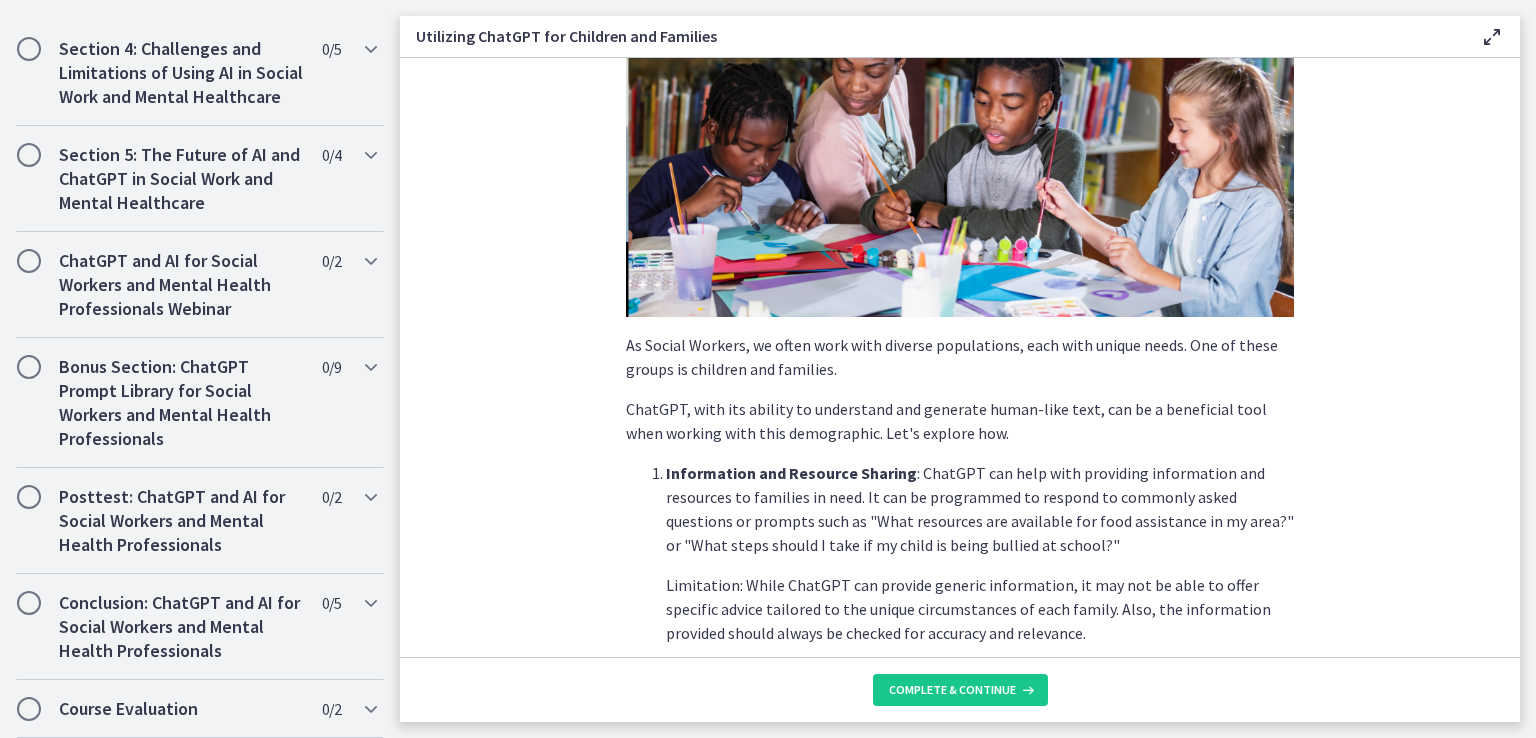 scroll, scrollTop: 200, scrollLeft: 0, axis: vertical 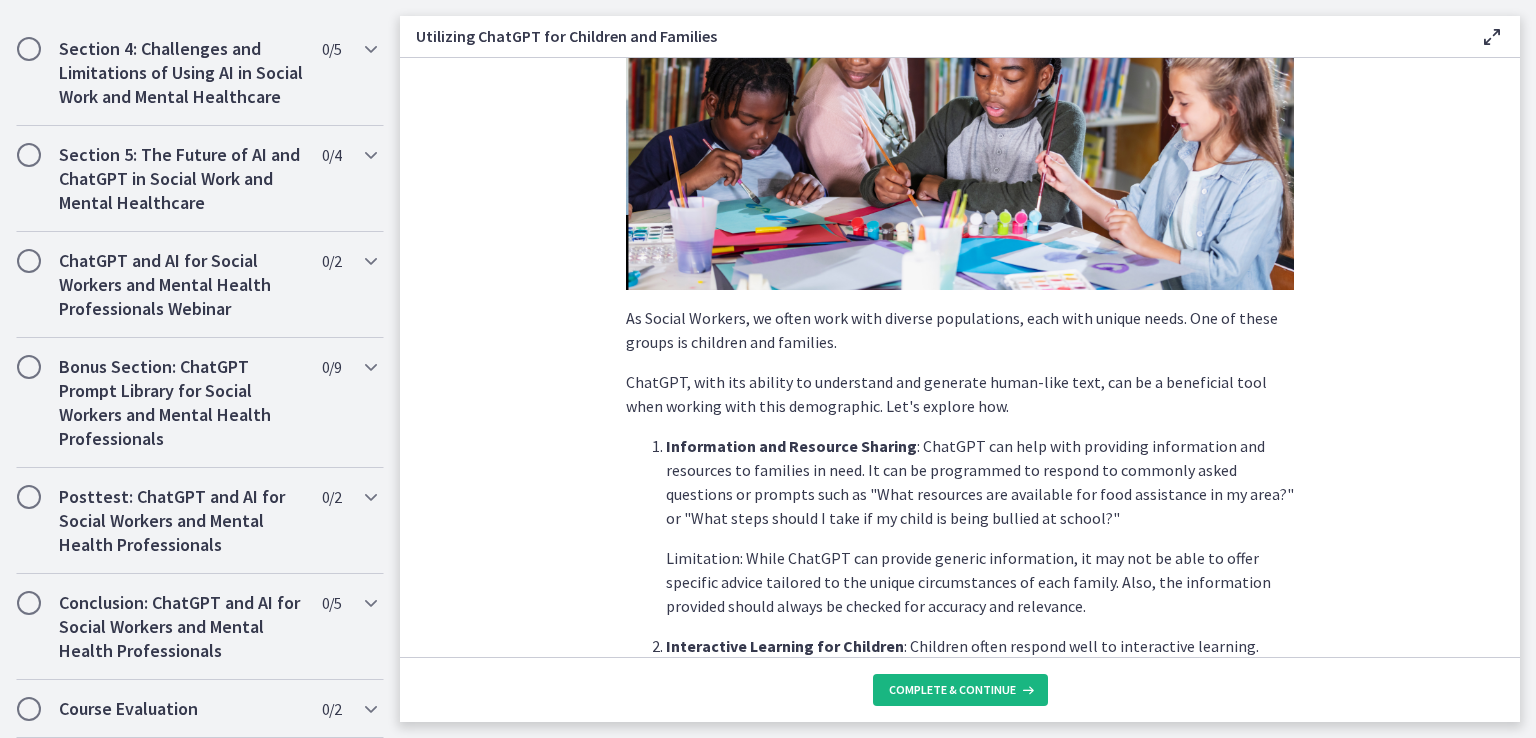 click on "Complete & continue" at bounding box center (960, 690) 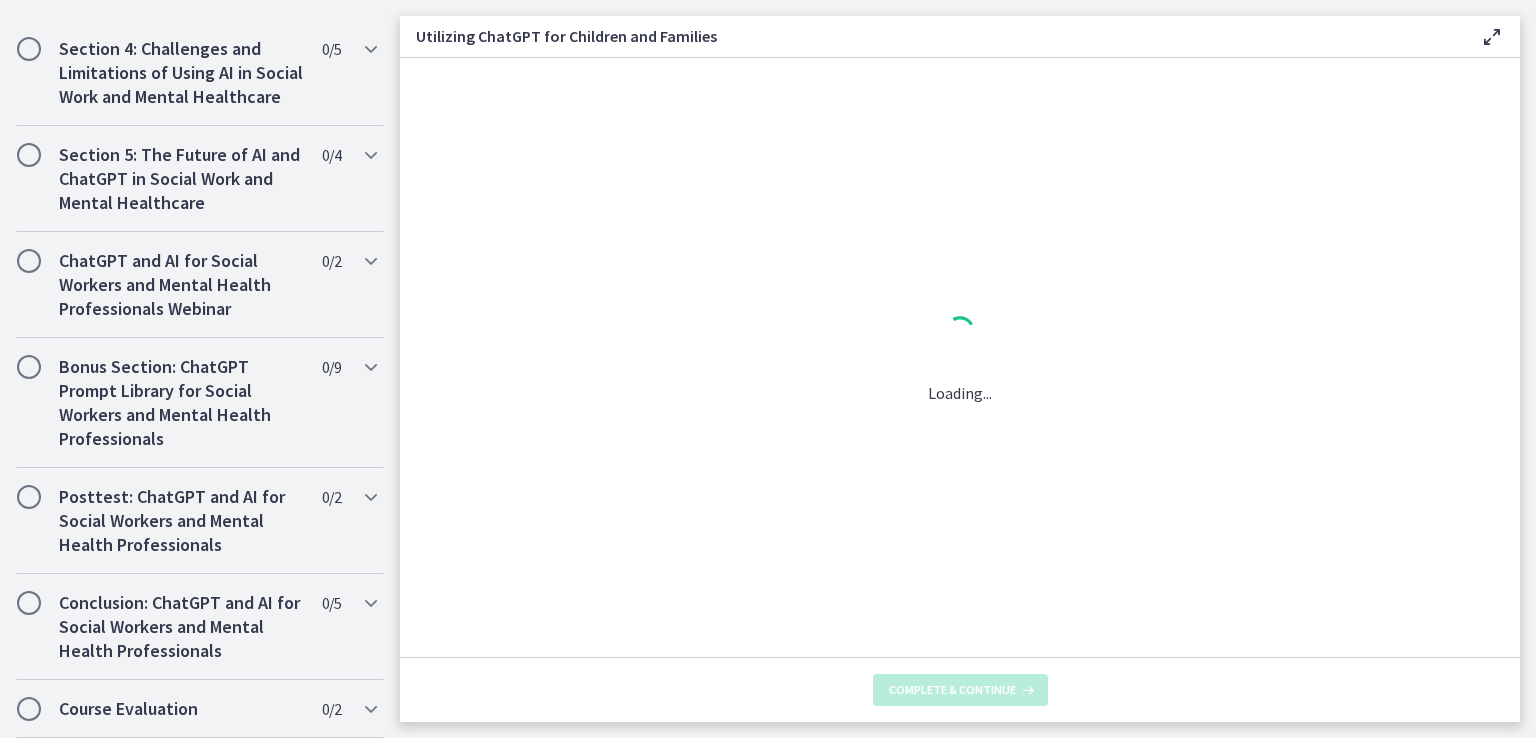 scroll, scrollTop: 0, scrollLeft: 0, axis: both 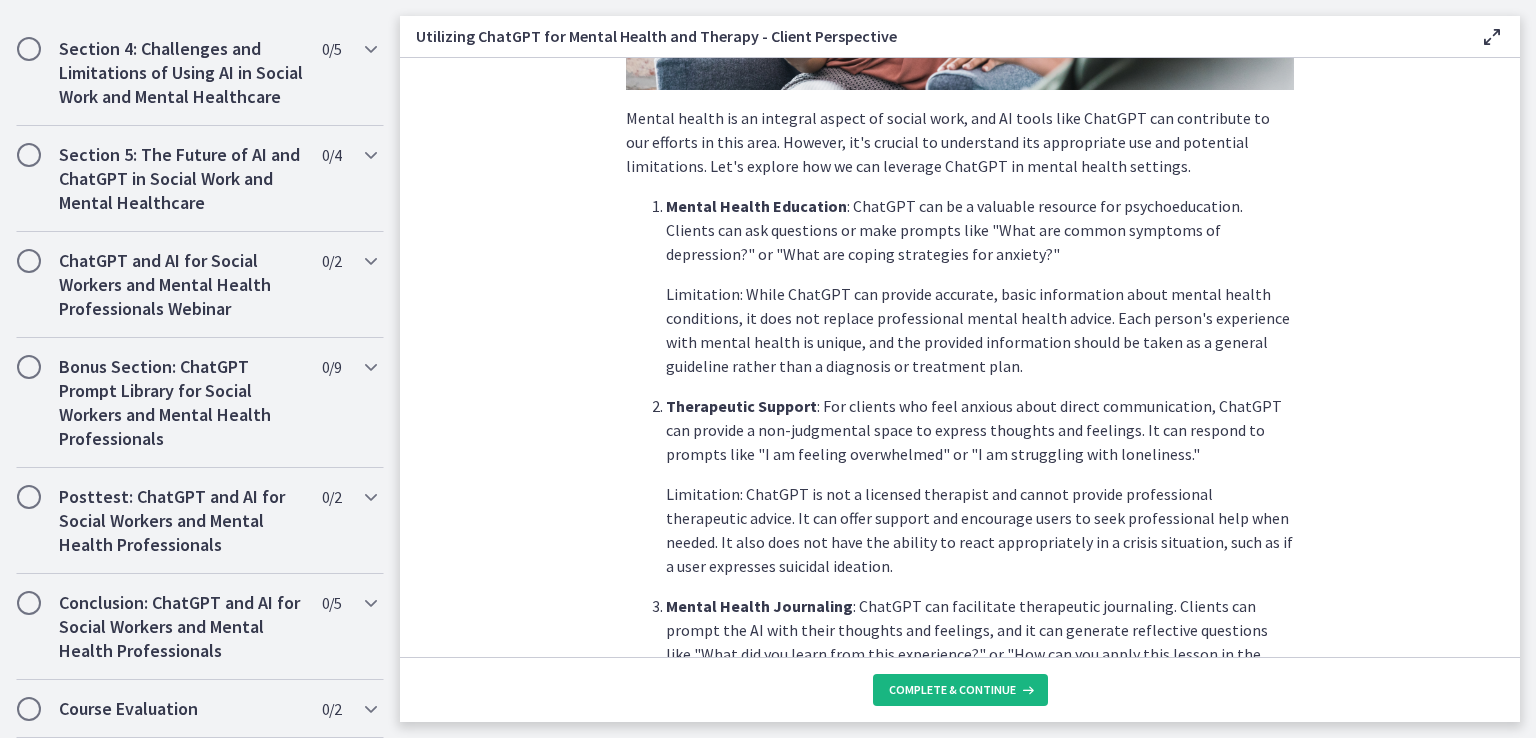 click on "Complete & continue" at bounding box center (952, 690) 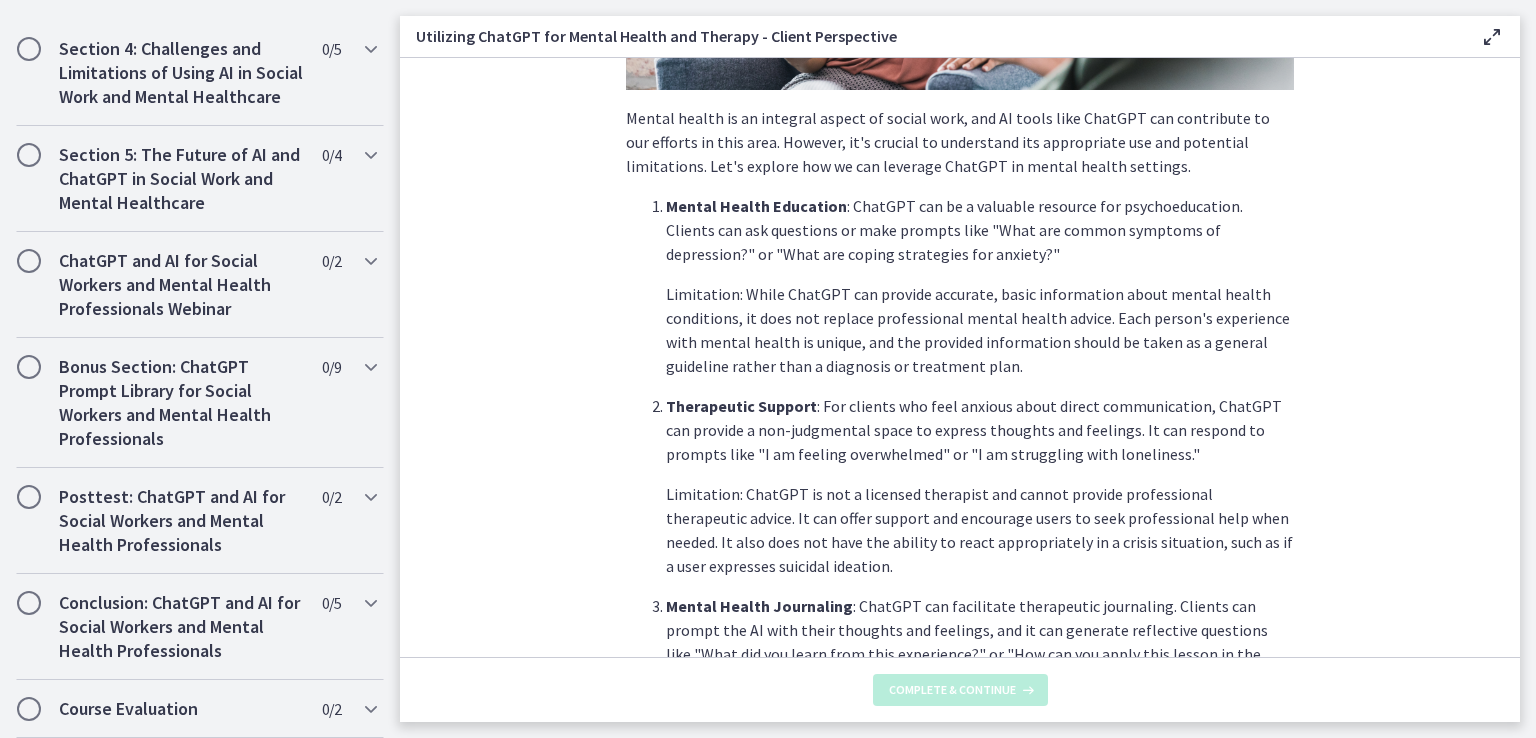 scroll, scrollTop: 0, scrollLeft: 0, axis: both 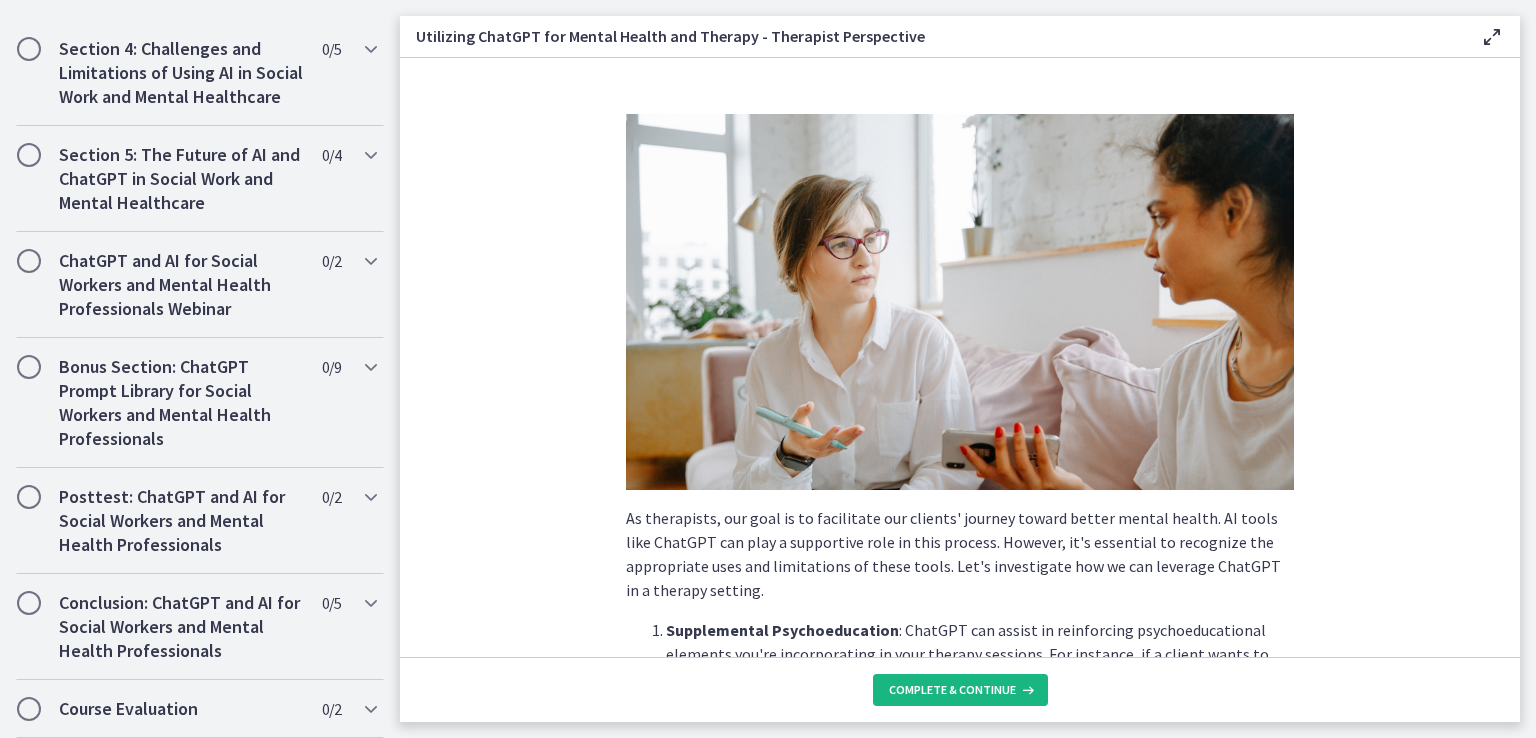click on "Complete & continue" at bounding box center [952, 690] 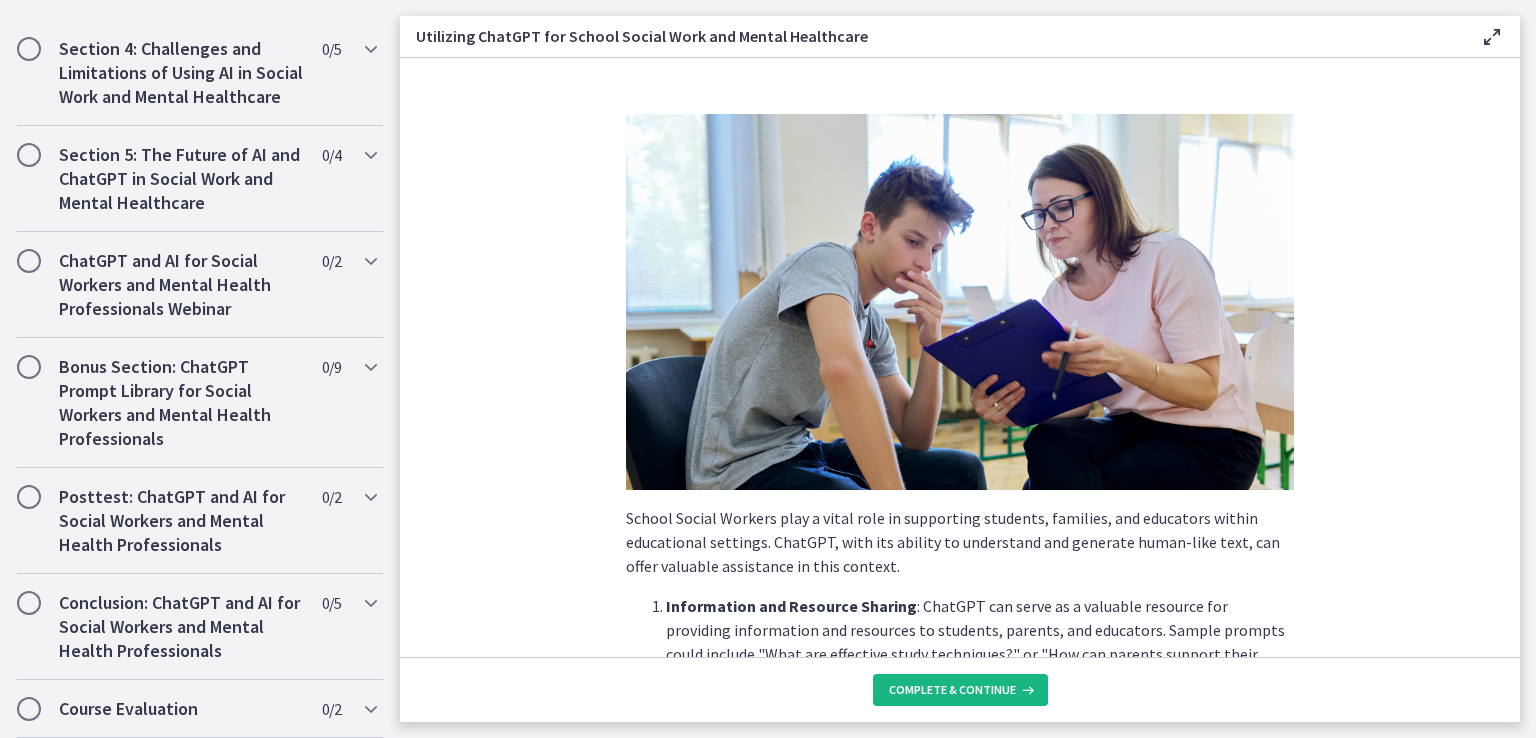 click on "Complete & continue" at bounding box center (952, 690) 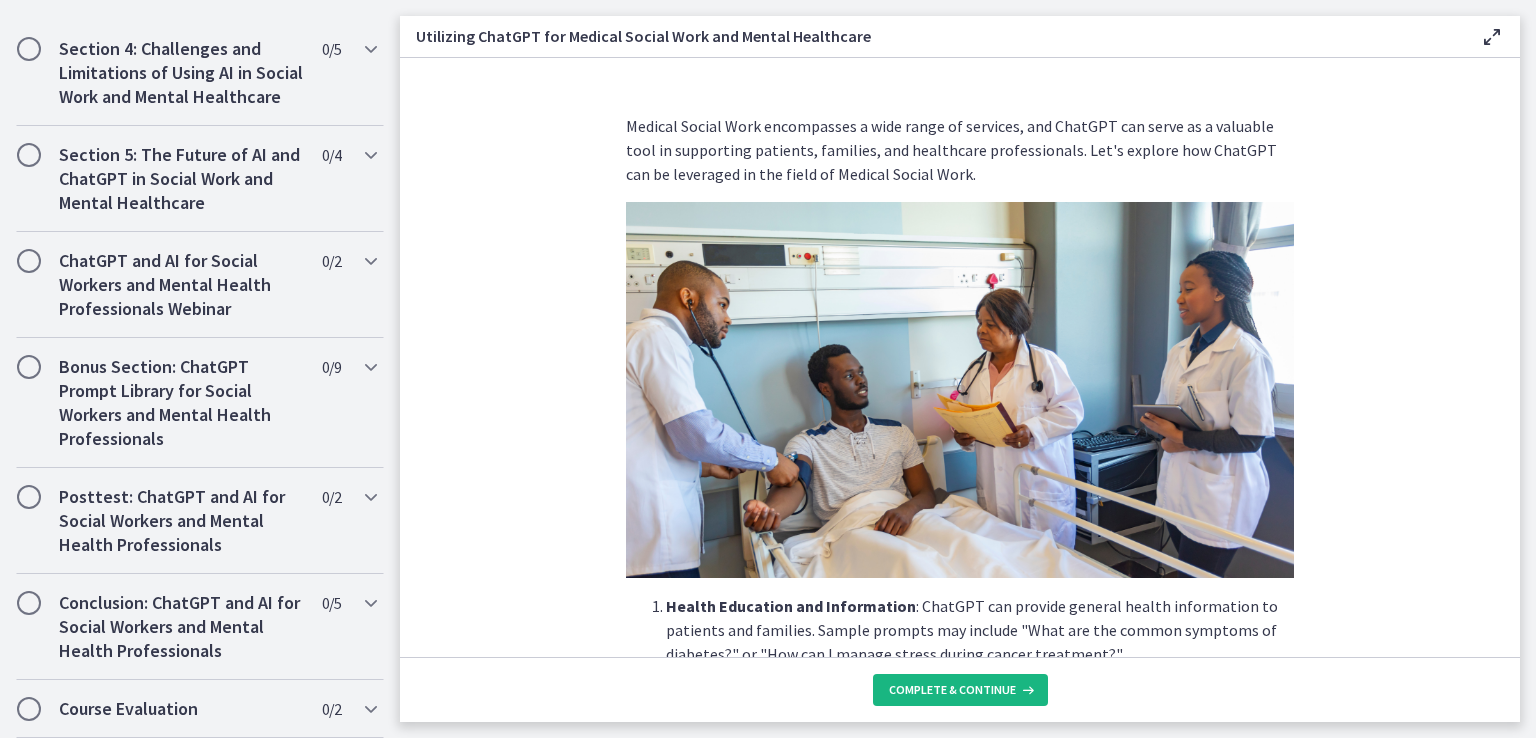 click on "Complete & continue" at bounding box center [952, 690] 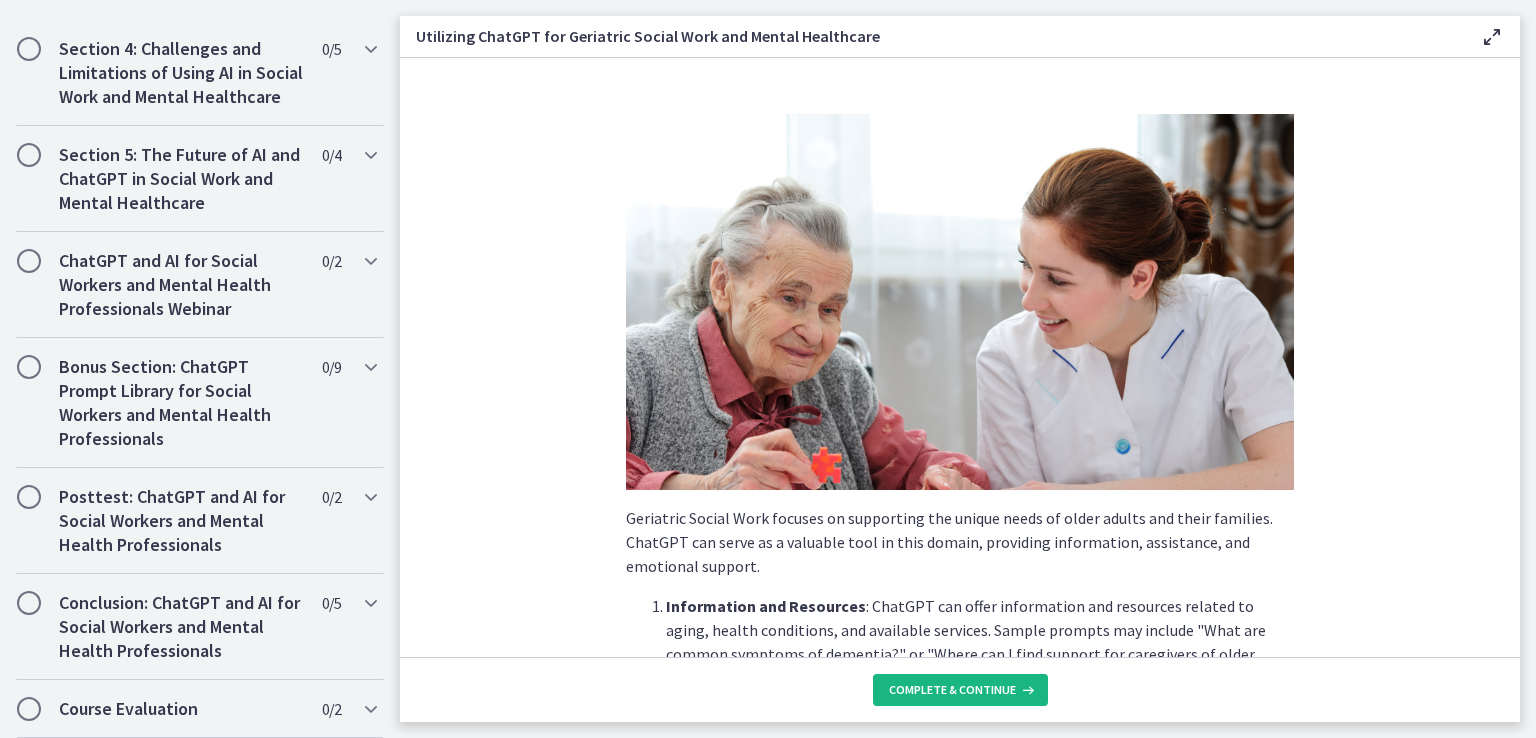click on "Complete & continue" at bounding box center (952, 690) 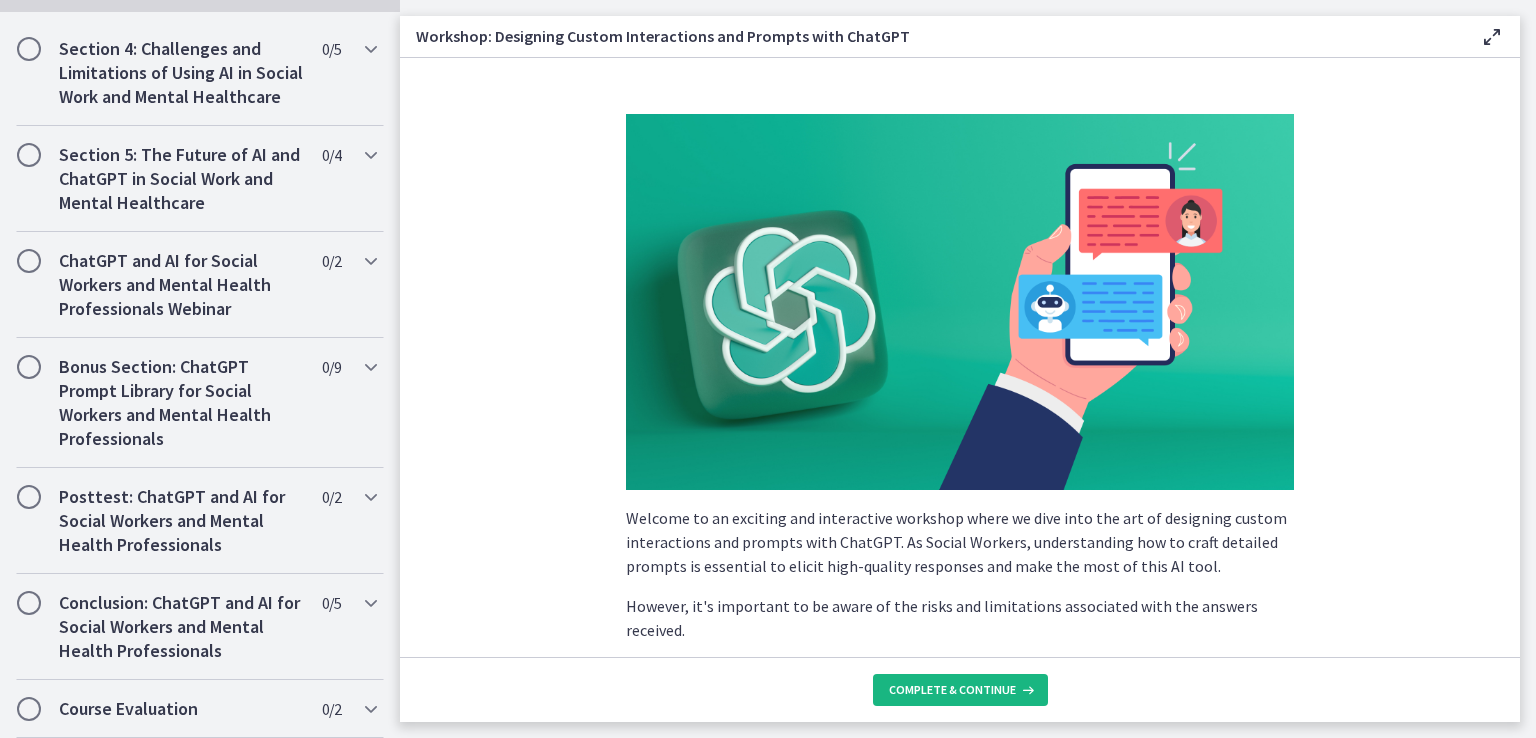 click on "Complete & continue" at bounding box center [952, 690] 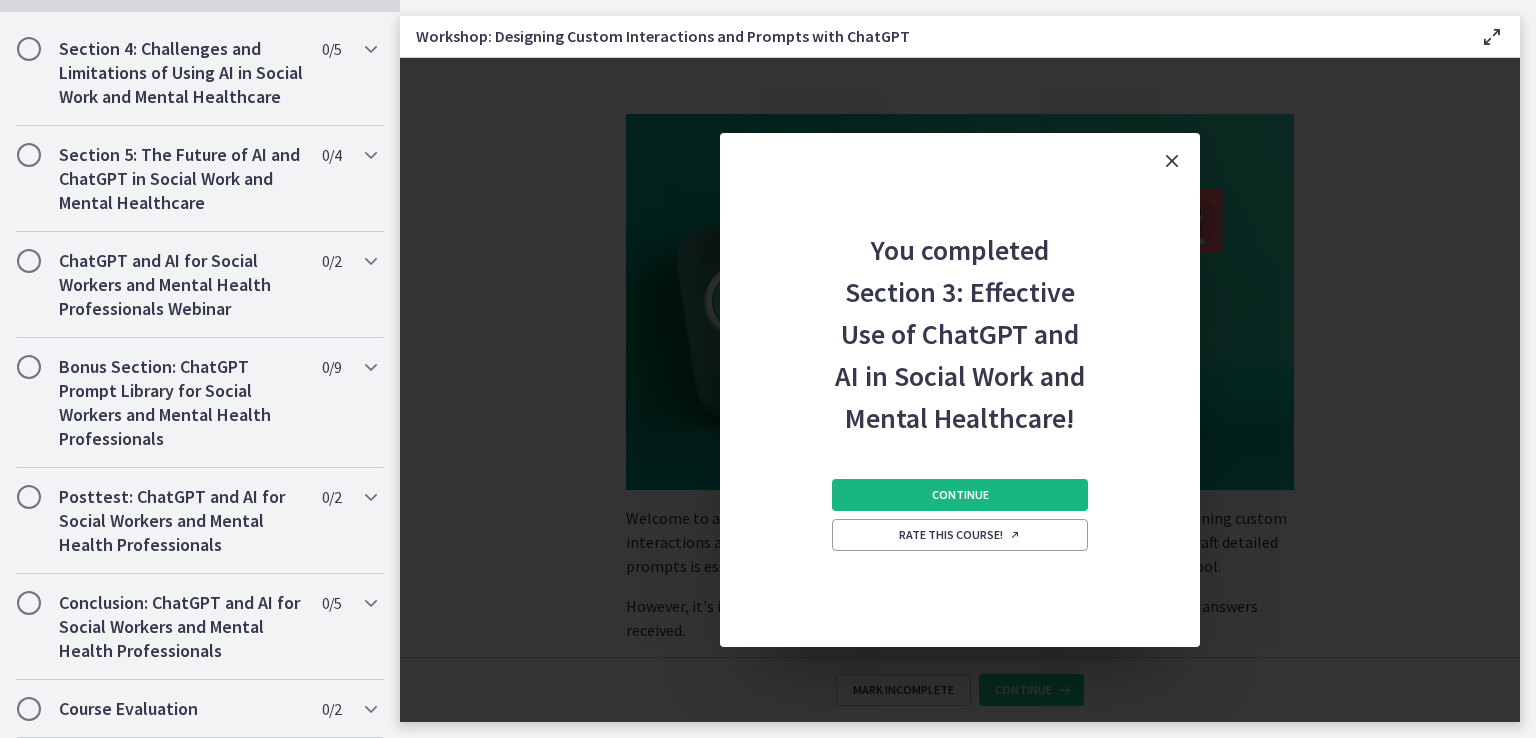 click on "Continue" at bounding box center [960, 495] 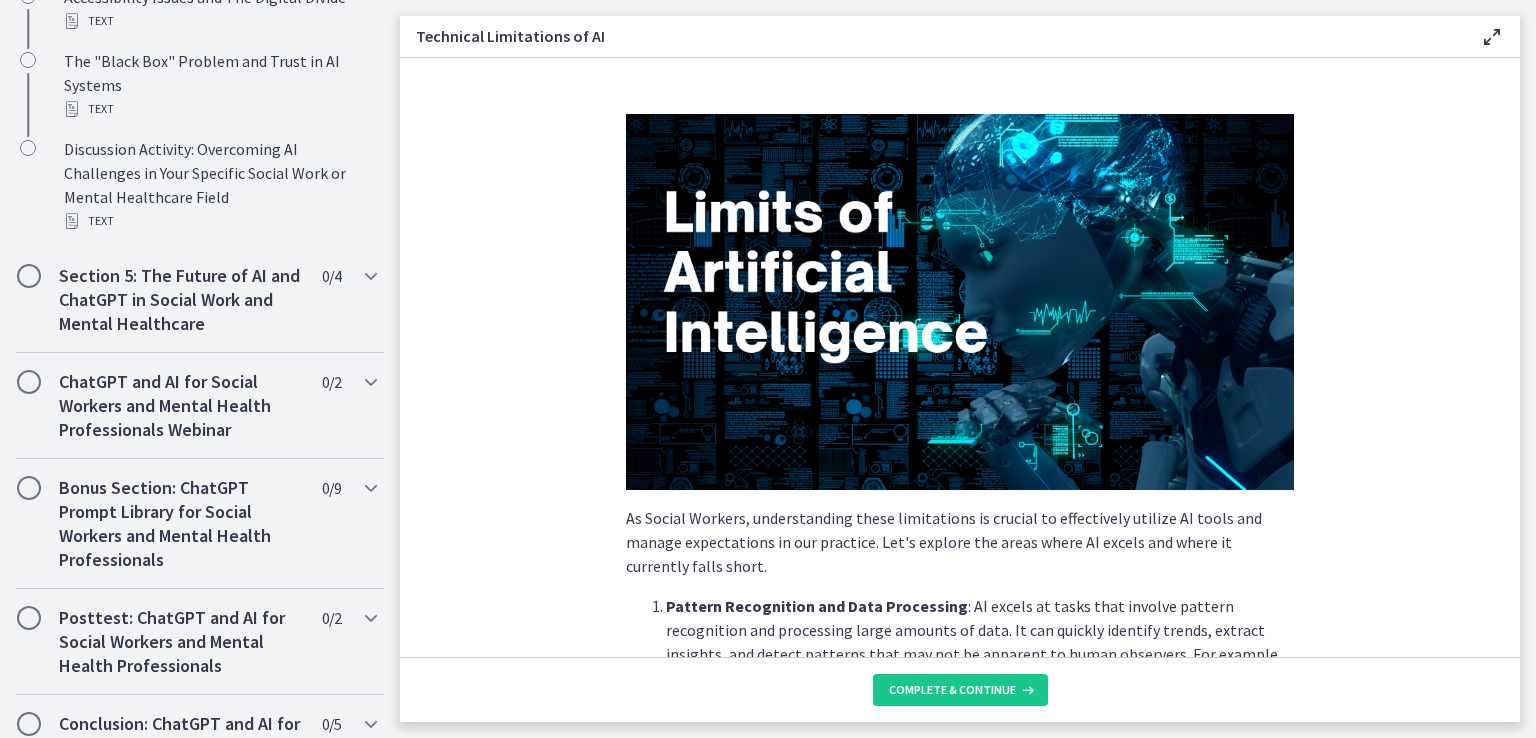 scroll, scrollTop: 799, scrollLeft: 0, axis: vertical 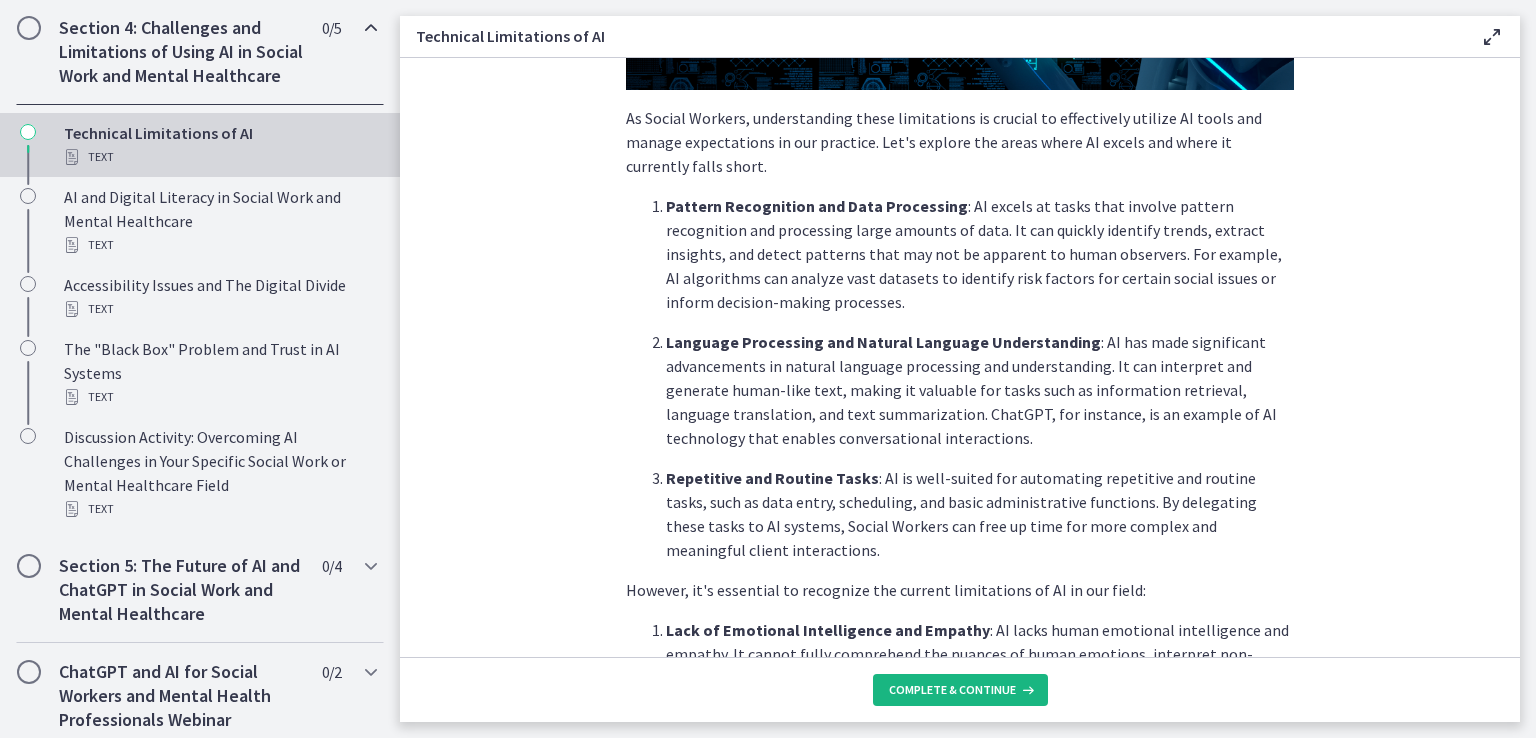 click on "Complete & continue" at bounding box center [952, 690] 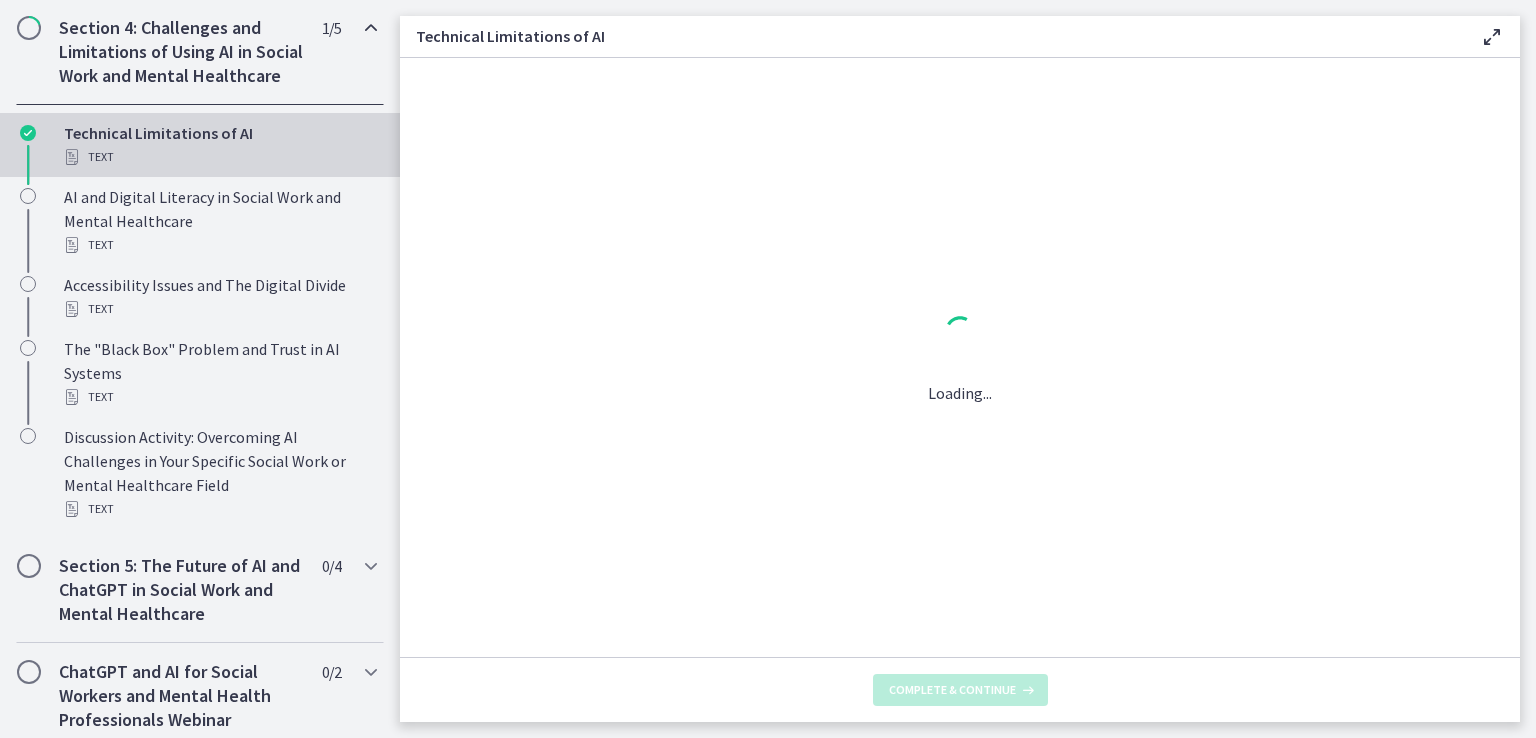 scroll, scrollTop: 0, scrollLeft: 0, axis: both 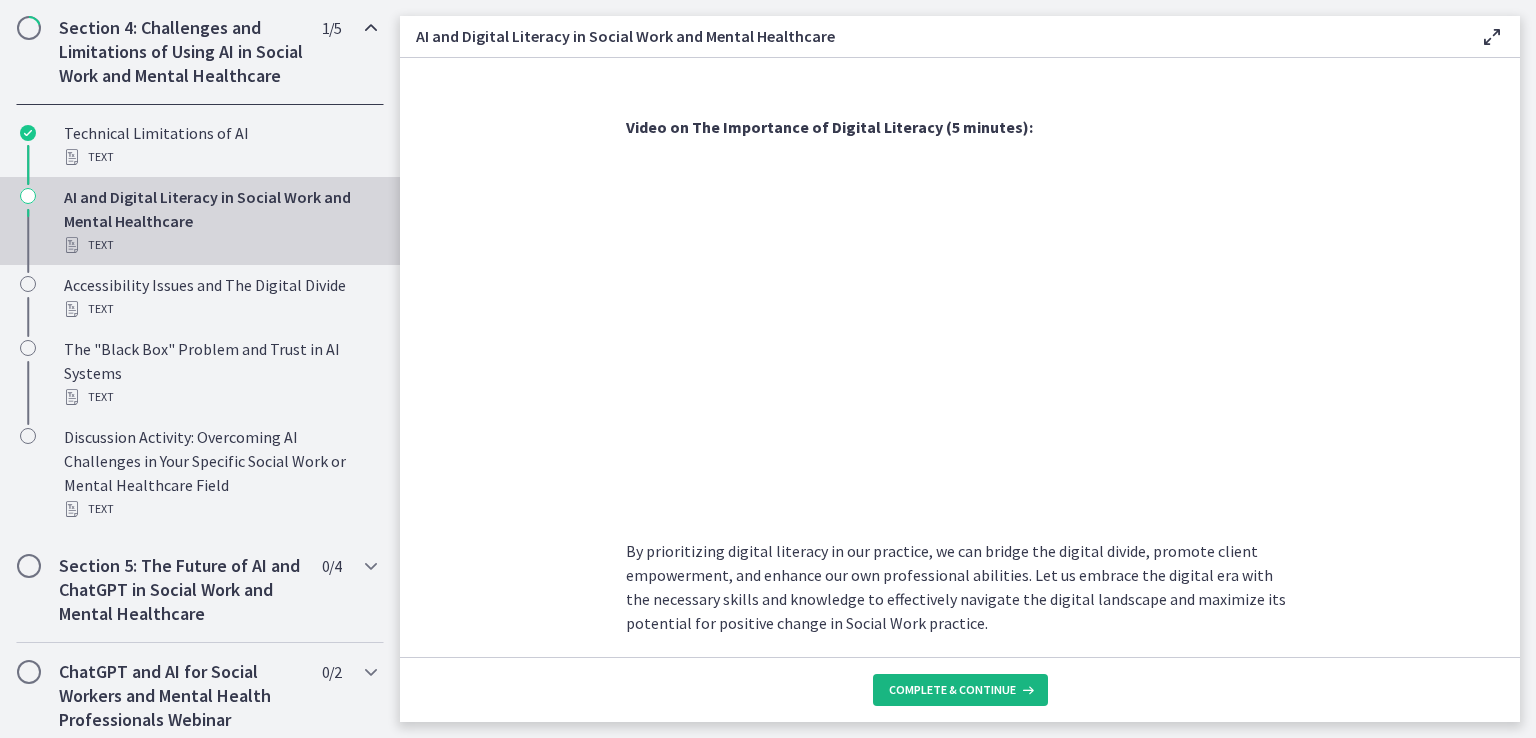click on "Complete & continue" at bounding box center (952, 690) 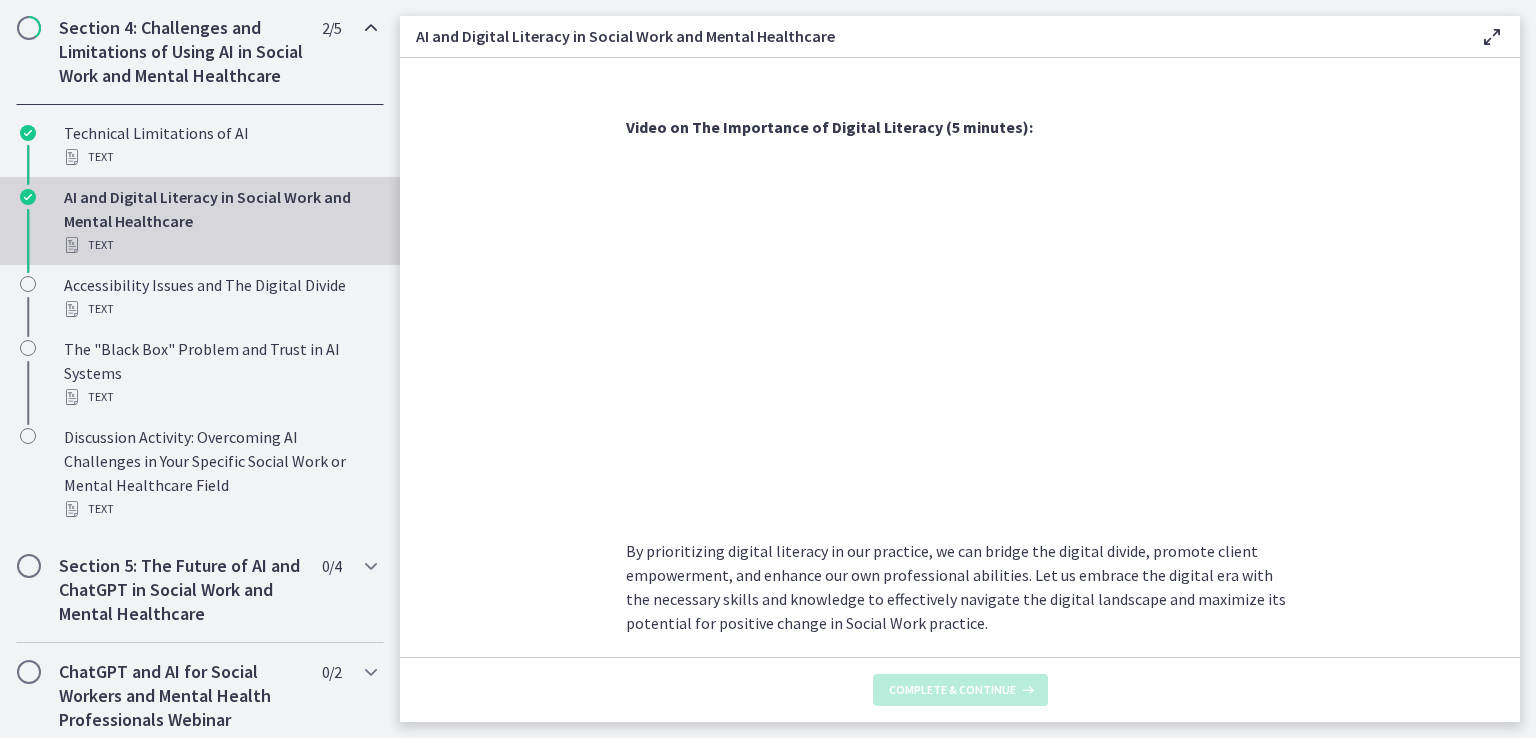 scroll, scrollTop: 0, scrollLeft: 0, axis: both 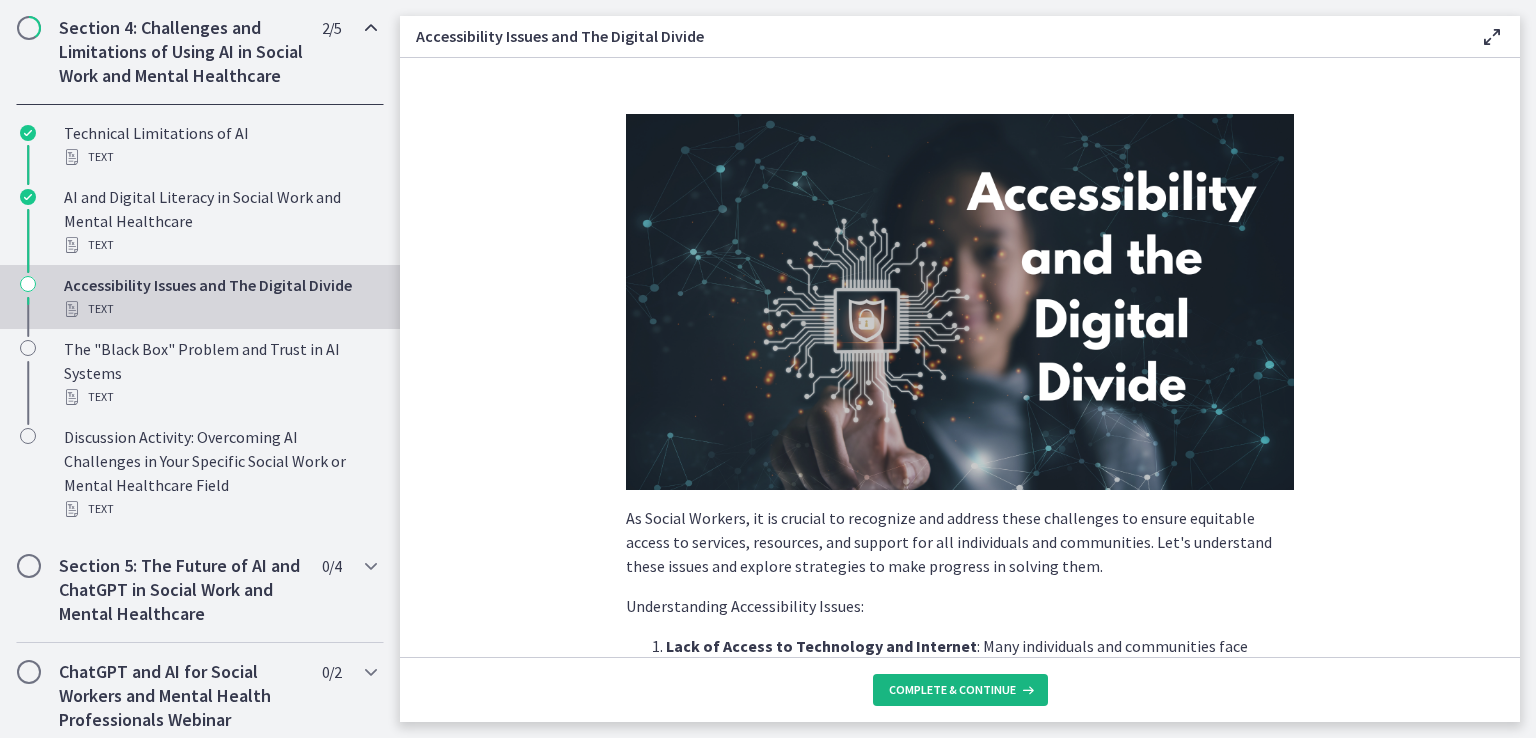 click on "Complete & continue" at bounding box center [952, 690] 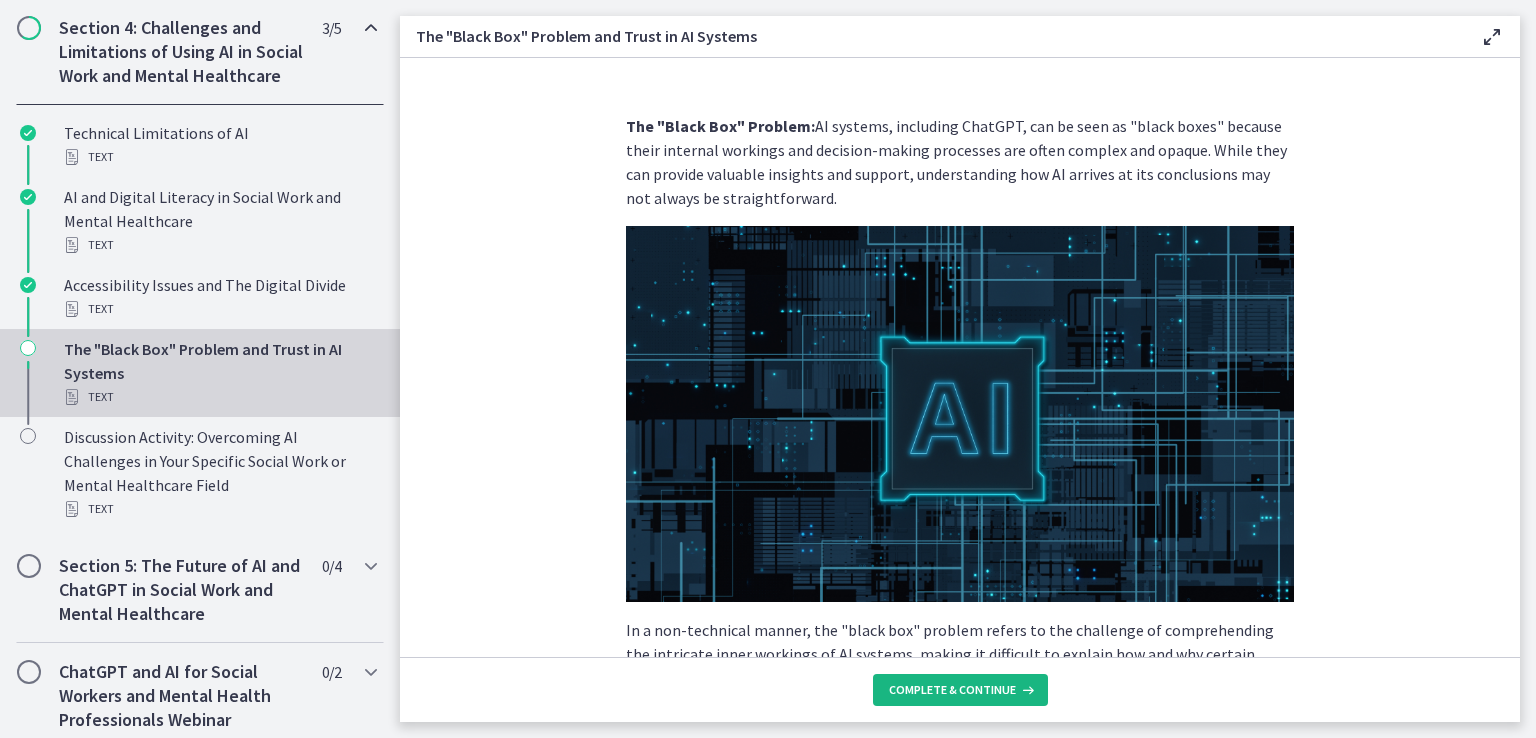 click on "Complete & continue" at bounding box center [952, 690] 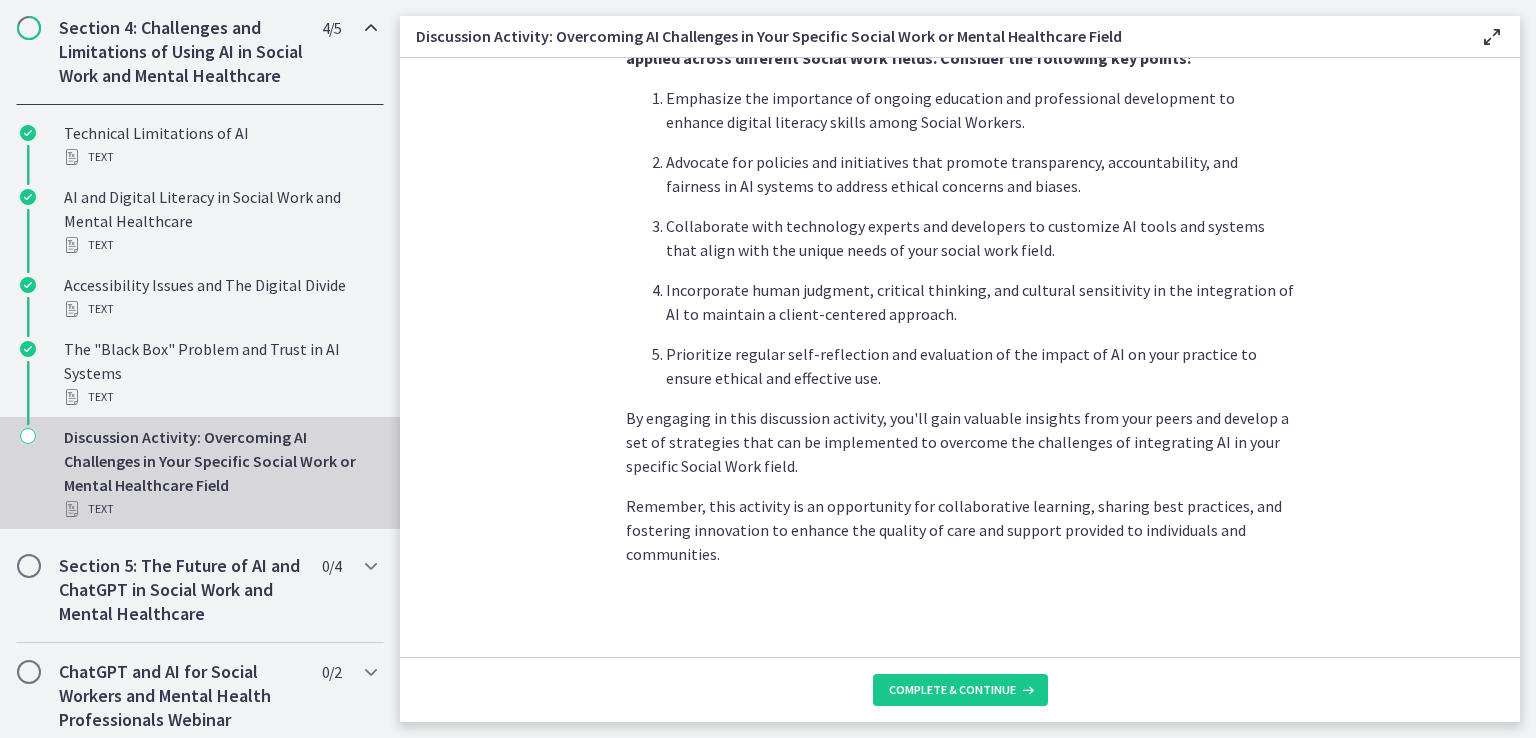 scroll, scrollTop: 1224, scrollLeft: 0, axis: vertical 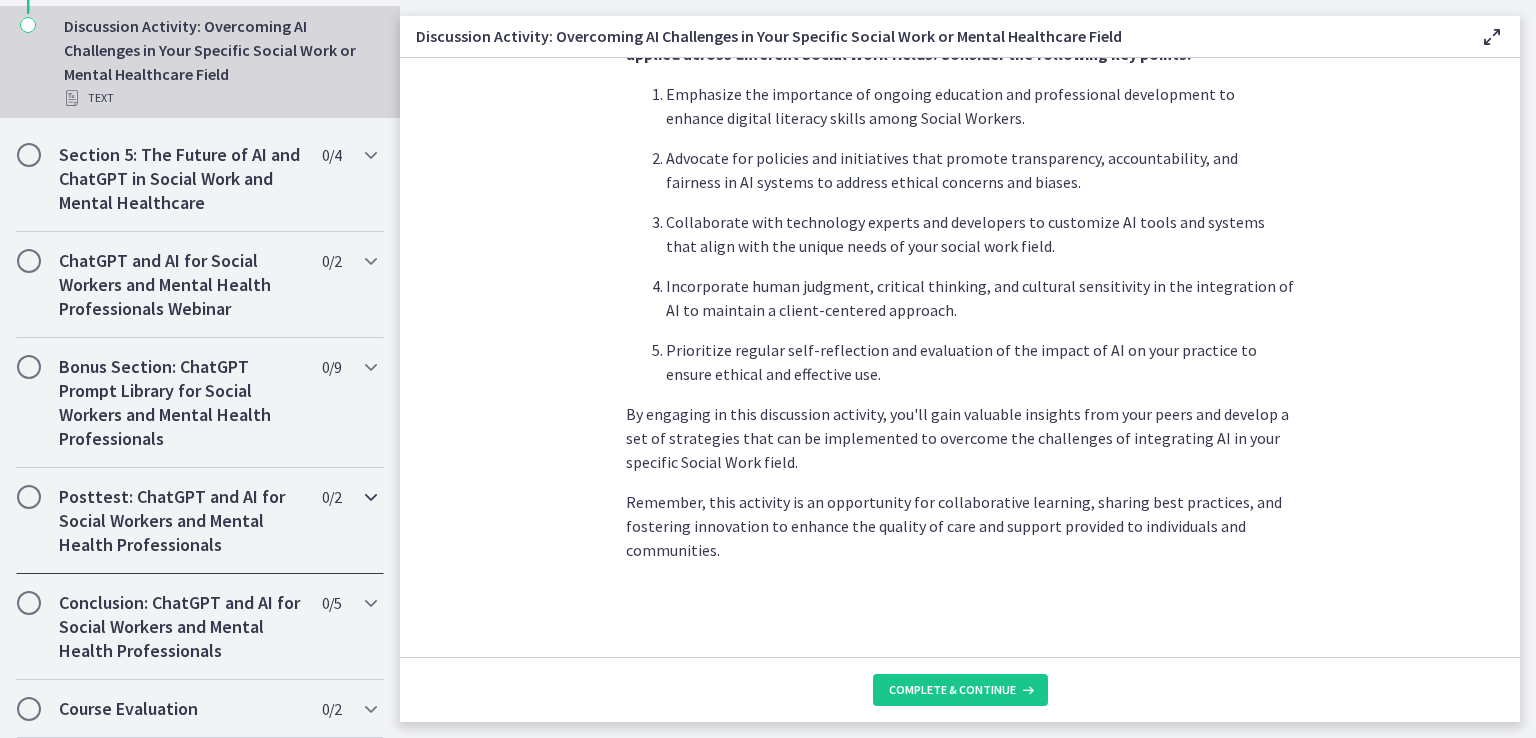 click on "Posttest: ChatGPT and AI for Social Workers and Mental Health Professionals" at bounding box center (181, 521) 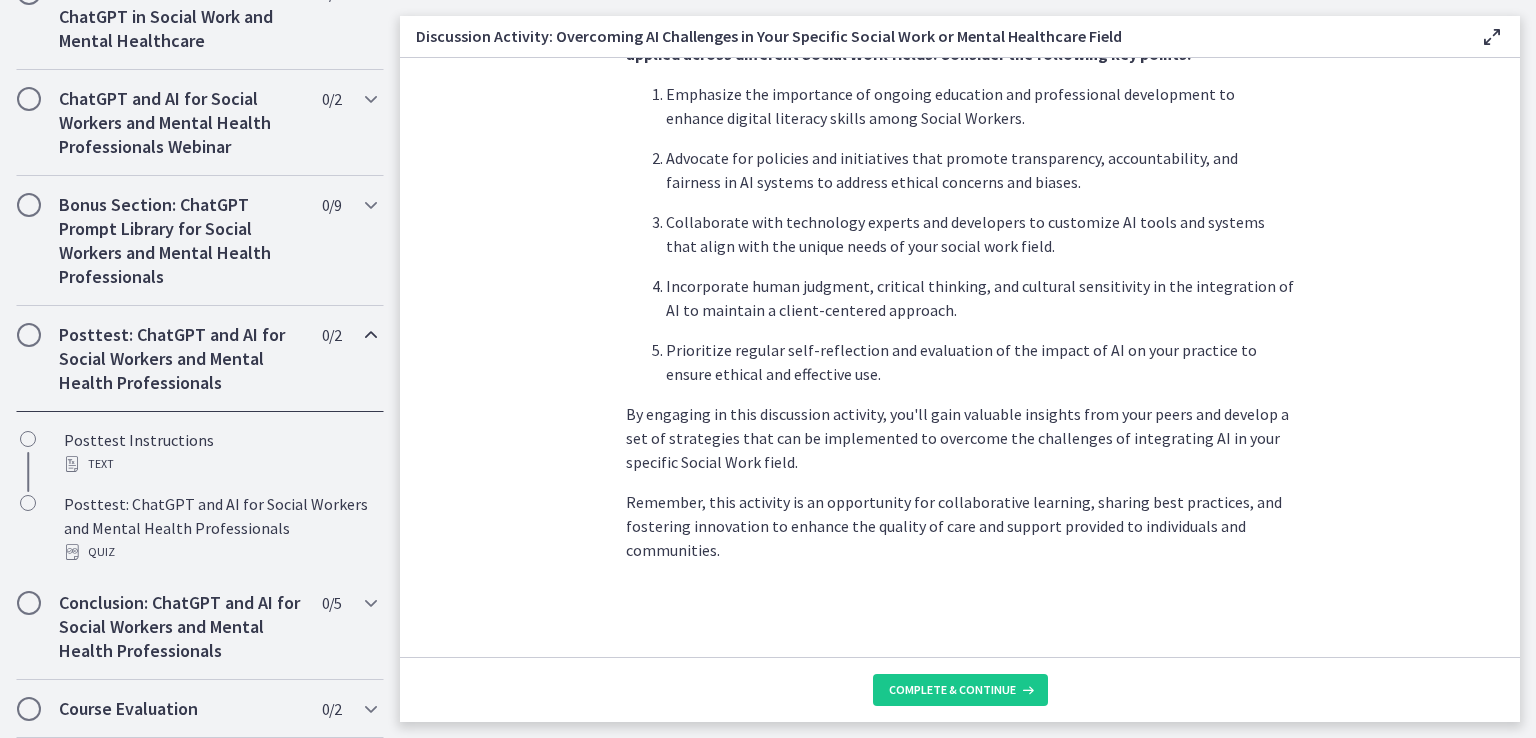 scroll, scrollTop: 928, scrollLeft: 0, axis: vertical 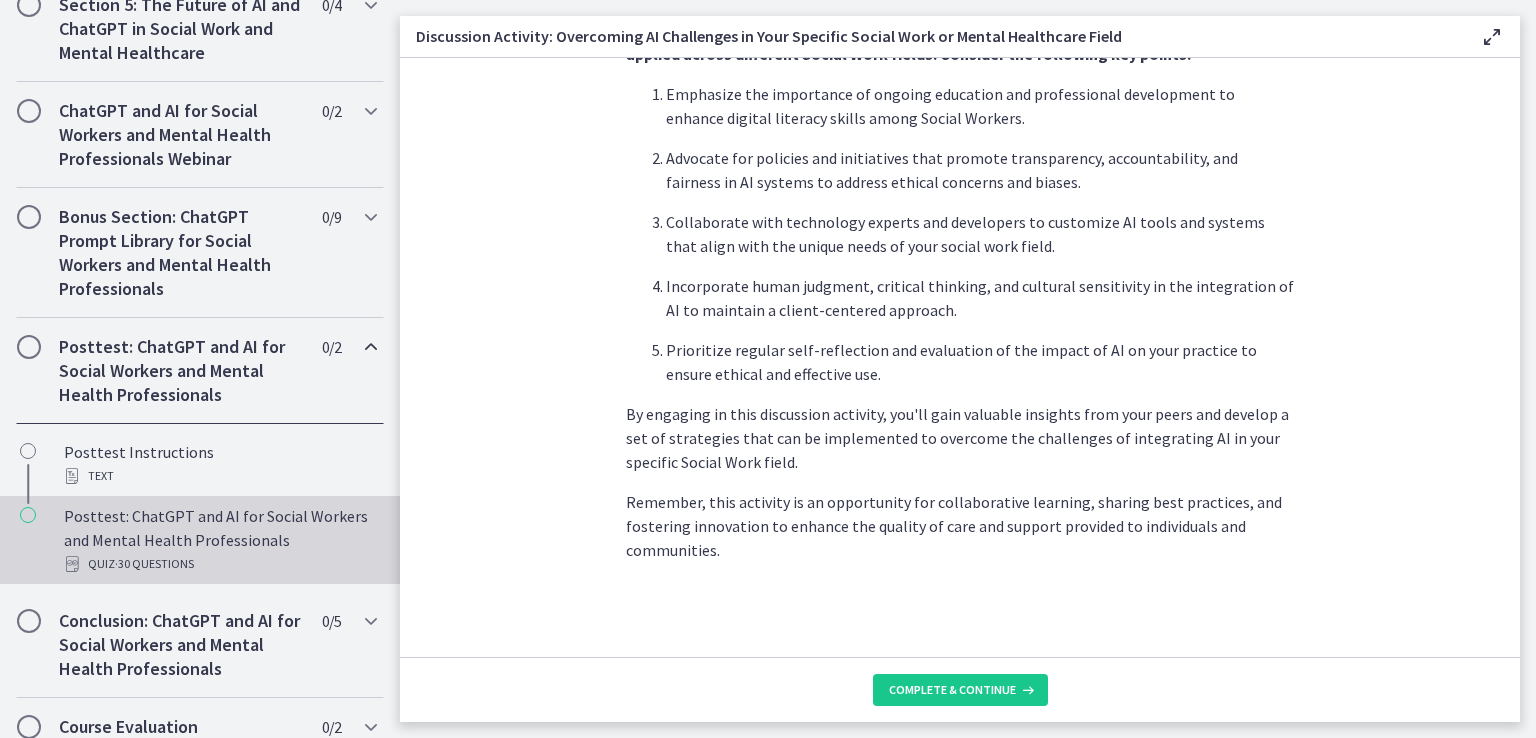 click on "Posttest: ChatGPT and AI for Social Workers and Mental Health Professionals
Quiz
·  30 Questions" at bounding box center [220, 540] 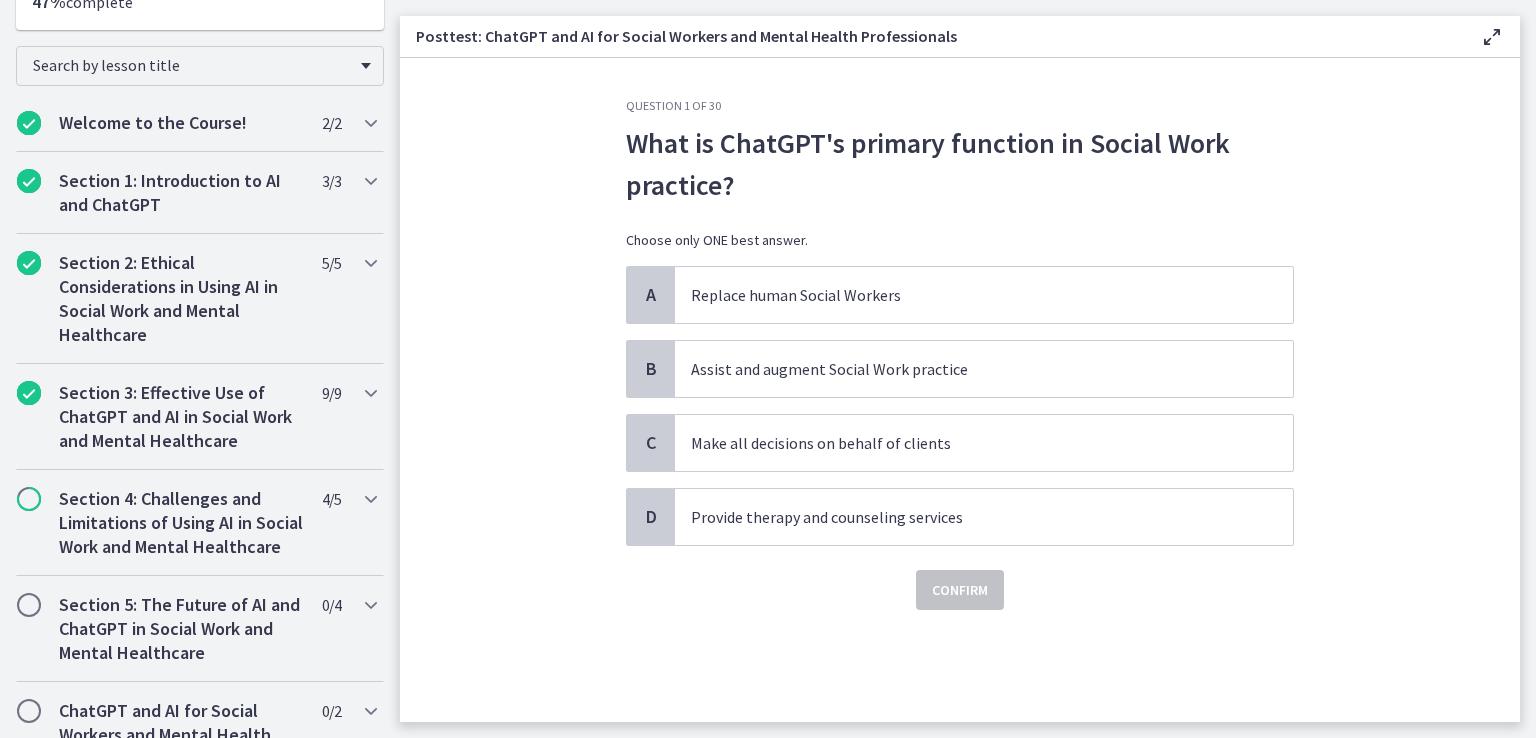 scroll, scrollTop: 0, scrollLeft: 0, axis: both 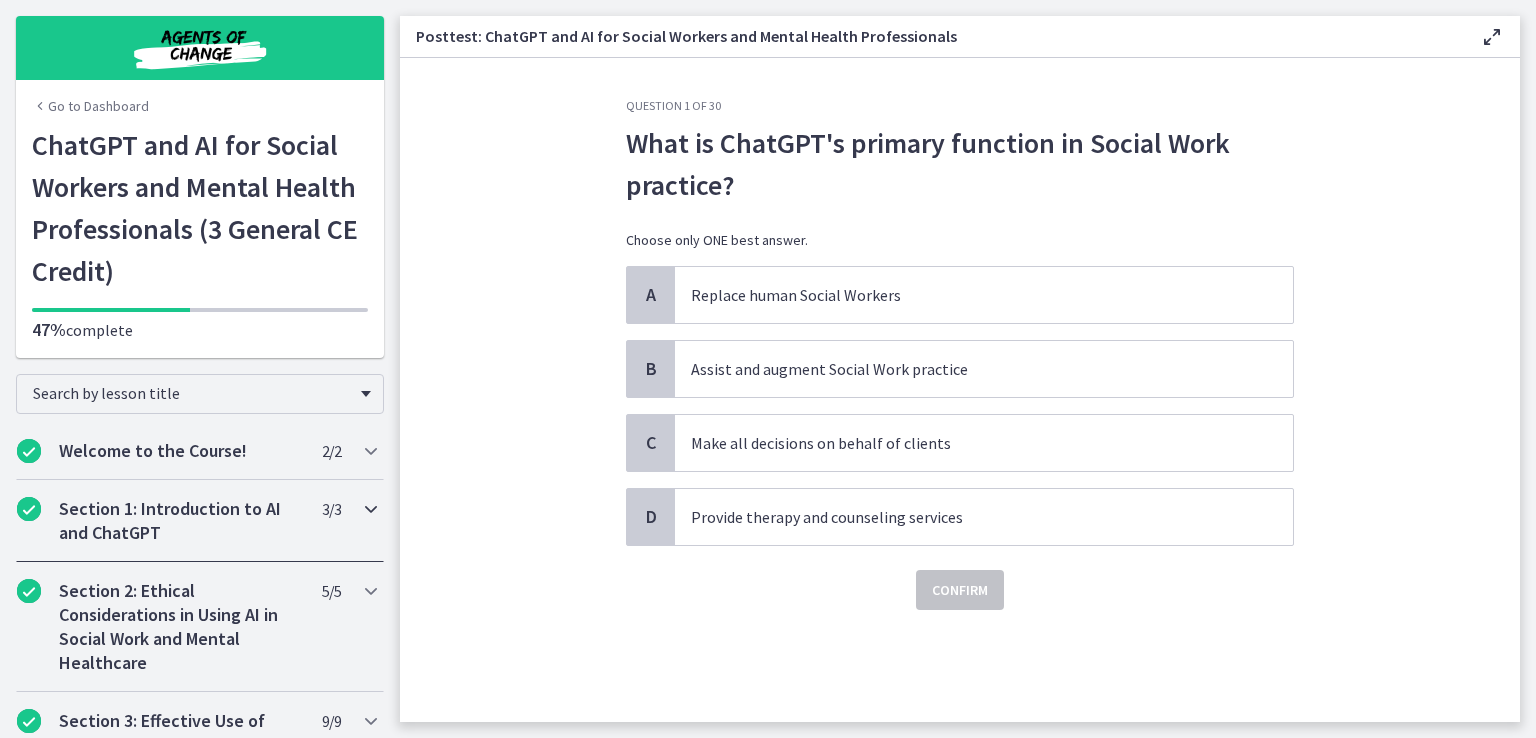 click on "Section 1: Introduction to AI and ChatGPT" at bounding box center [181, 521] 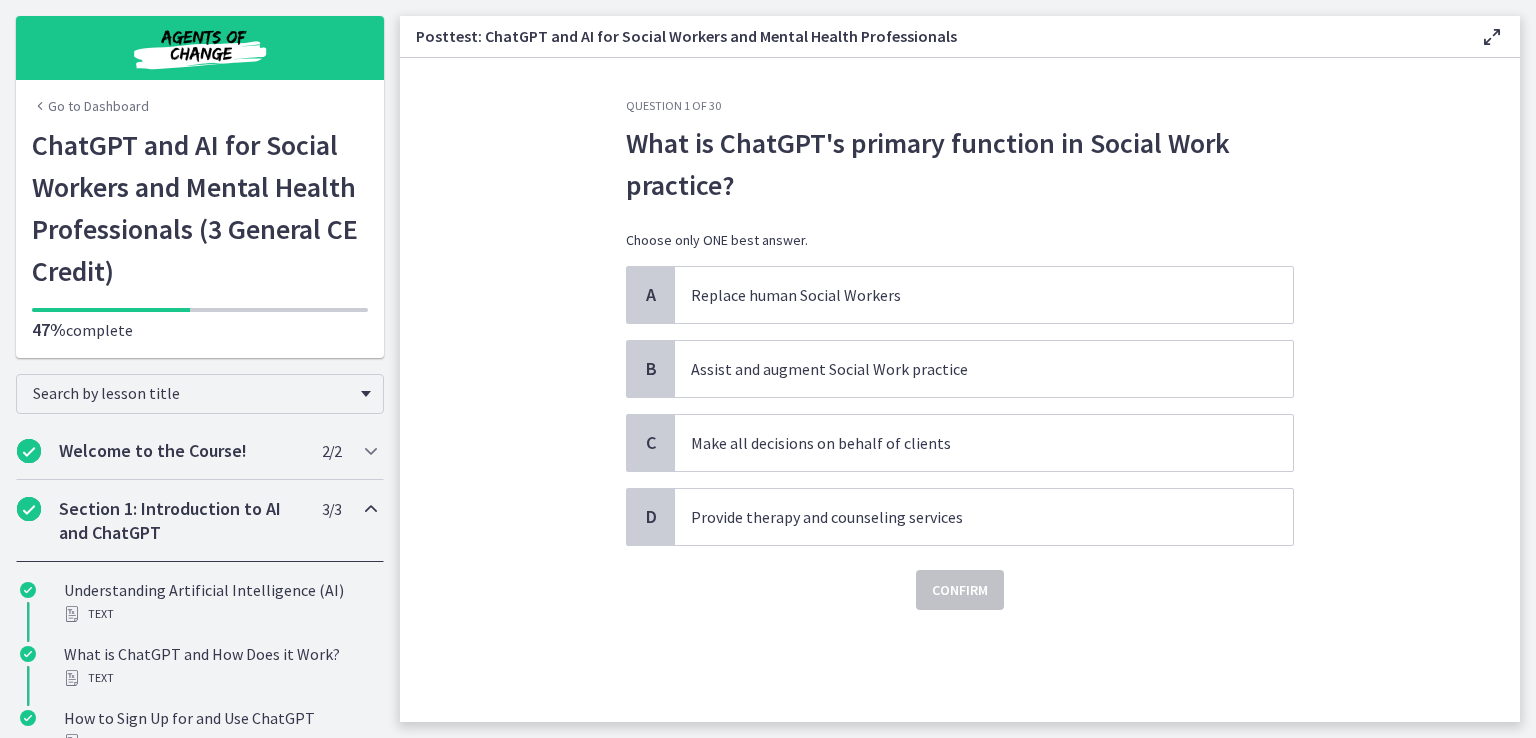 click on "Section 1: Introduction to AI and ChatGPT" at bounding box center (181, 521) 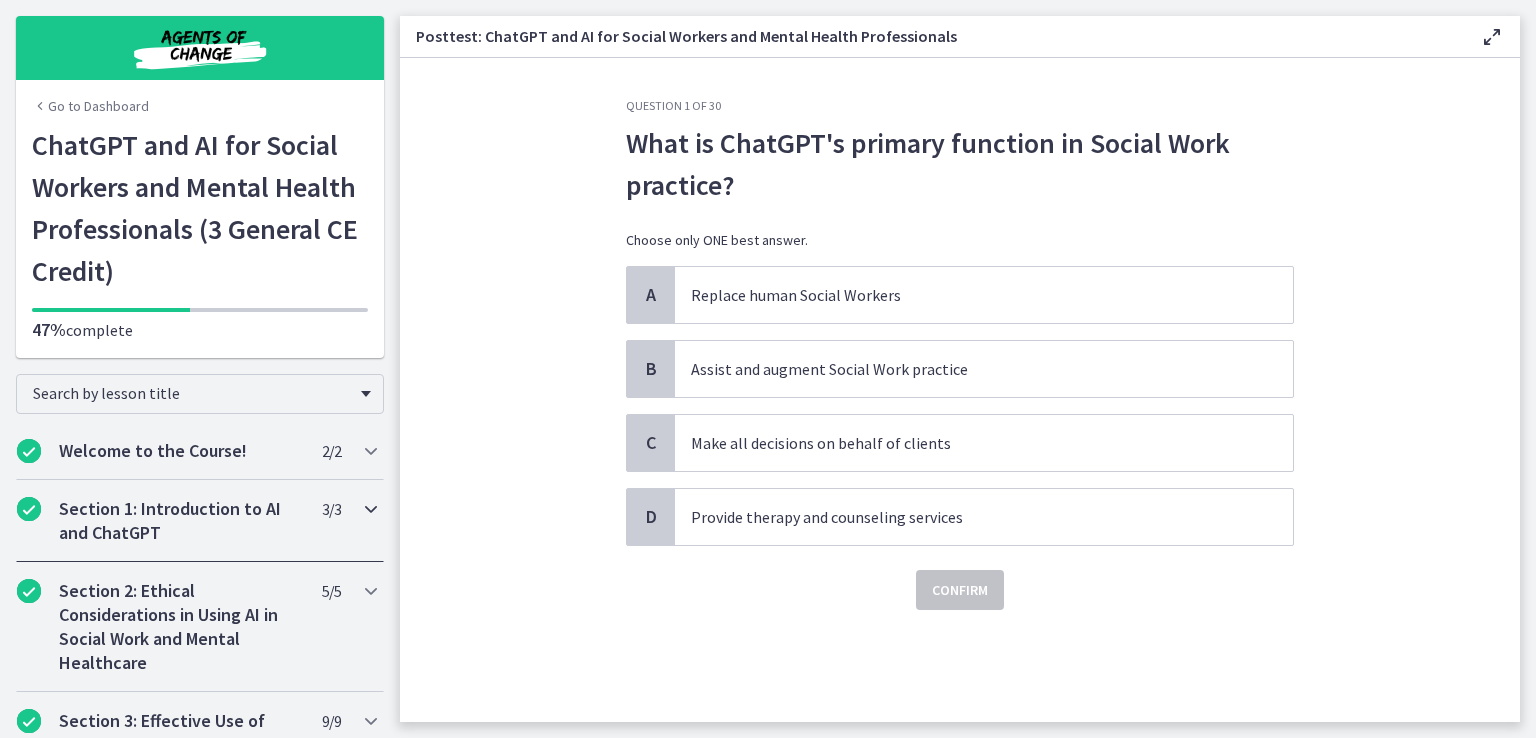 click on "Section 1: Introduction to AI and ChatGPT" at bounding box center [181, 521] 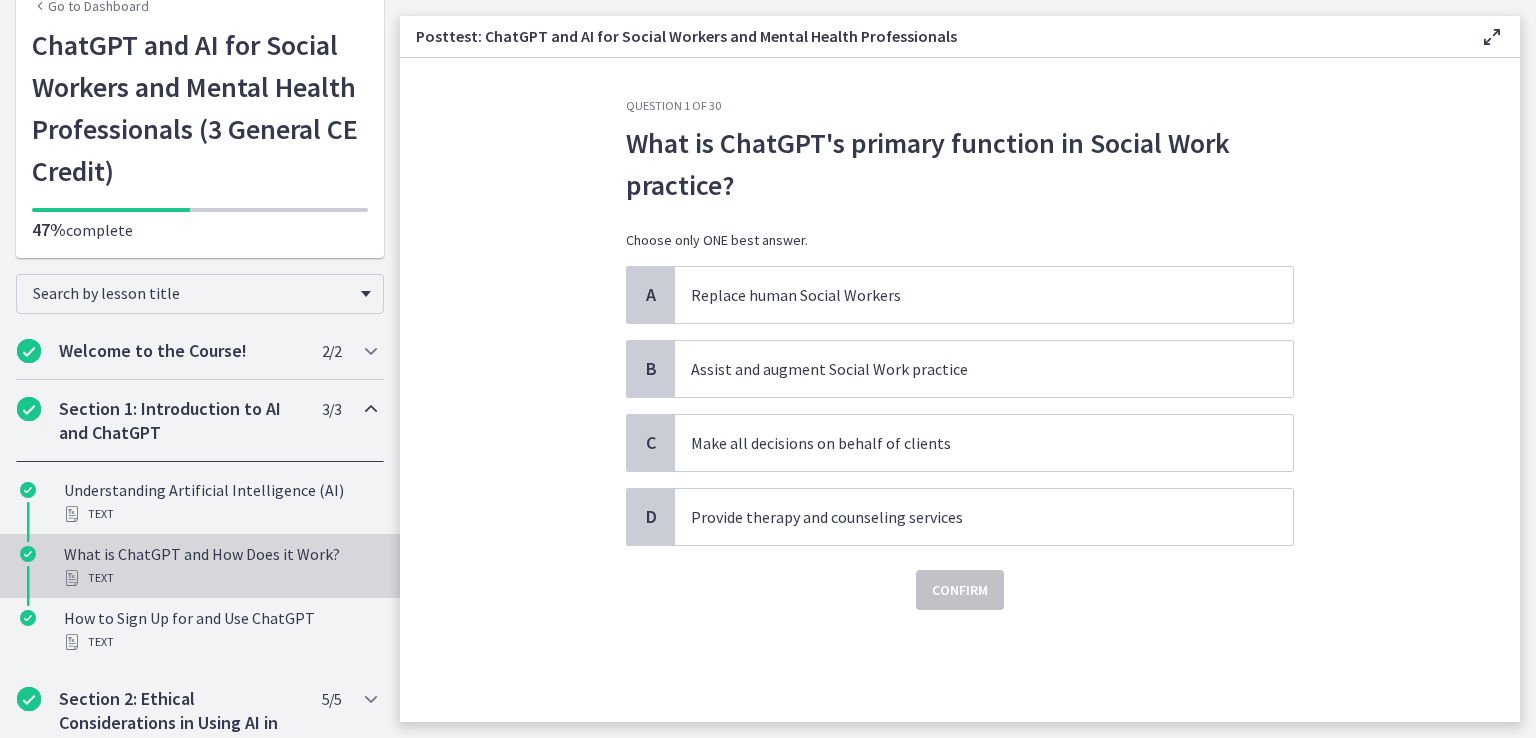 scroll, scrollTop: 400, scrollLeft: 0, axis: vertical 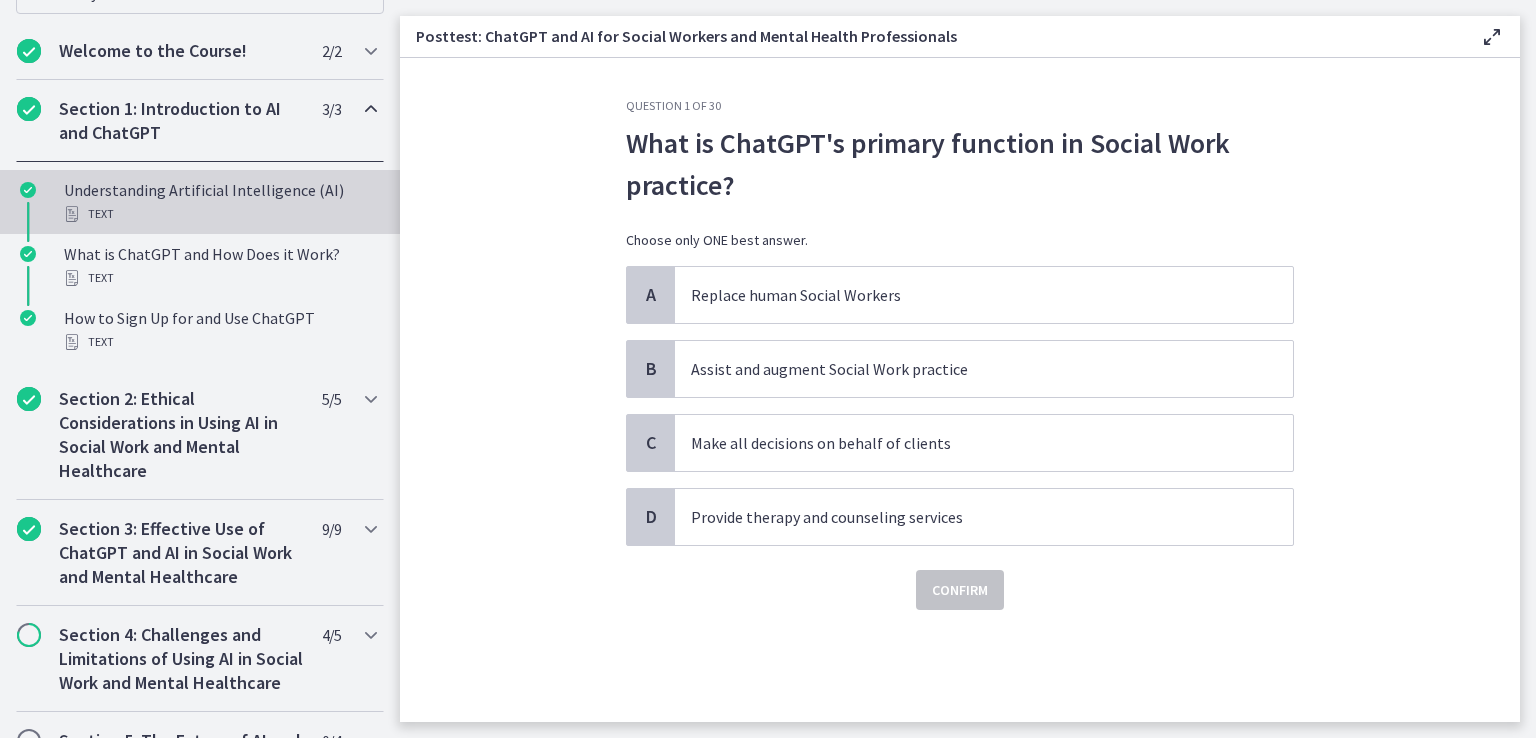 click at bounding box center (72, 214) 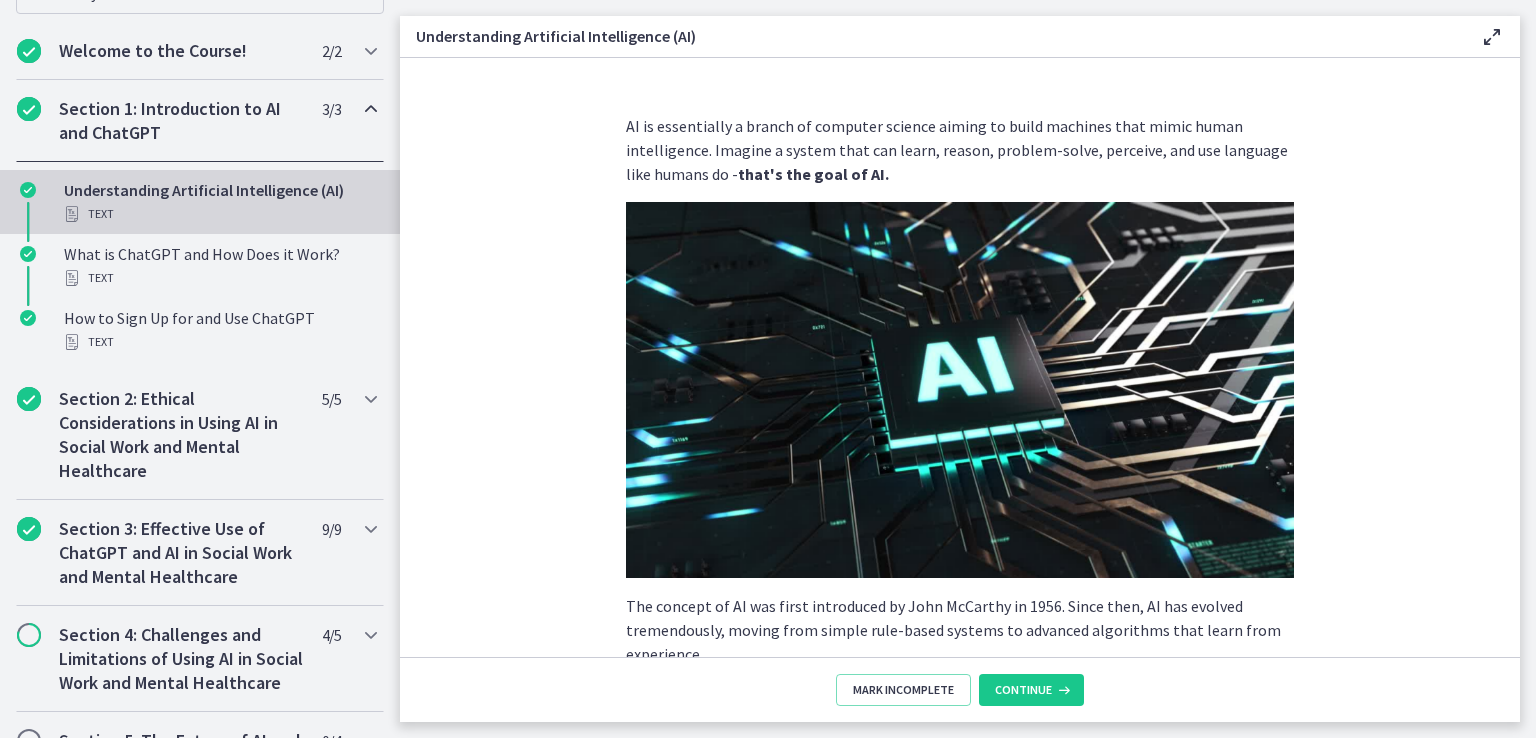 click on "Understanding Artificial Intelligence (AI)
Text" at bounding box center (220, 202) 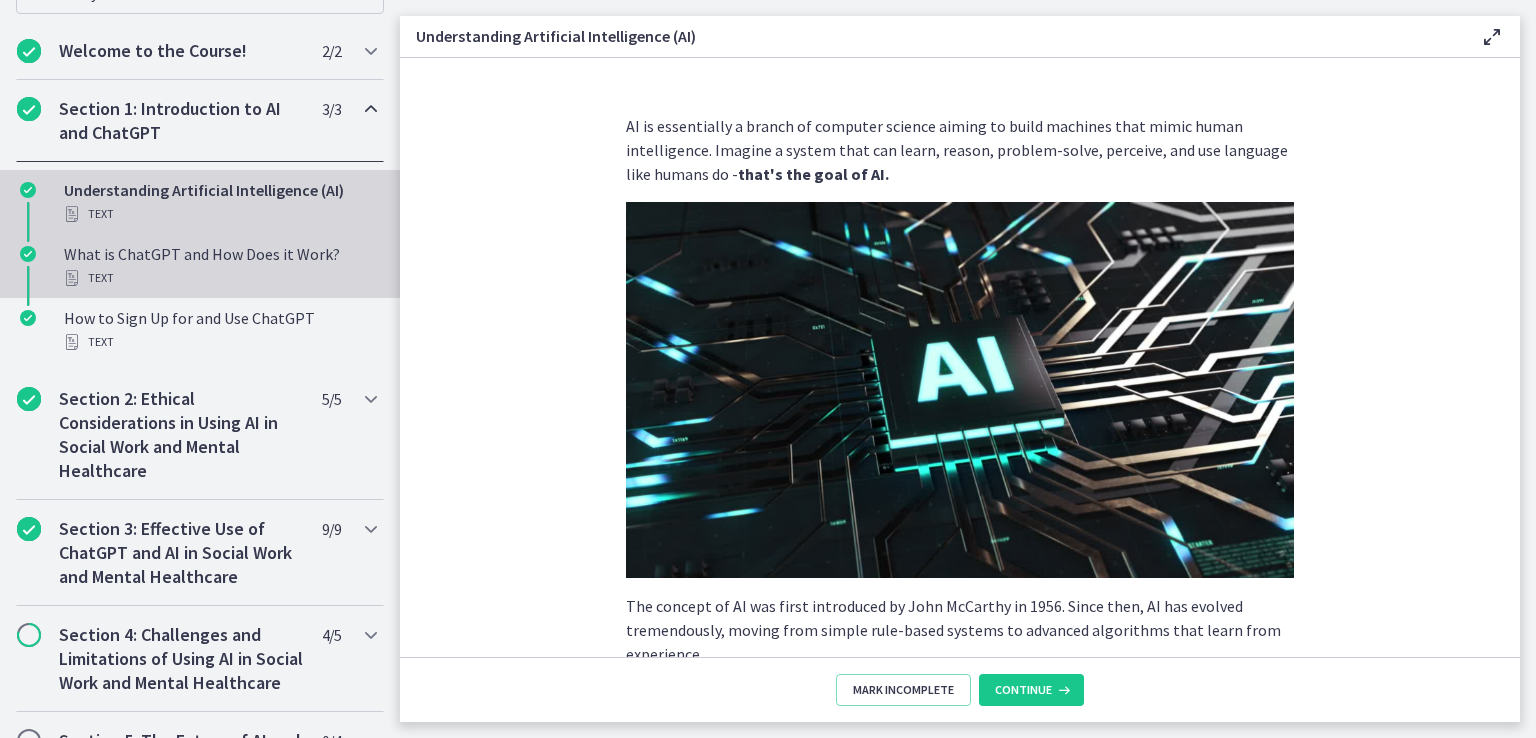 click at bounding box center (72, 278) 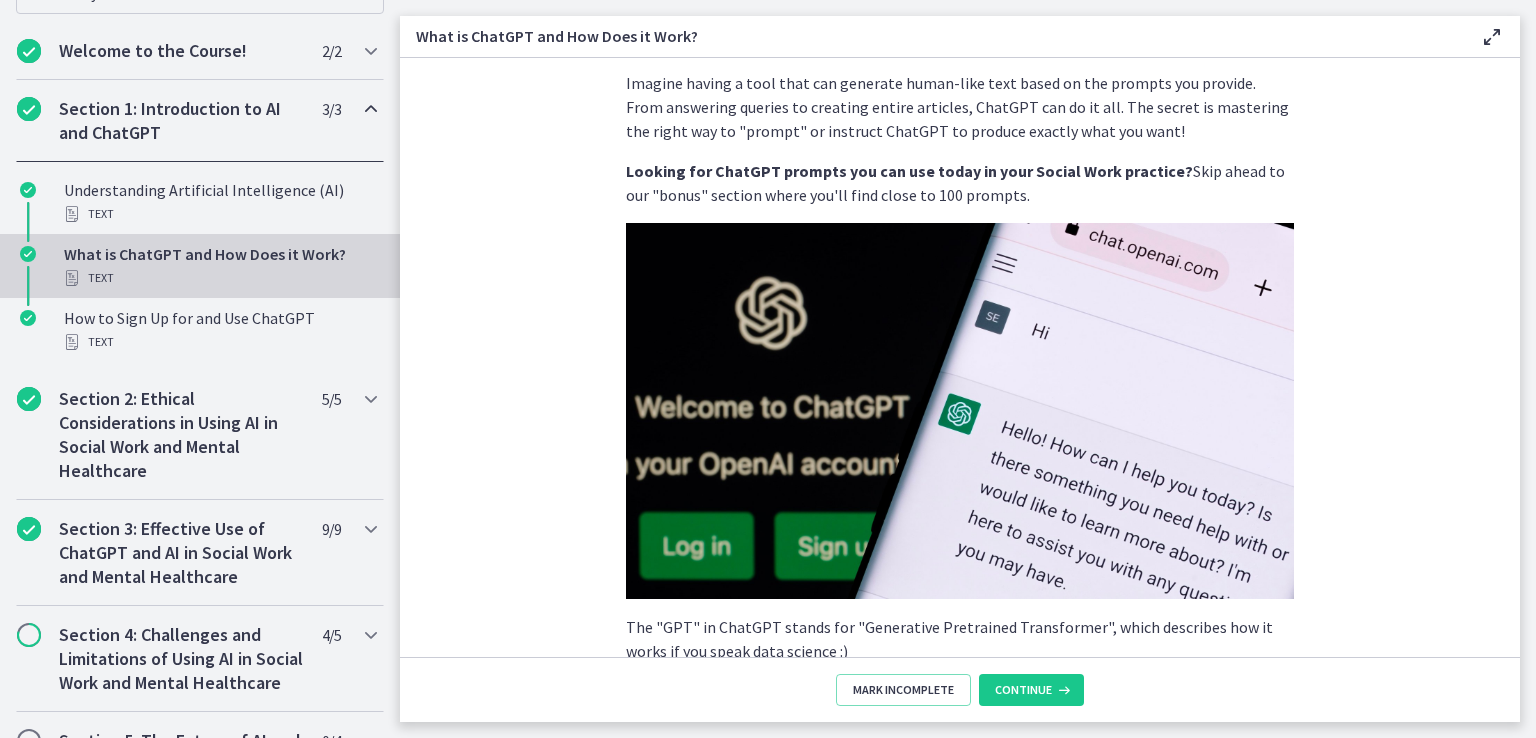 scroll, scrollTop: 0, scrollLeft: 0, axis: both 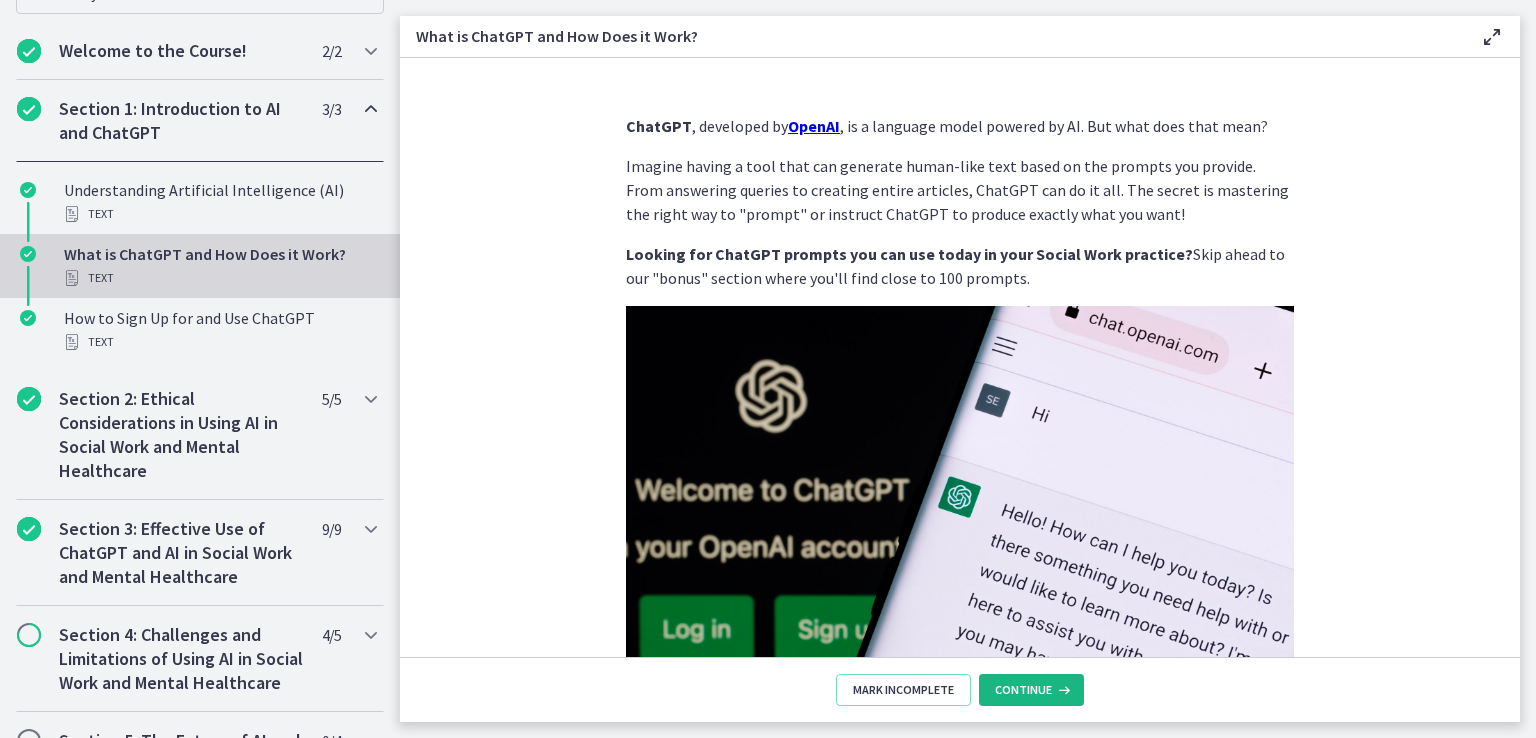 click on "Continue" at bounding box center [1023, 690] 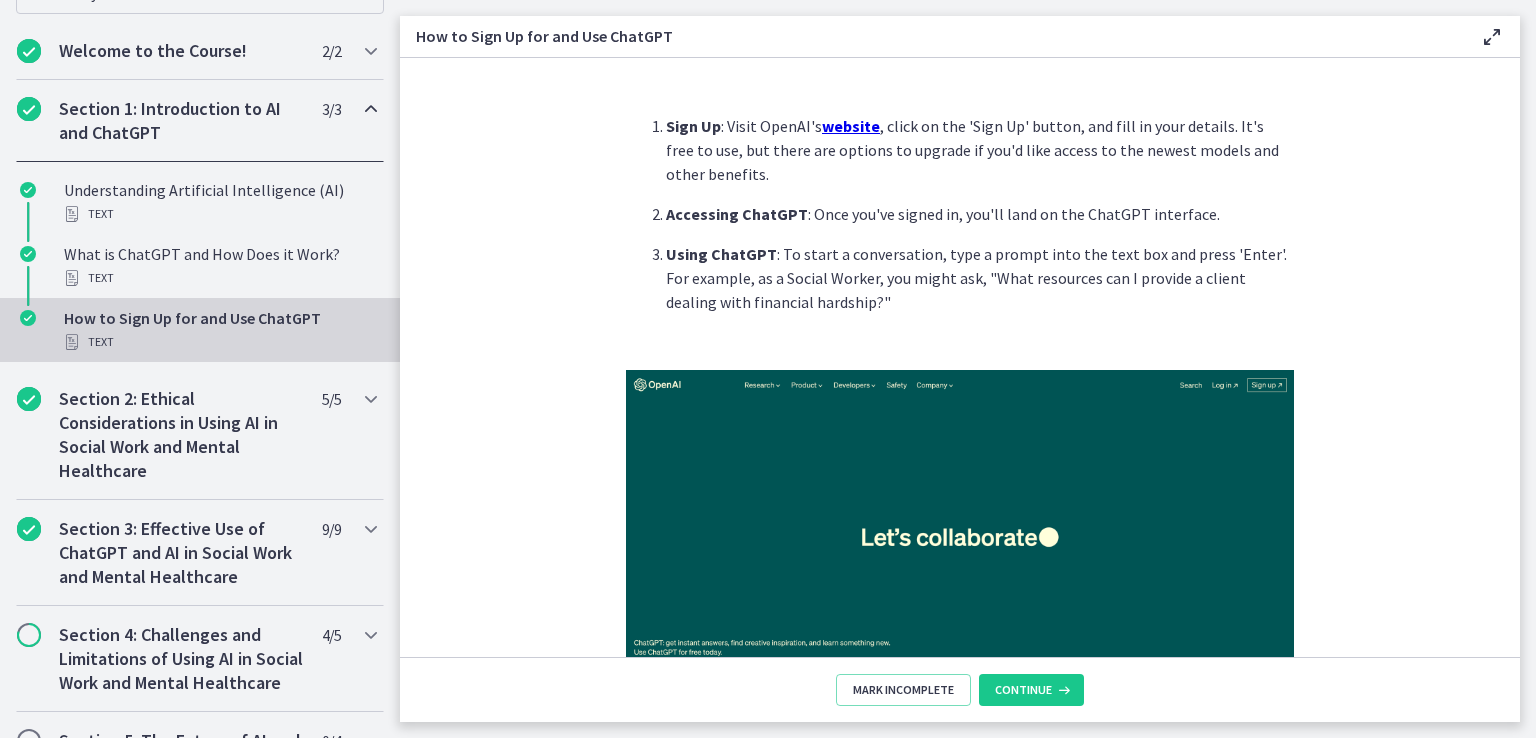 scroll, scrollTop: 400, scrollLeft: 0, axis: vertical 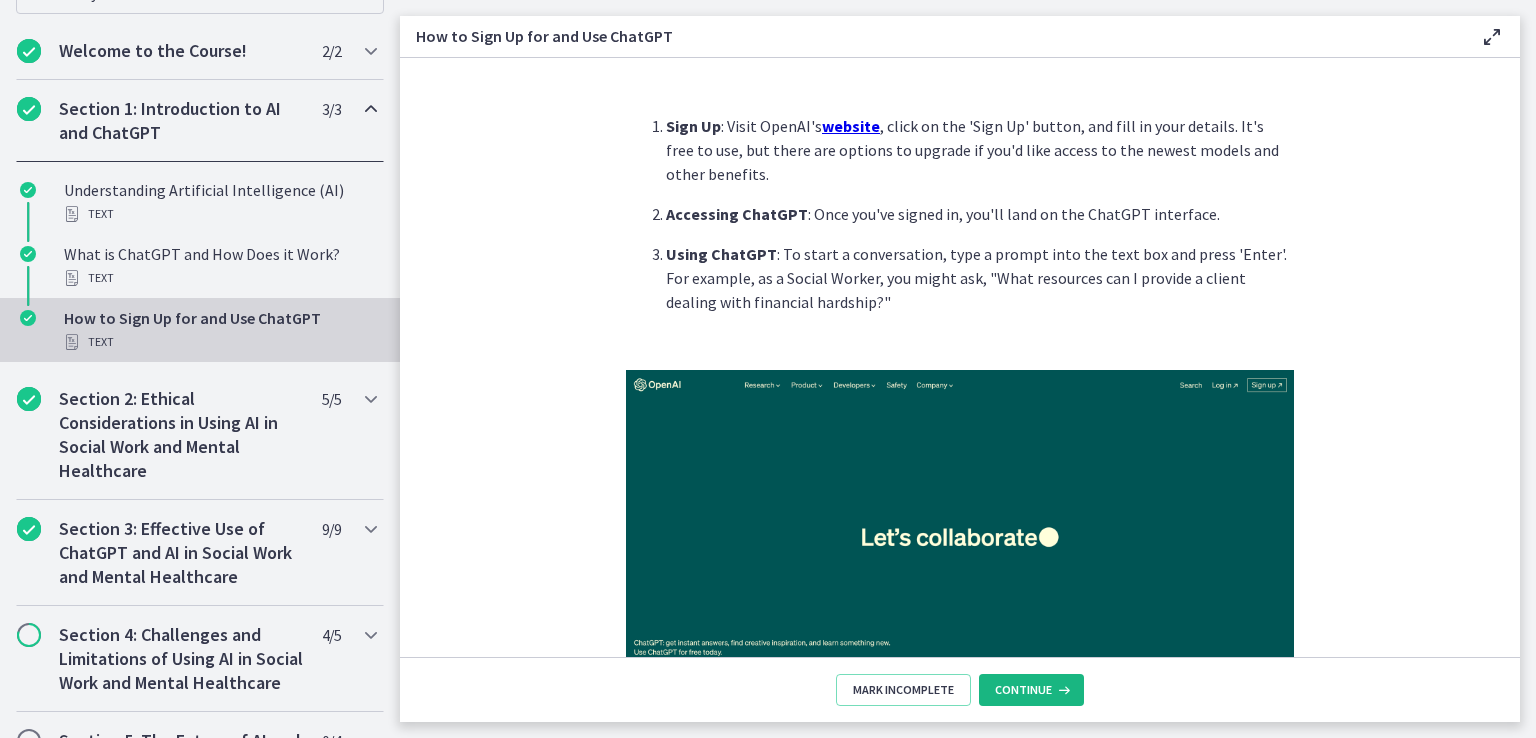 click on "Continue" at bounding box center [1023, 690] 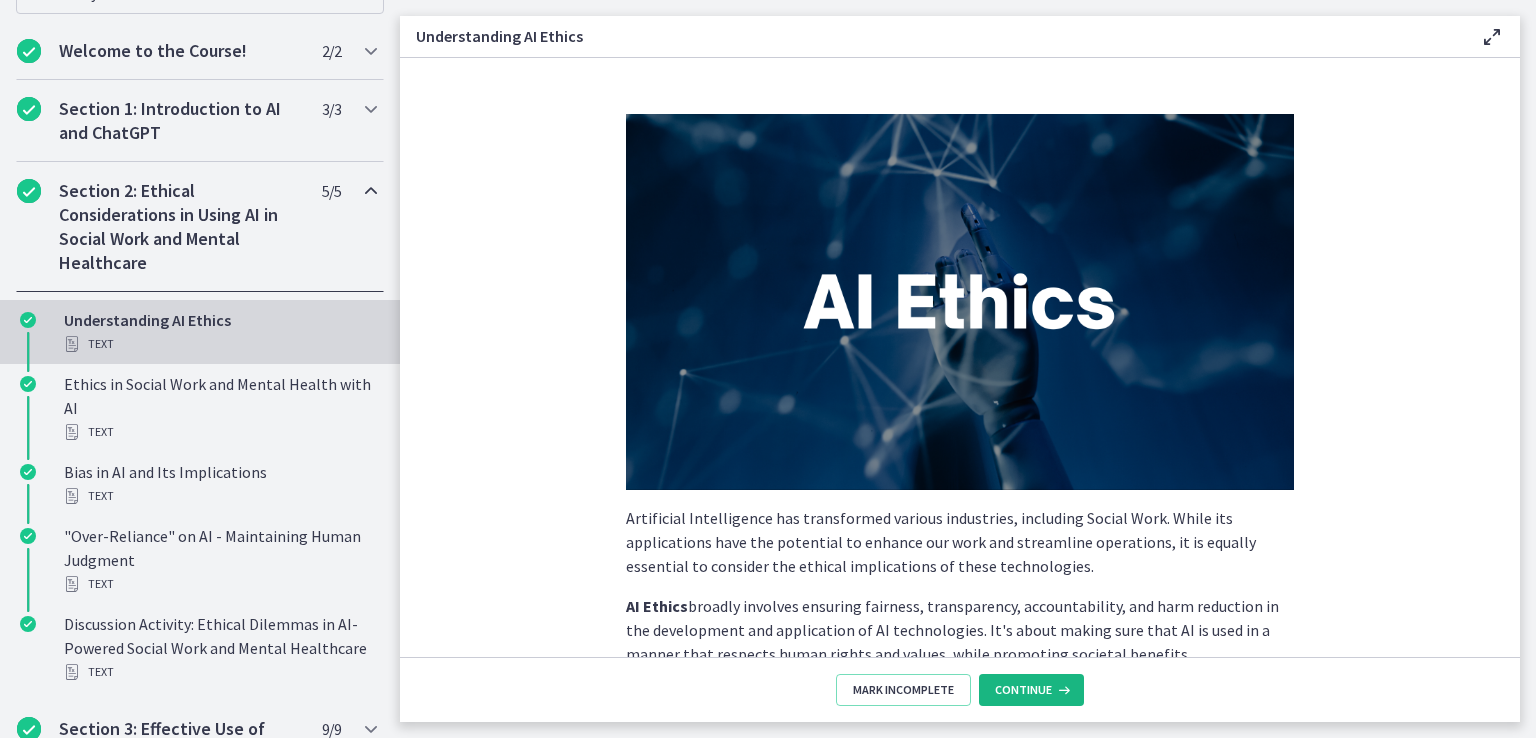 scroll, scrollTop: 400, scrollLeft: 0, axis: vertical 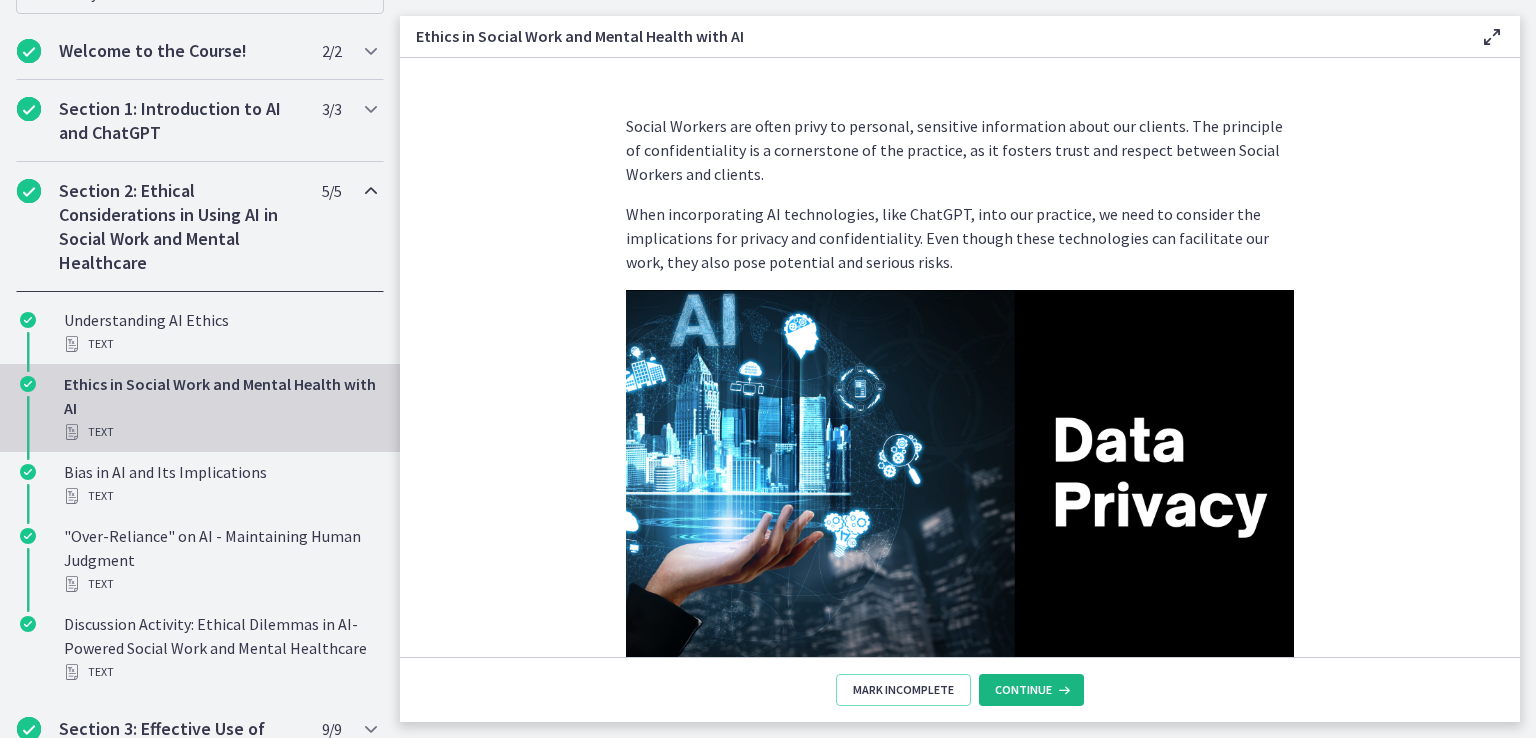 click on "Continue" at bounding box center [1031, 690] 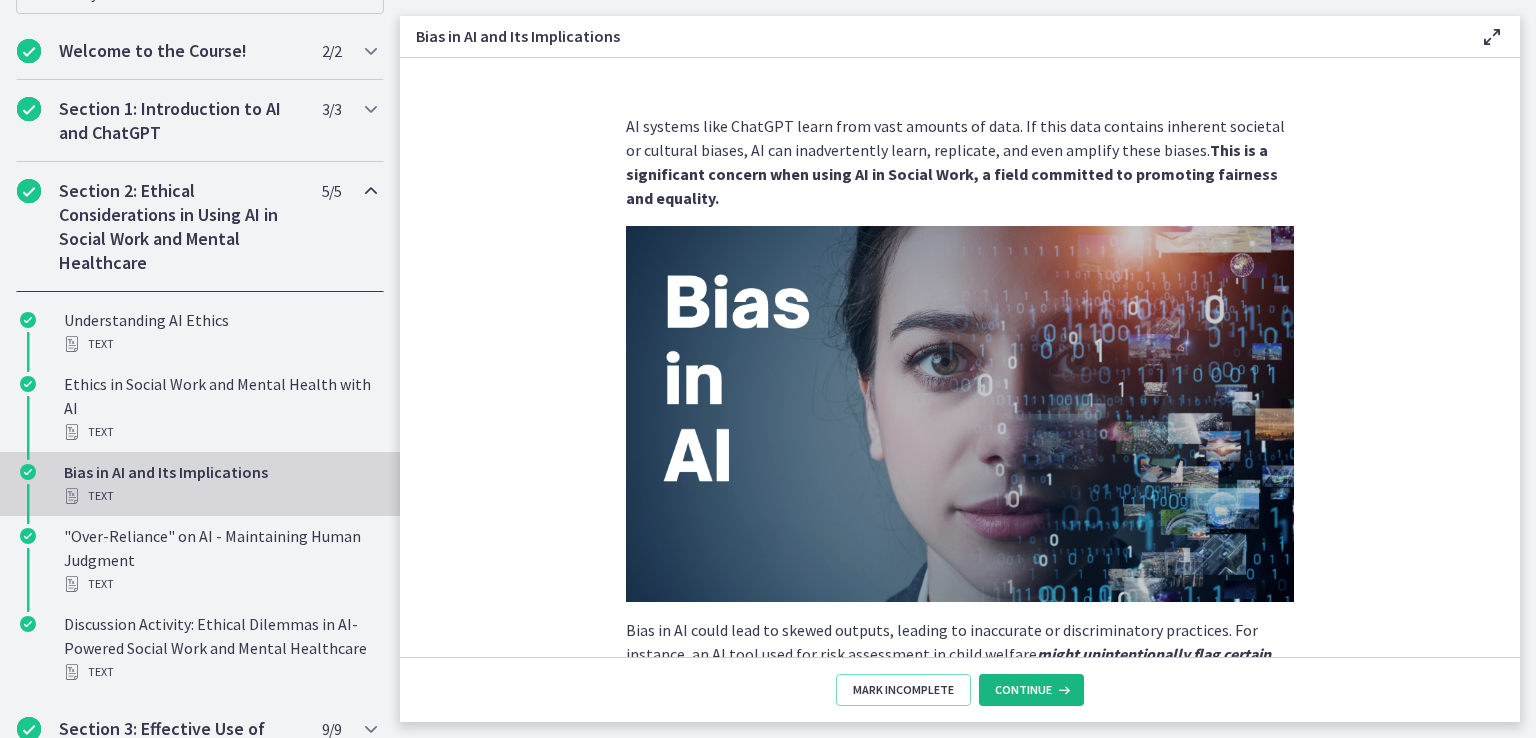 scroll, scrollTop: 400, scrollLeft: 0, axis: vertical 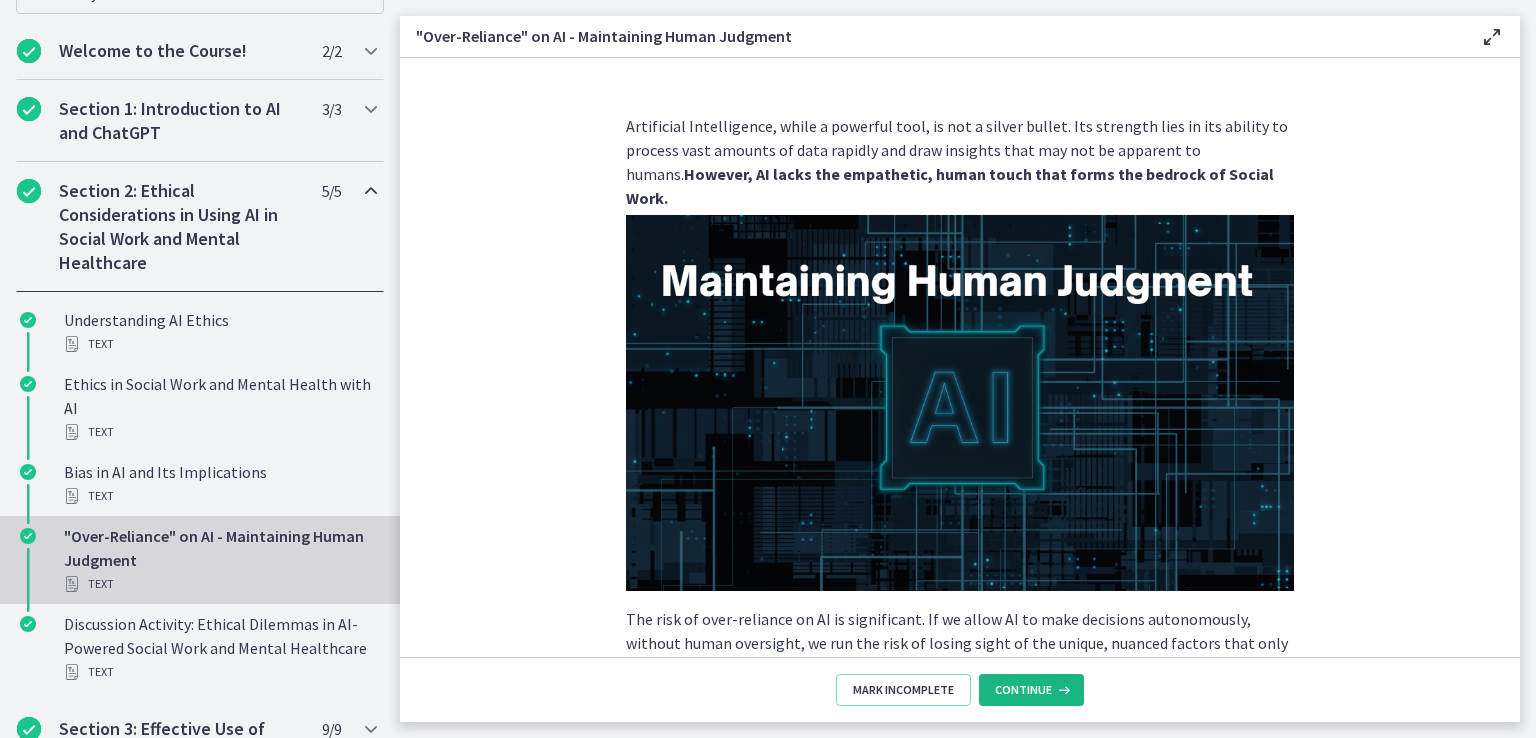 click on "Continue" at bounding box center (1023, 690) 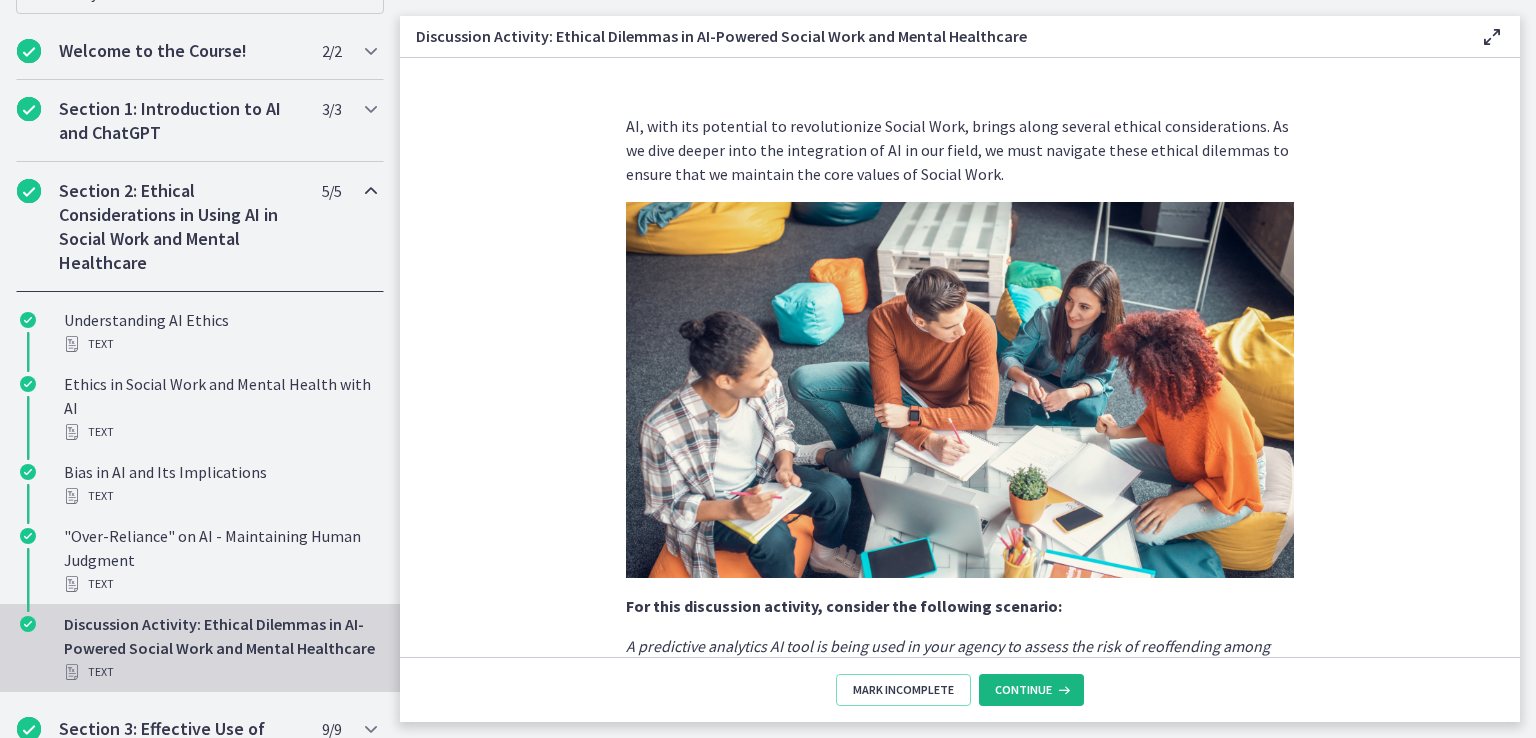 scroll, scrollTop: 400, scrollLeft: 0, axis: vertical 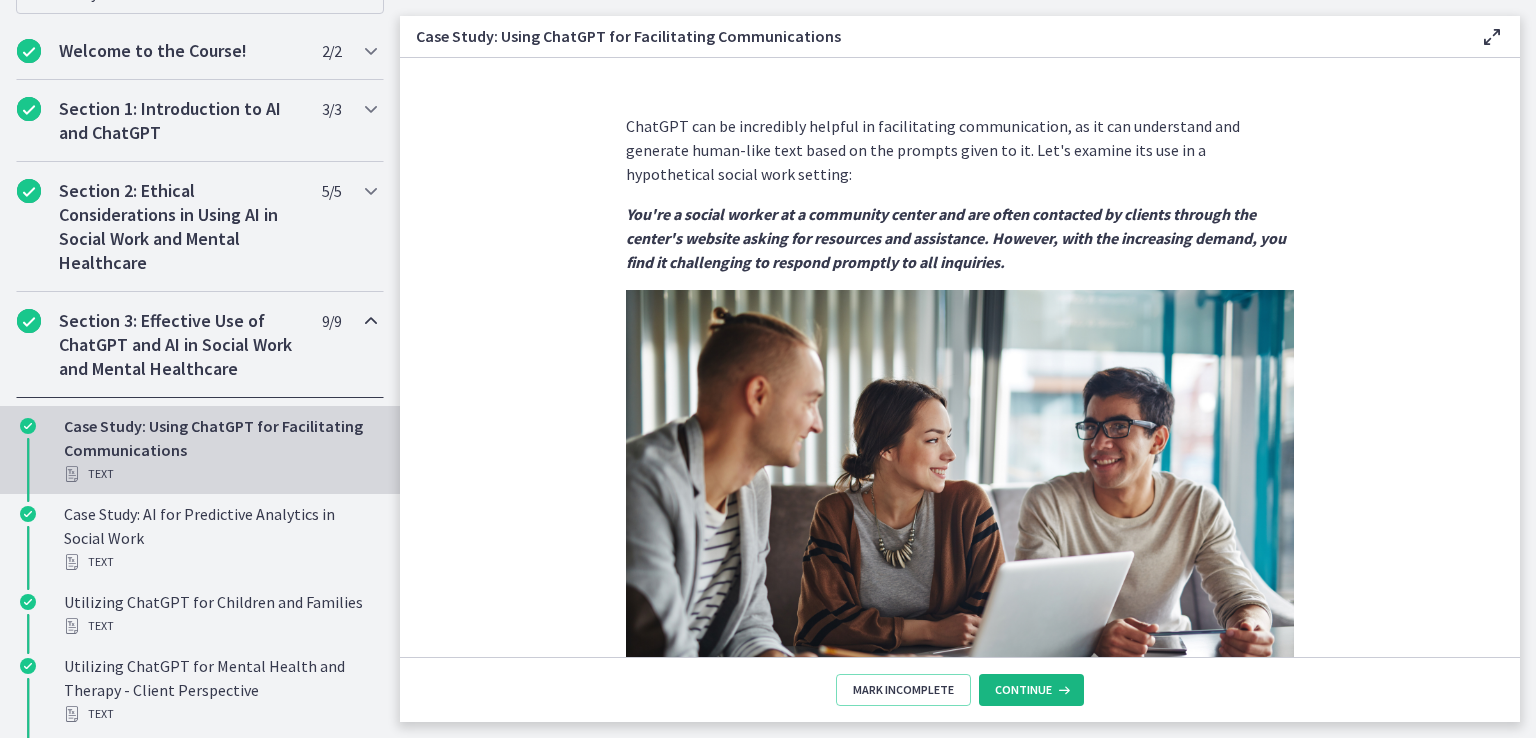 click on "Continue" at bounding box center (1023, 690) 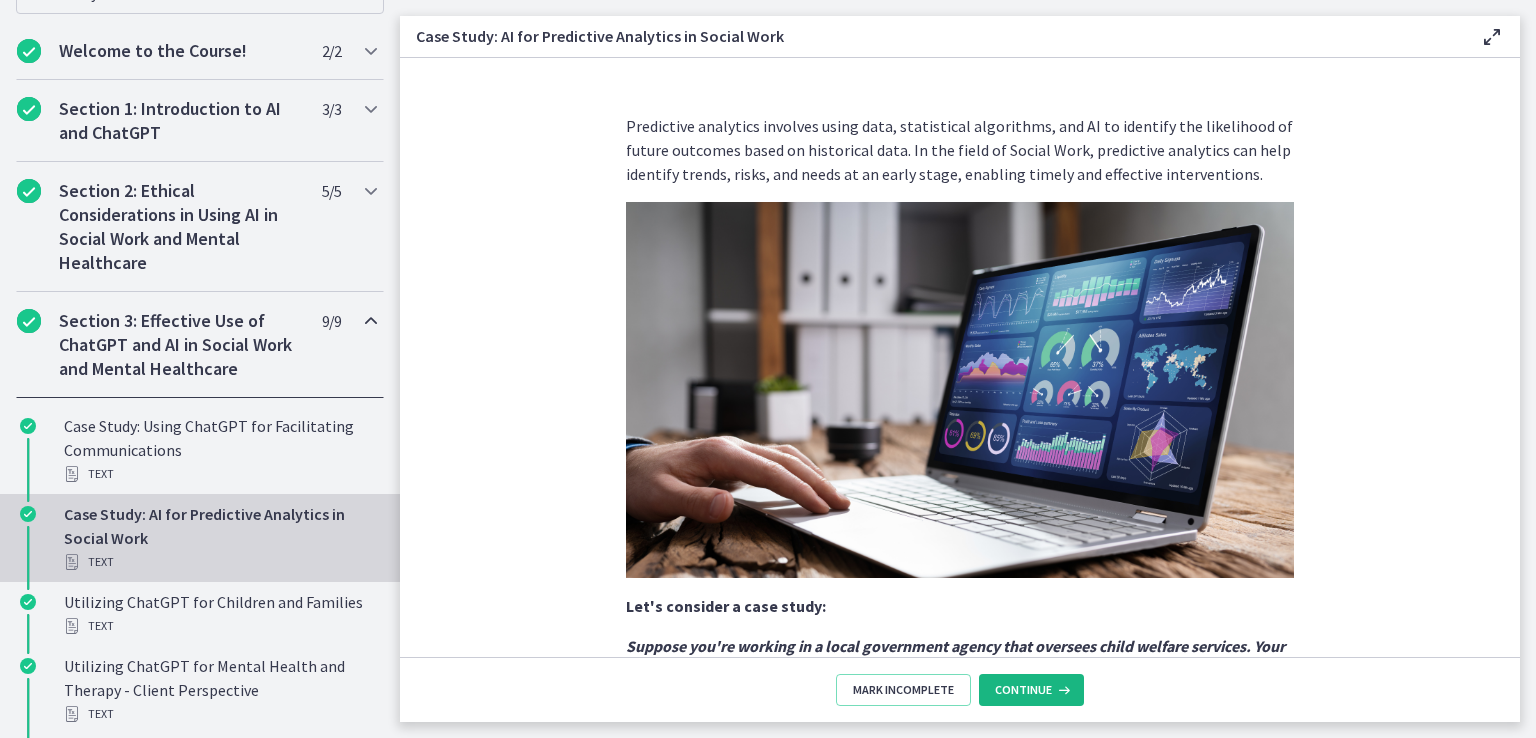 scroll, scrollTop: 400, scrollLeft: 0, axis: vertical 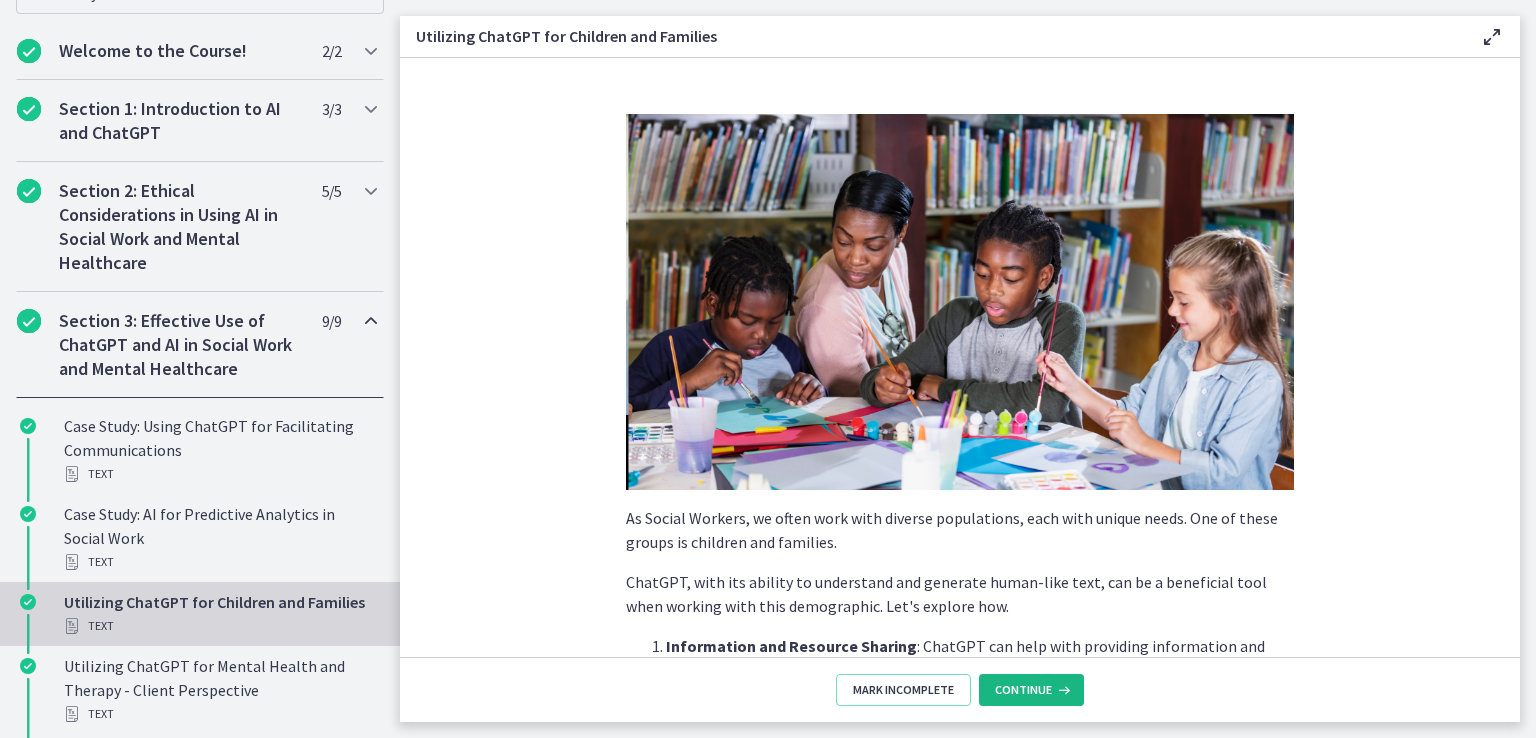click on "Continue" at bounding box center [1023, 690] 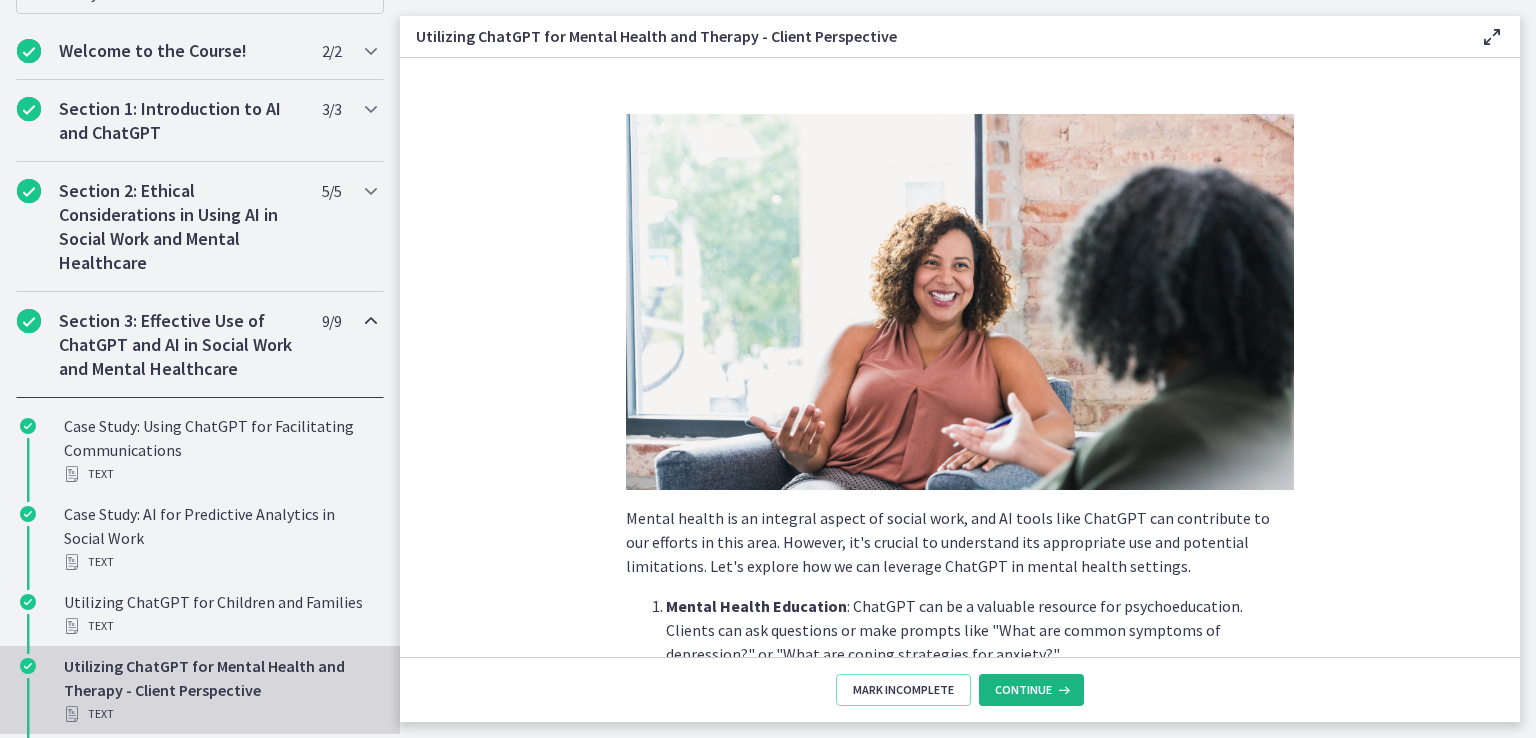 scroll, scrollTop: 400, scrollLeft: 0, axis: vertical 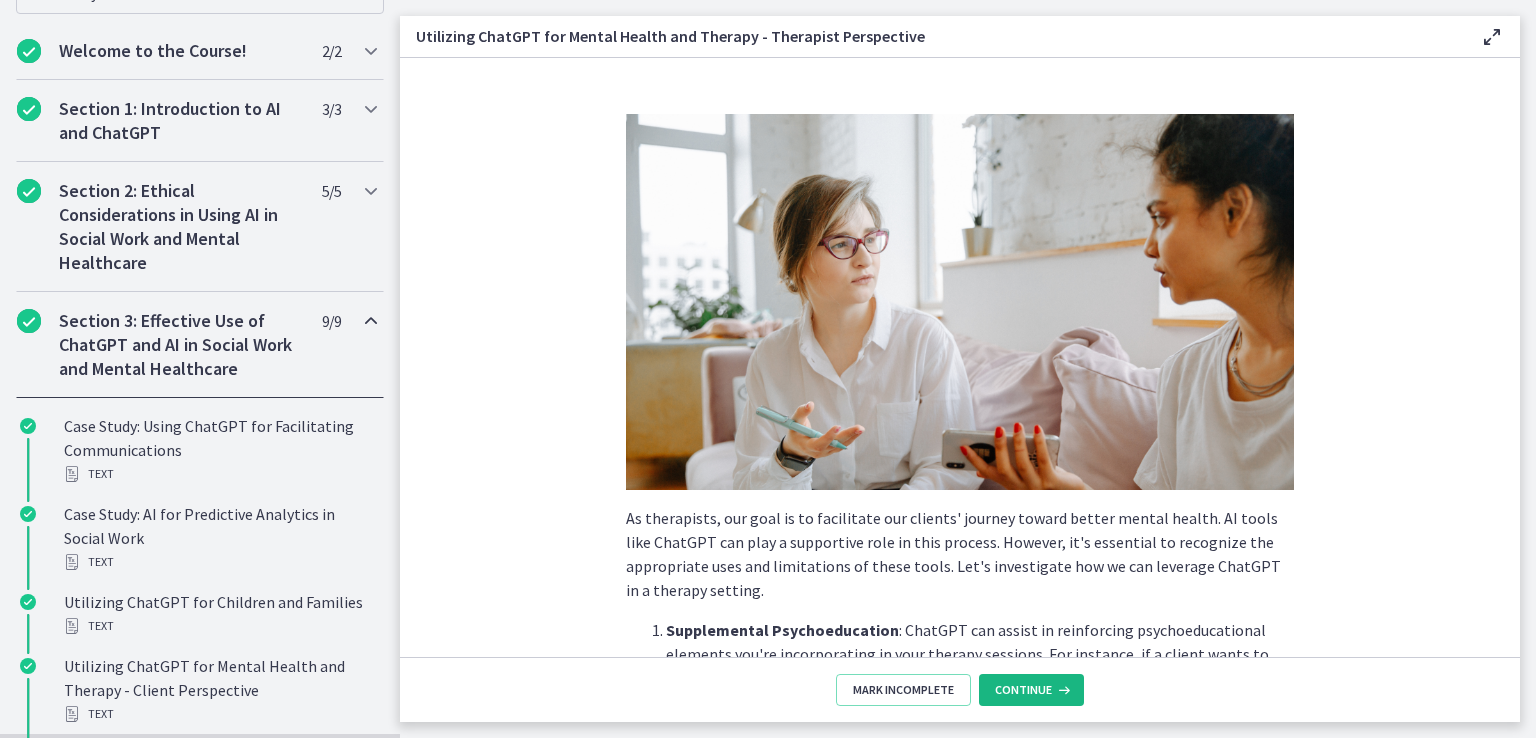 click on "Continue" at bounding box center [1031, 690] 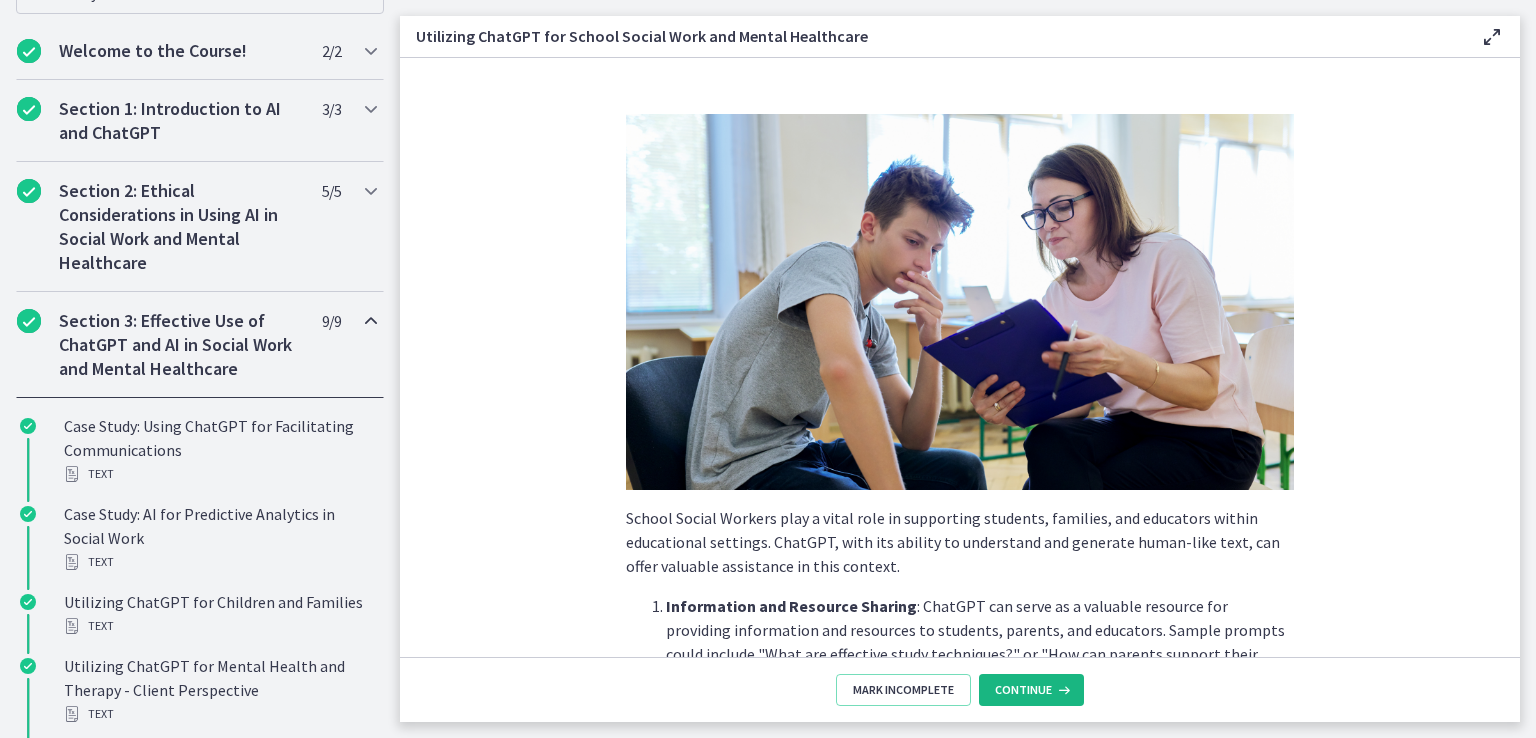scroll, scrollTop: 400, scrollLeft: 0, axis: vertical 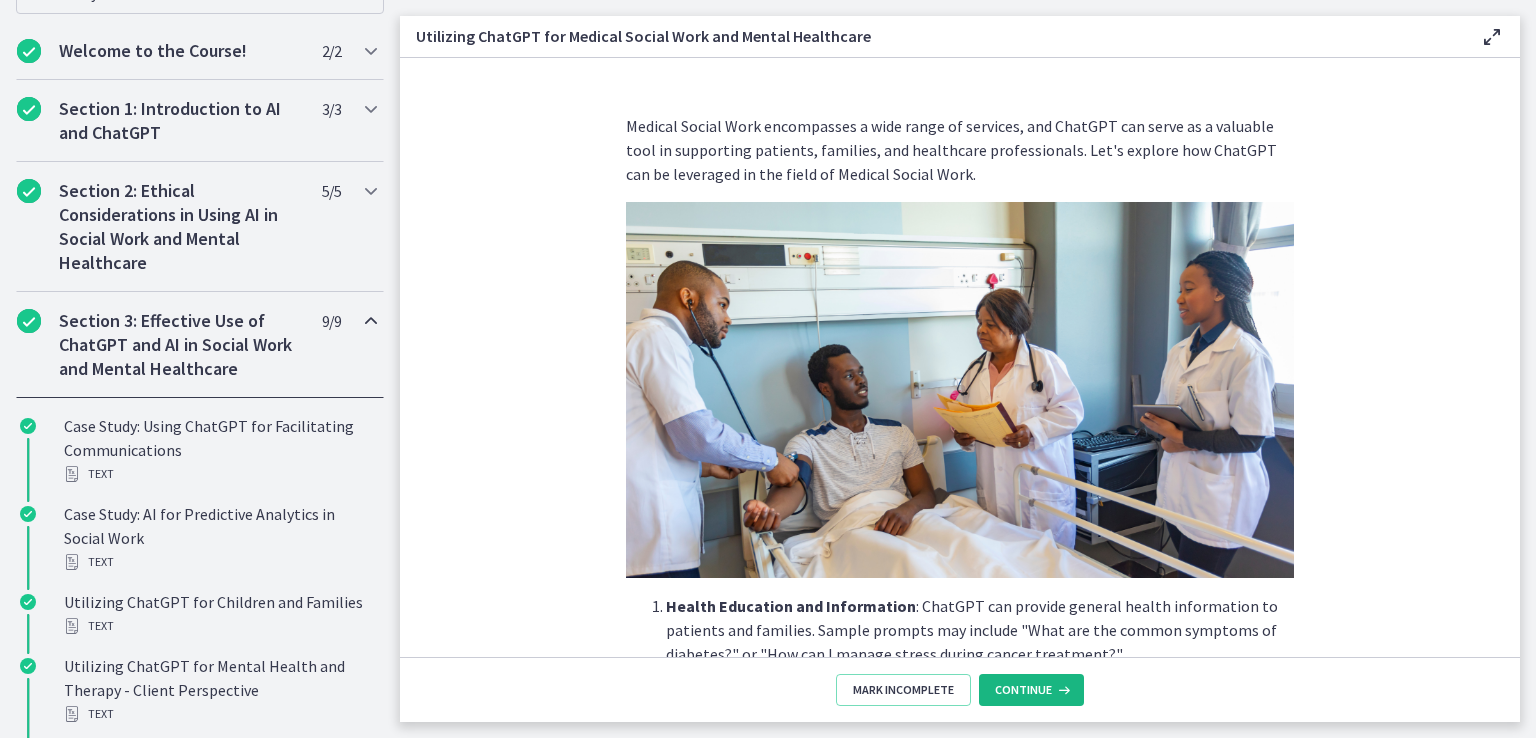 click on "Continue" at bounding box center (1023, 690) 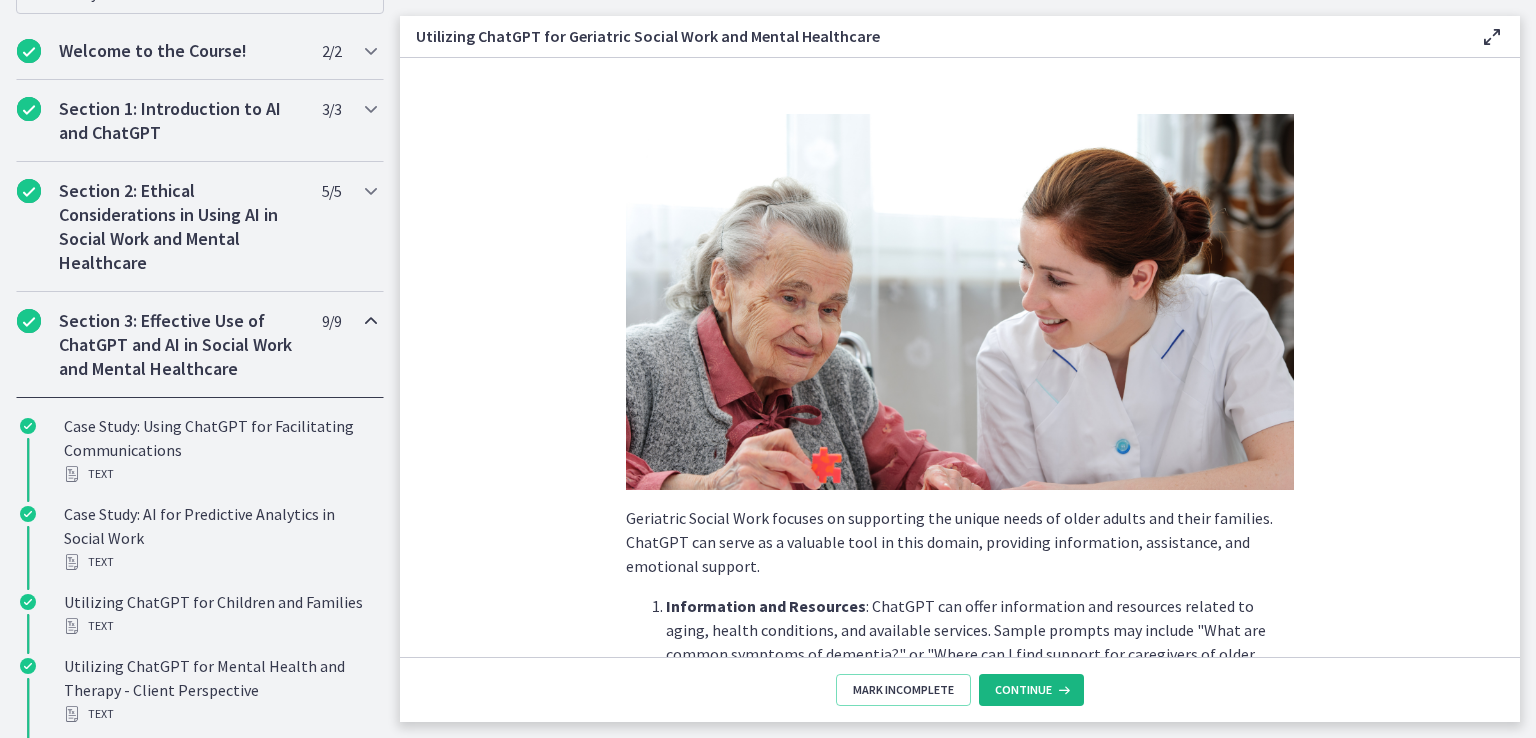 scroll, scrollTop: 400, scrollLeft: 0, axis: vertical 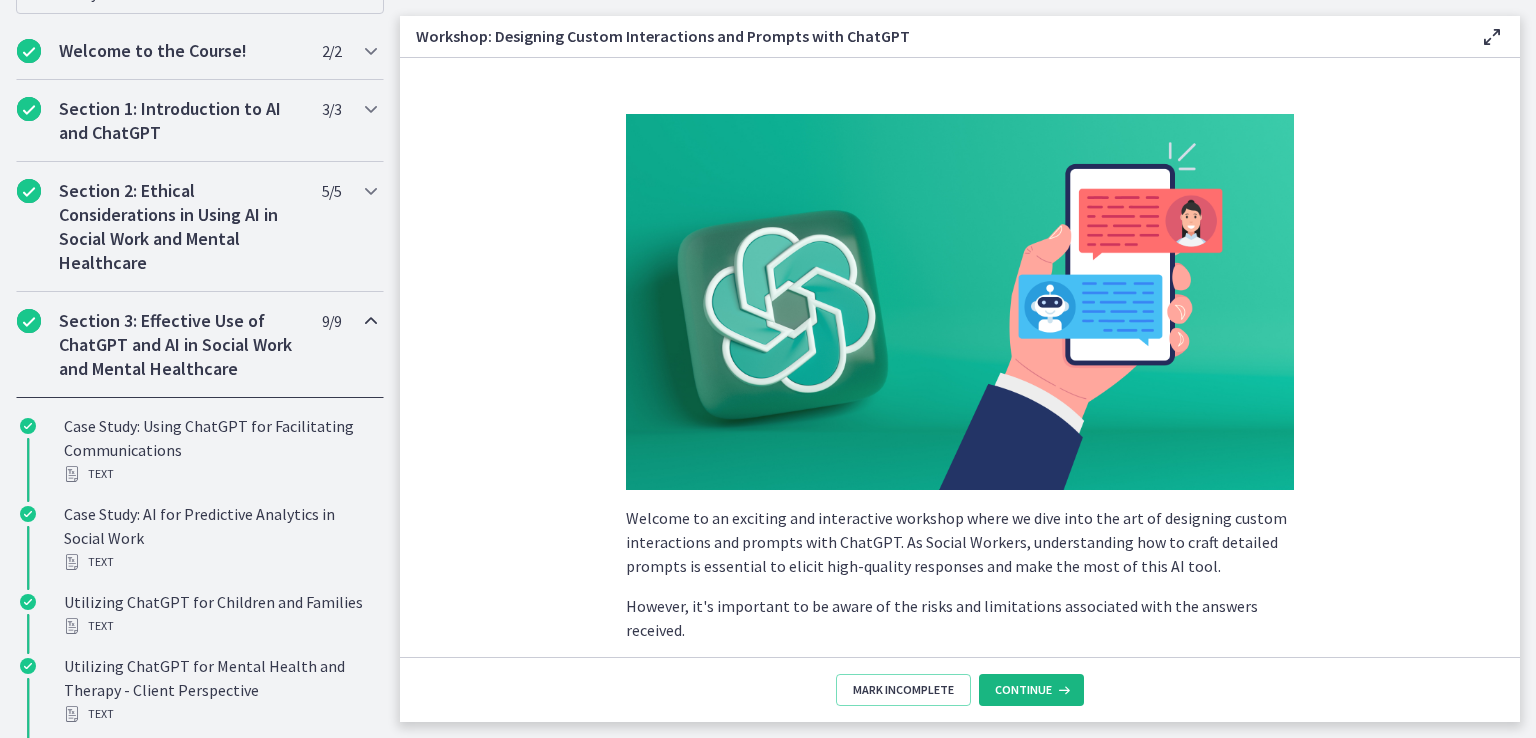 click at bounding box center (1062, 690) 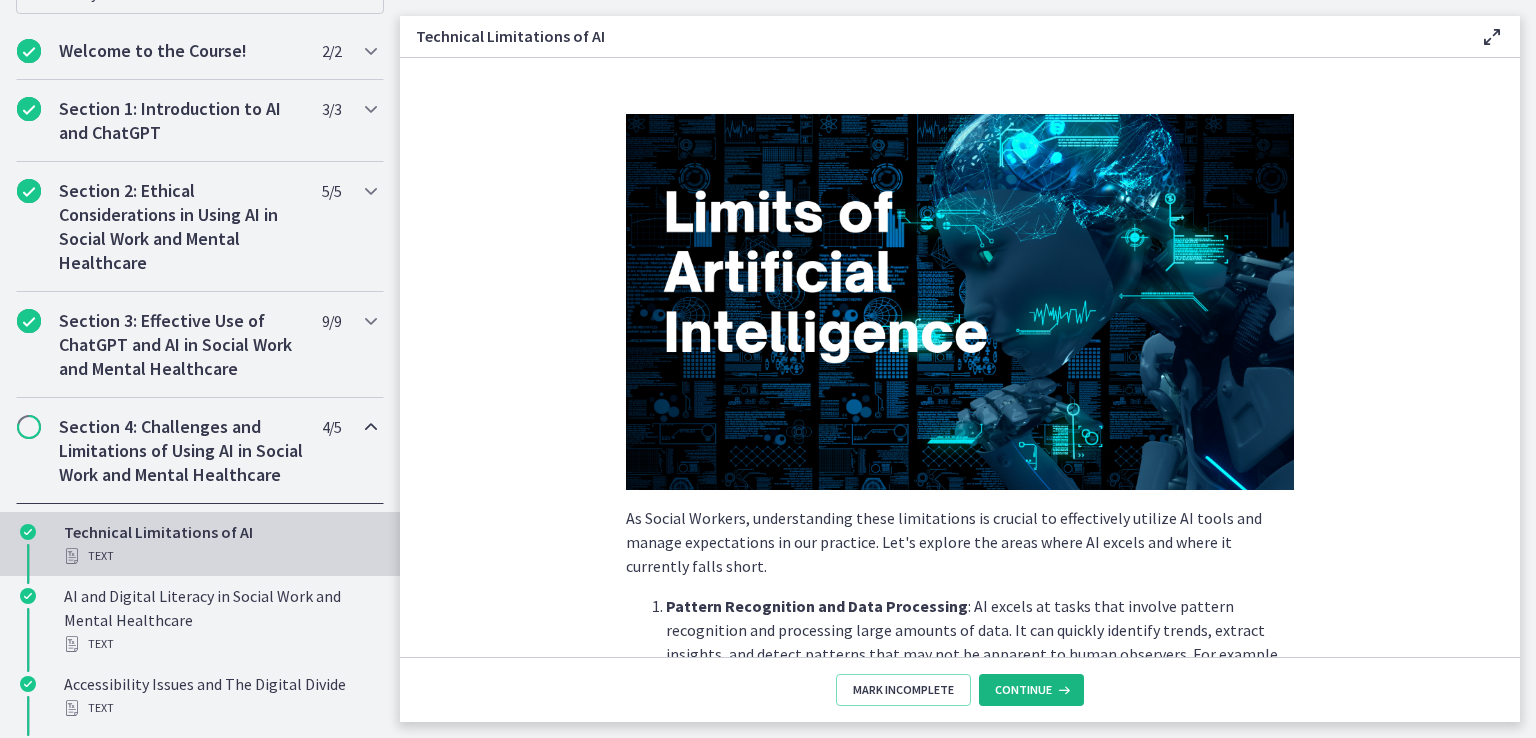 scroll, scrollTop: 400, scrollLeft: 0, axis: vertical 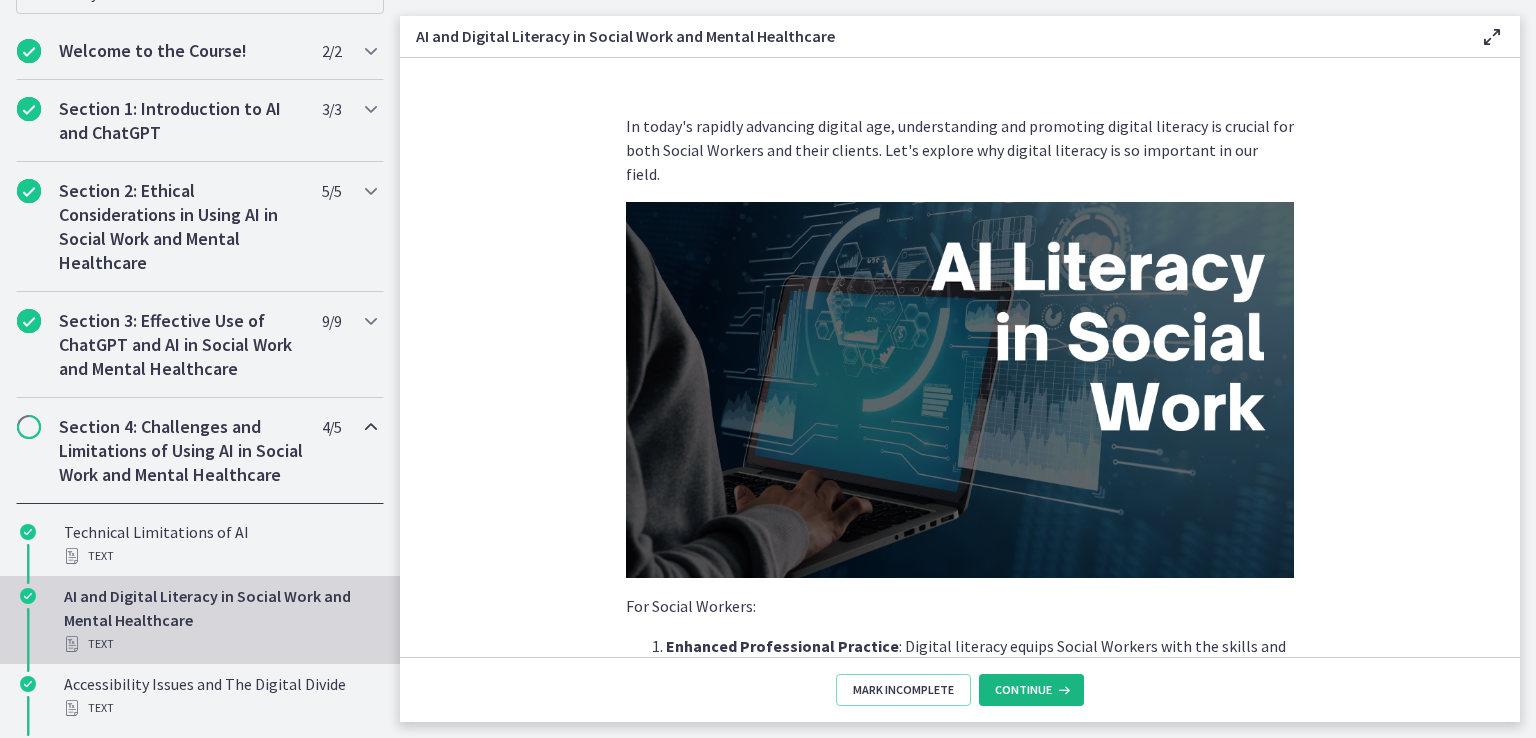 click on "Continue" at bounding box center (1023, 690) 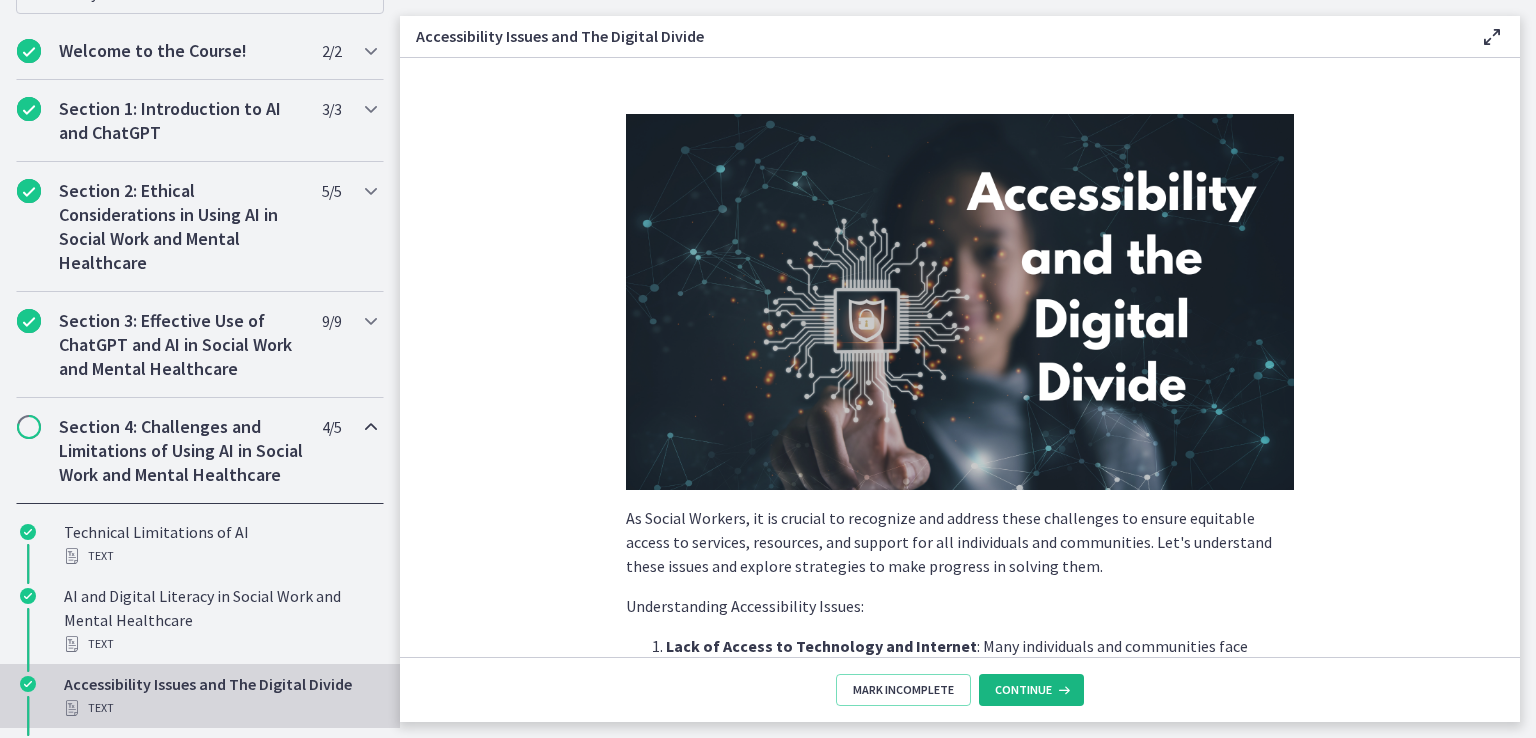 scroll, scrollTop: 400, scrollLeft: 0, axis: vertical 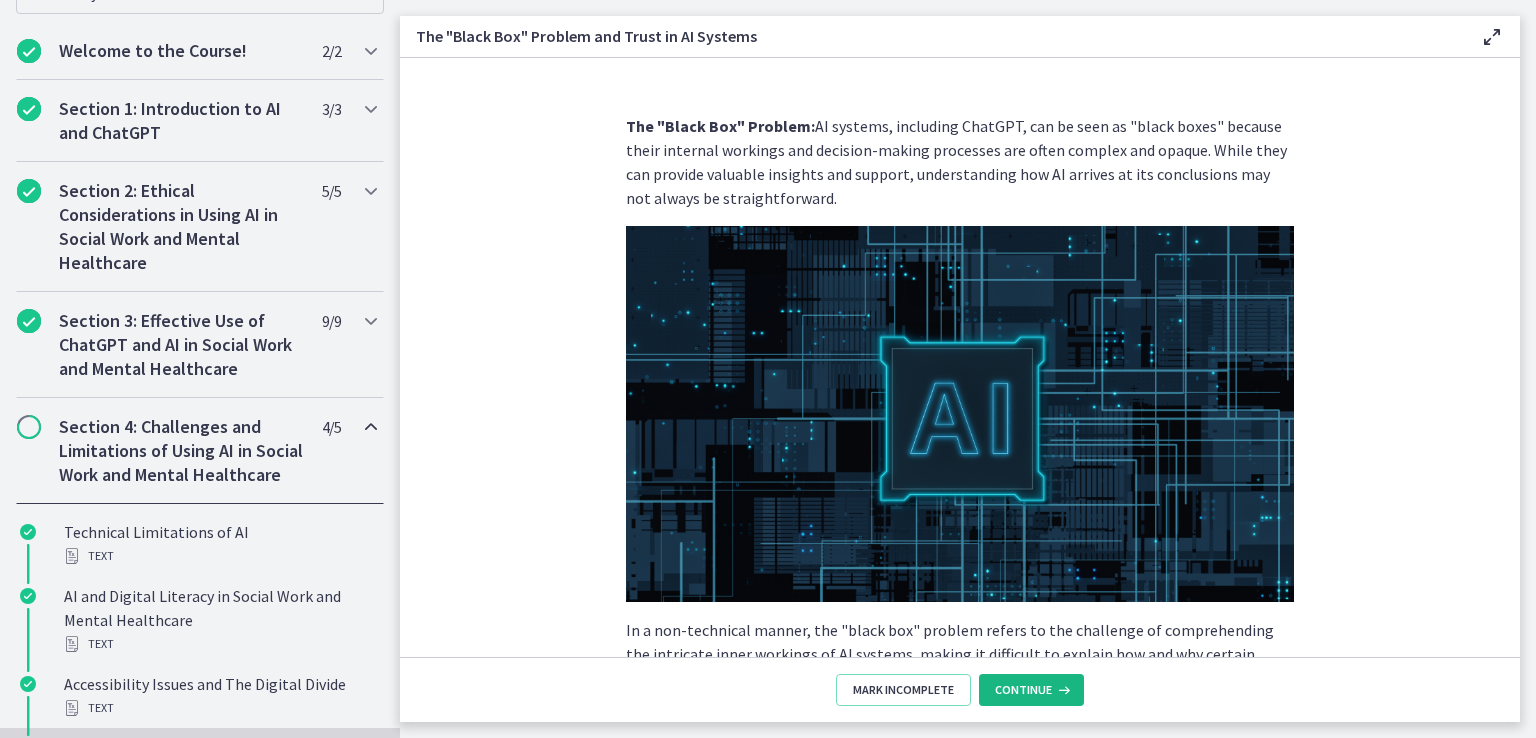 click on "Continue" at bounding box center [1023, 690] 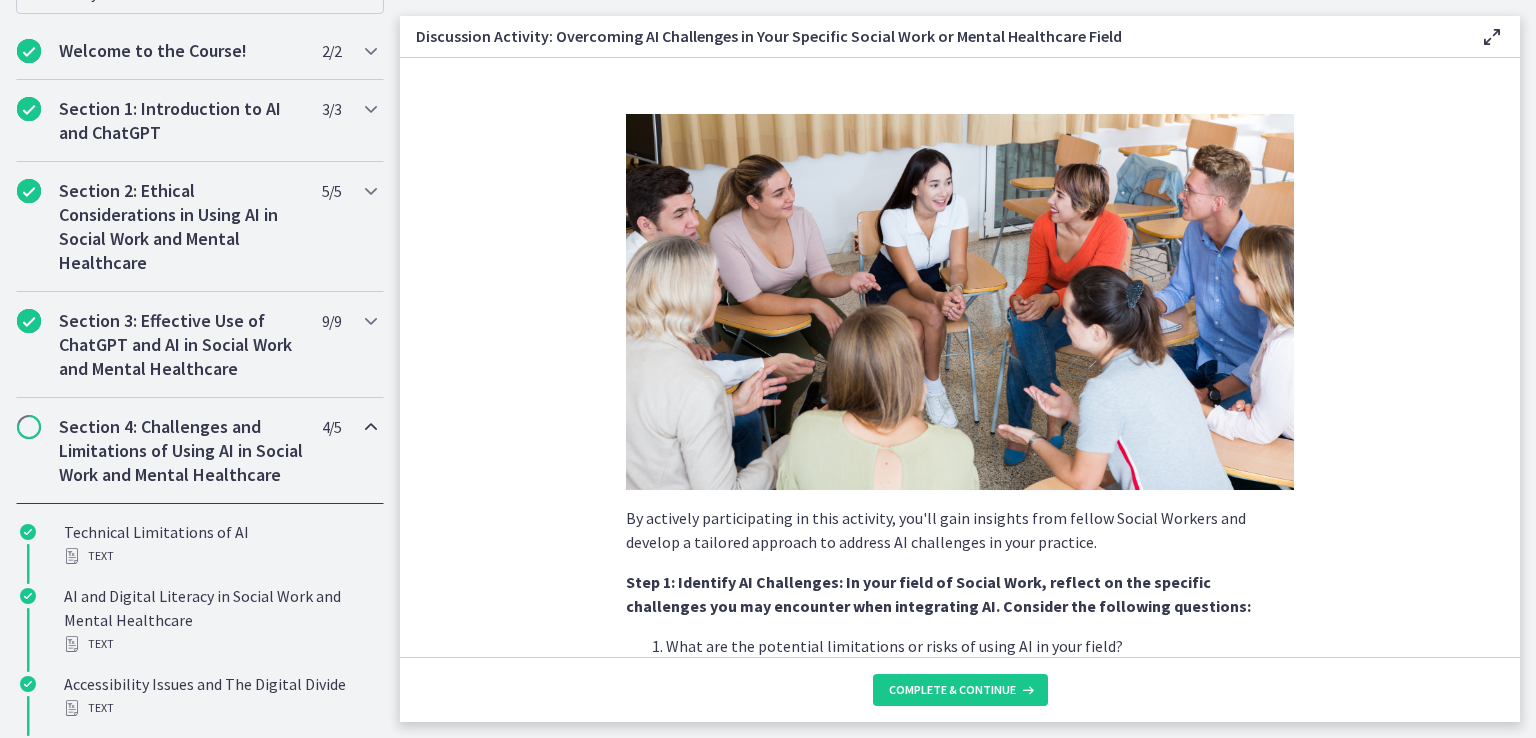 scroll, scrollTop: 400, scrollLeft: 0, axis: vertical 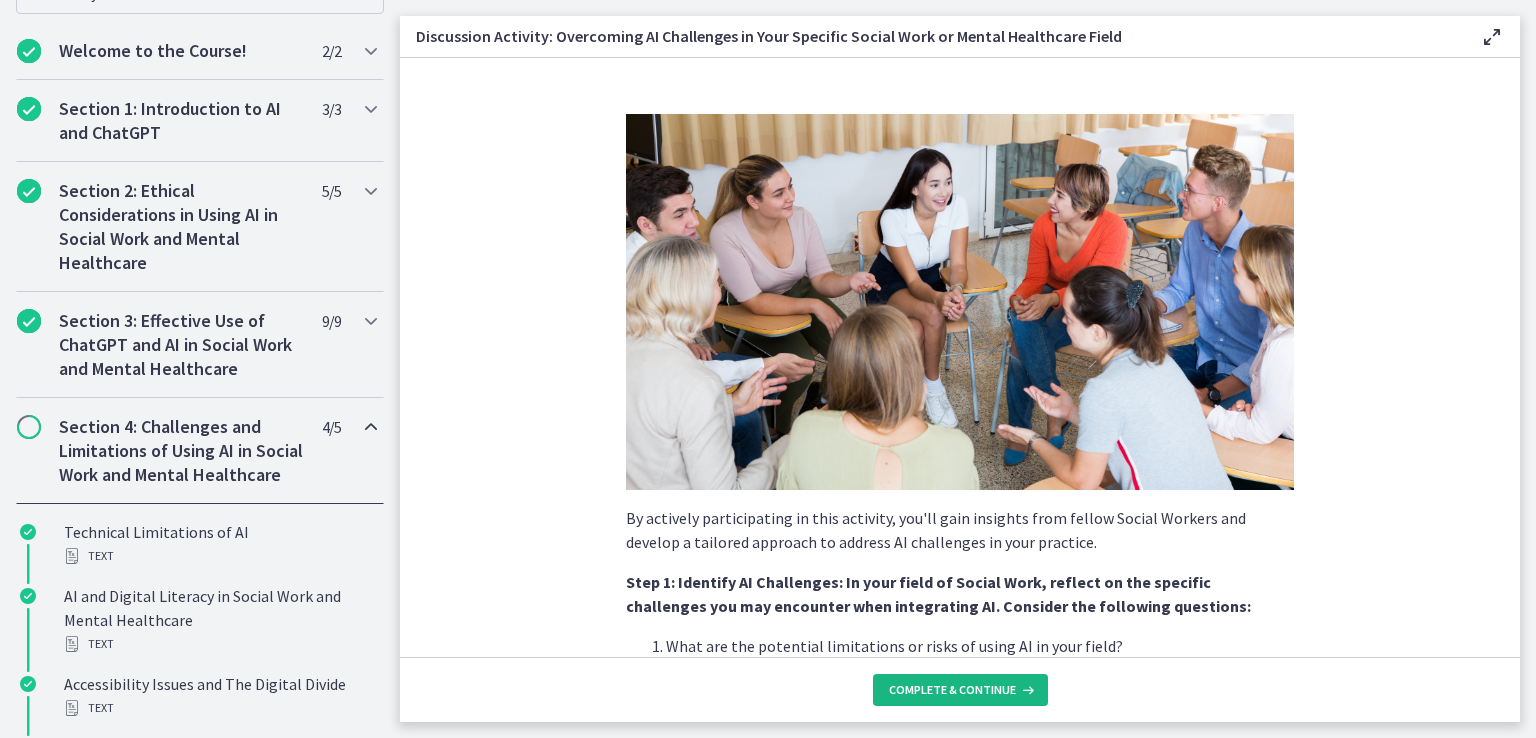 click on "Complete & continue" at bounding box center [952, 690] 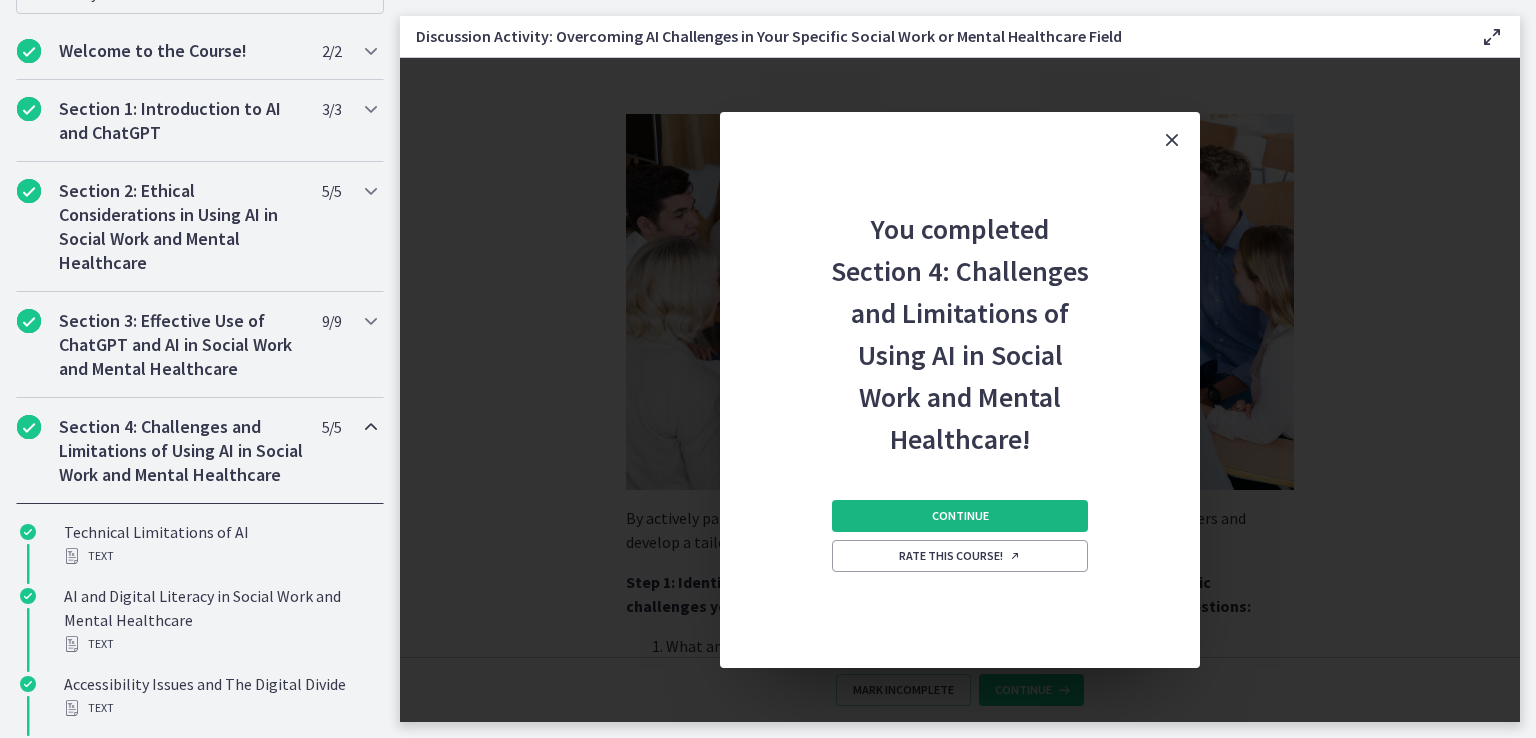 click on "Continue" at bounding box center (960, 516) 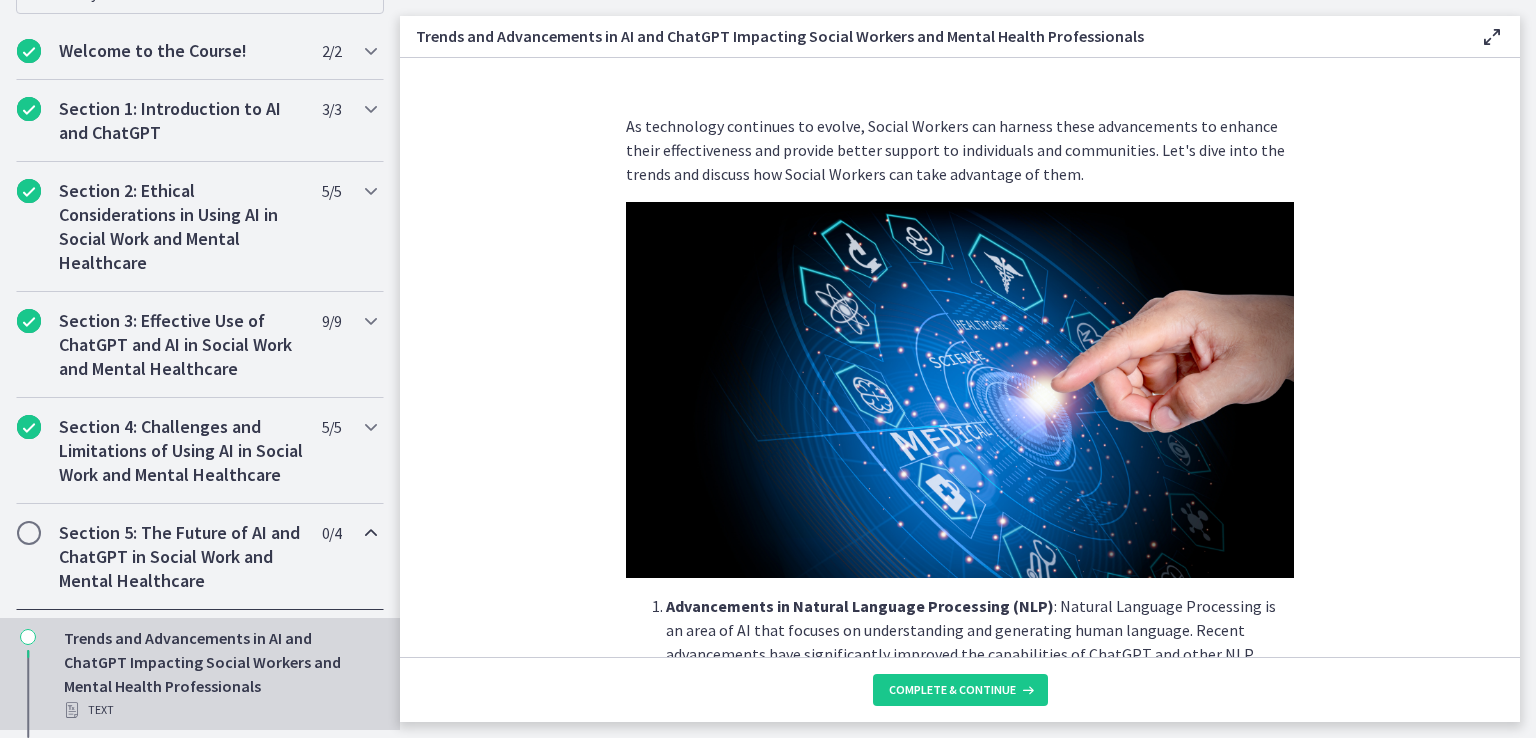 scroll, scrollTop: 400, scrollLeft: 0, axis: vertical 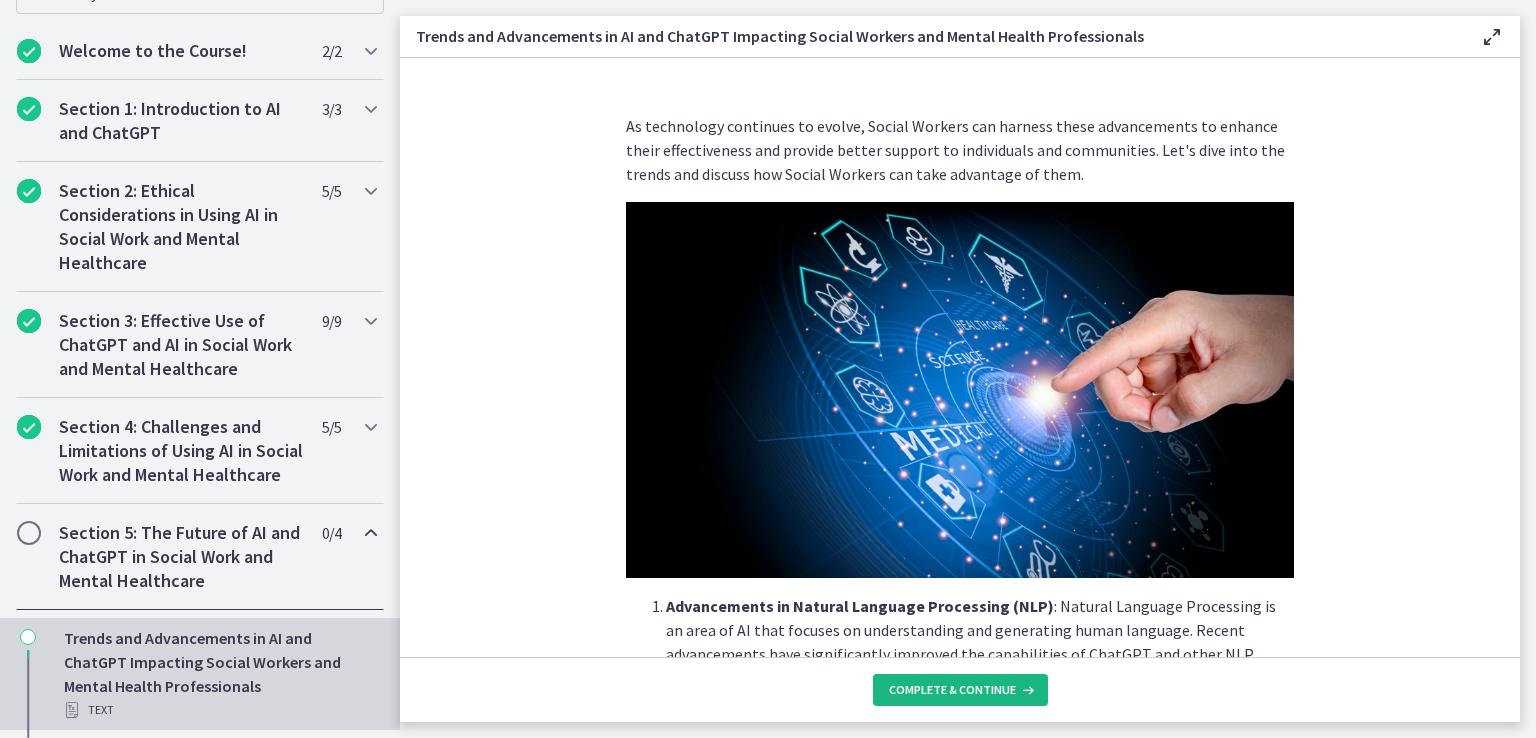 click on "Complete & continue" at bounding box center (952, 690) 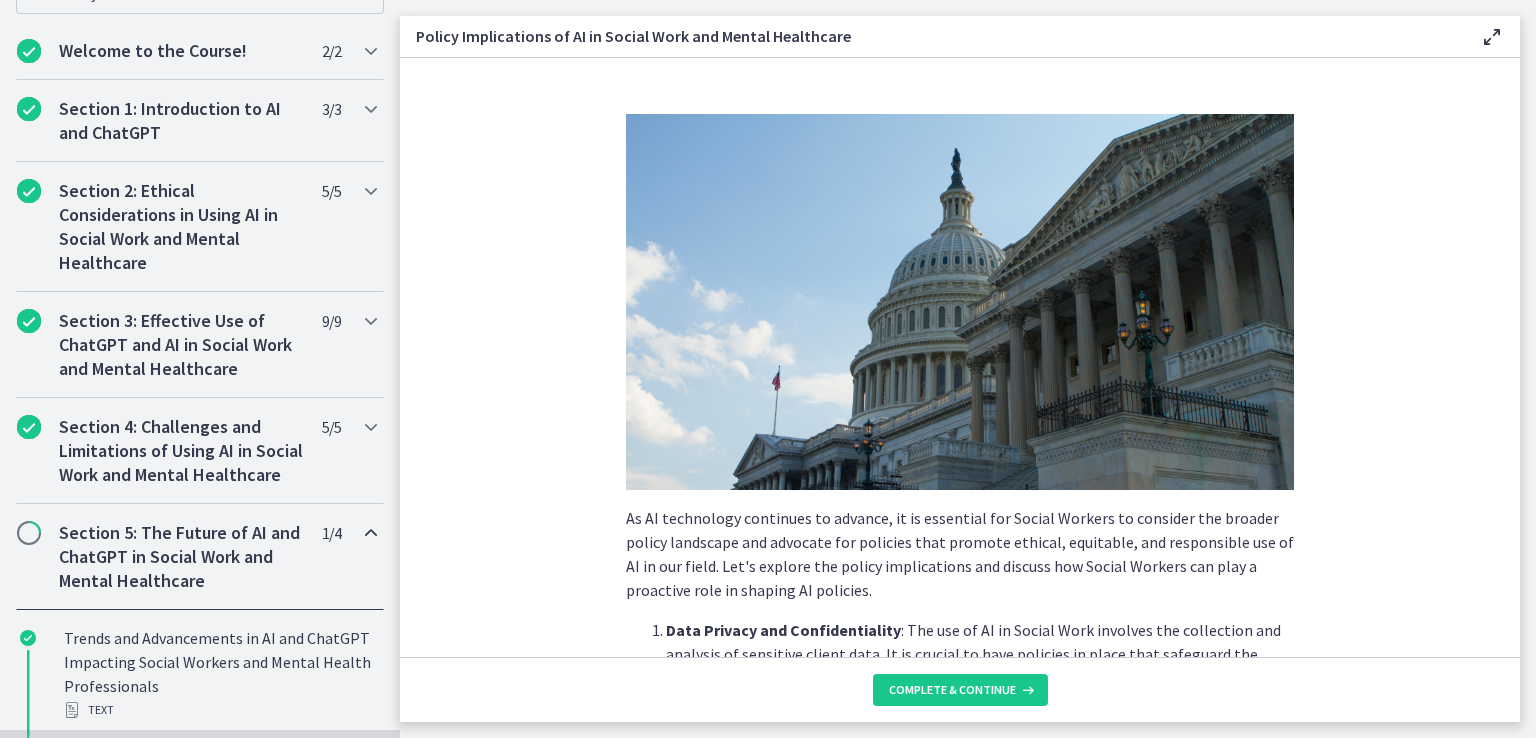 scroll, scrollTop: 400, scrollLeft: 0, axis: vertical 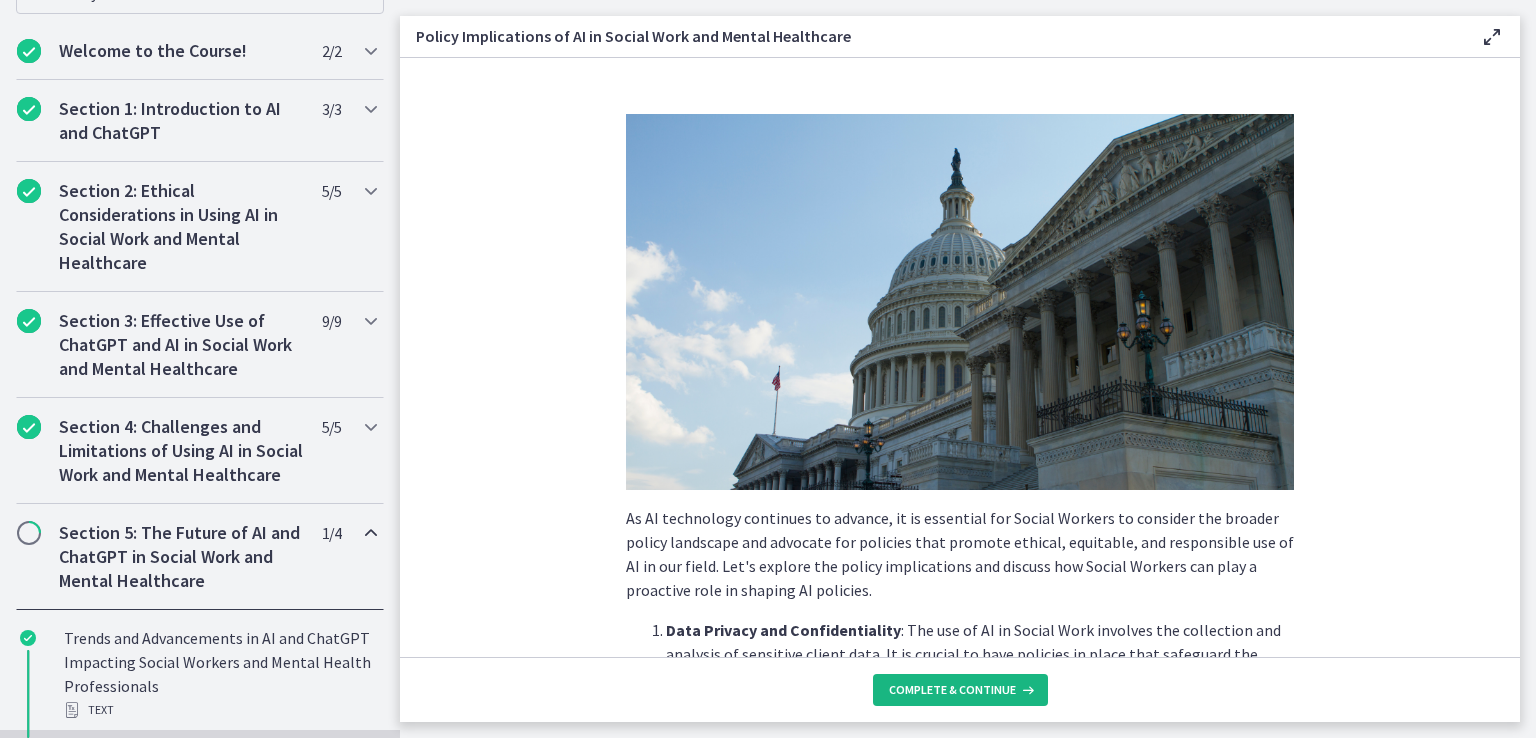 click on "Complete & continue" at bounding box center [960, 690] 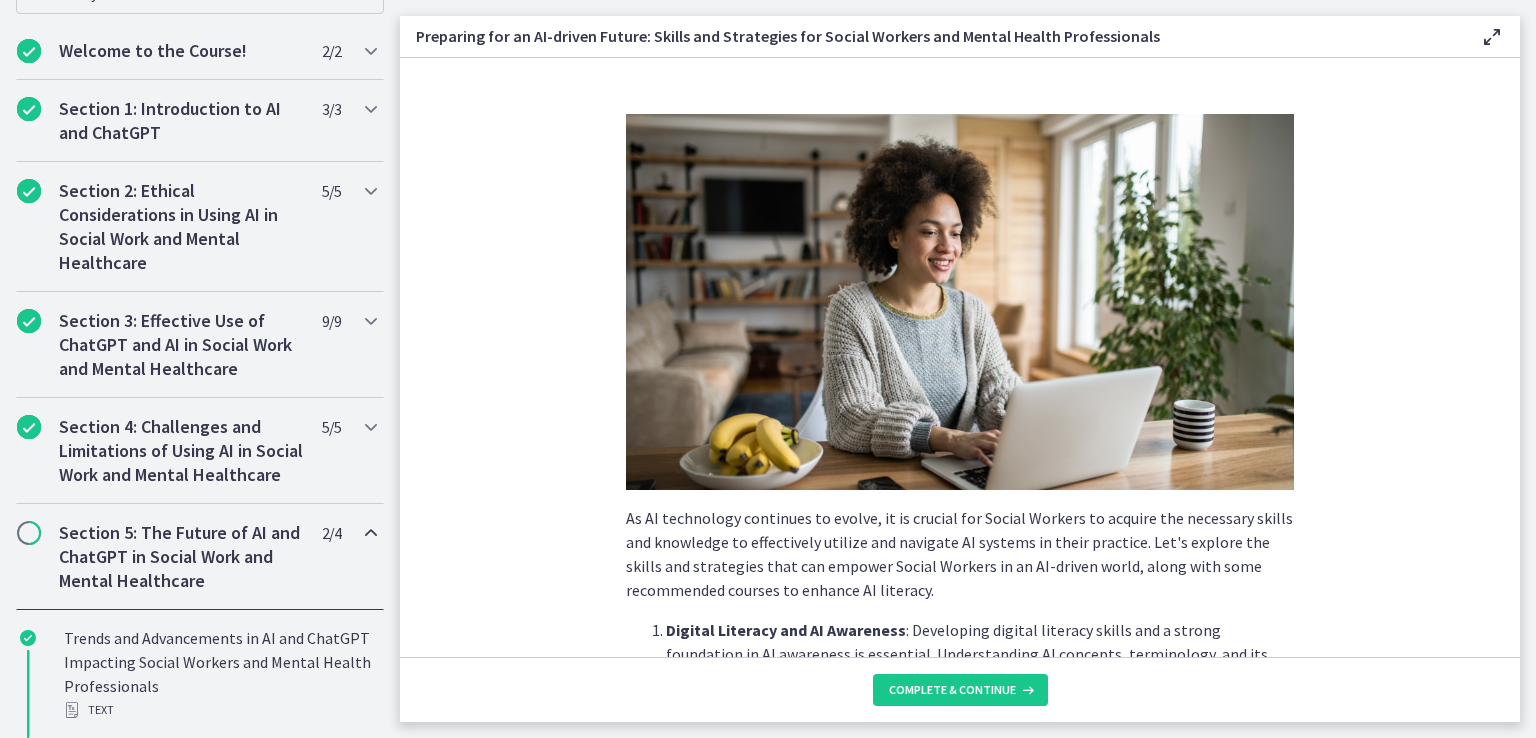 scroll, scrollTop: 400, scrollLeft: 0, axis: vertical 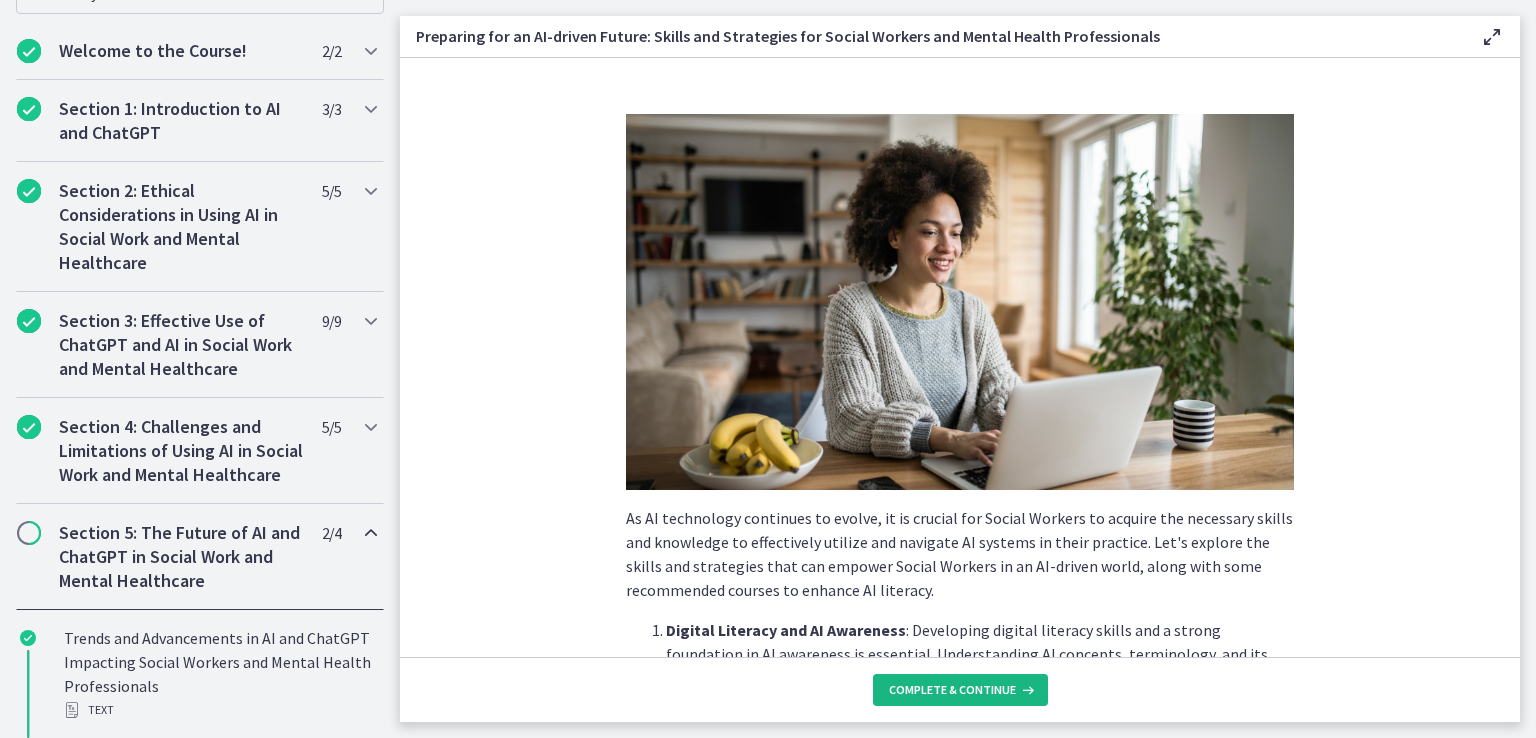 click on "Complete & continue" at bounding box center [952, 690] 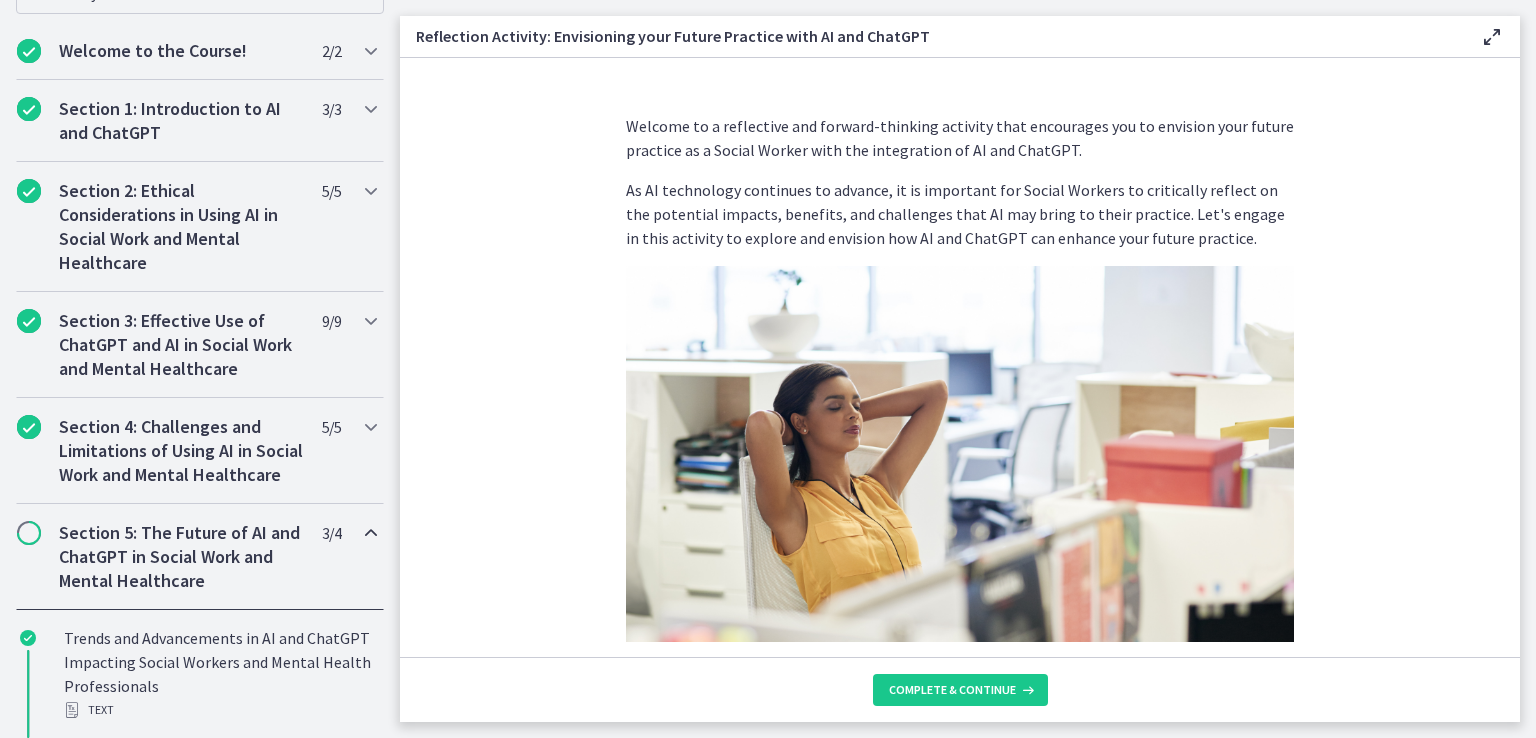 scroll, scrollTop: 400, scrollLeft: 0, axis: vertical 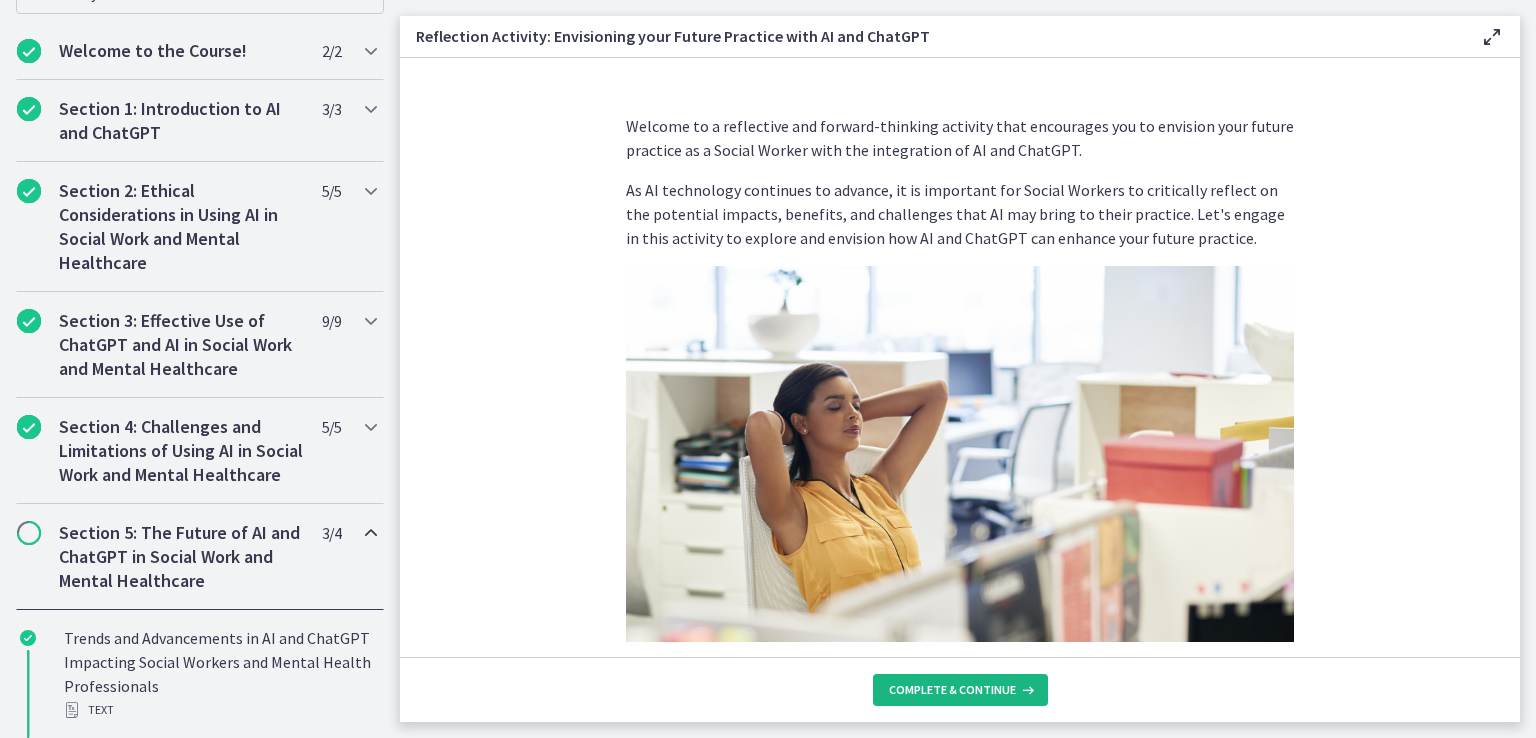 click on "Complete & continue" at bounding box center (952, 690) 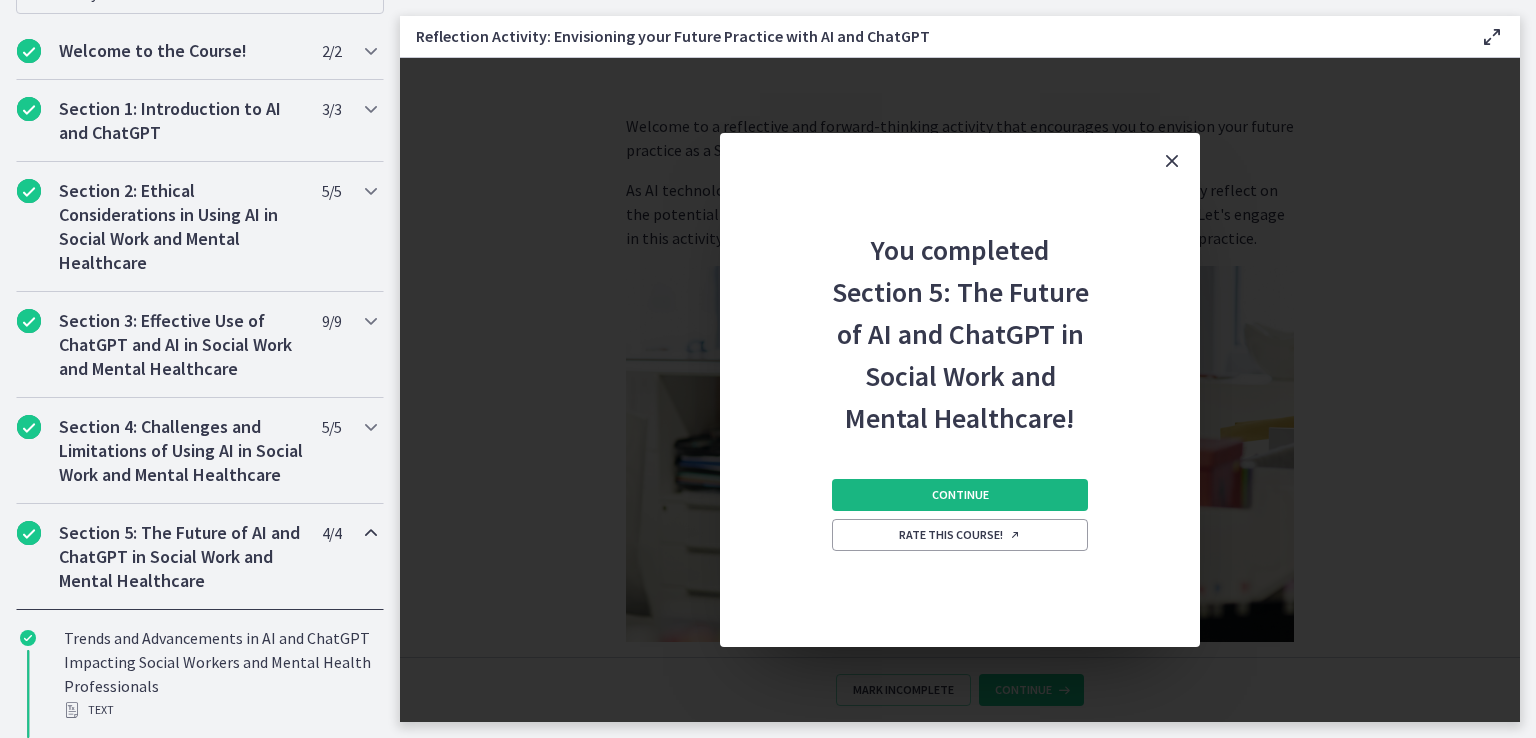click on "Continue" at bounding box center [960, 495] 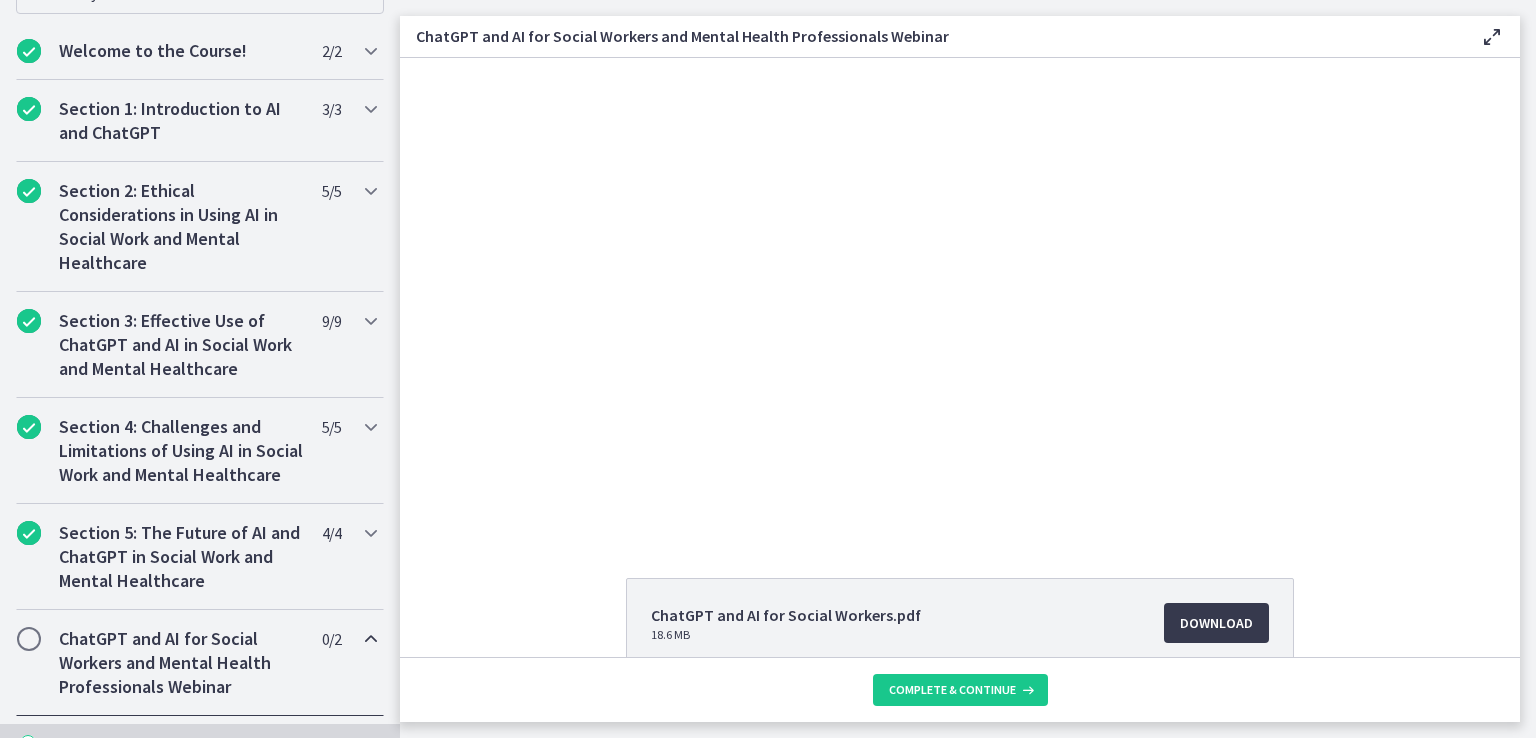 scroll, scrollTop: 0, scrollLeft: 0, axis: both 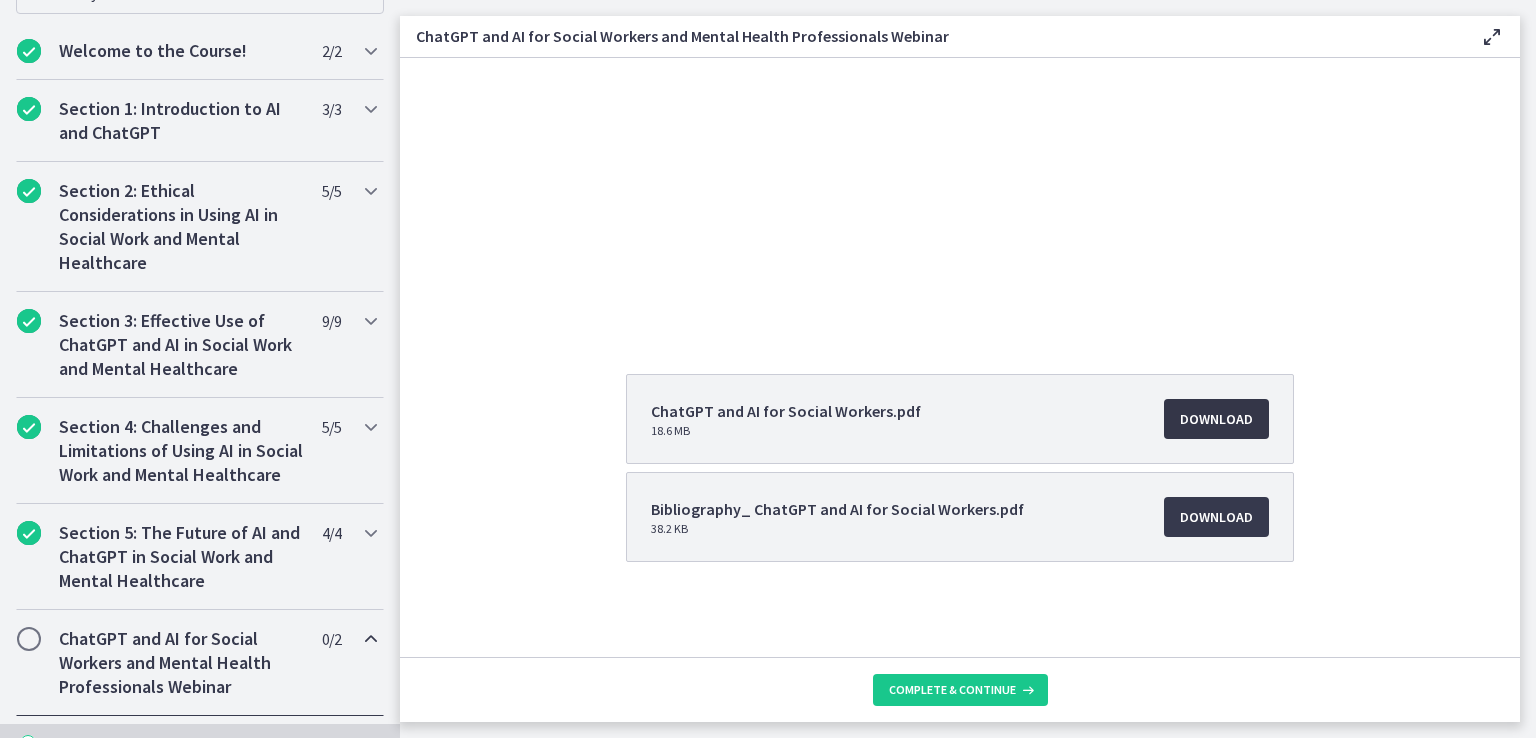 click on "Download
Opens in a new window" at bounding box center (1216, 419) 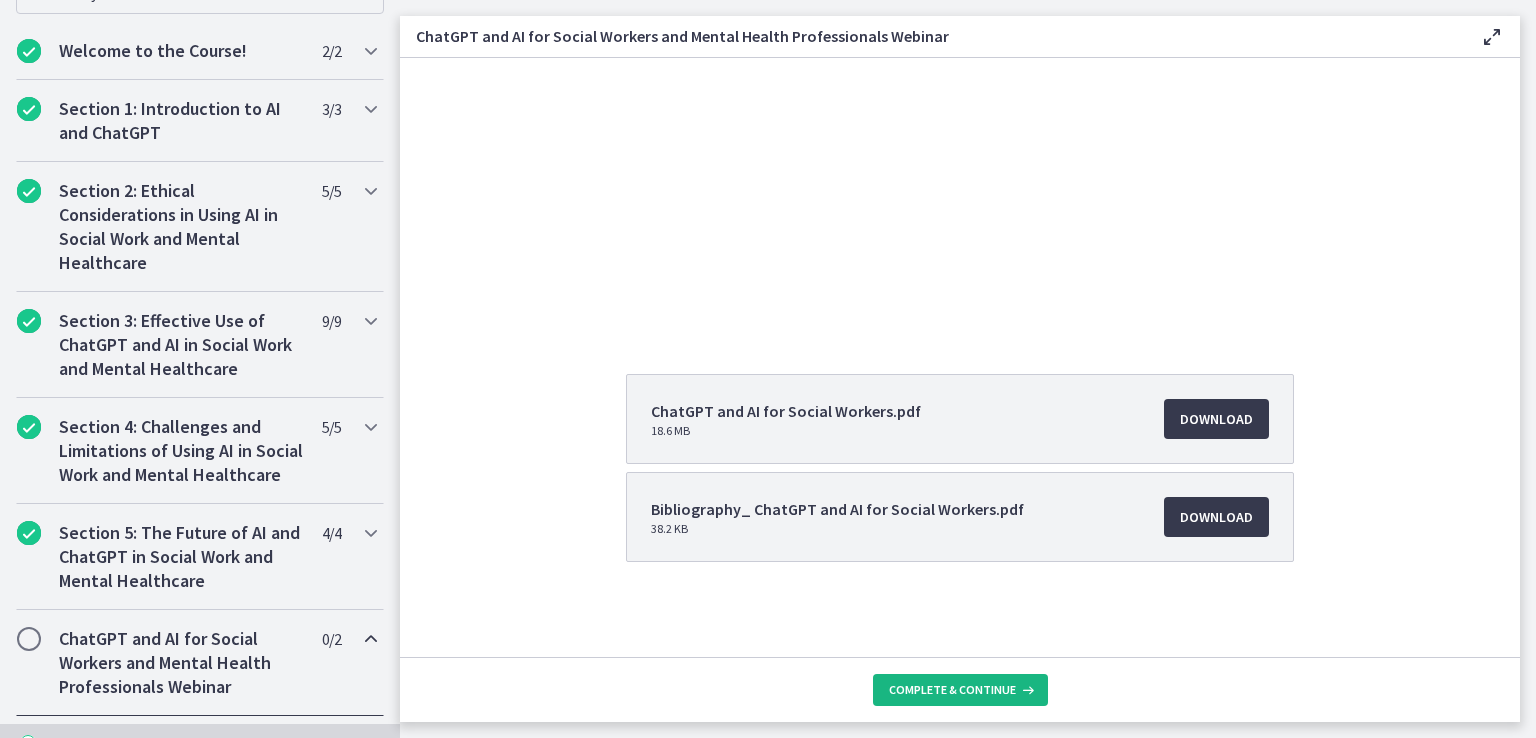 click on "Complete & continue" at bounding box center (952, 690) 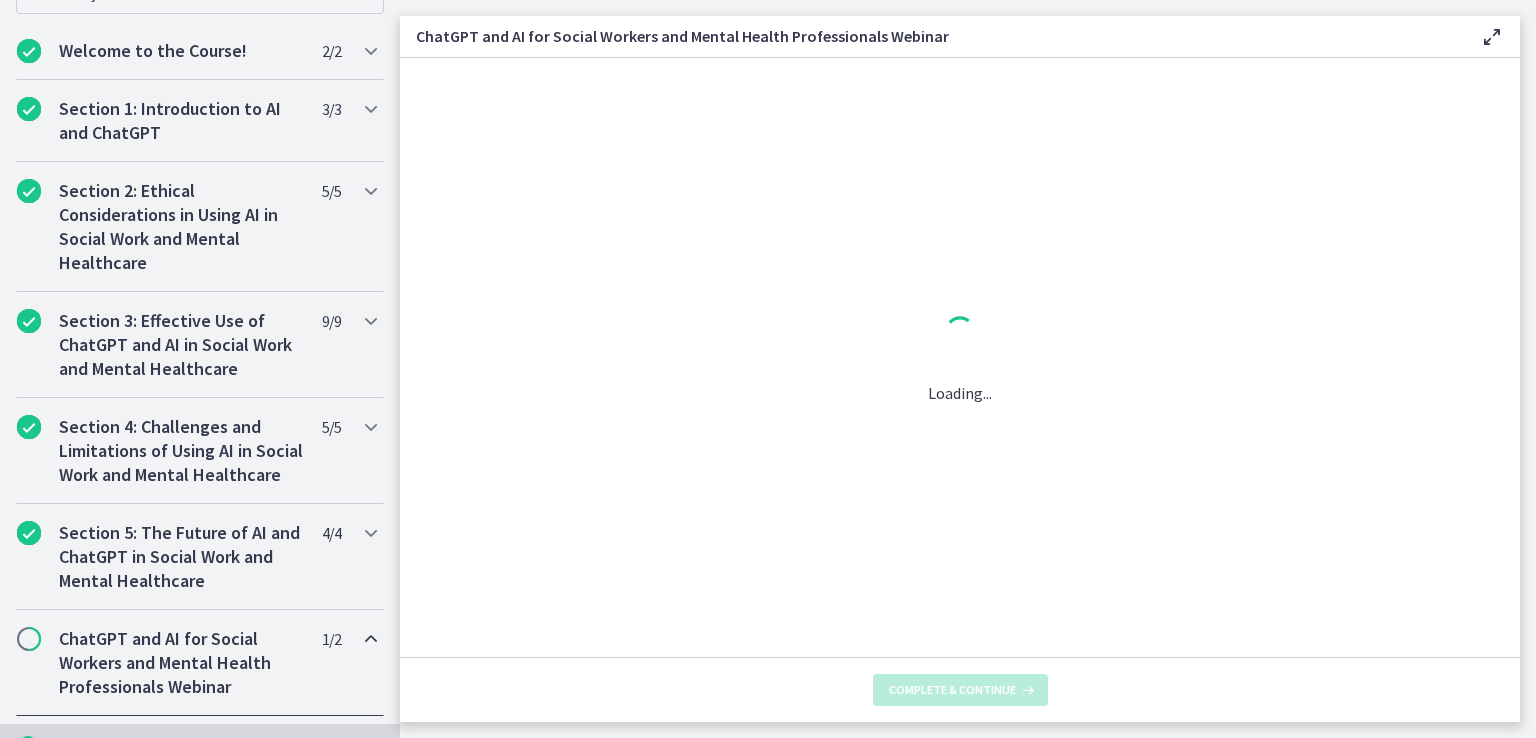 scroll, scrollTop: 0, scrollLeft: 0, axis: both 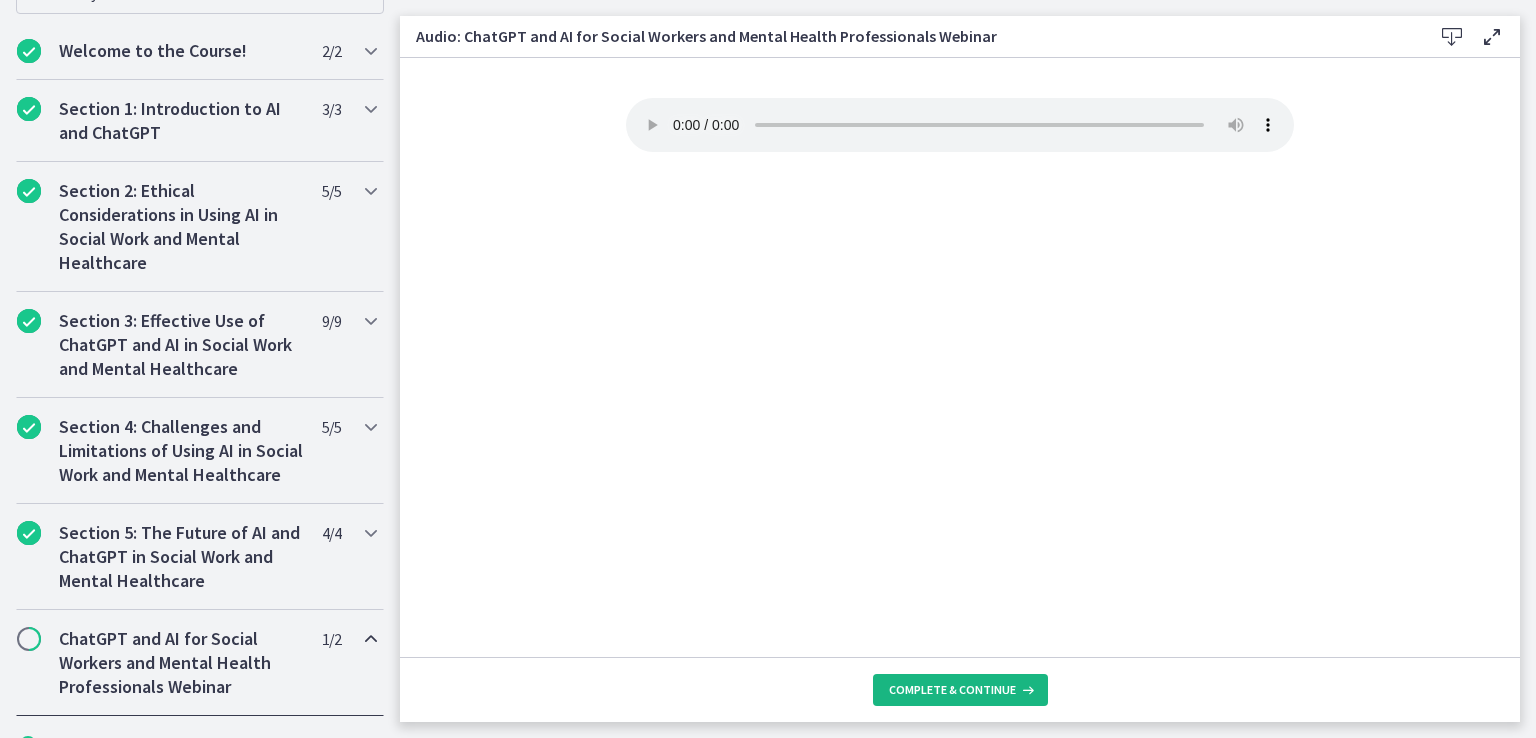 click on "Complete & continue" at bounding box center (952, 690) 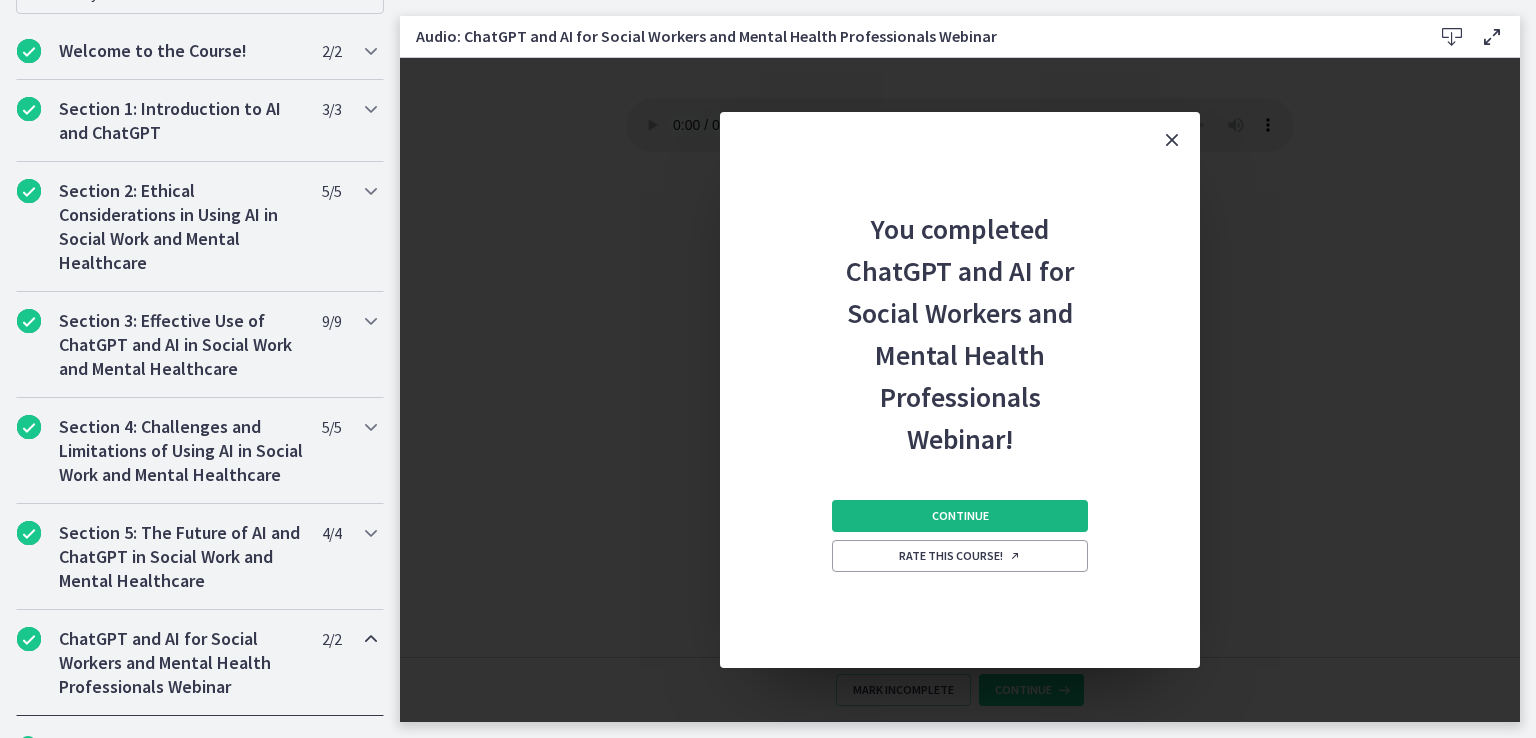 click on "Continue" at bounding box center (960, 516) 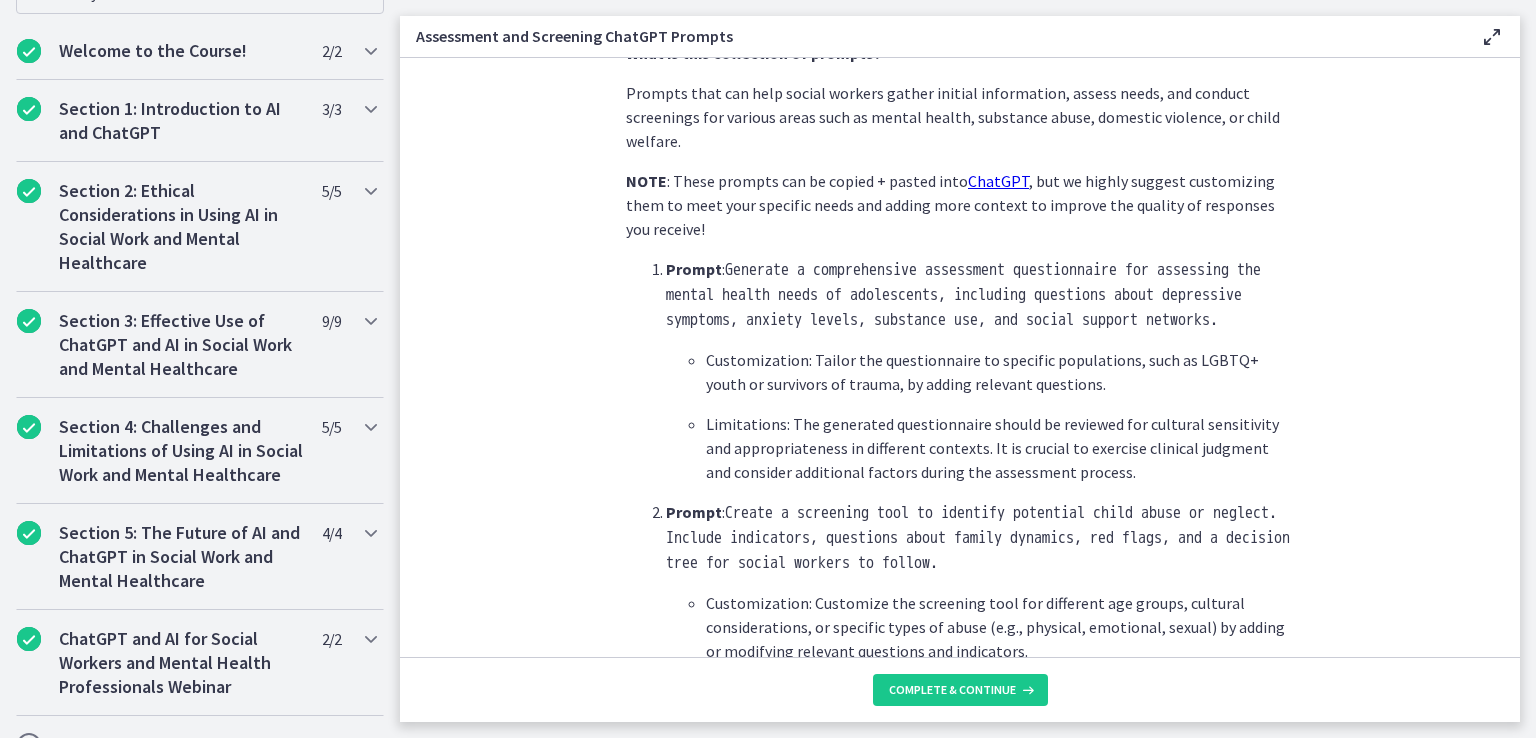 scroll, scrollTop: 500, scrollLeft: 0, axis: vertical 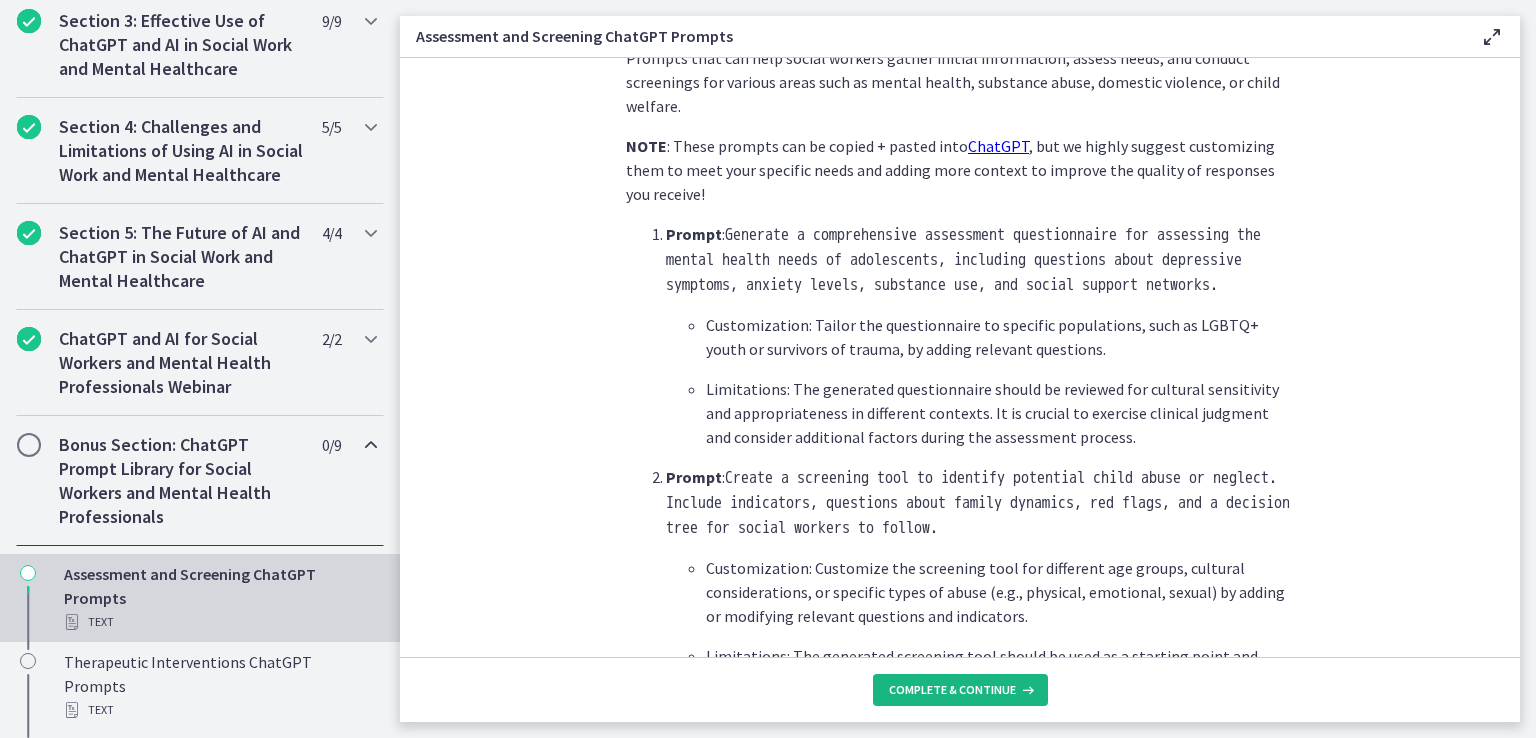 click on "Complete & continue" at bounding box center (960, 690) 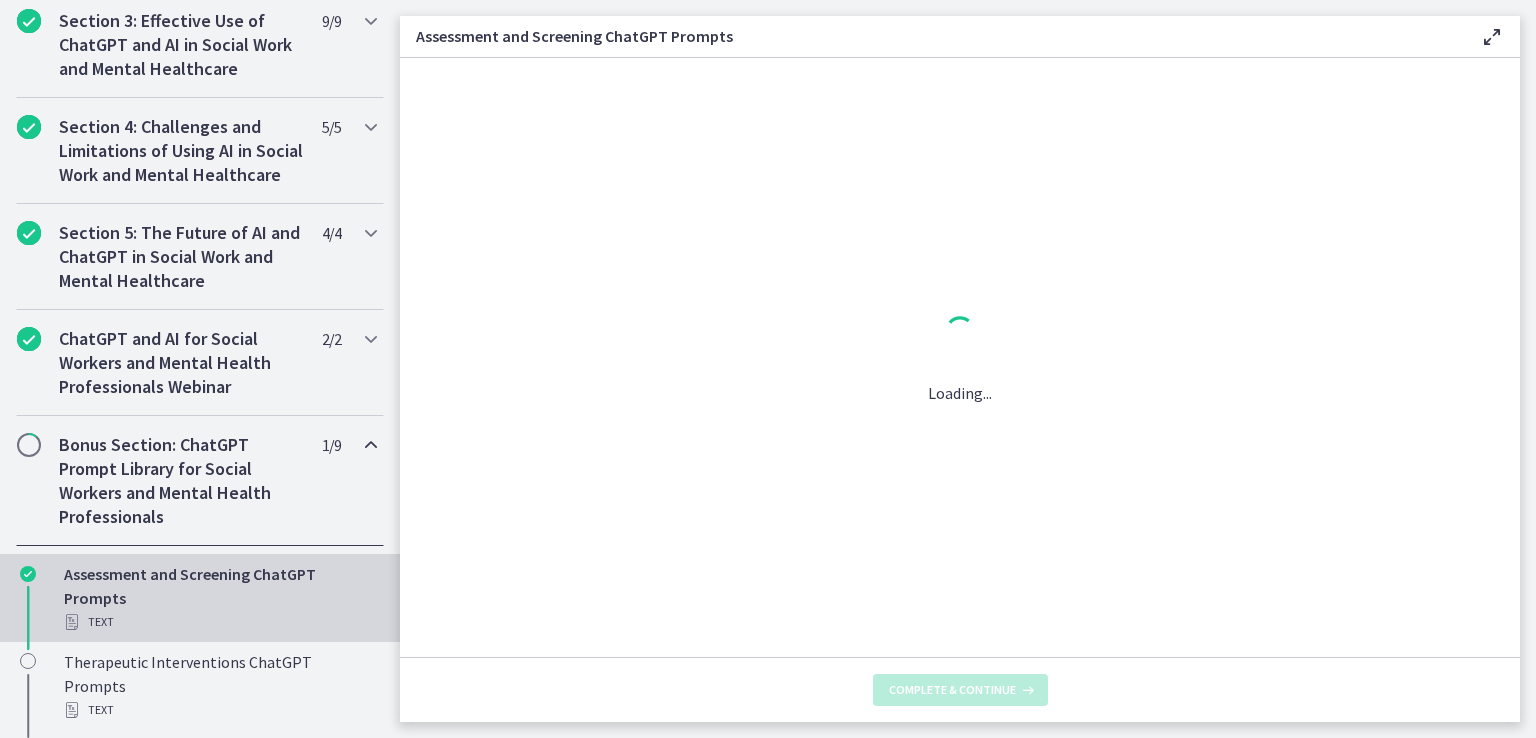 scroll, scrollTop: 0, scrollLeft: 0, axis: both 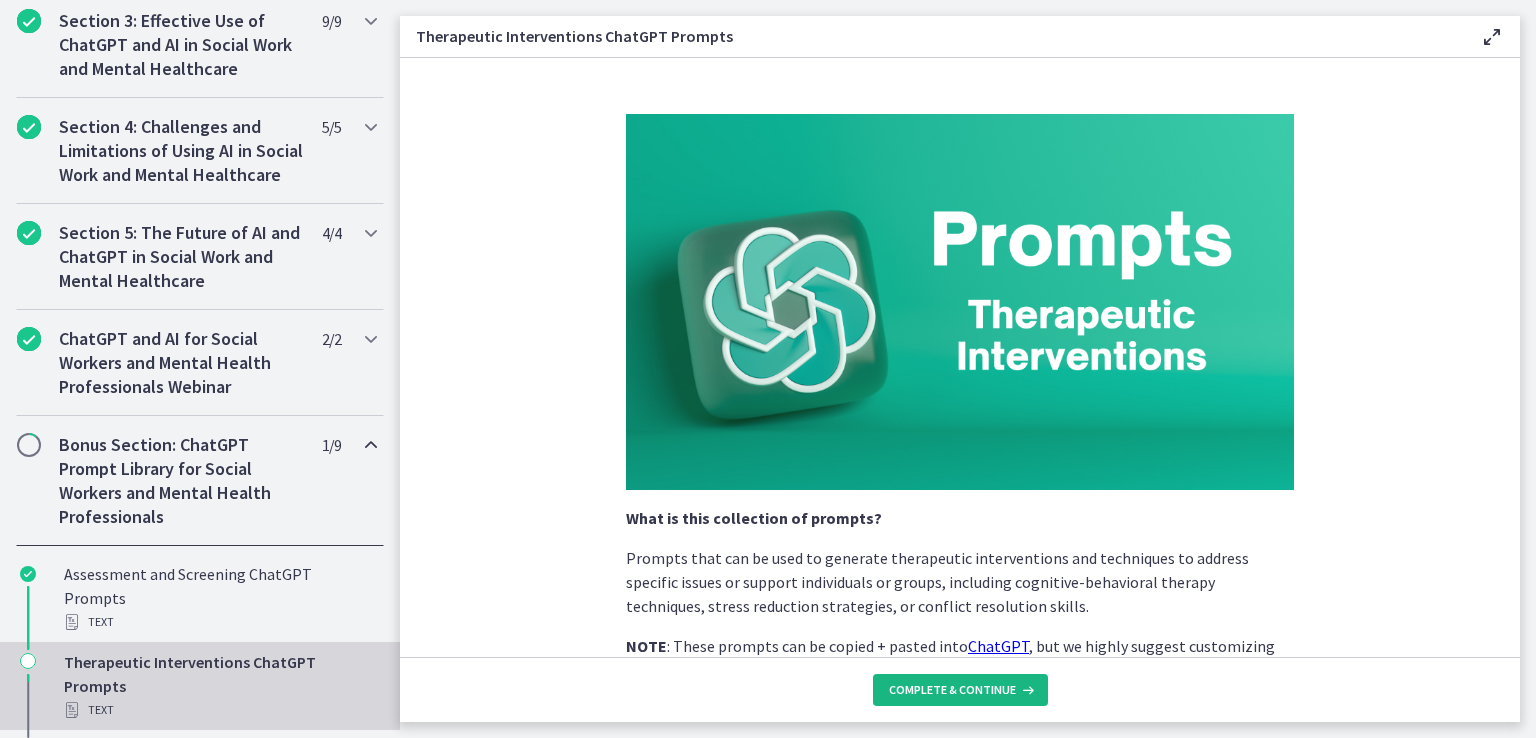 click on "Complete & continue" at bounding box center [952, 690] 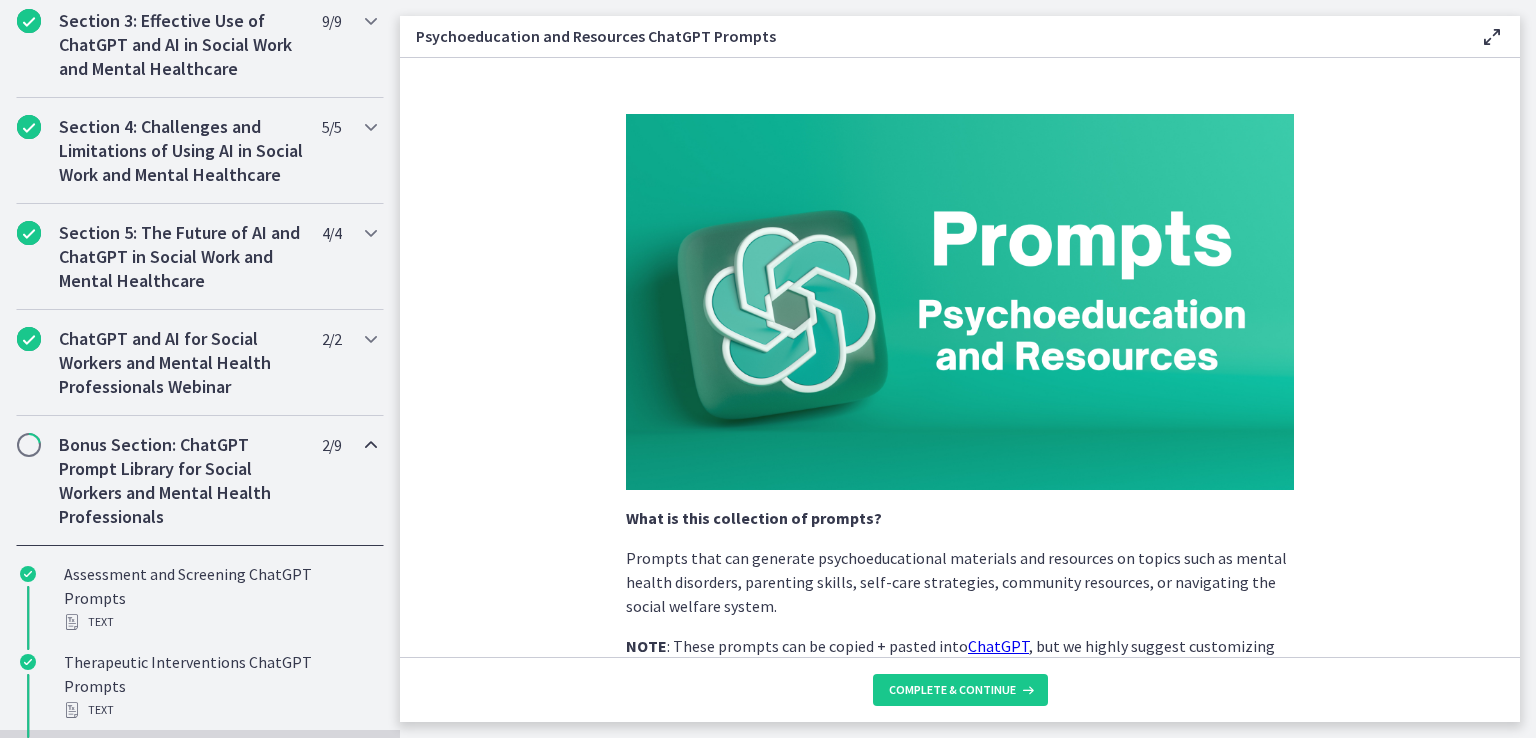 scroll, scrollTop: 700, scrollLeft: 0, axis: vertical 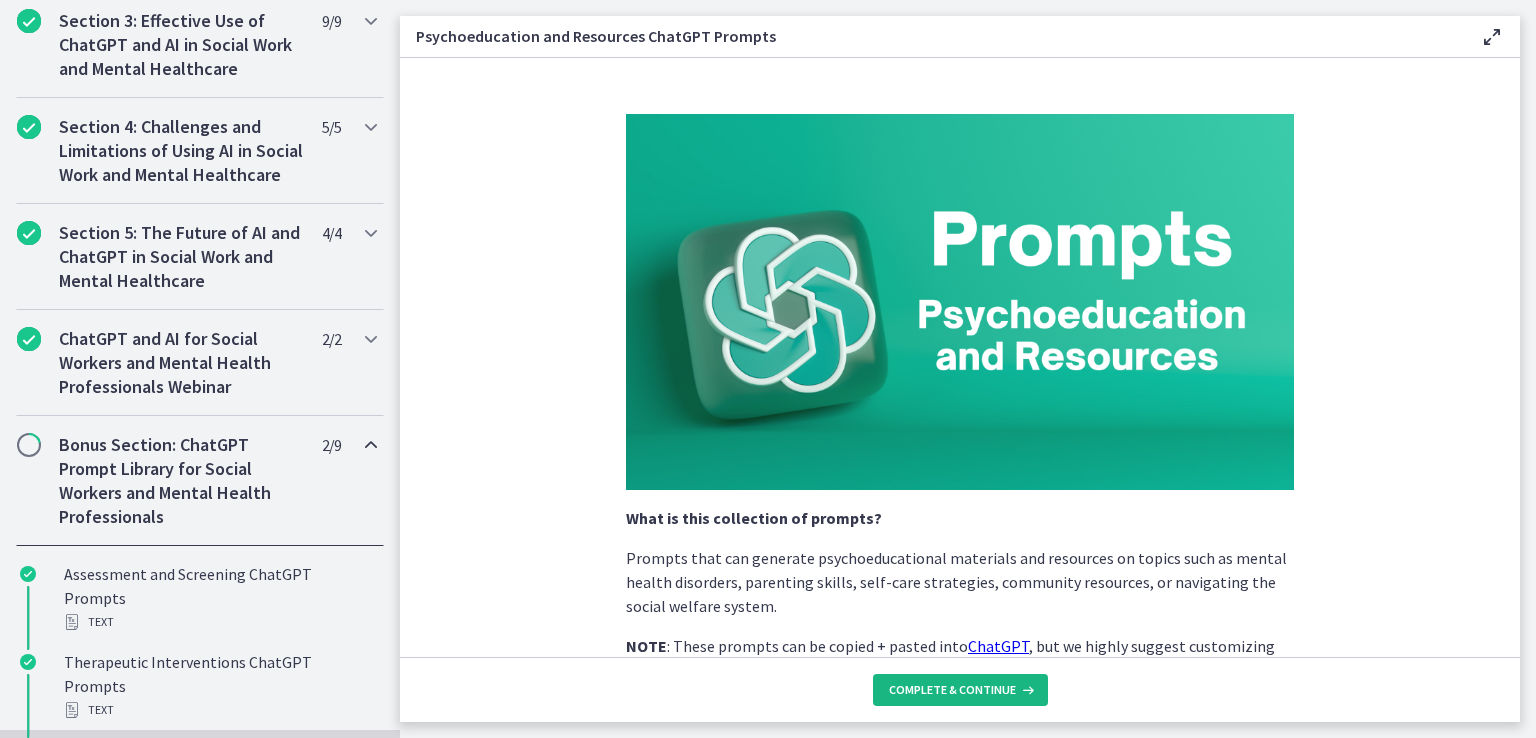 click on "Complete & continue" at bounding box center [952, 690] 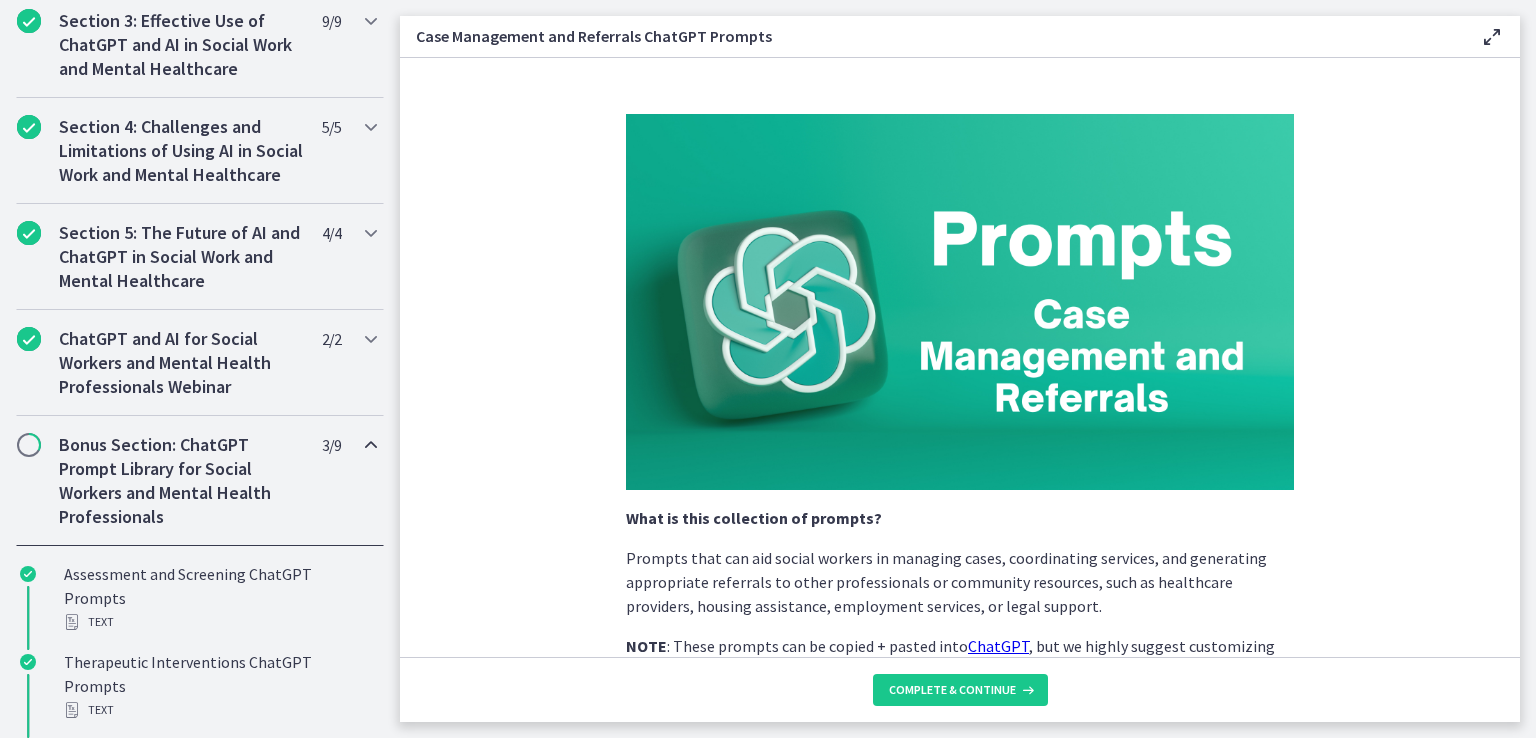 scroll, scrollTop: 700, scrollLeft: 0, axis: vertical 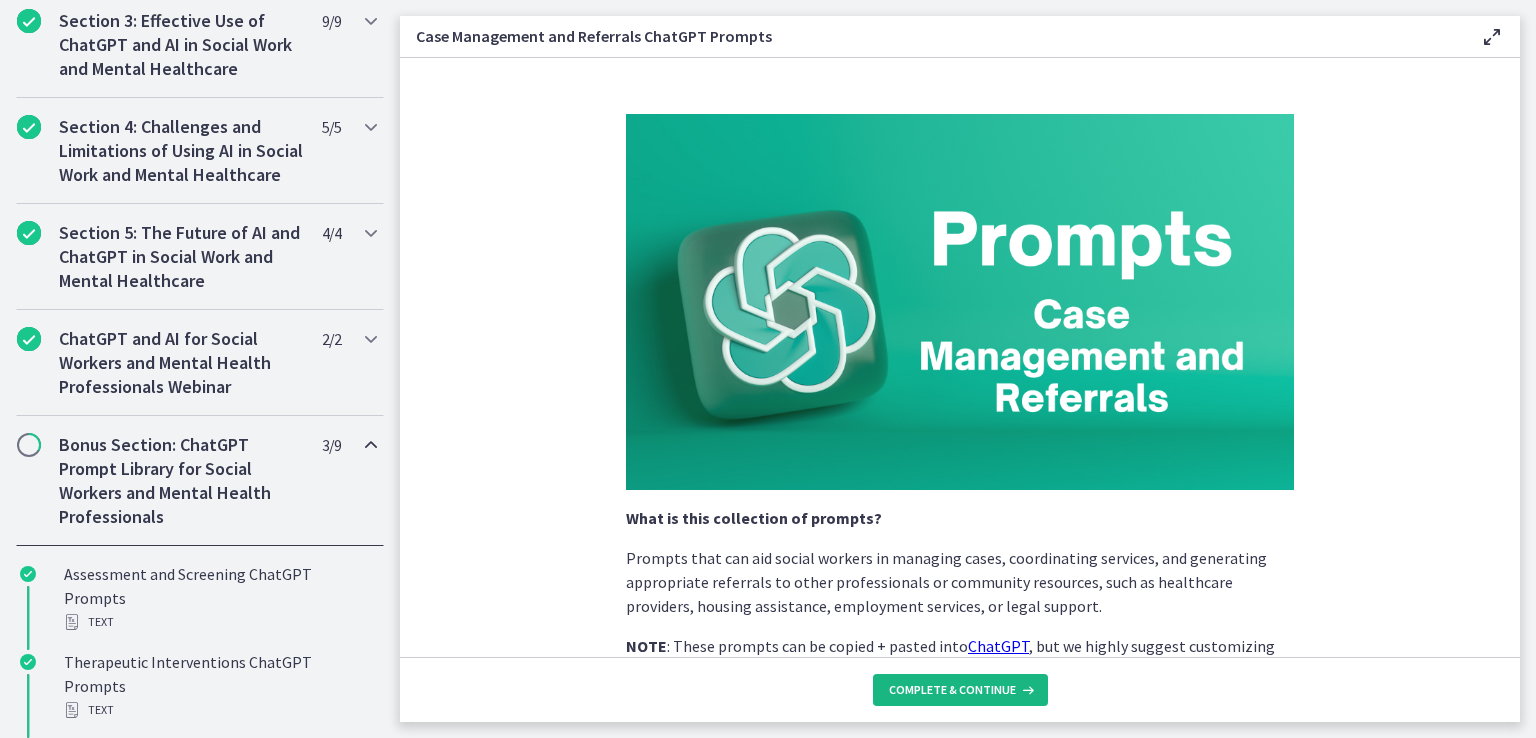 click on "Complete & continue" at bounding box center (952, 690) 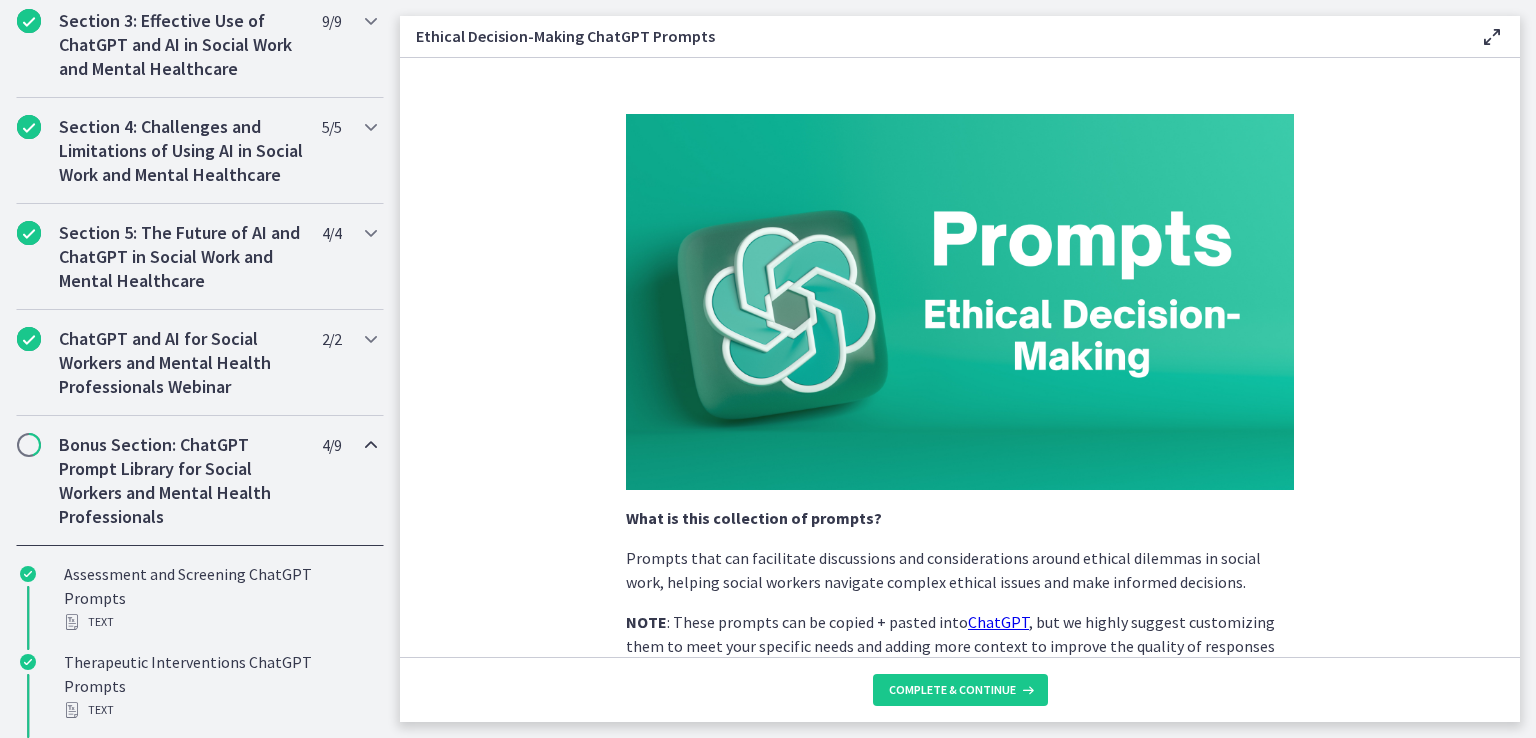 scroll, scrollTop: 700, scrollLeft: 0, axis: vertical 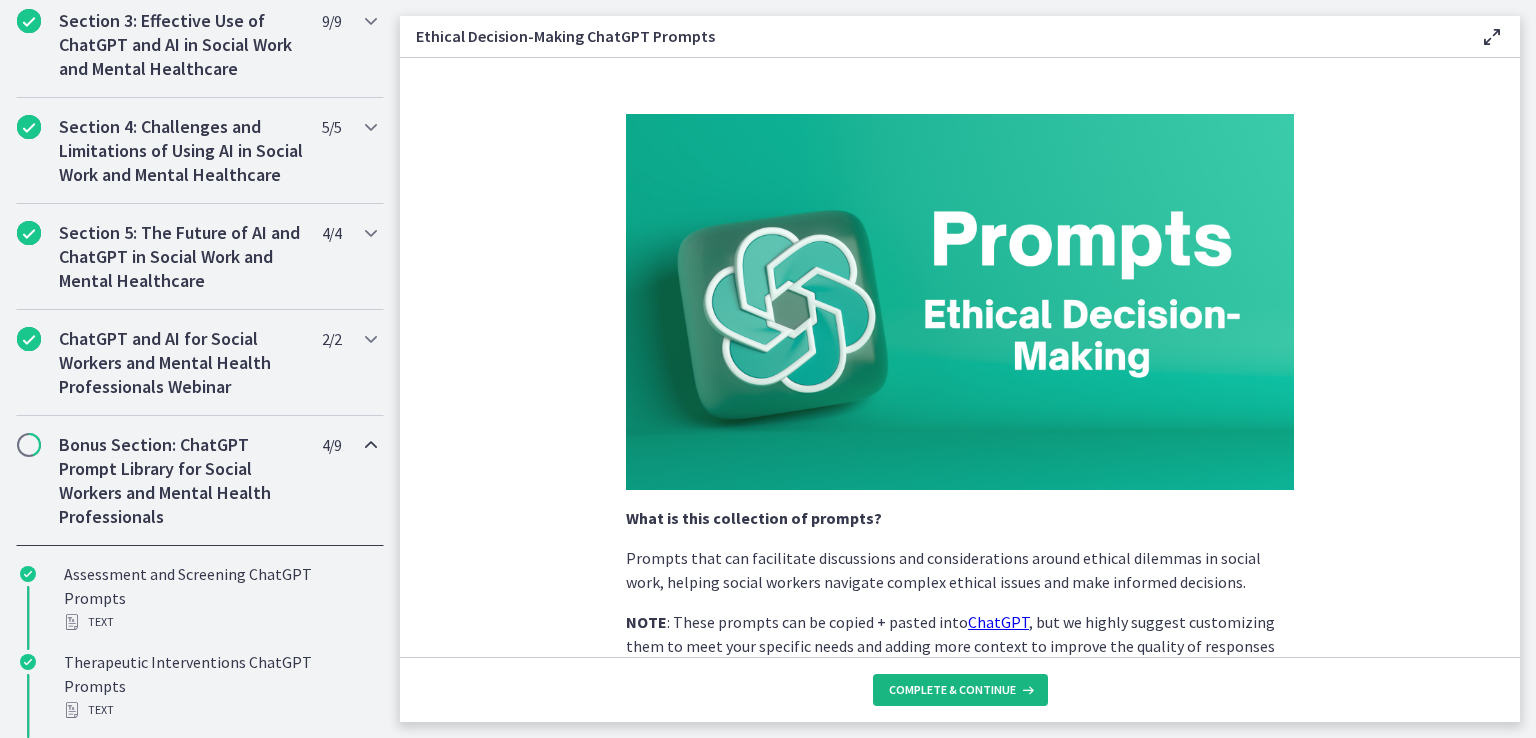click on "Complete & continue" at bounding box center [952, 690] 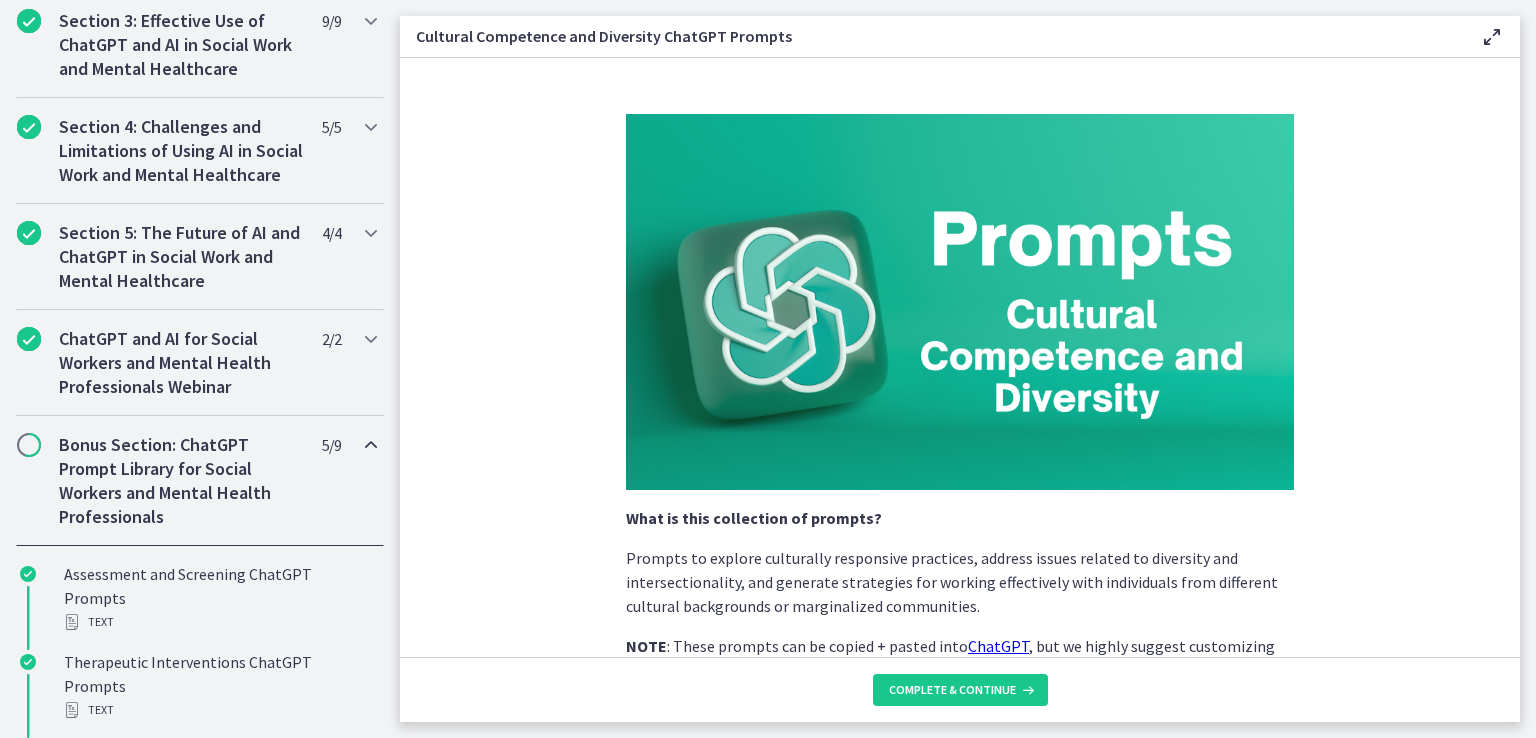 scroll, scrollTop: 700, scrollLeft: 0, axis: vertical 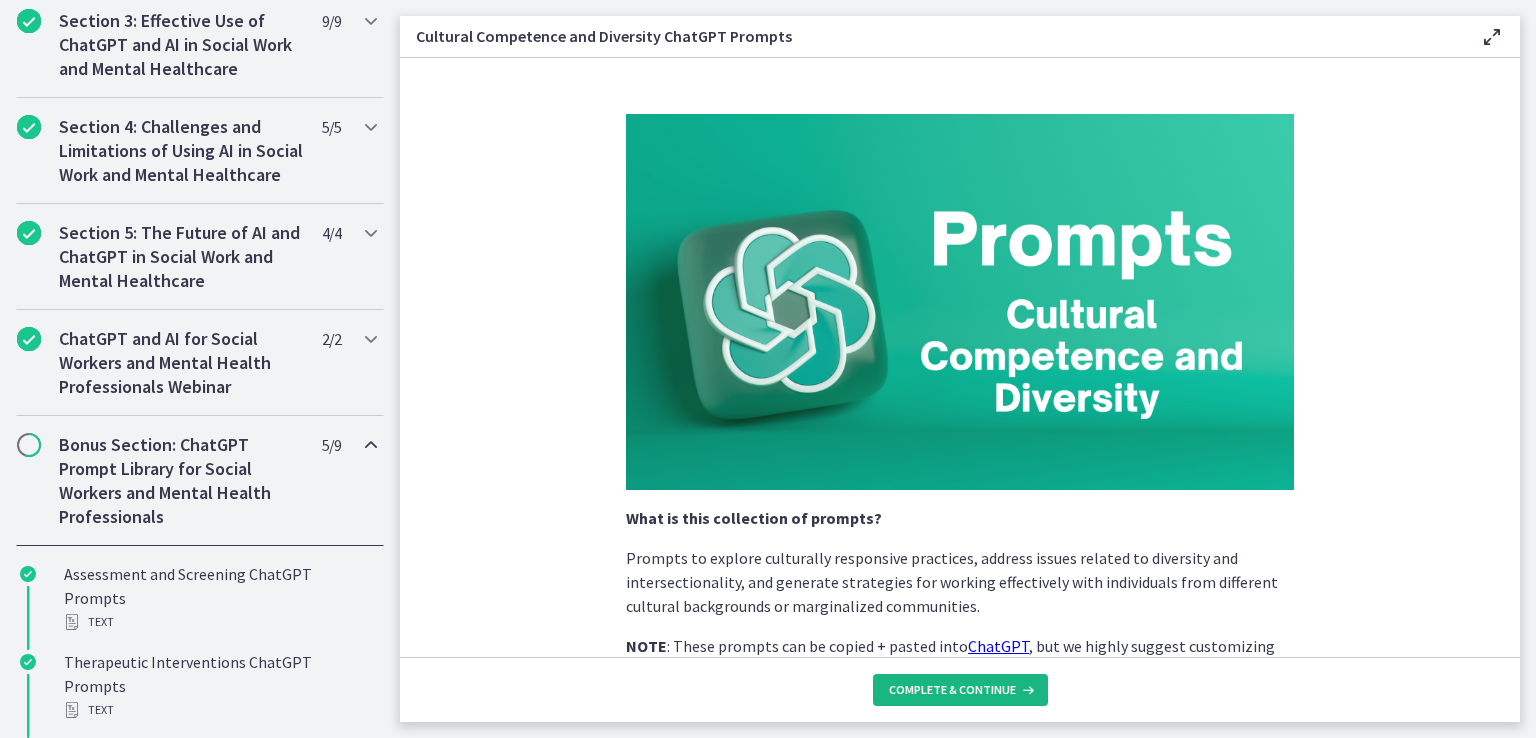 click on "Complete & continue" at bounding box center (952, 690) 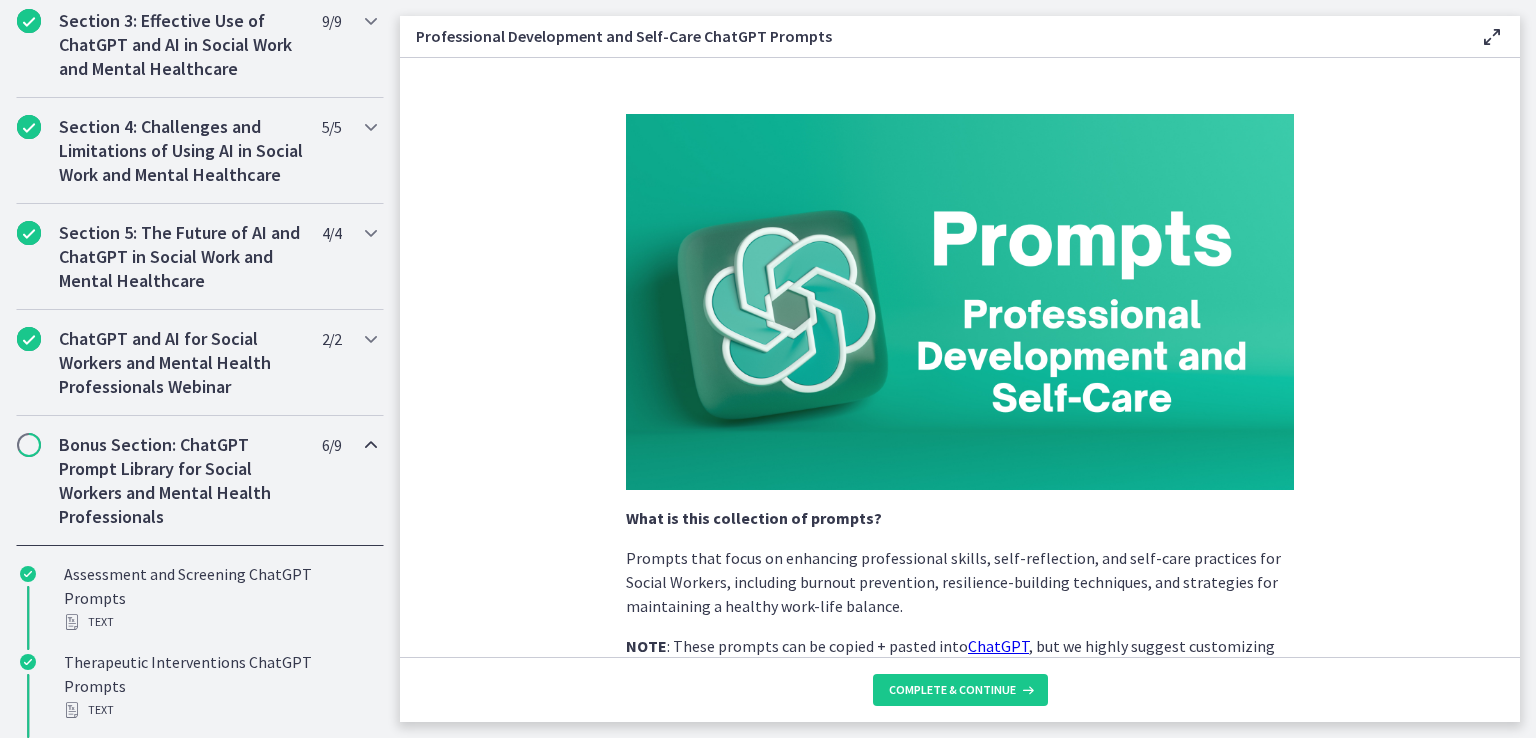 scroll, scrollTop: 700, scrollLeft: 0, axis: vertical 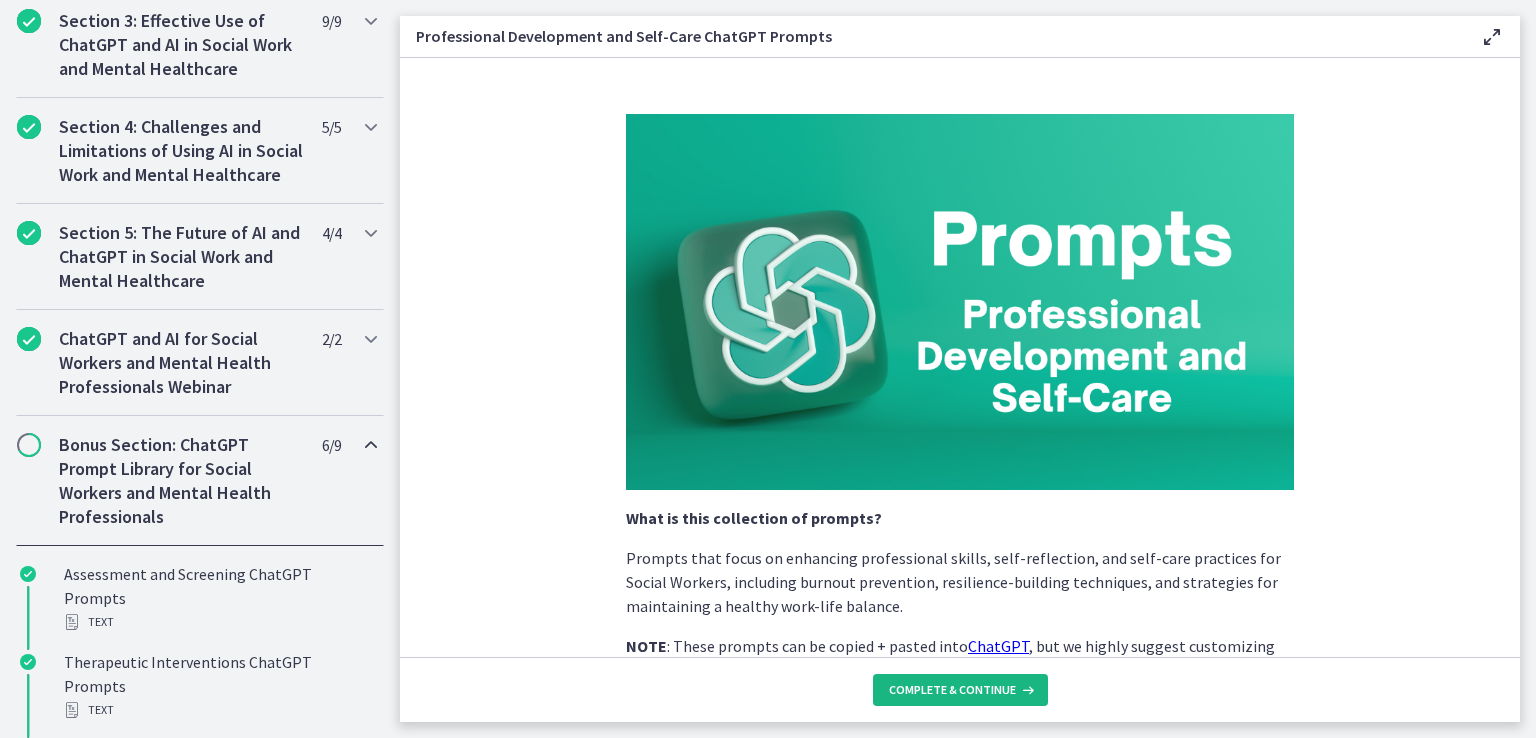 click on "Complete & continue" at bounding box center [952, 690] 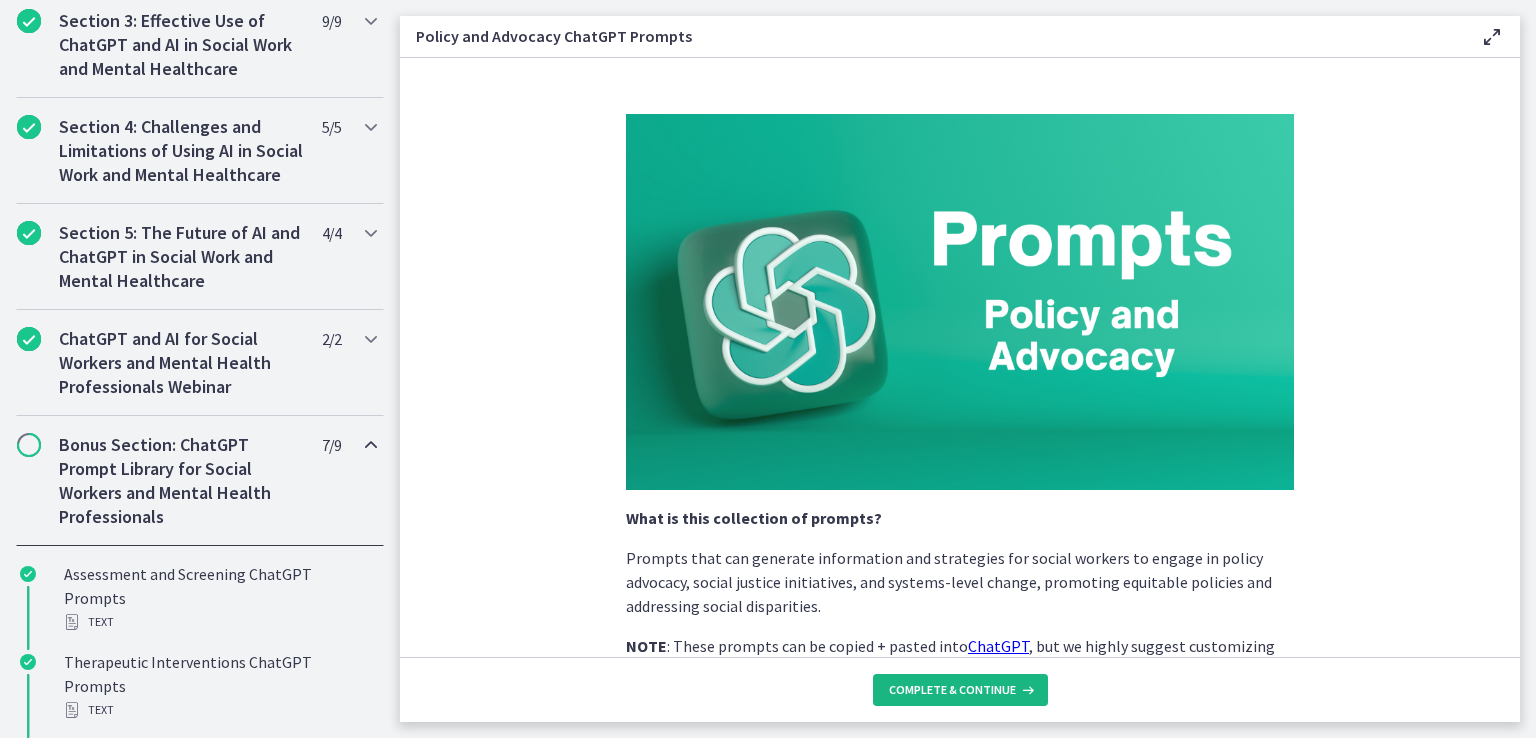 scroll, scrollTop: 700, scrollLeft: 0, axis: vertical 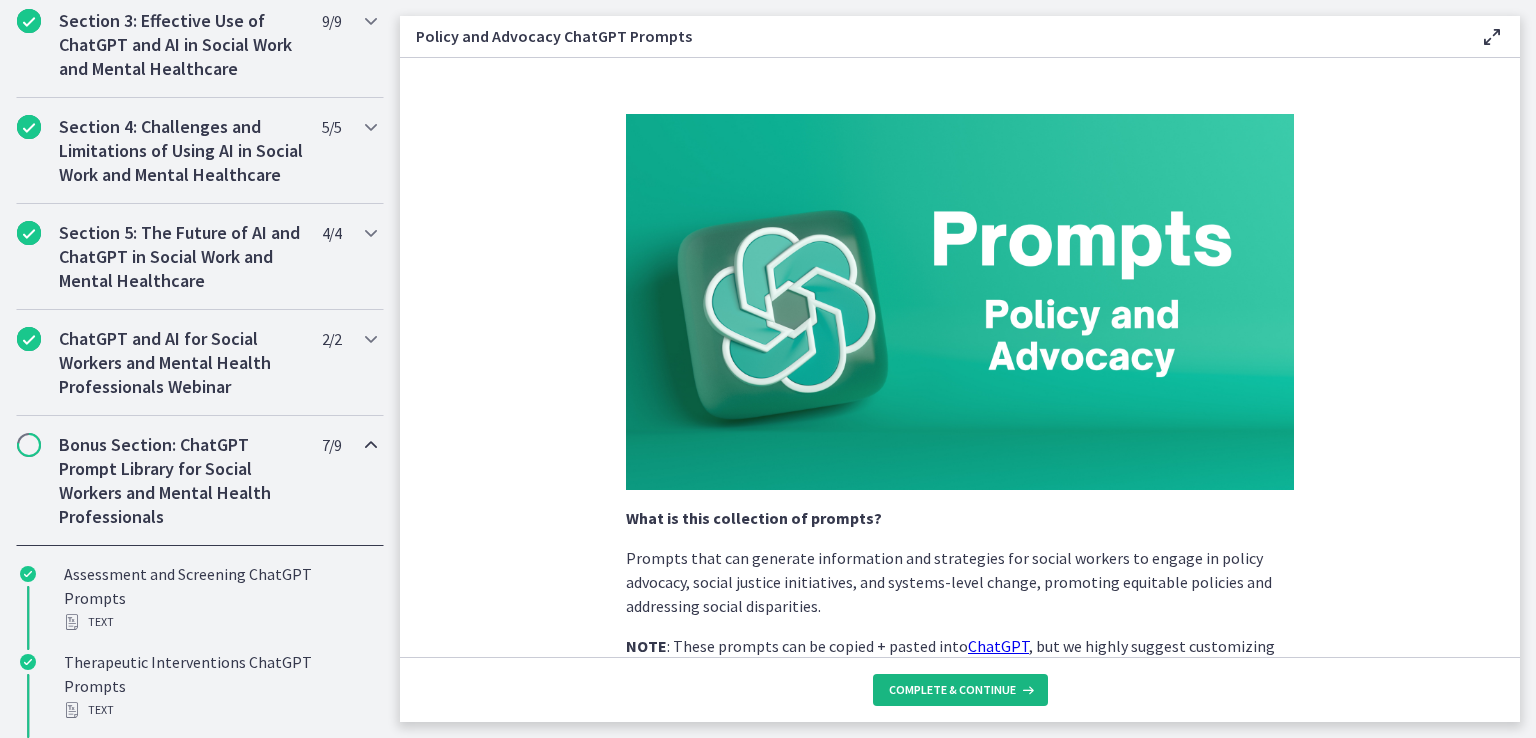 click on "Complete & continue" at bounding box center [952, 690] 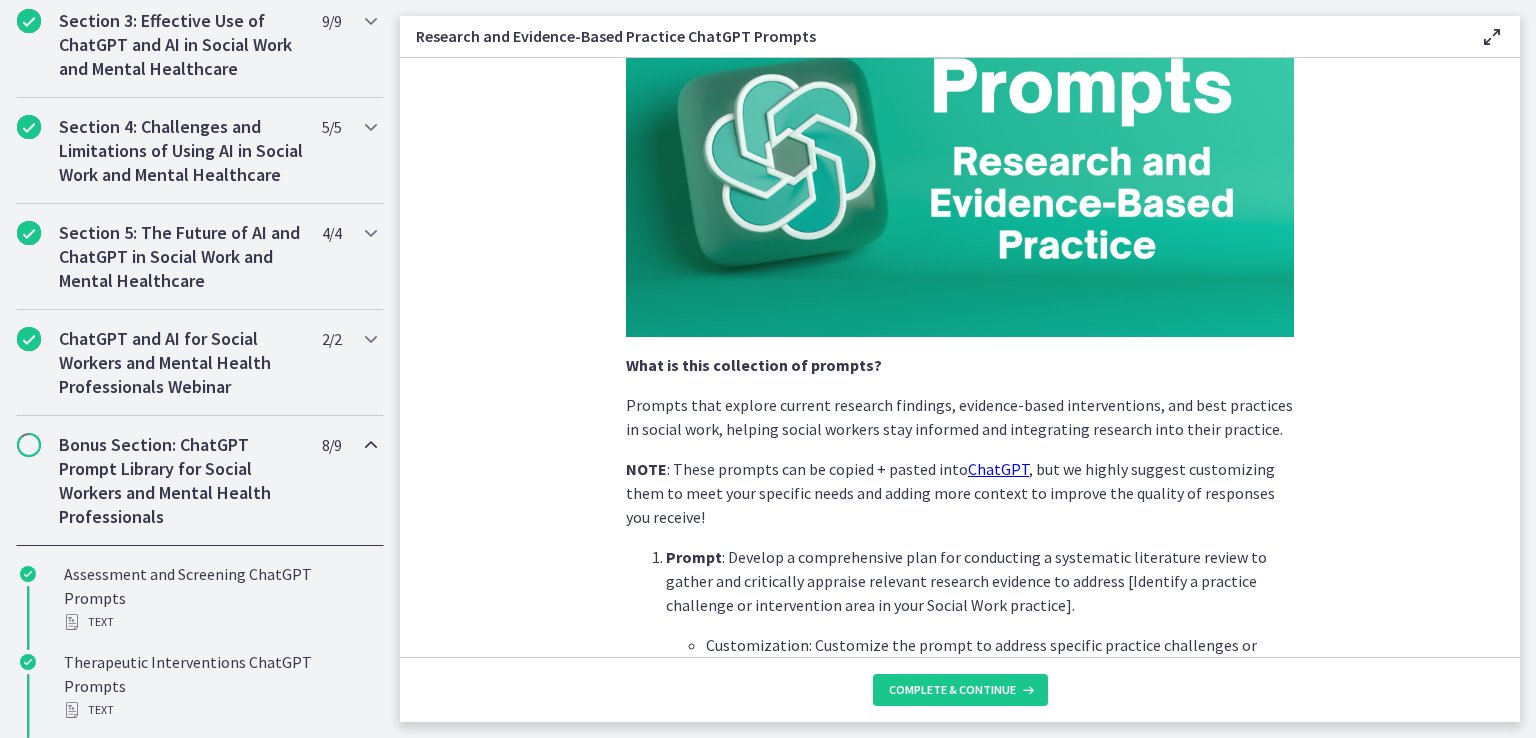 scroll, scrollTop: 200, scrollLeft: 0, axis: vertical 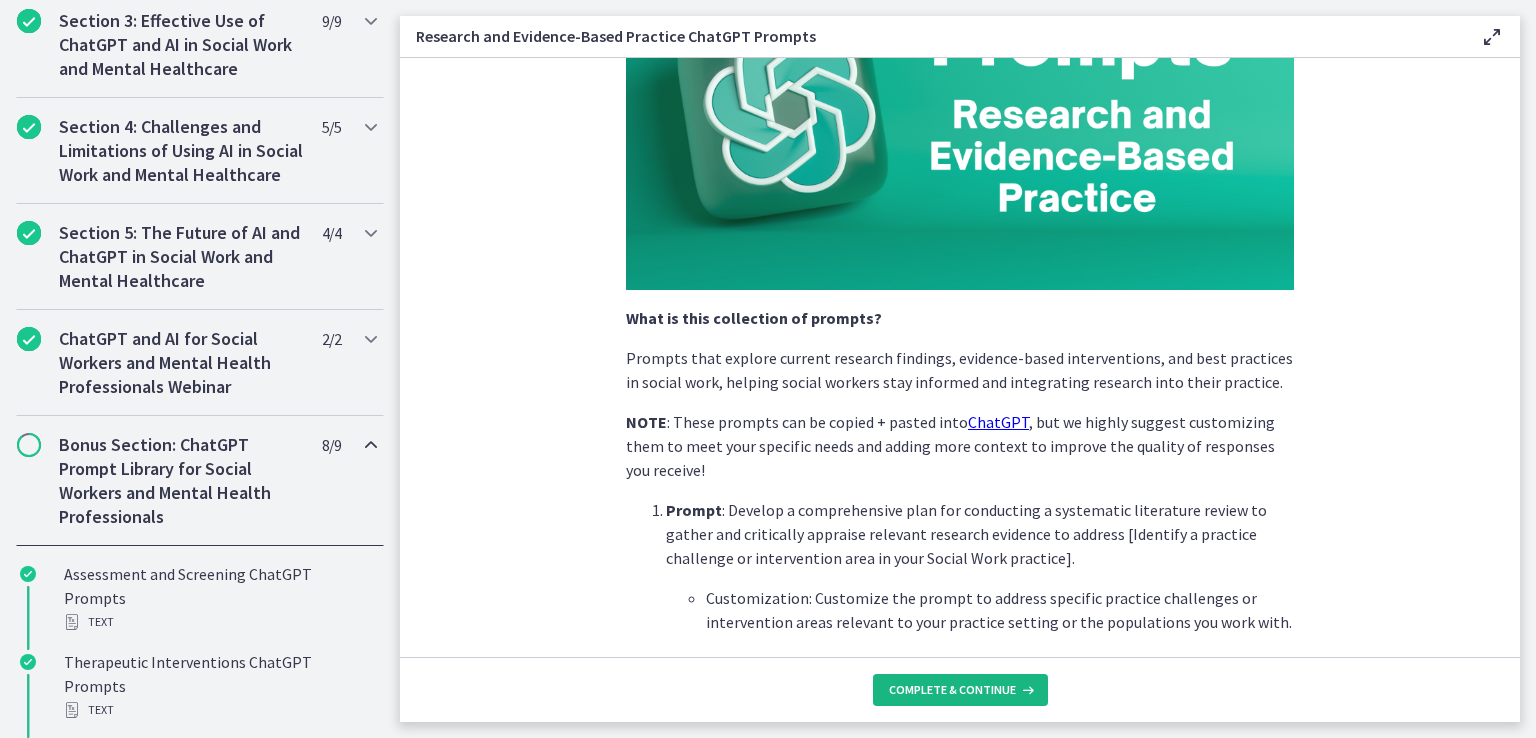 click on "Complete & continue" at bounding box center [952, 690] 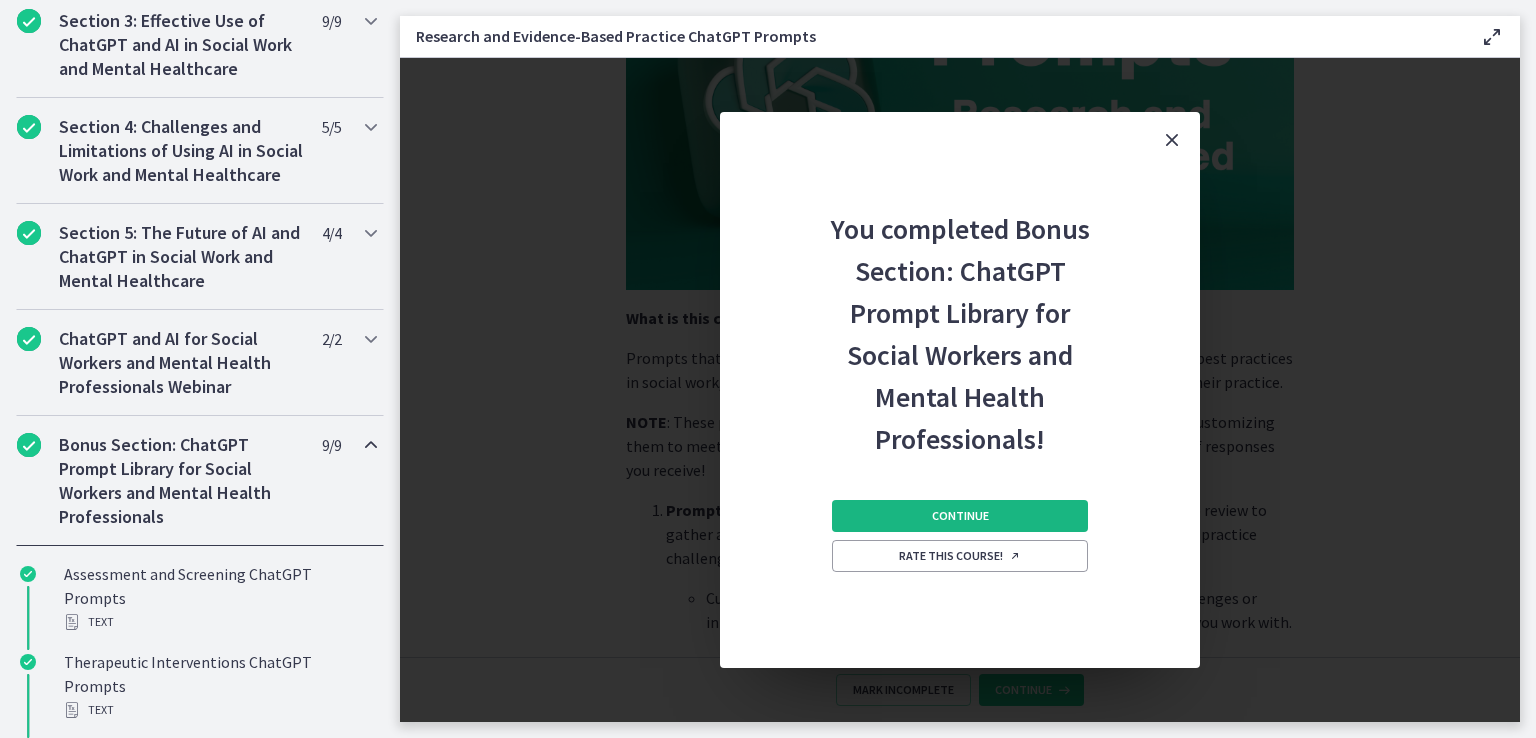 click on "Continue" at bounding box center (960, 516) 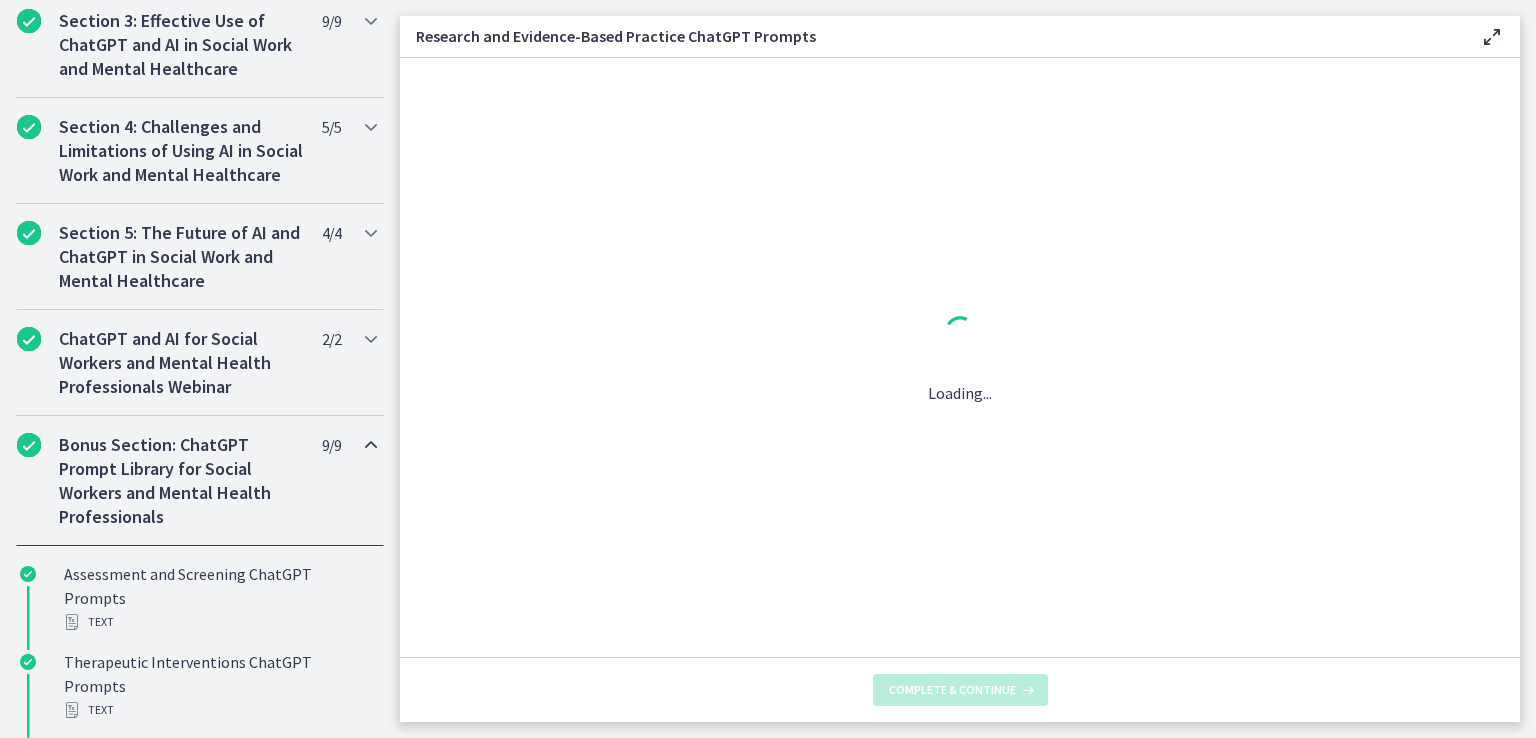 scroll, scrollTop: 0, scrollLeft: 0, axis: both 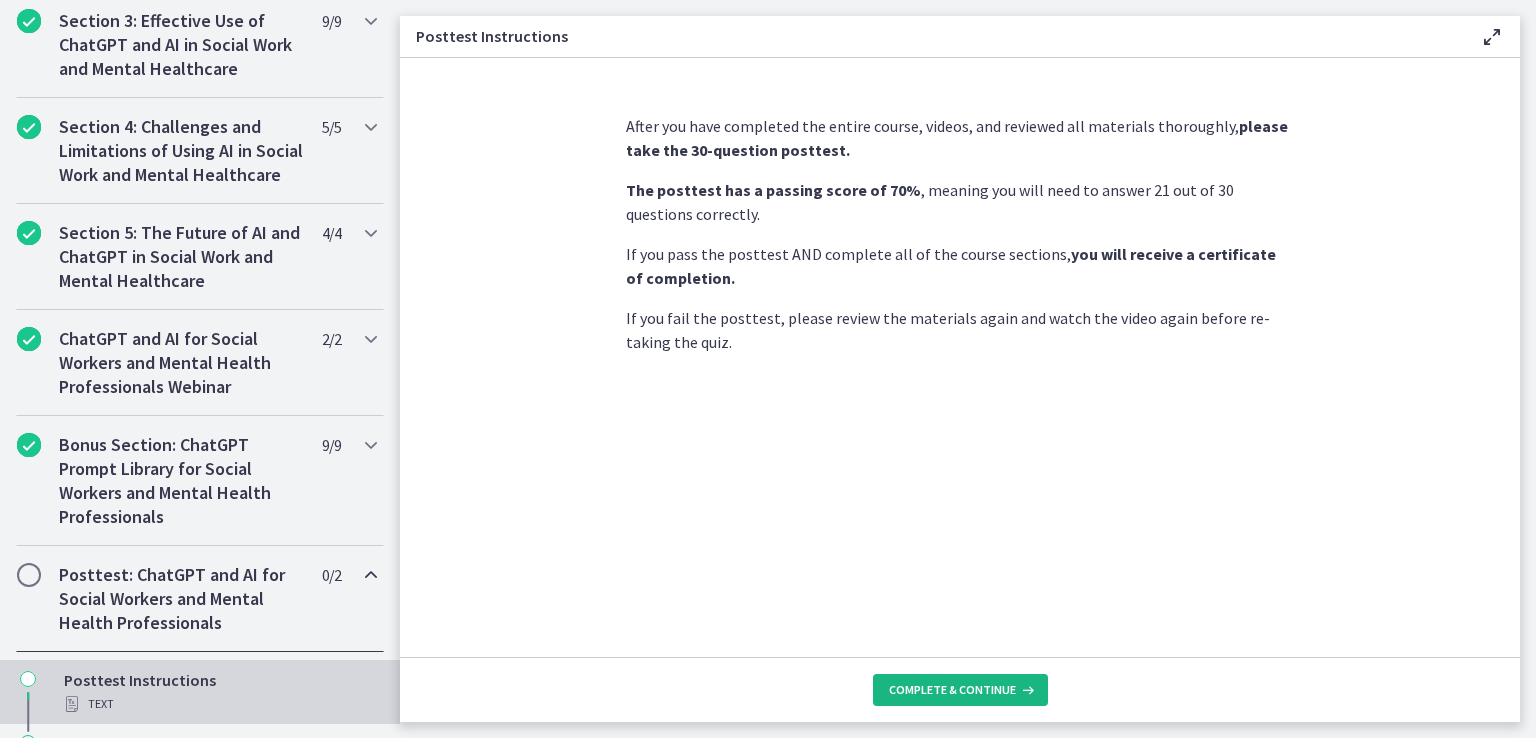 click on "Complete & continue" at bounding box center (952, 690) 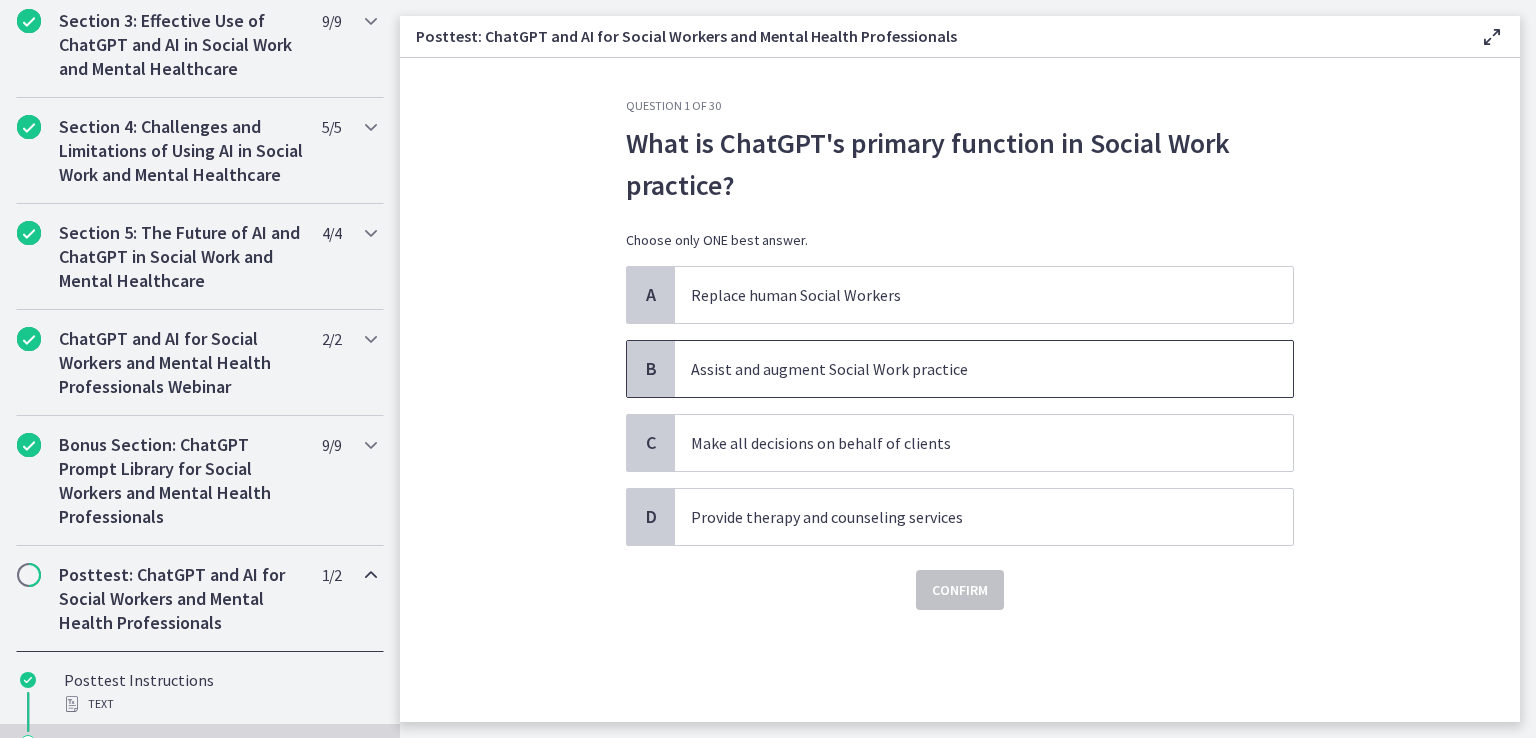 click on "Assist and augment Social Work practice" at bounding box center [964, 369] 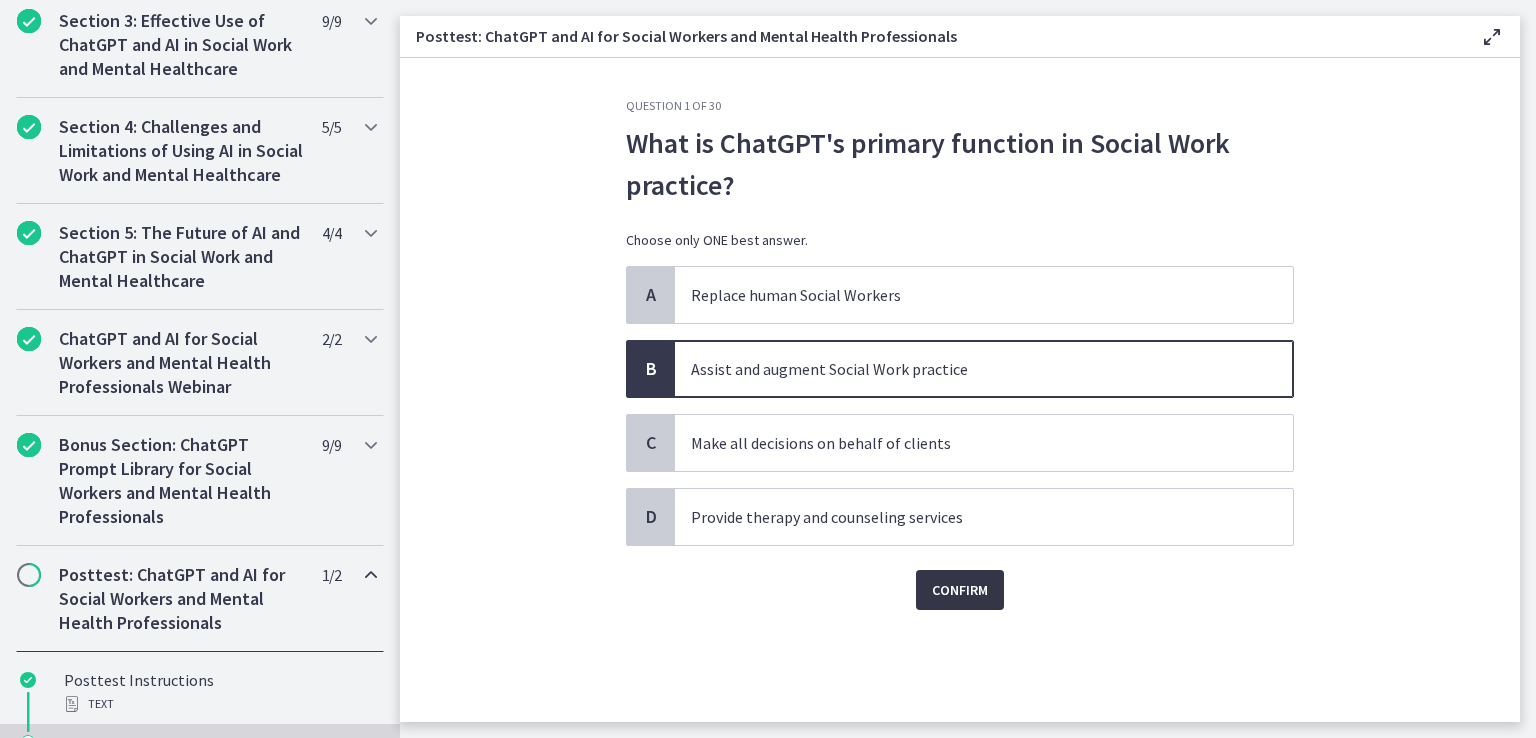 click on "Confirm" at bounding box center [960, 590] 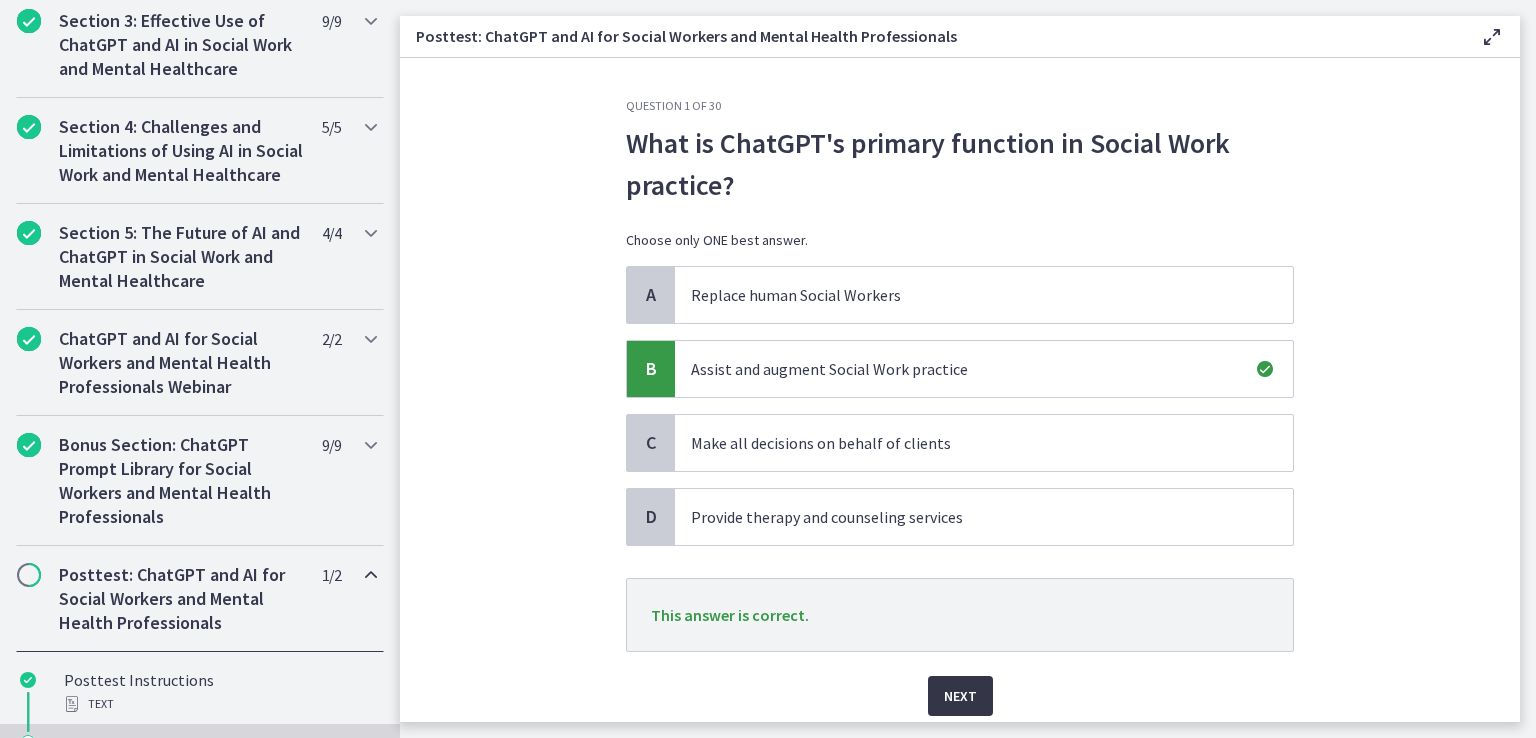 click on "Next" at bounding box center (960, 696) 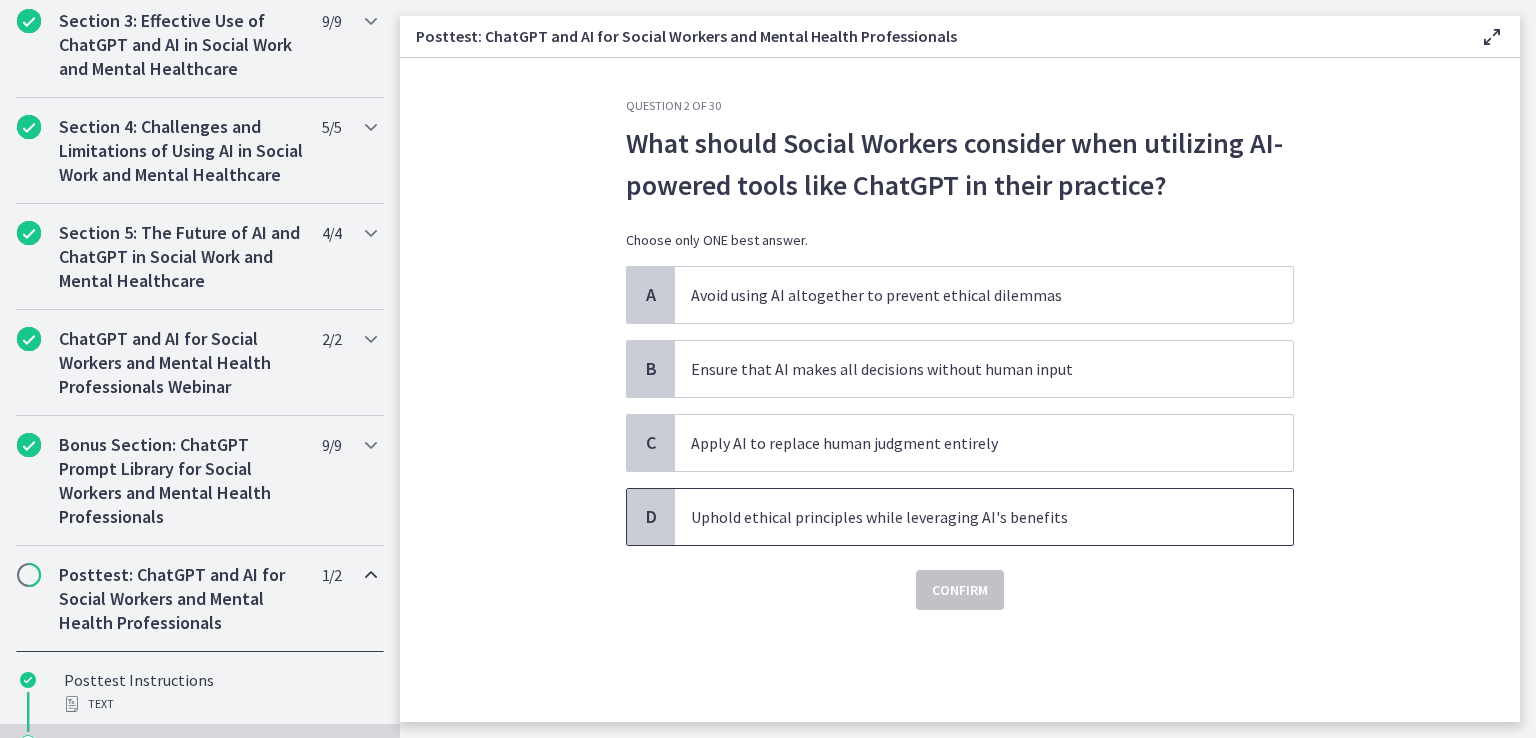 click on "Uphold ethical principles while leveraging AI's benefits" at bounding box center [964, 517] 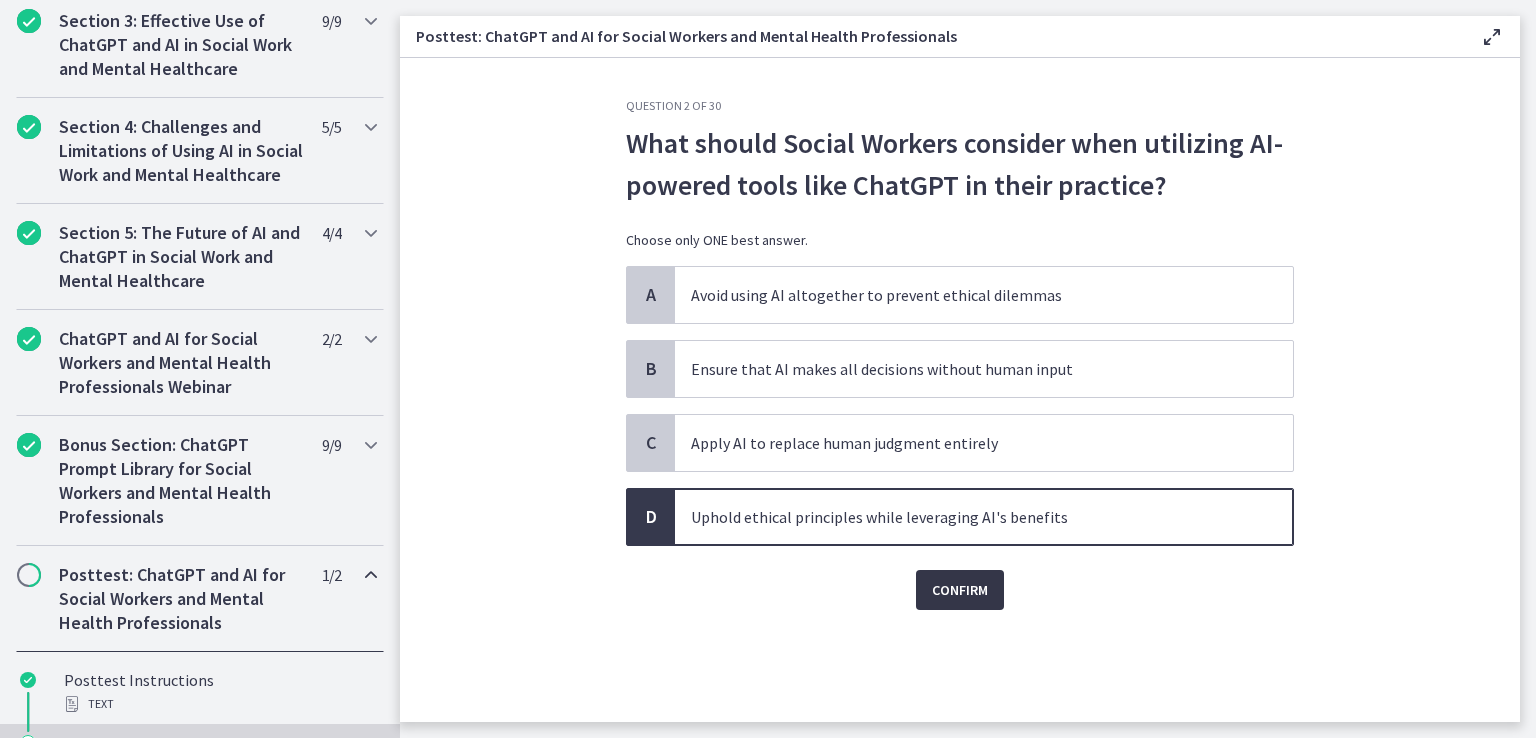 click on "Confirm" at bounding box center (960, 590) 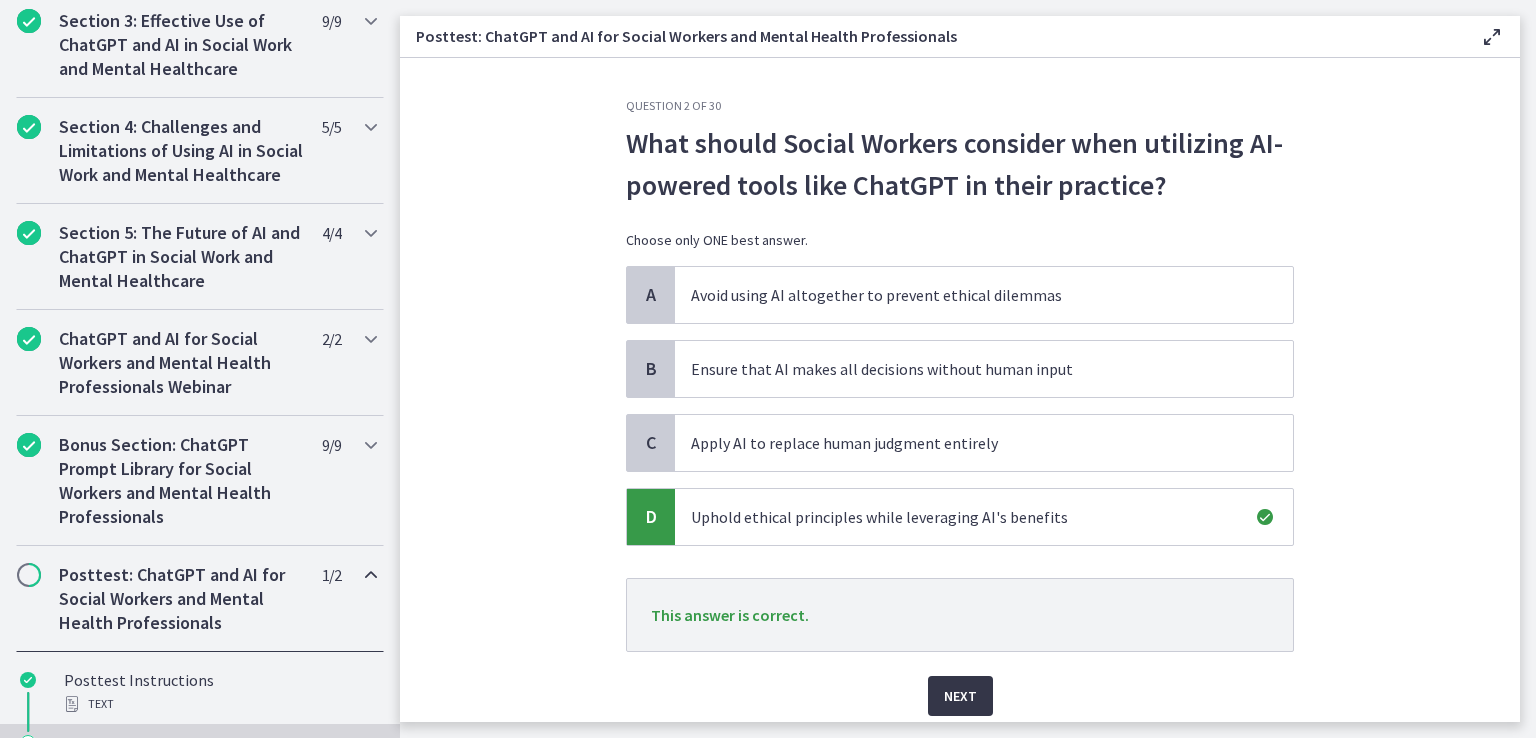 click on "Next" at bounding box center [960, 696] 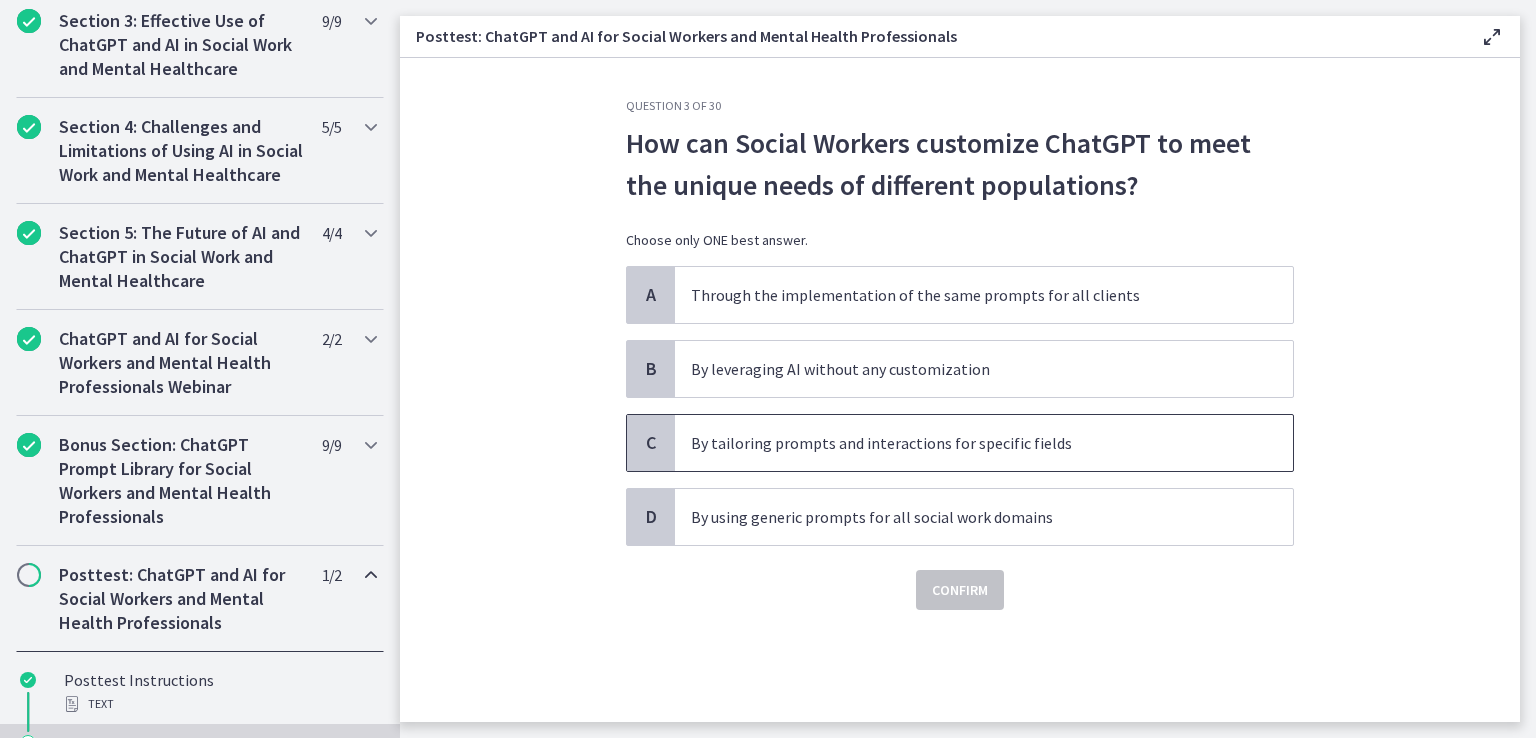 click on "By tailoring prompts and interactions for specific fields" at bounding box center [964, 443] 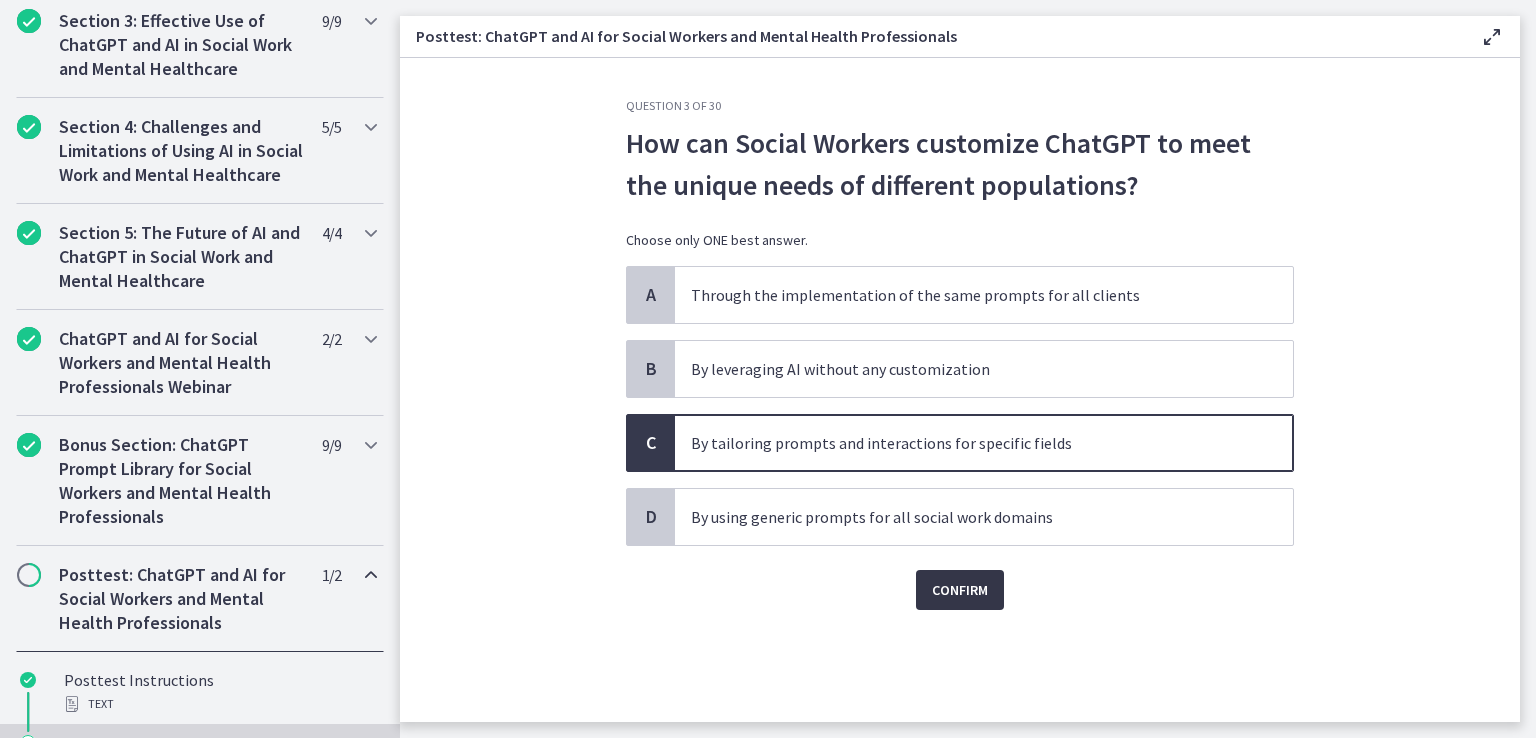 click on "Confirm" at bounding box center (960, 590) 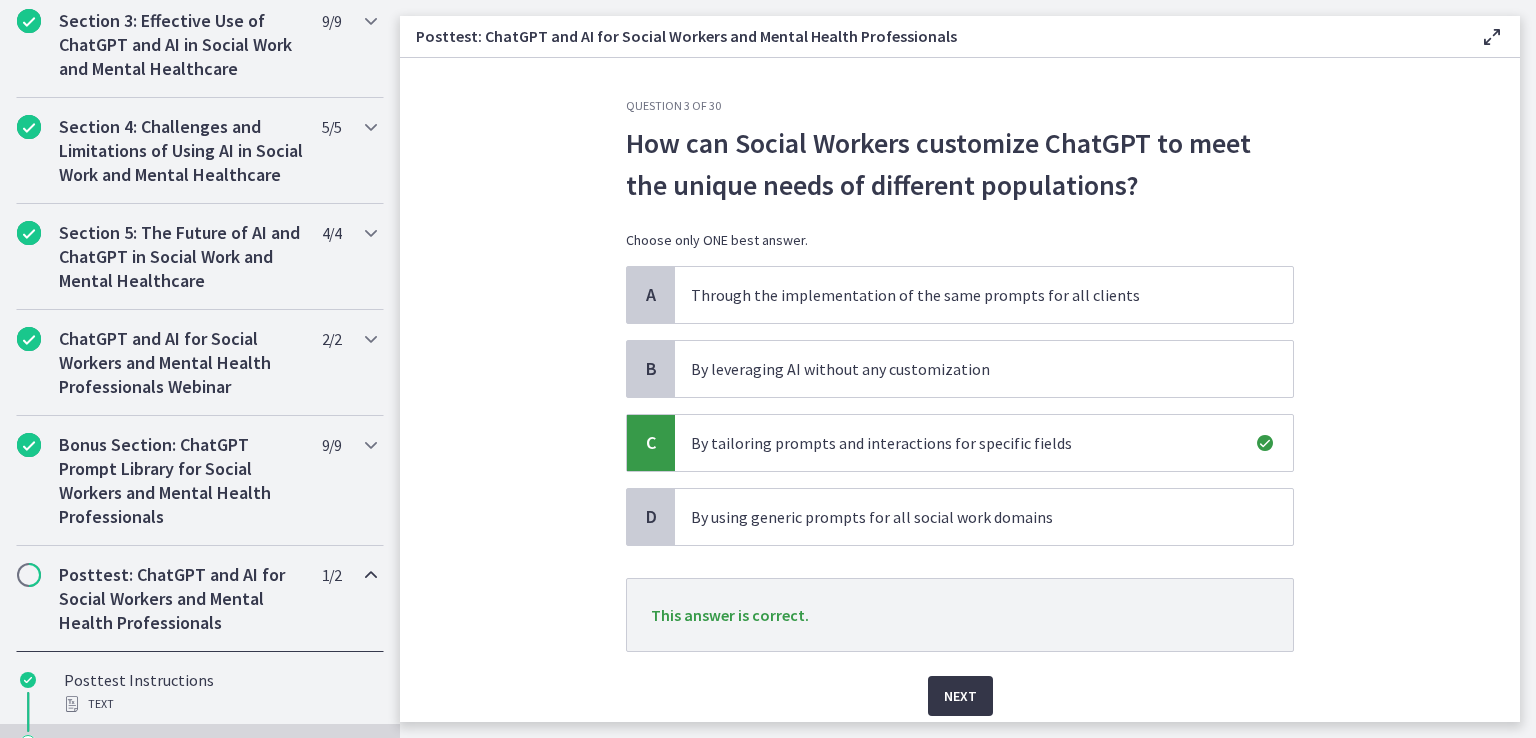 click on "Next" at bounding box center [960, 696] 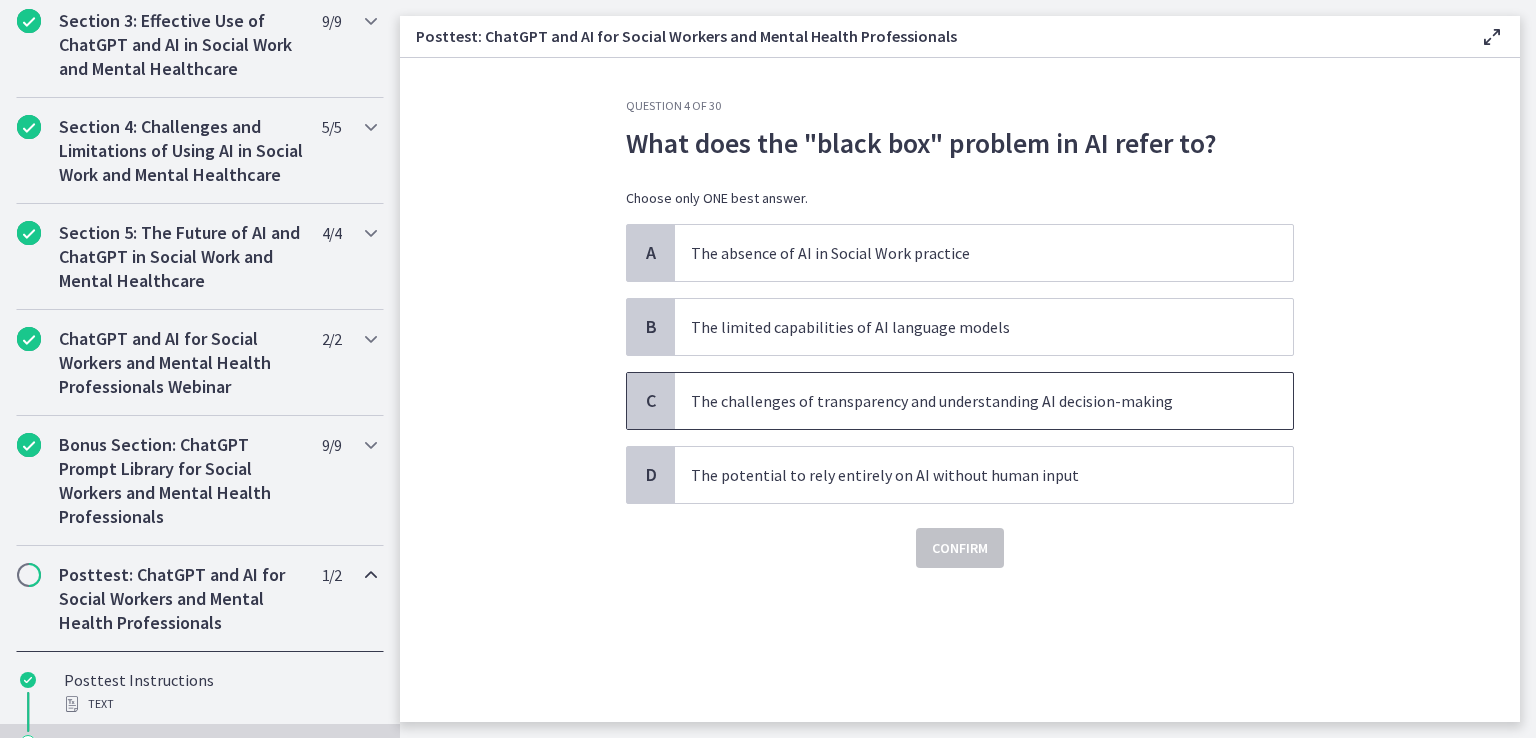 click on "The challenges of transparency and understanding AI decision-making" at bounding box center (964, 401) 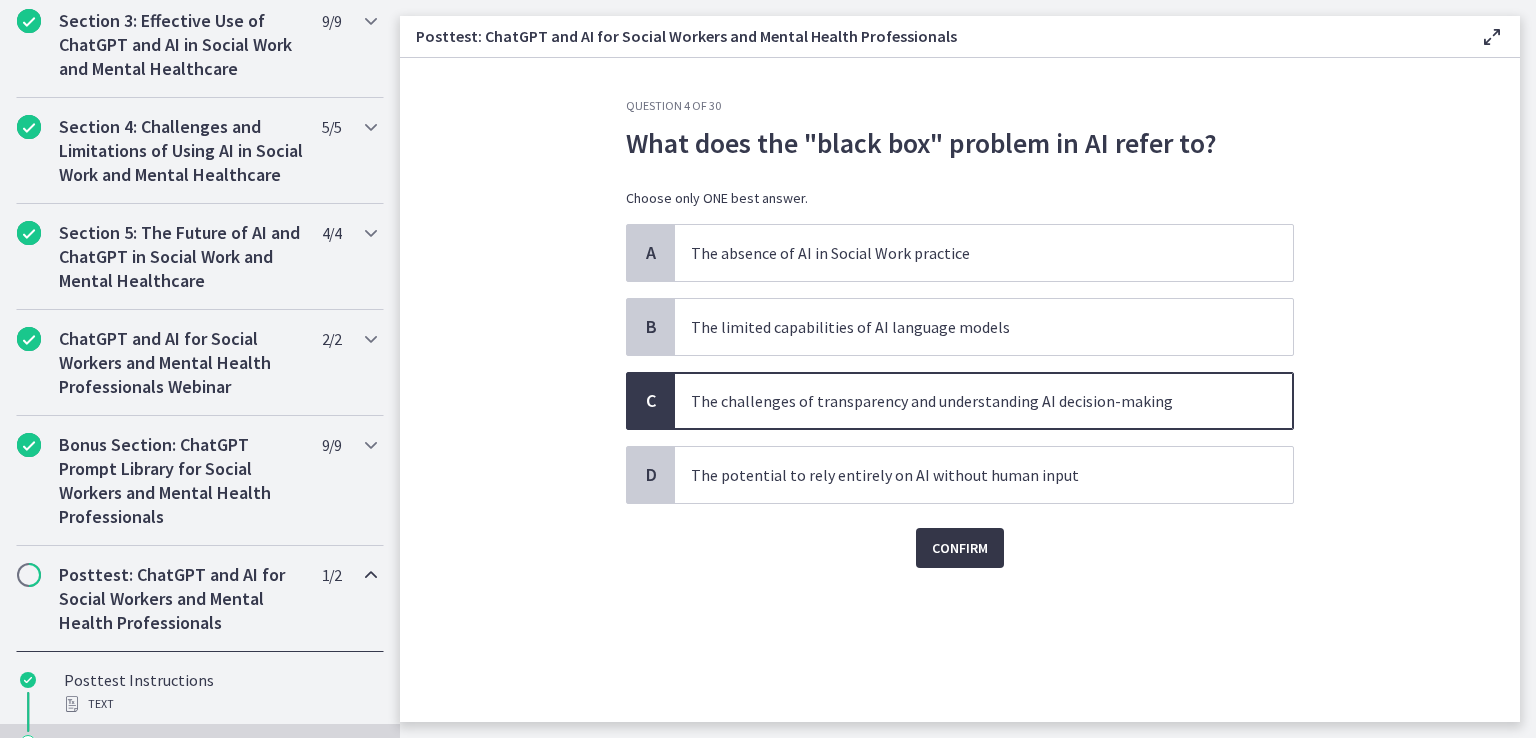 click on "Confirm" at bounding box center (960, 548) 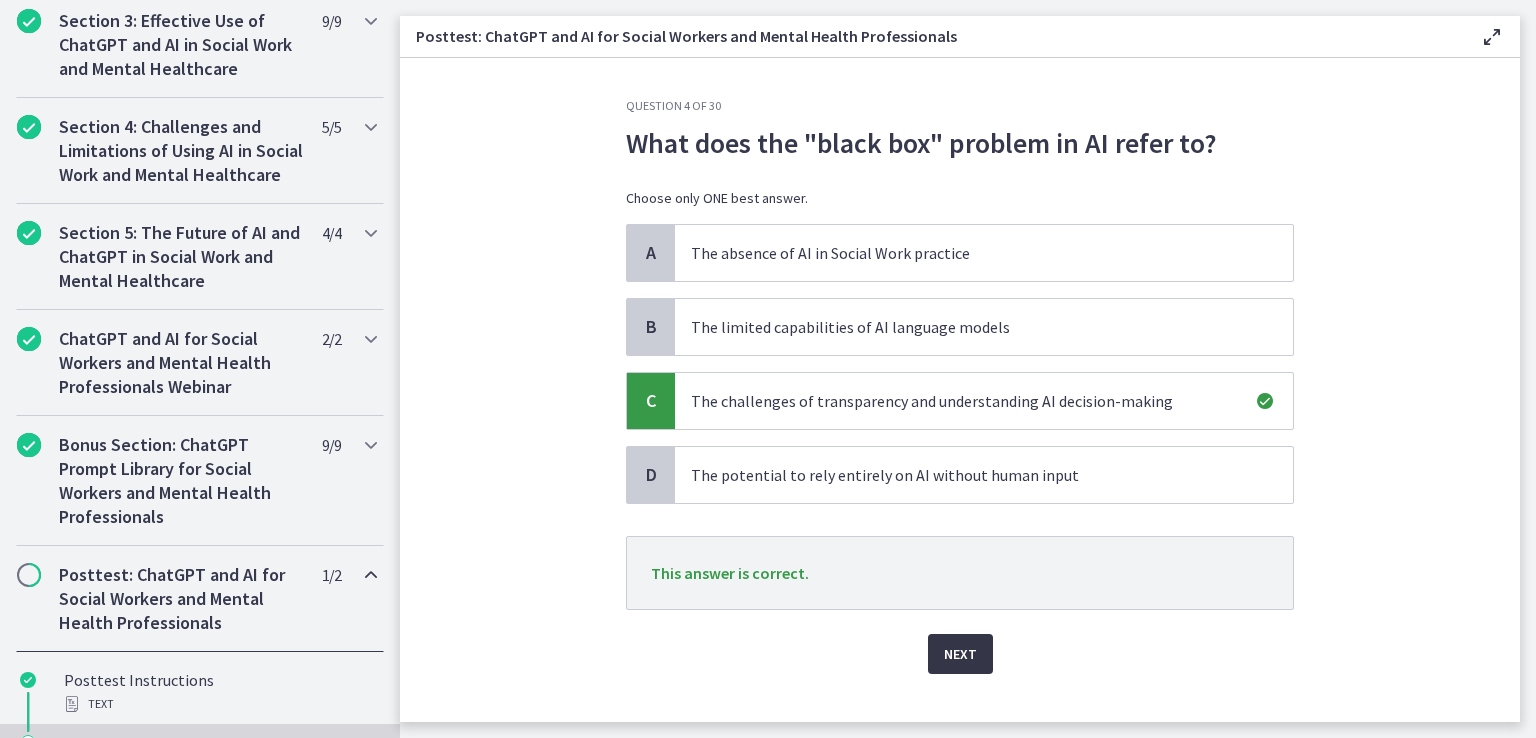 click on "Next" at bounding box center [960, 654] 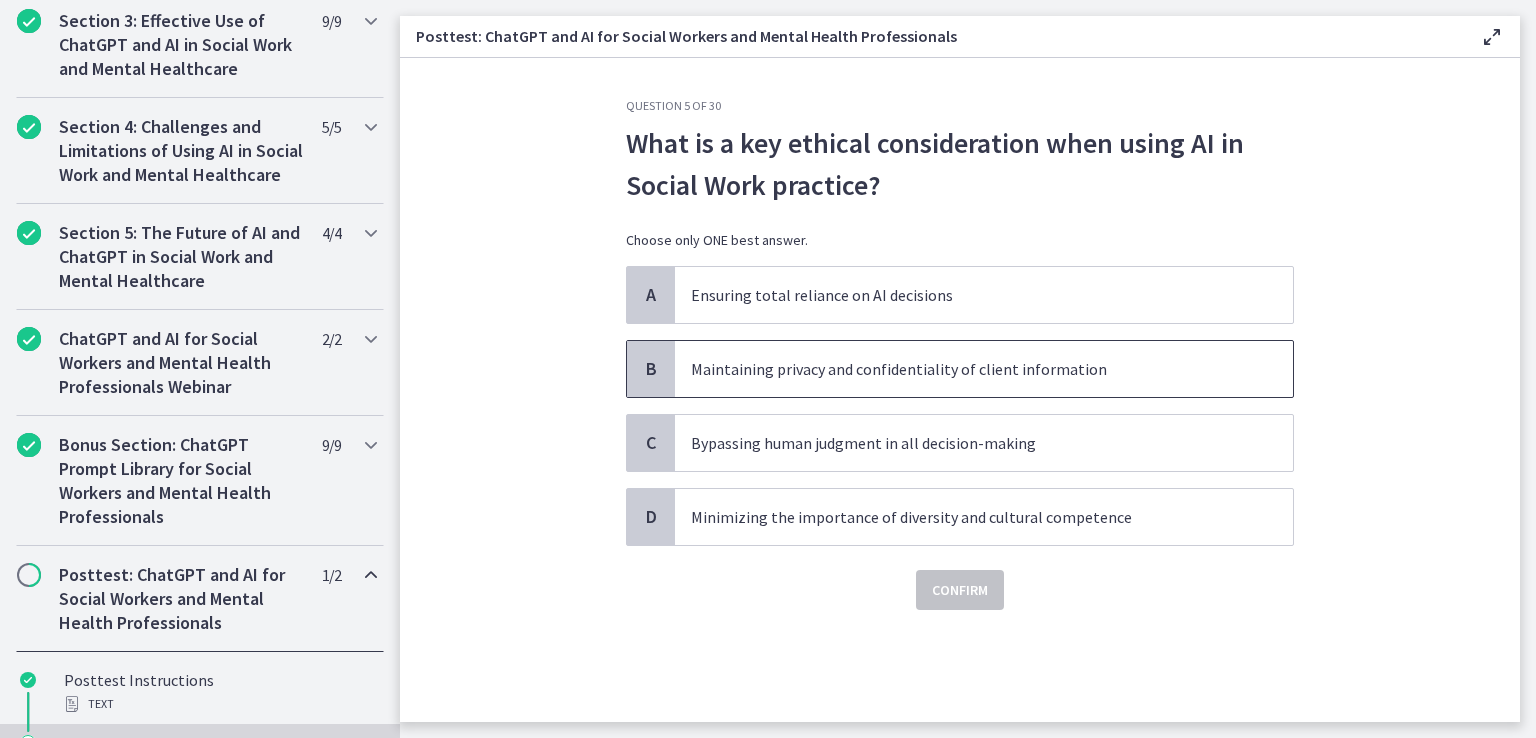 click on "Maintaining privacy and confidentiality of client information" at bounding box center [964, 369] 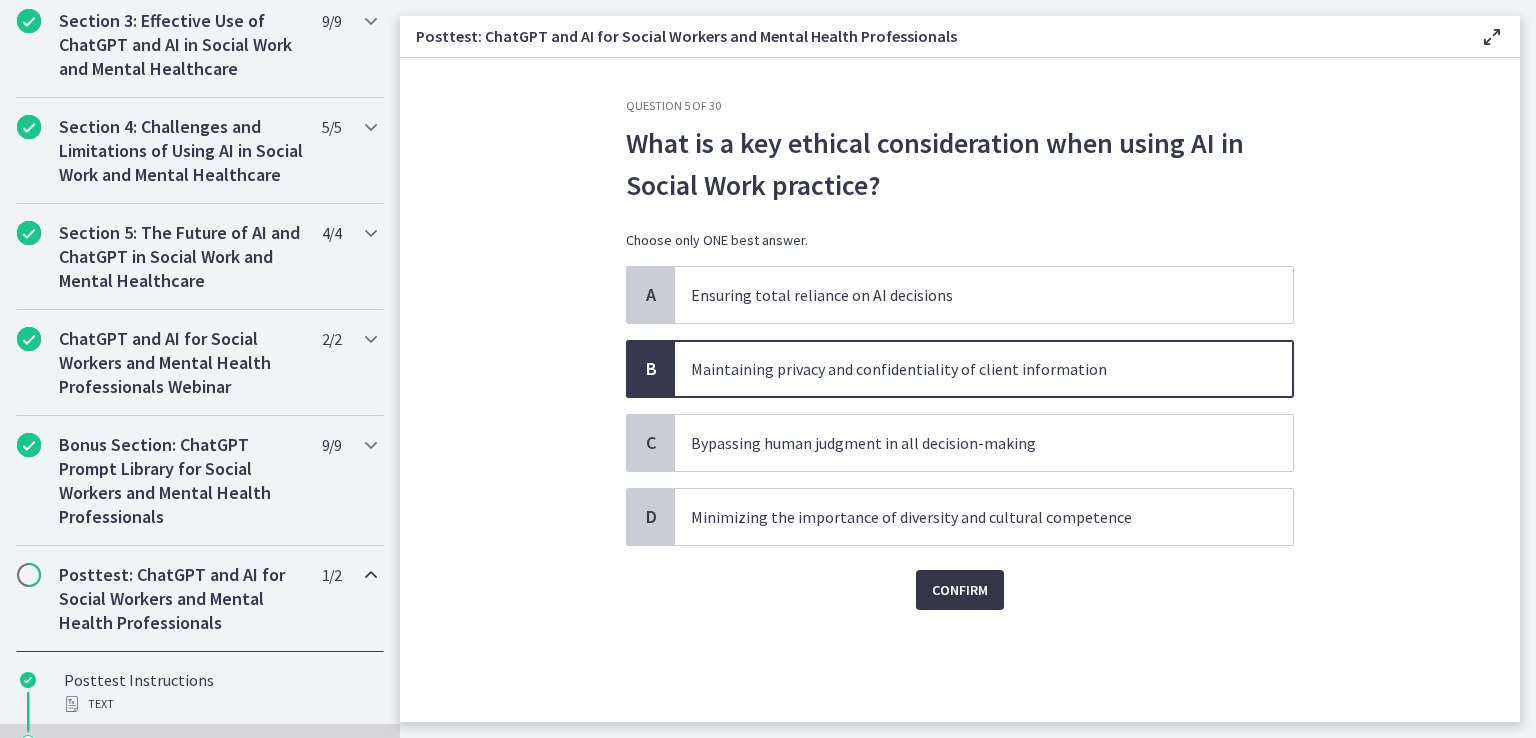 click on "Confirm" at bounding box center (960, 590) 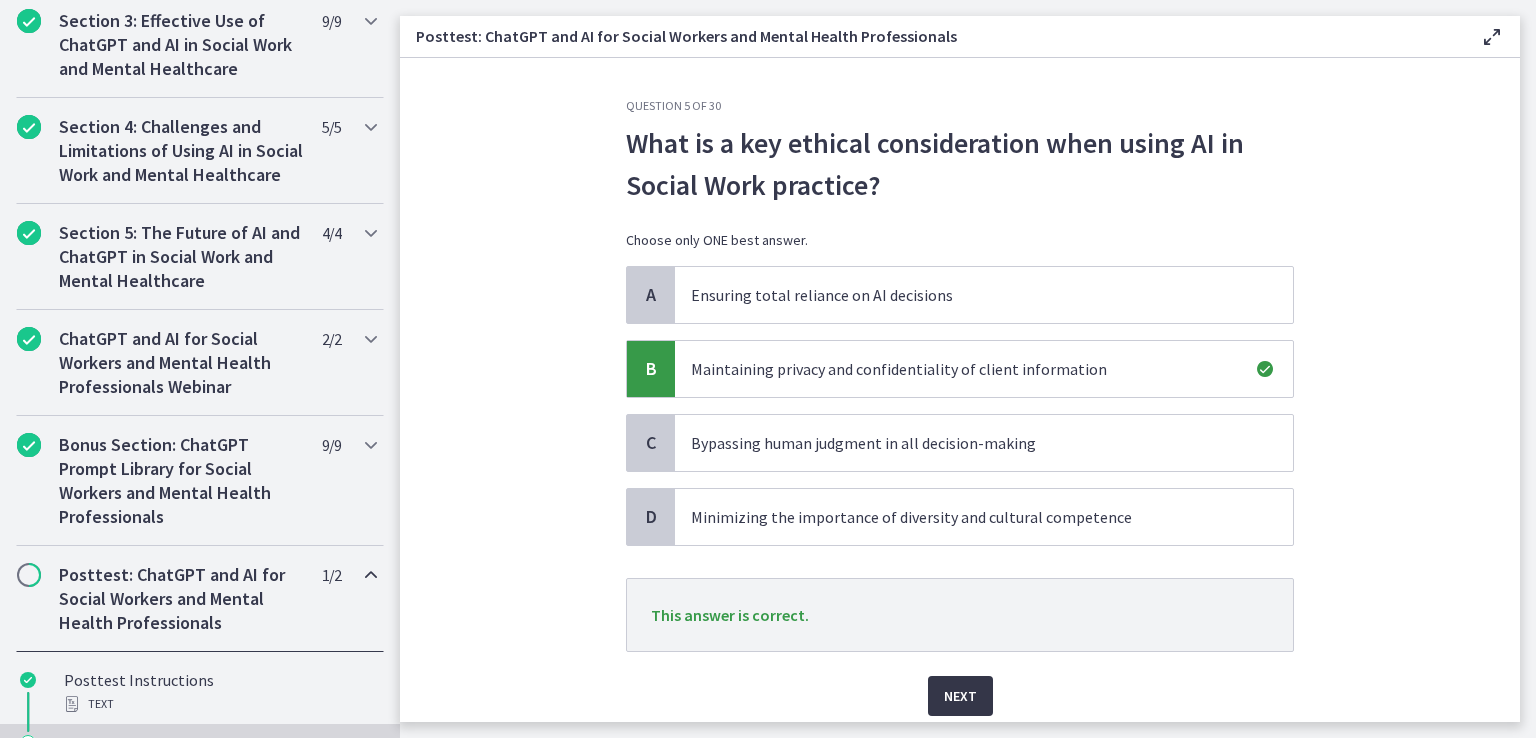 click on "Next" at bounding box center (960, 696) 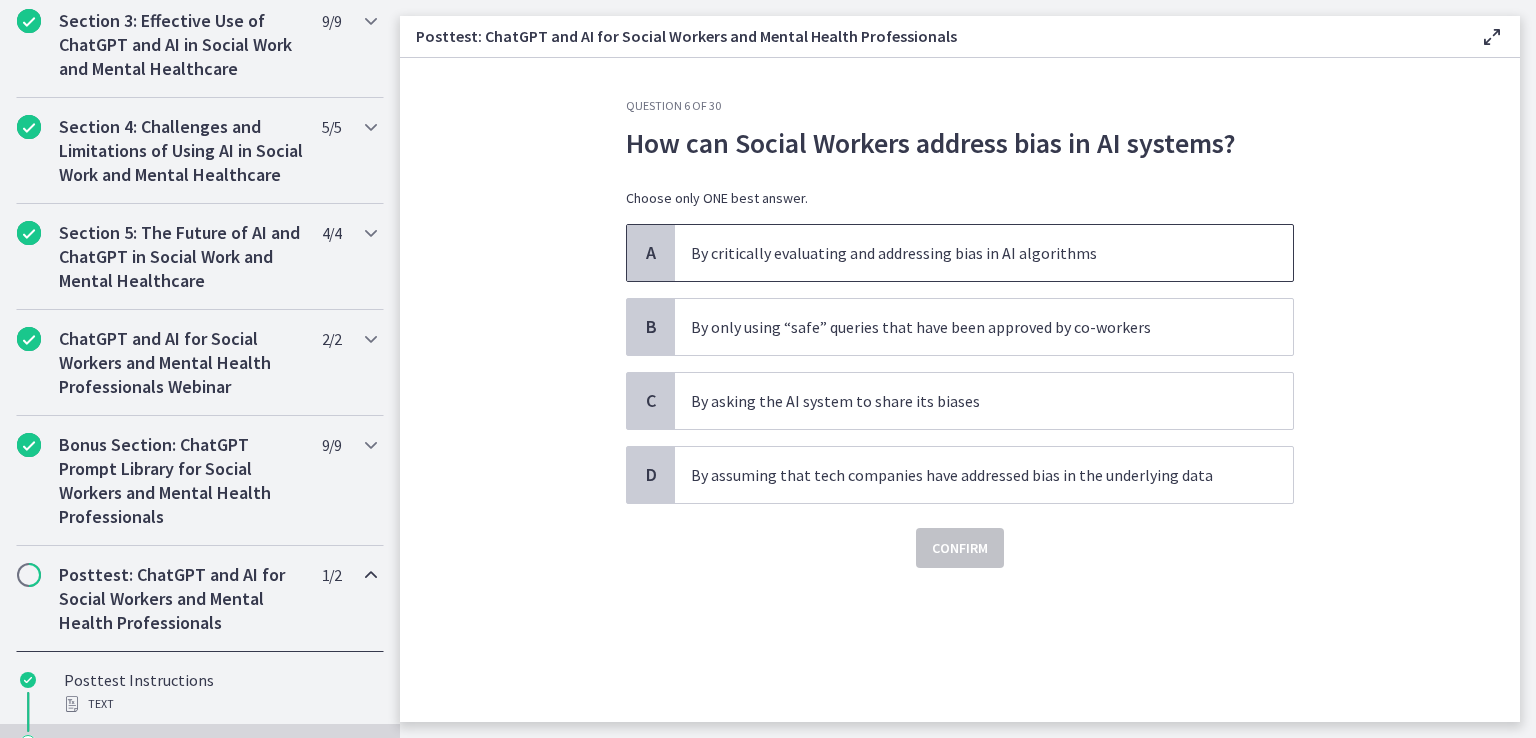 click on "By critically evaluating and addressing bias in AI algorithms" at bounding box center [964, 253] 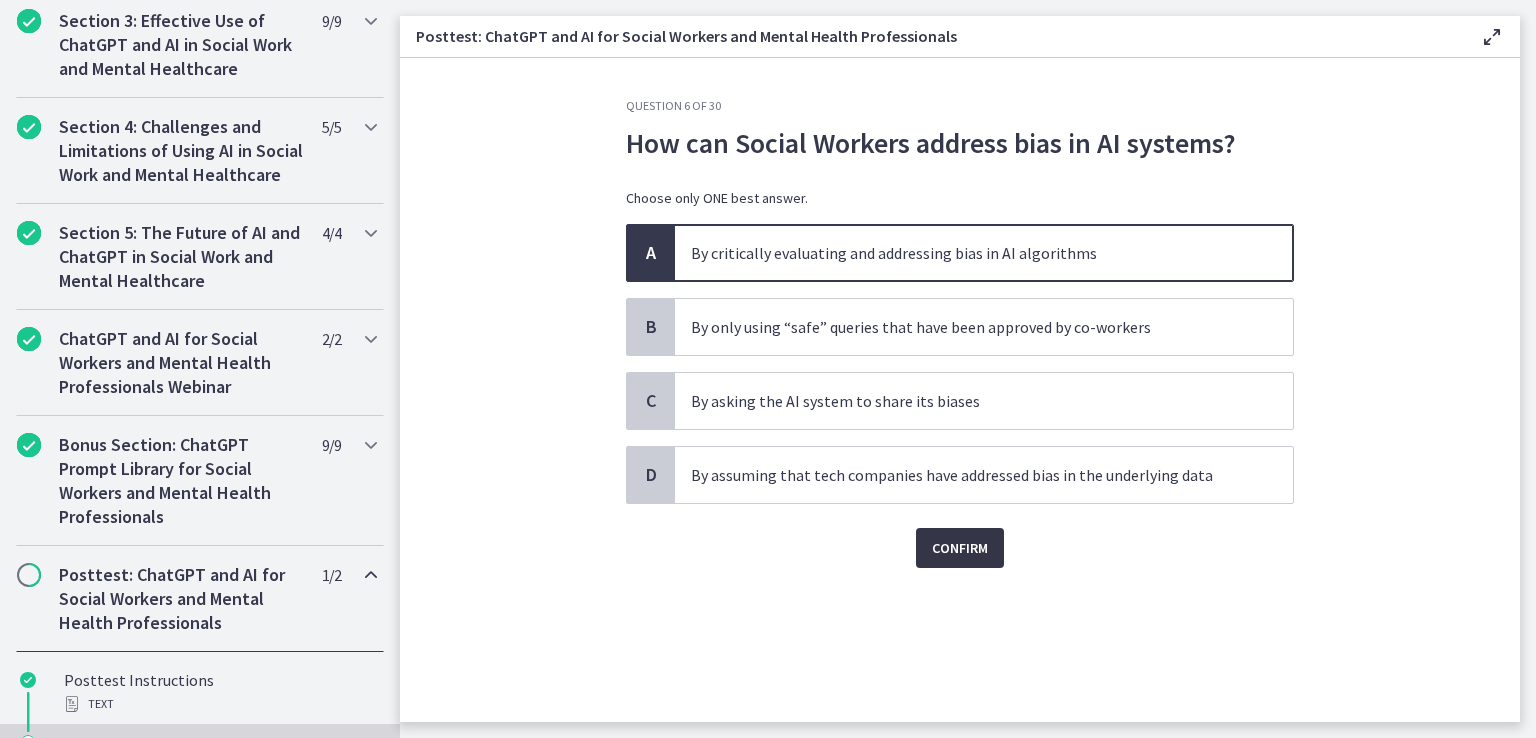 click on "Confirm" at bounding box center [960, 548] 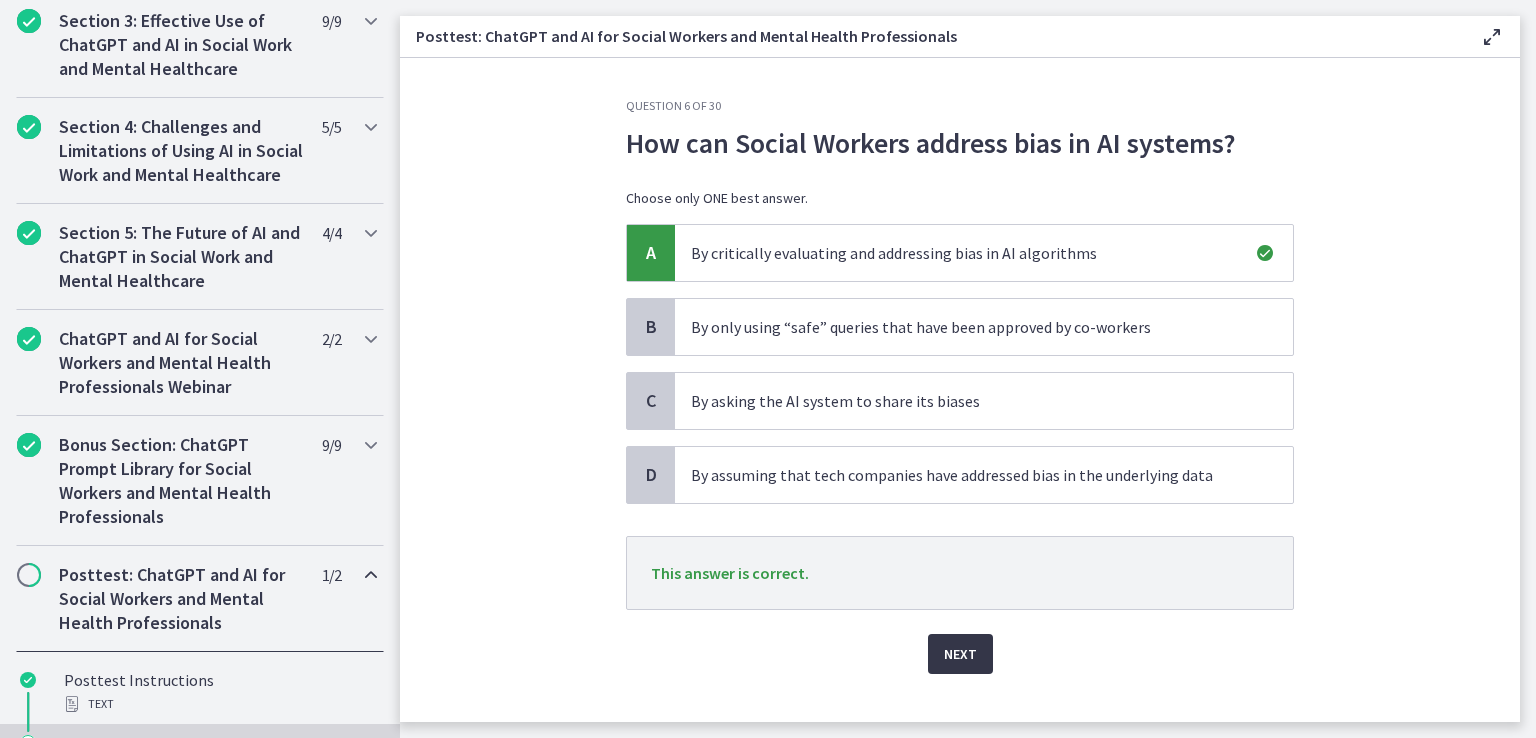 click on "Next" at bounding box center [960, 654] 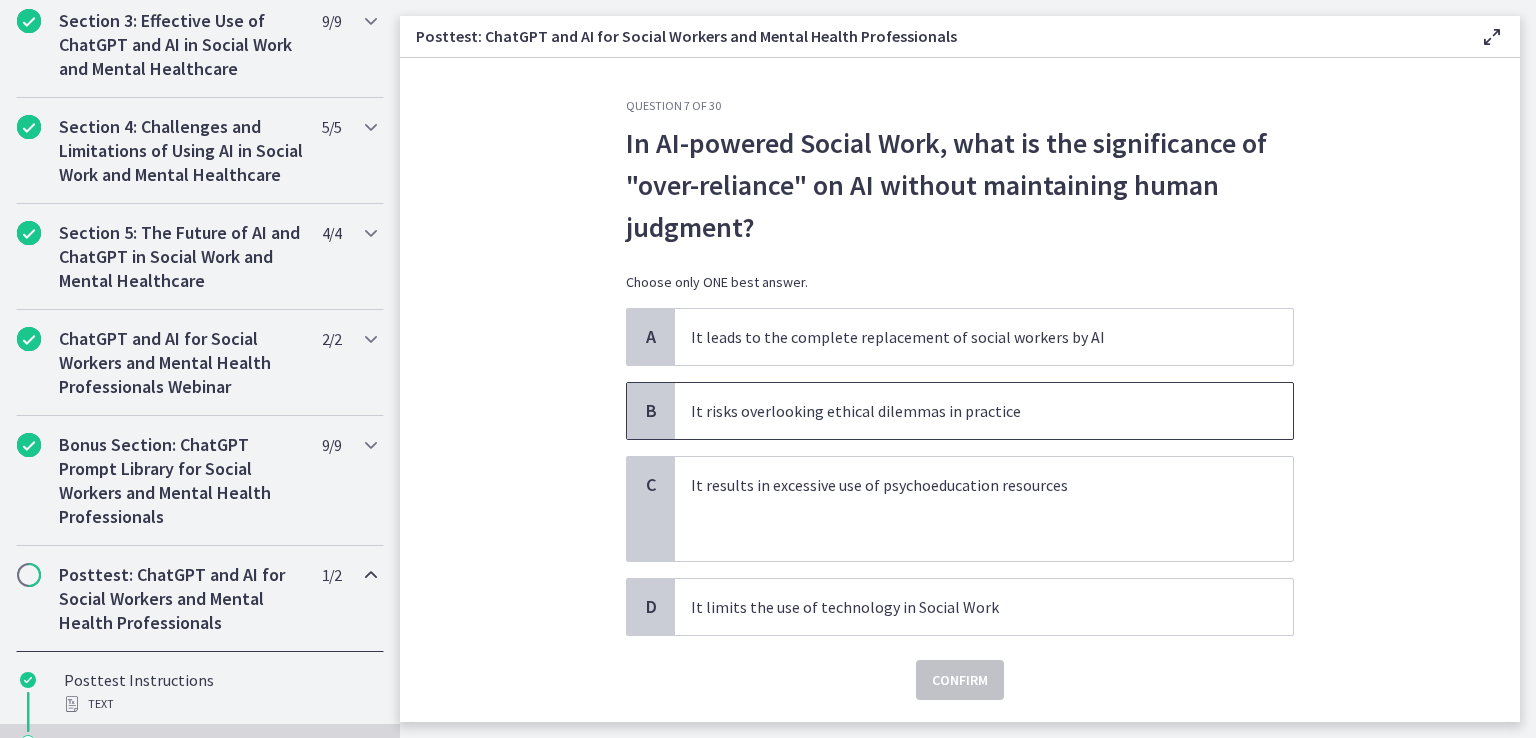 click on "It risks overlooking ethical dilemmas in practice" at bounding box center [964, 411] 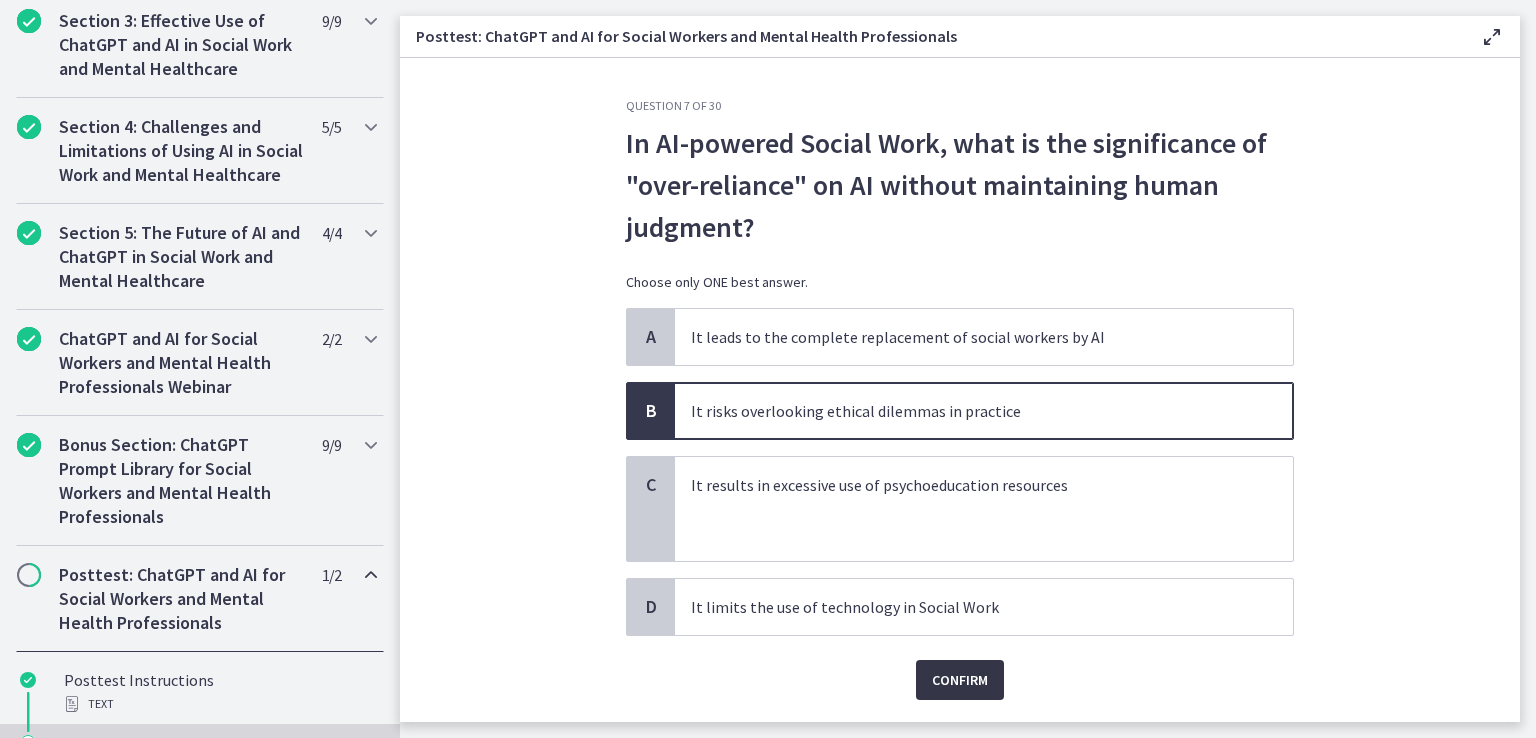 click on "Confirm" at bounding box center (960, 680) 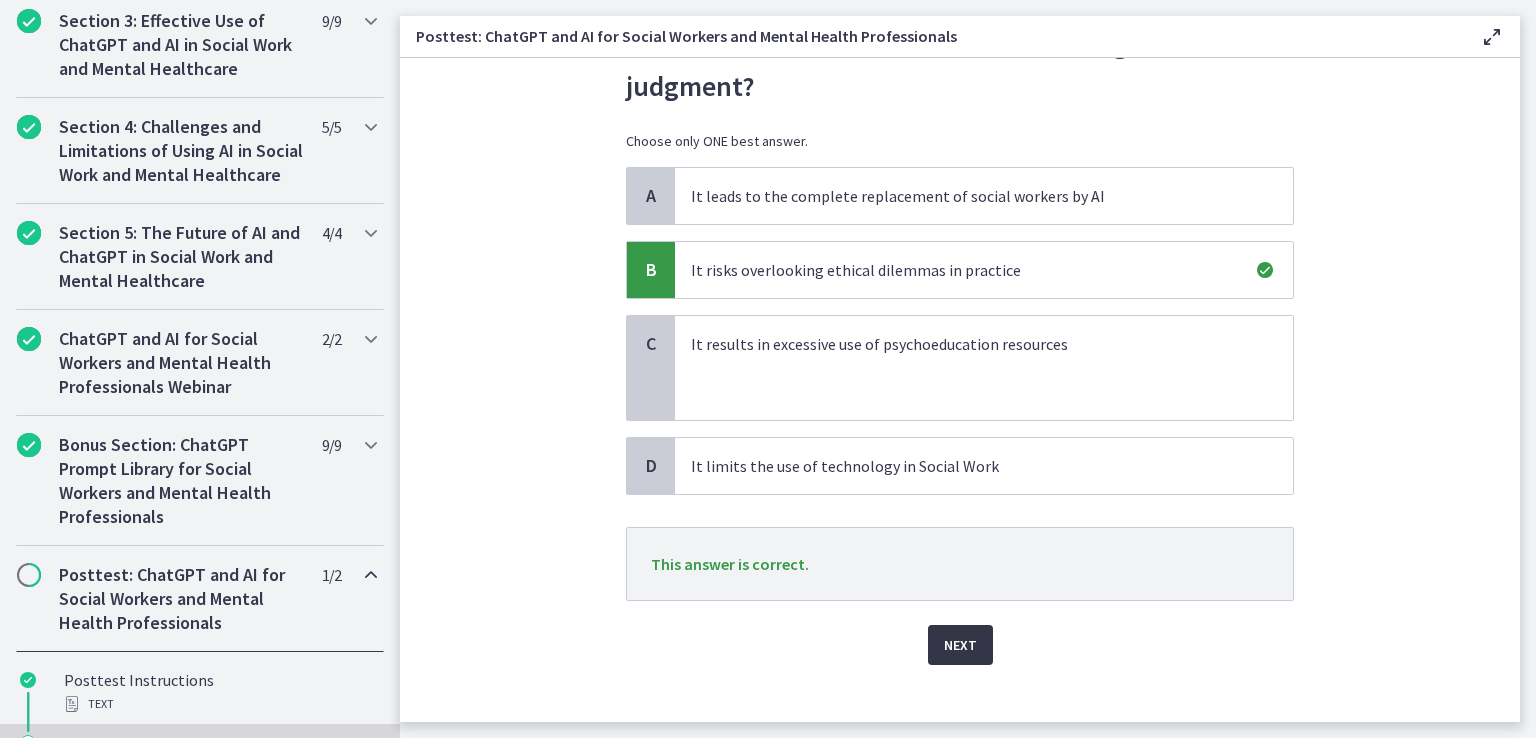 scroll, scrollTop: 162, scrollLeft: 0, axis: vertical 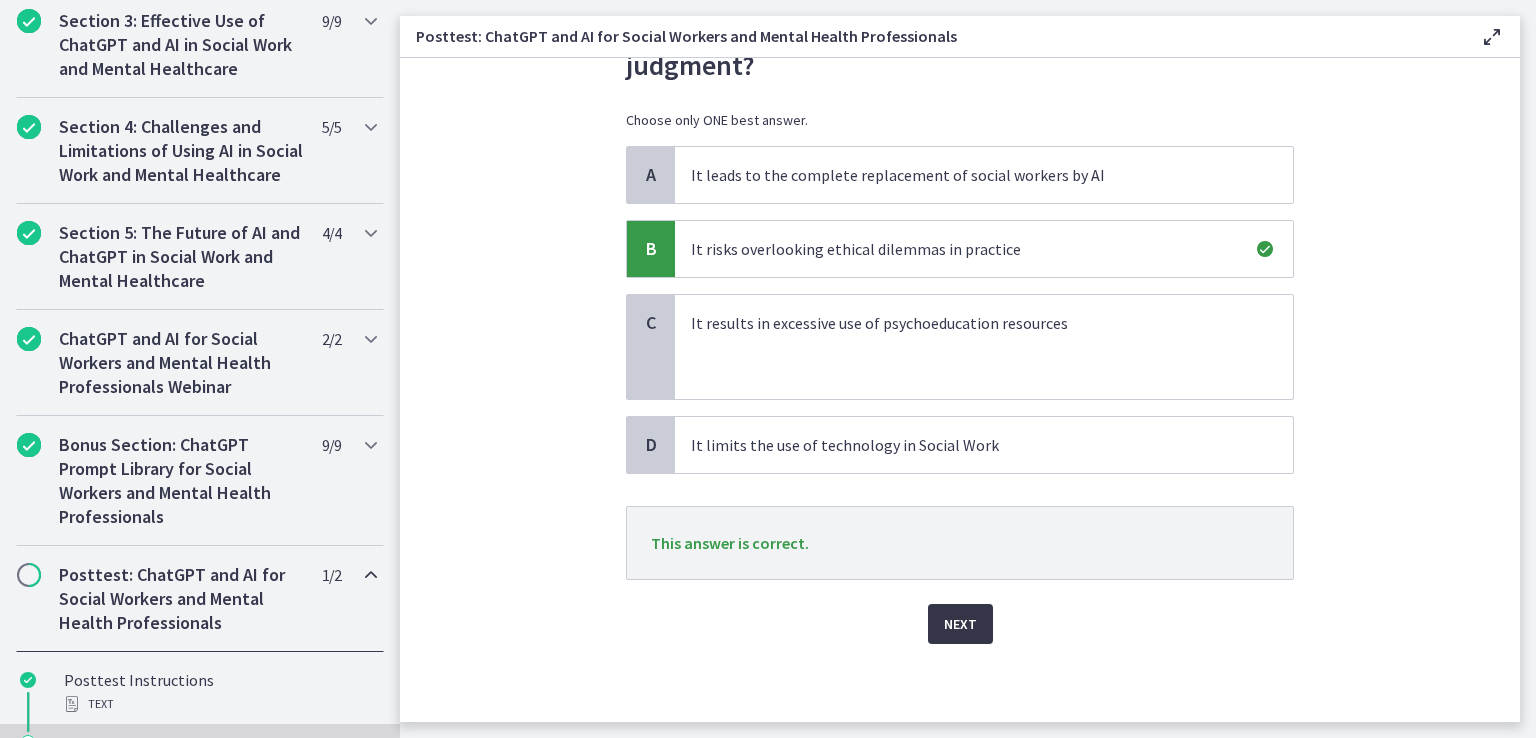 click on "Next" at bounding box center [960, 624] 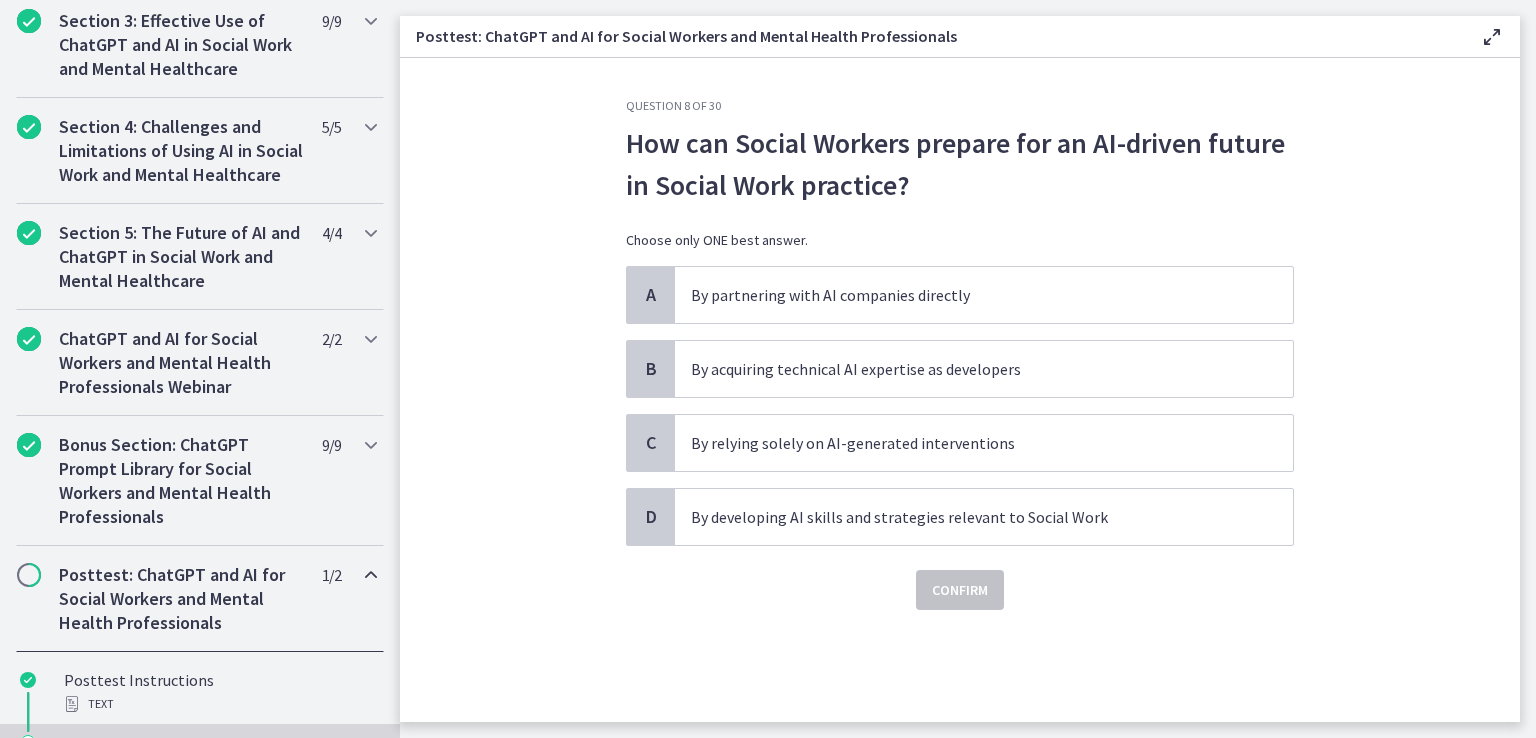 scroll, scrollTop: 0, scrollLeft: 0, axis: both 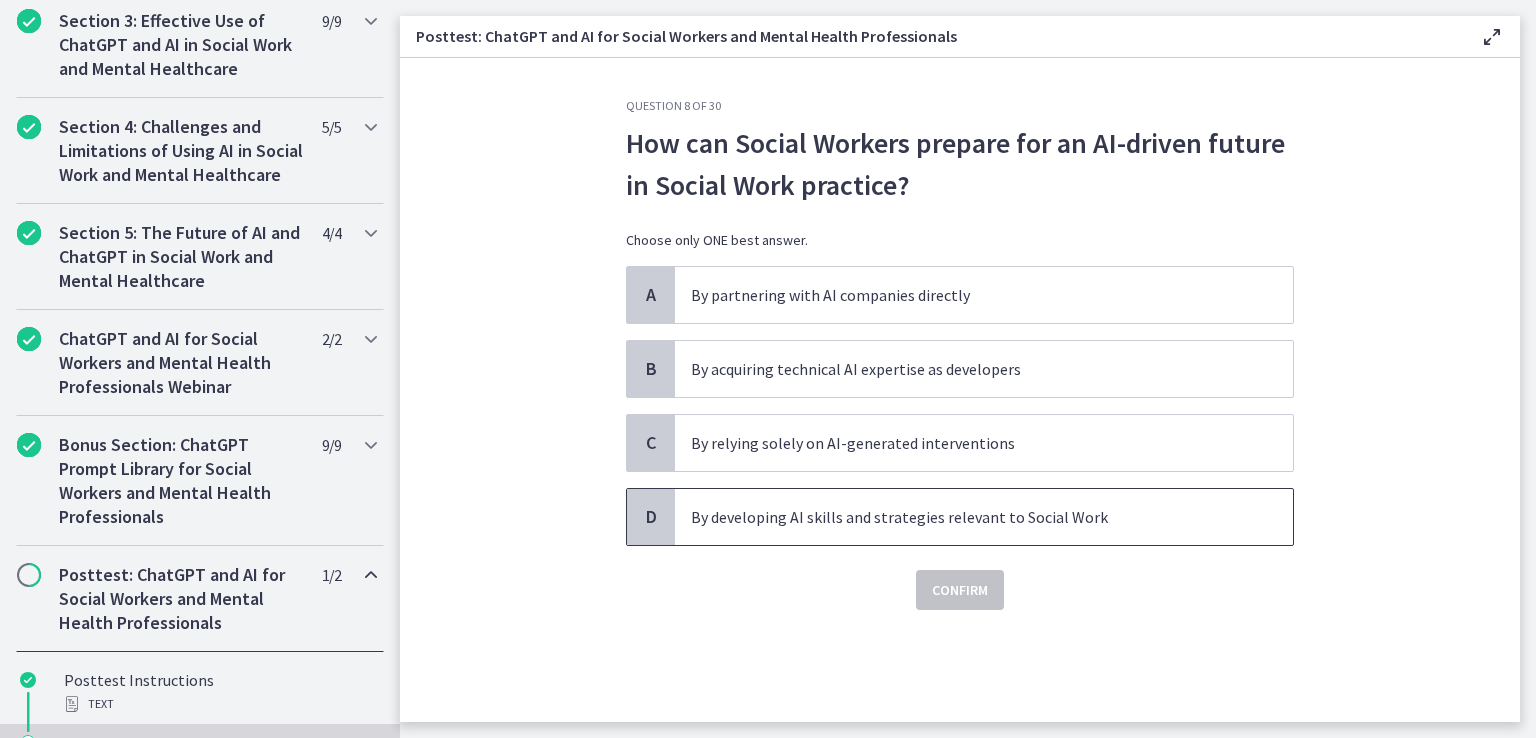 click on "By developing AI skills and strategies relevant to Social Work" at bounding box center (964, 517) 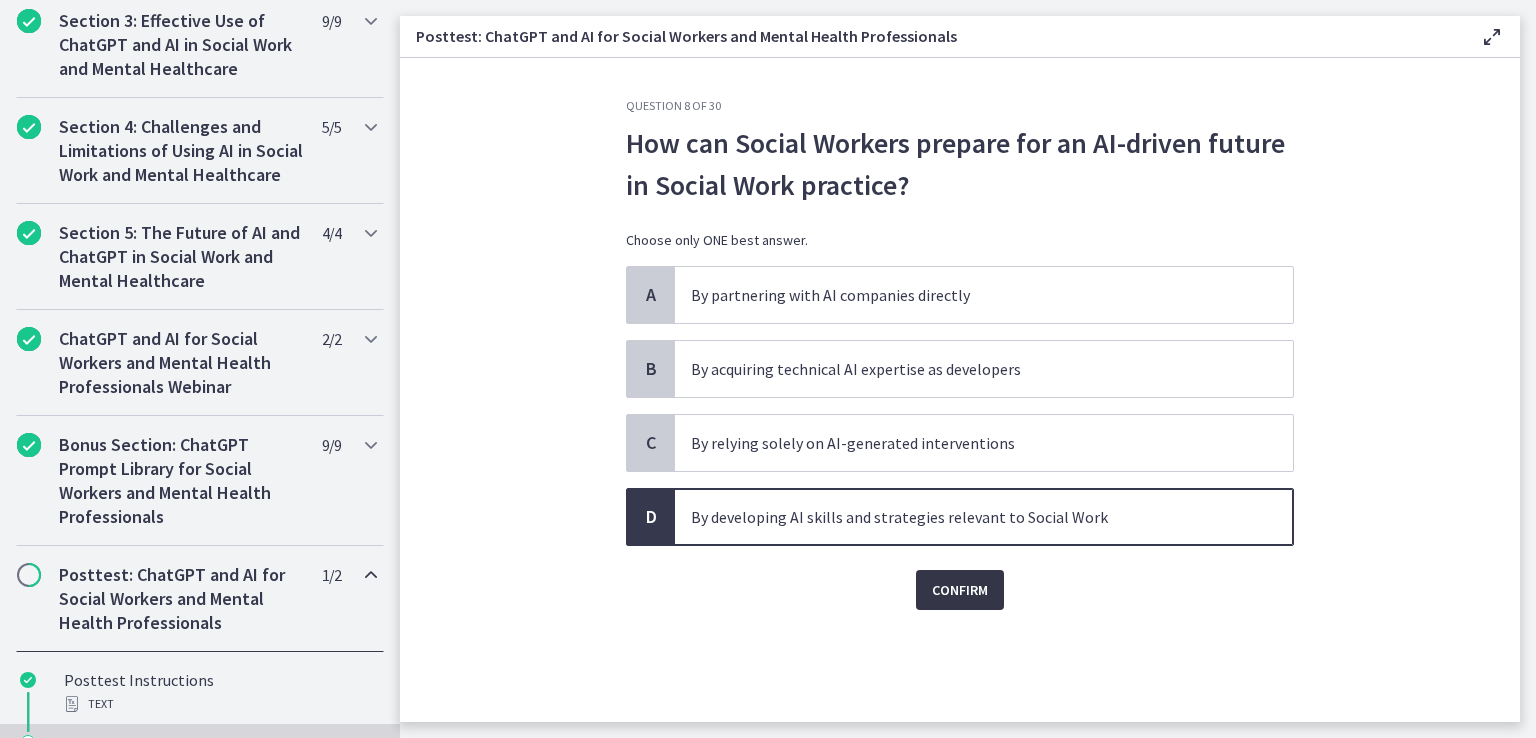 click on "Confirm" at bounding box center [960, 590] 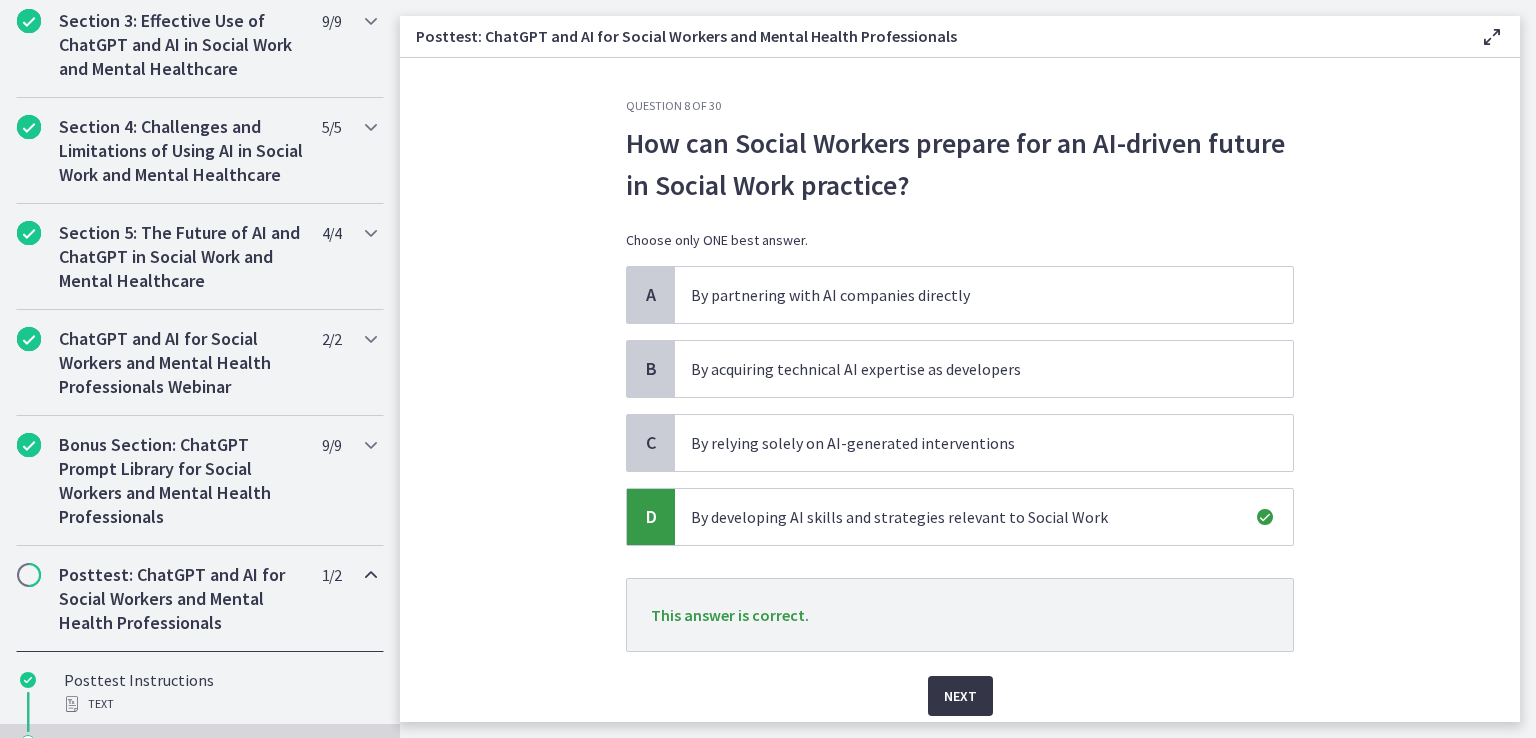 click on "Next" at bounding box center [960, 696] 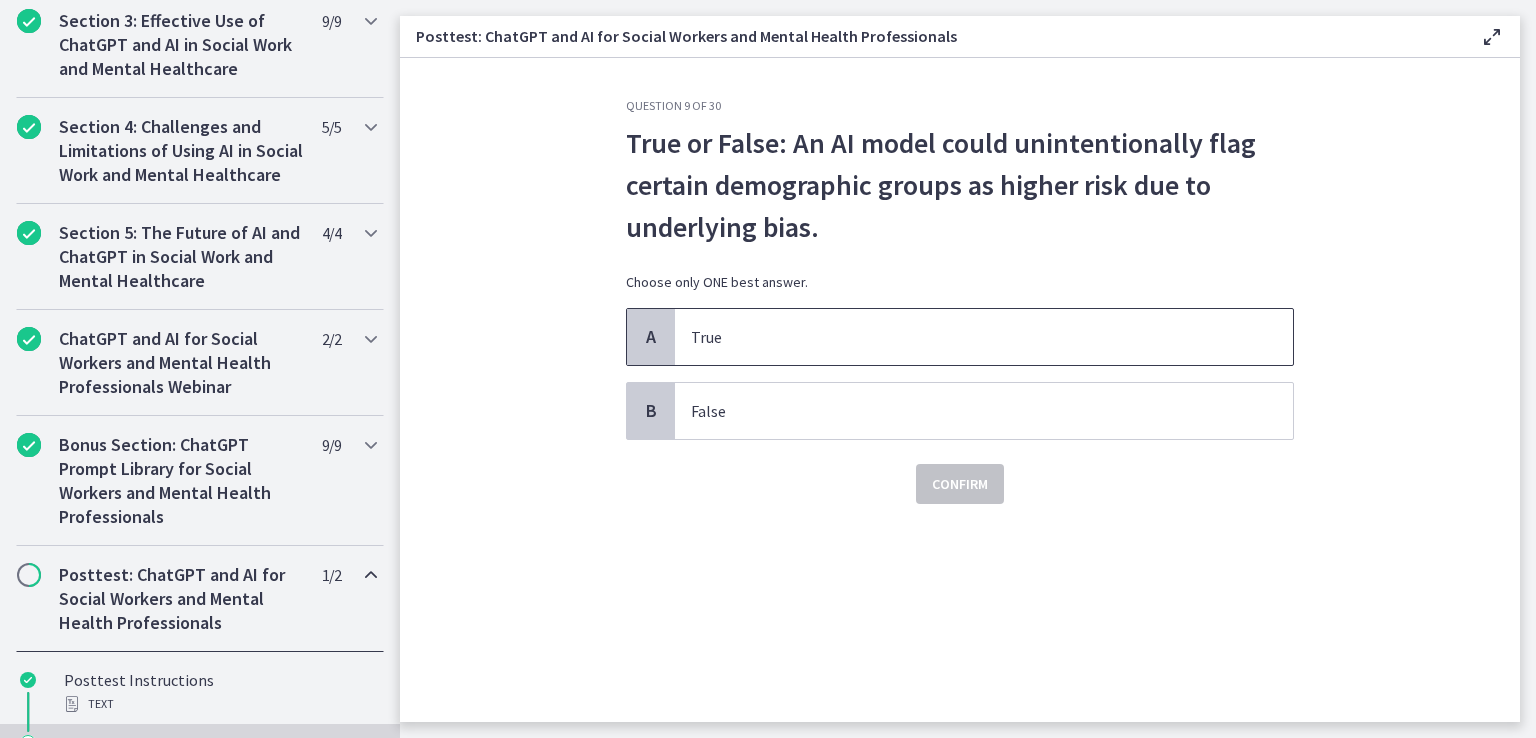 click on "True" at bounding box center (964, 337) 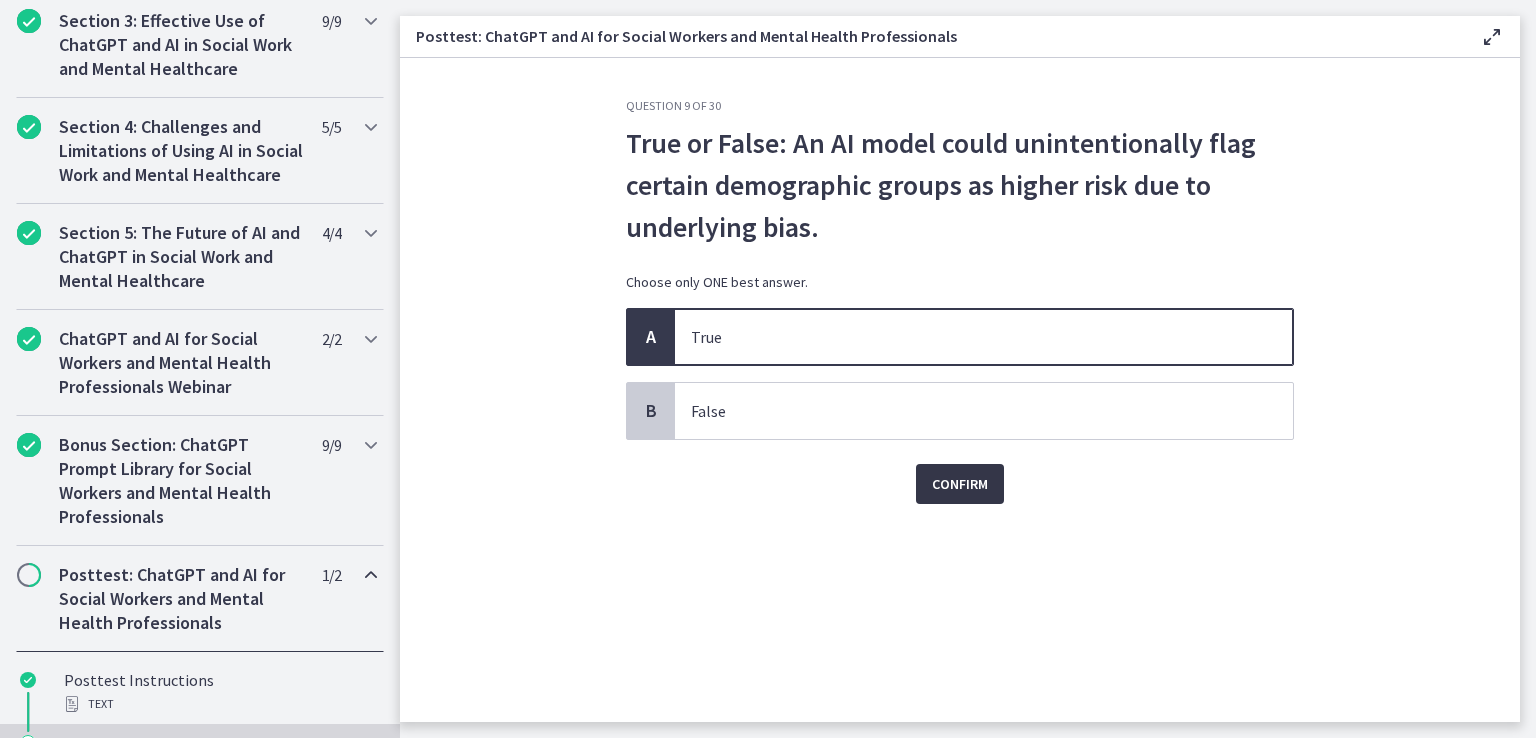 click on "Confirm" at bounding box center (960, 484) 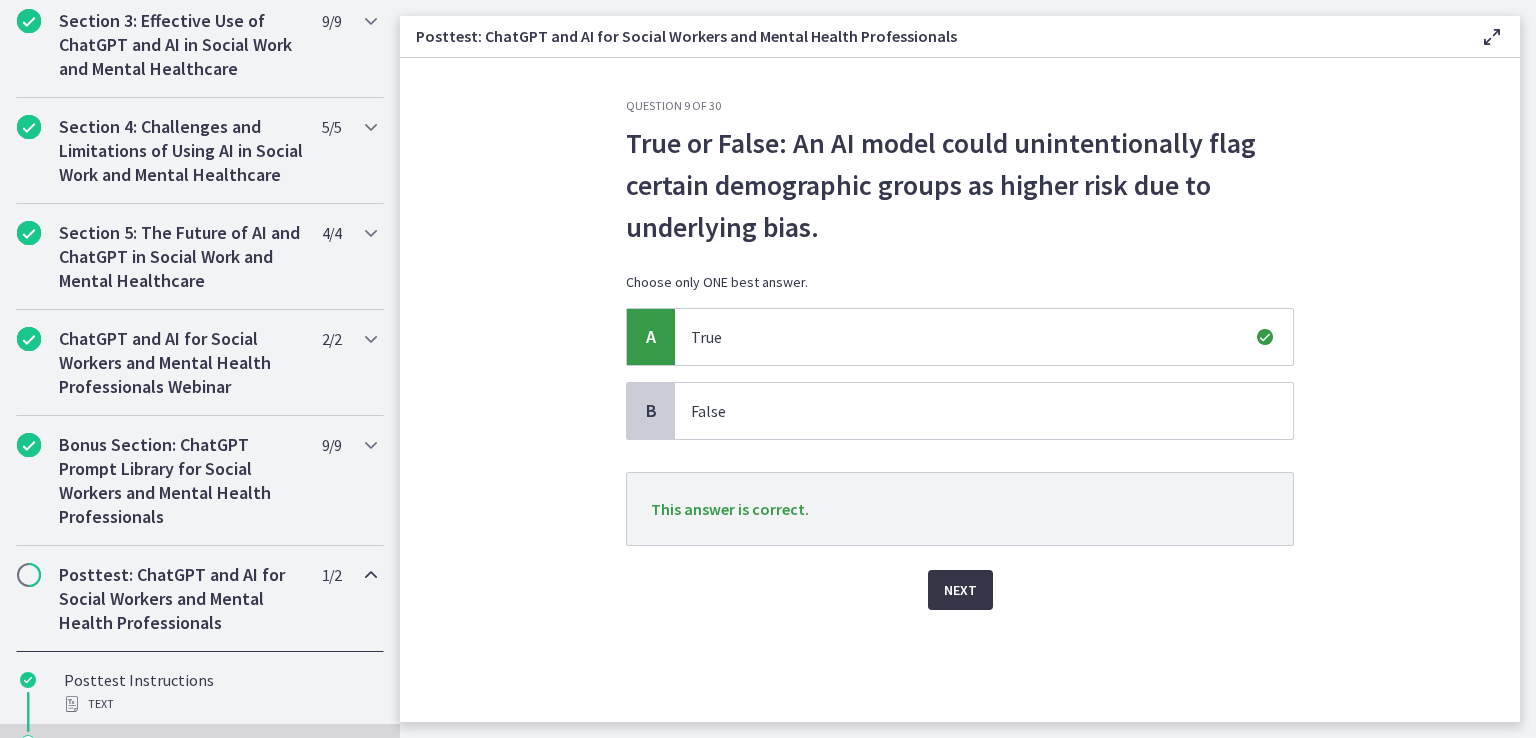 click on "Next" at bounding box center [960, 590] 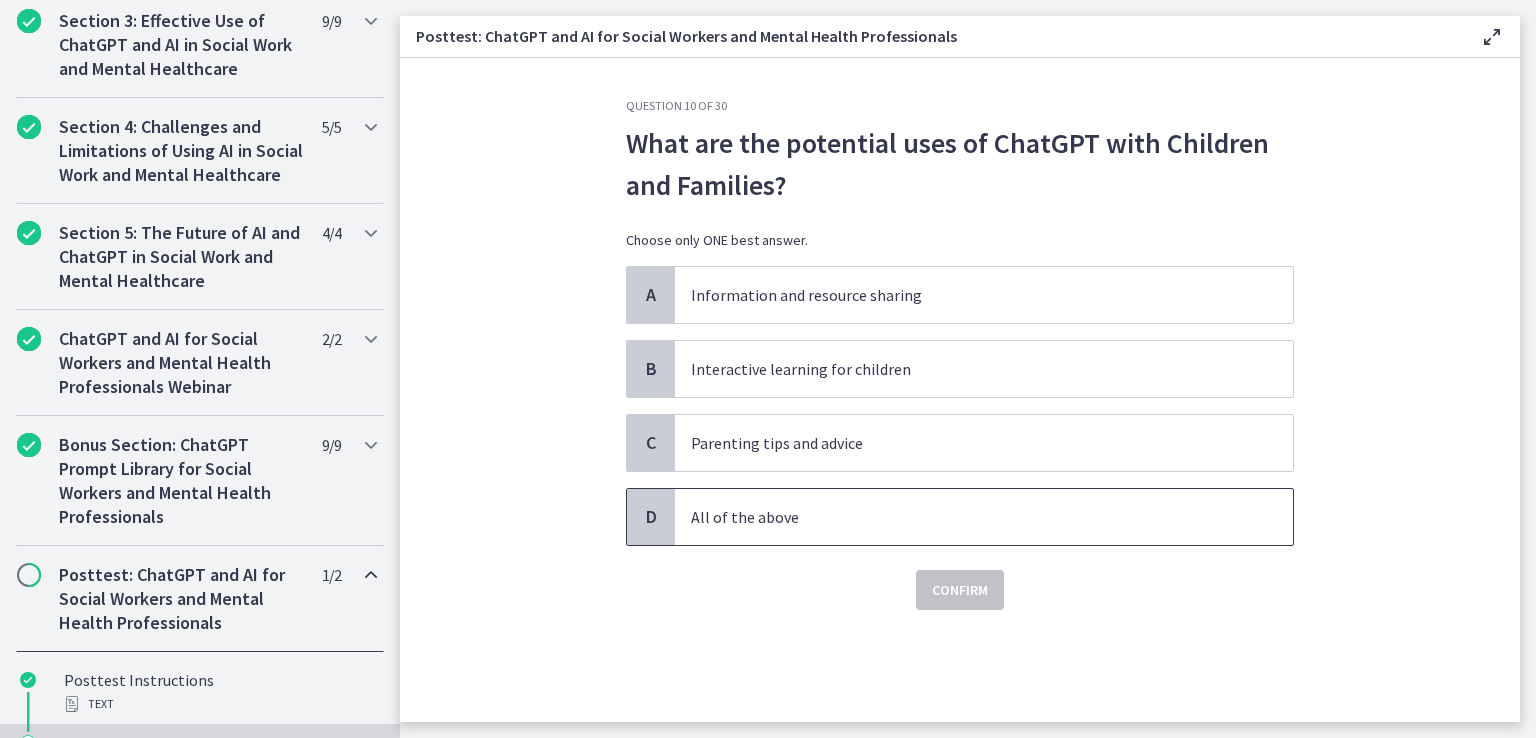 click on "All of the above" at bounding box center [964, 517] 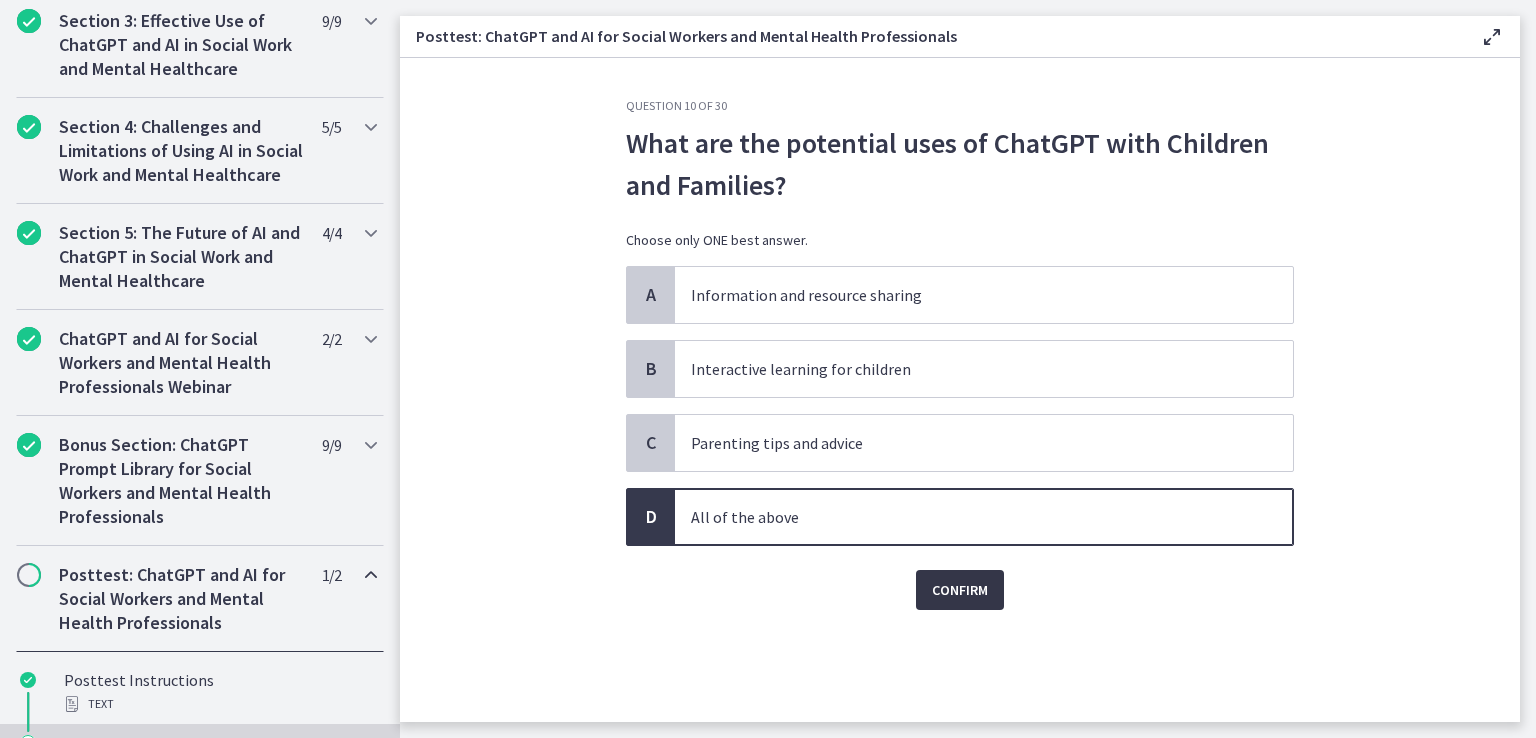click on "Confirm" at bounding box center [960, 590] 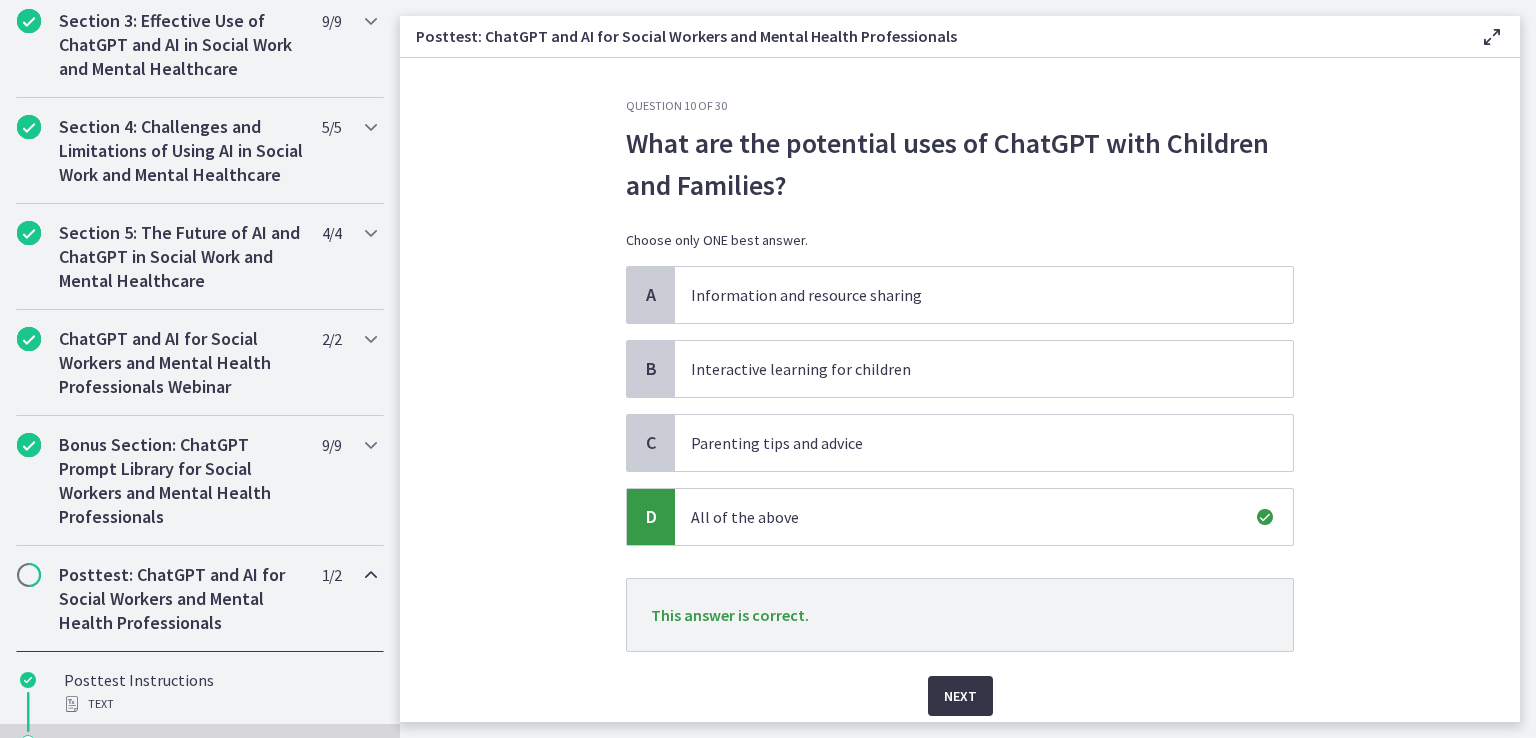 click on "Next" at bounding box center [960, 696] 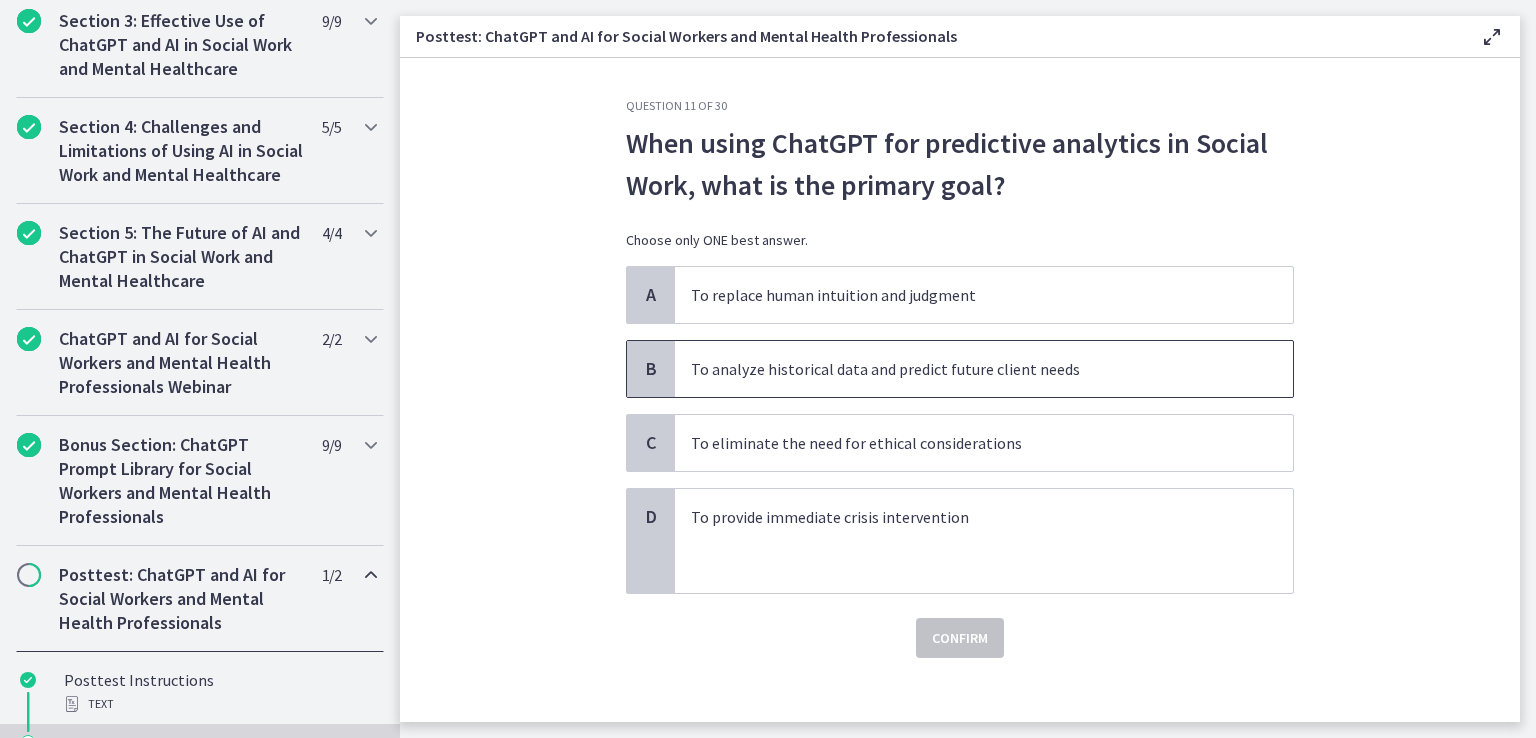 click on "To analyze historical data and predict future client needs" at bounding box center (964, 369) 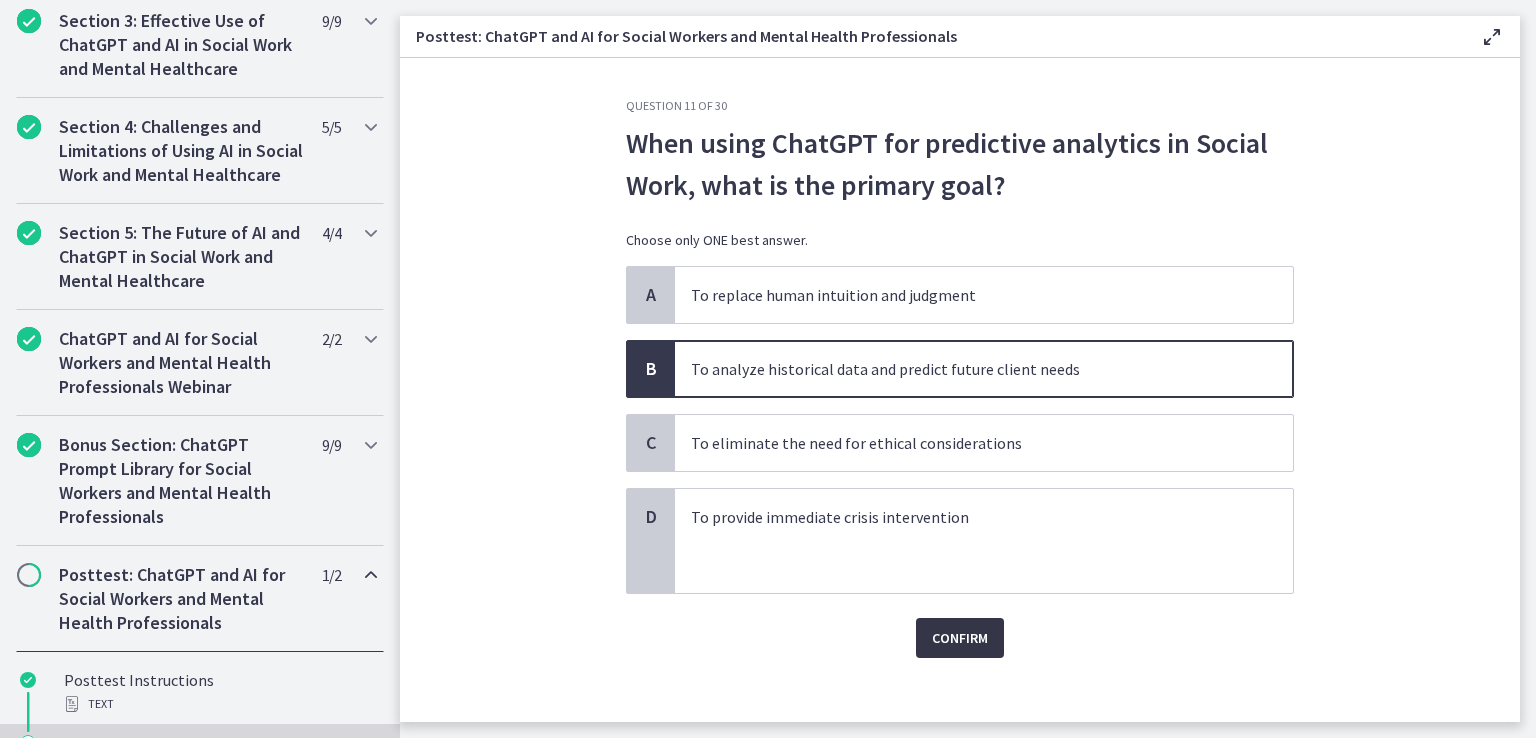 click on "Confirm" at bounding box center (960, 638) 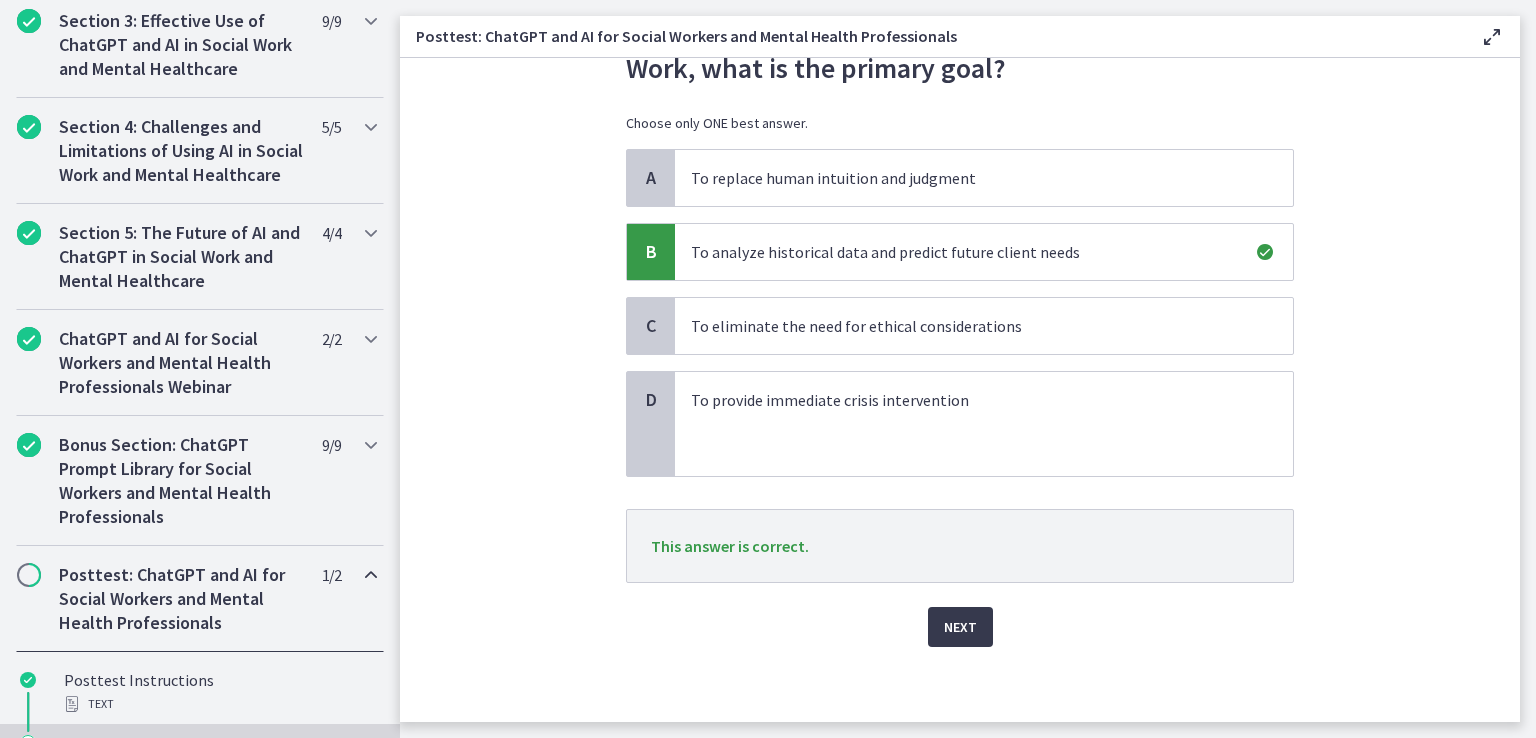 scroll, scrollTop: 120, scrollLeft: 0, axis: vertical 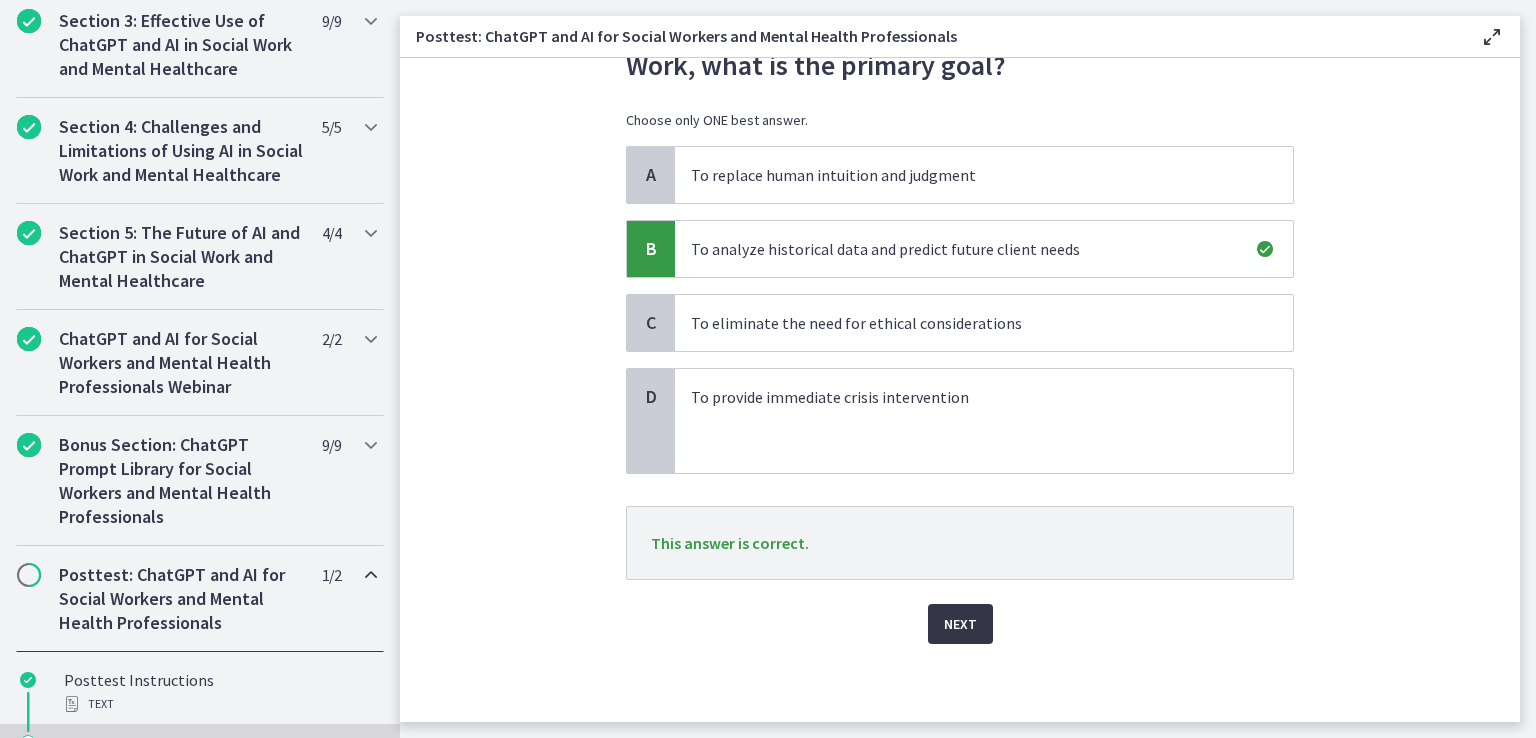 click on "Next" at bounding box center (960, 624) 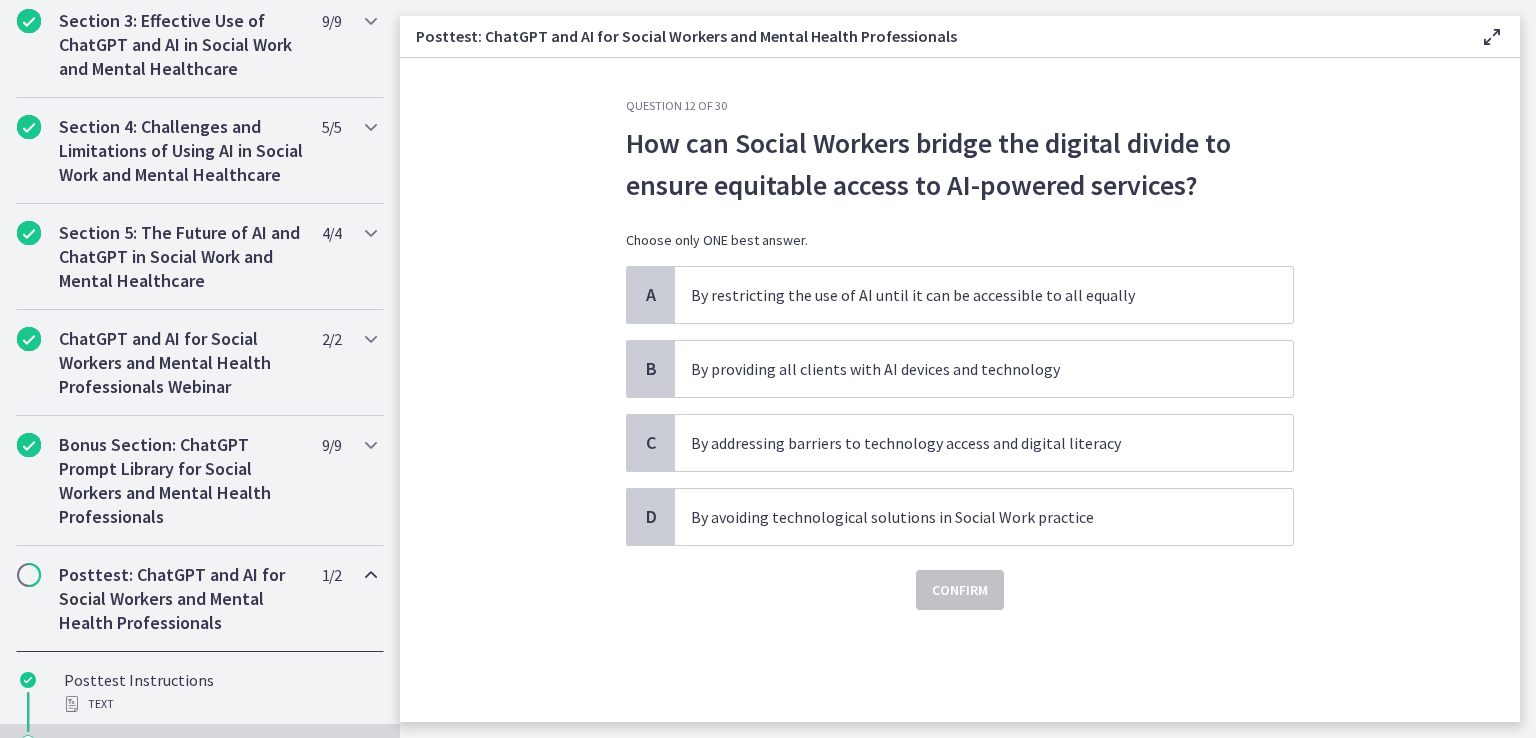 scroll, scrollTop: 0, scrollLeft: 0, axis: both 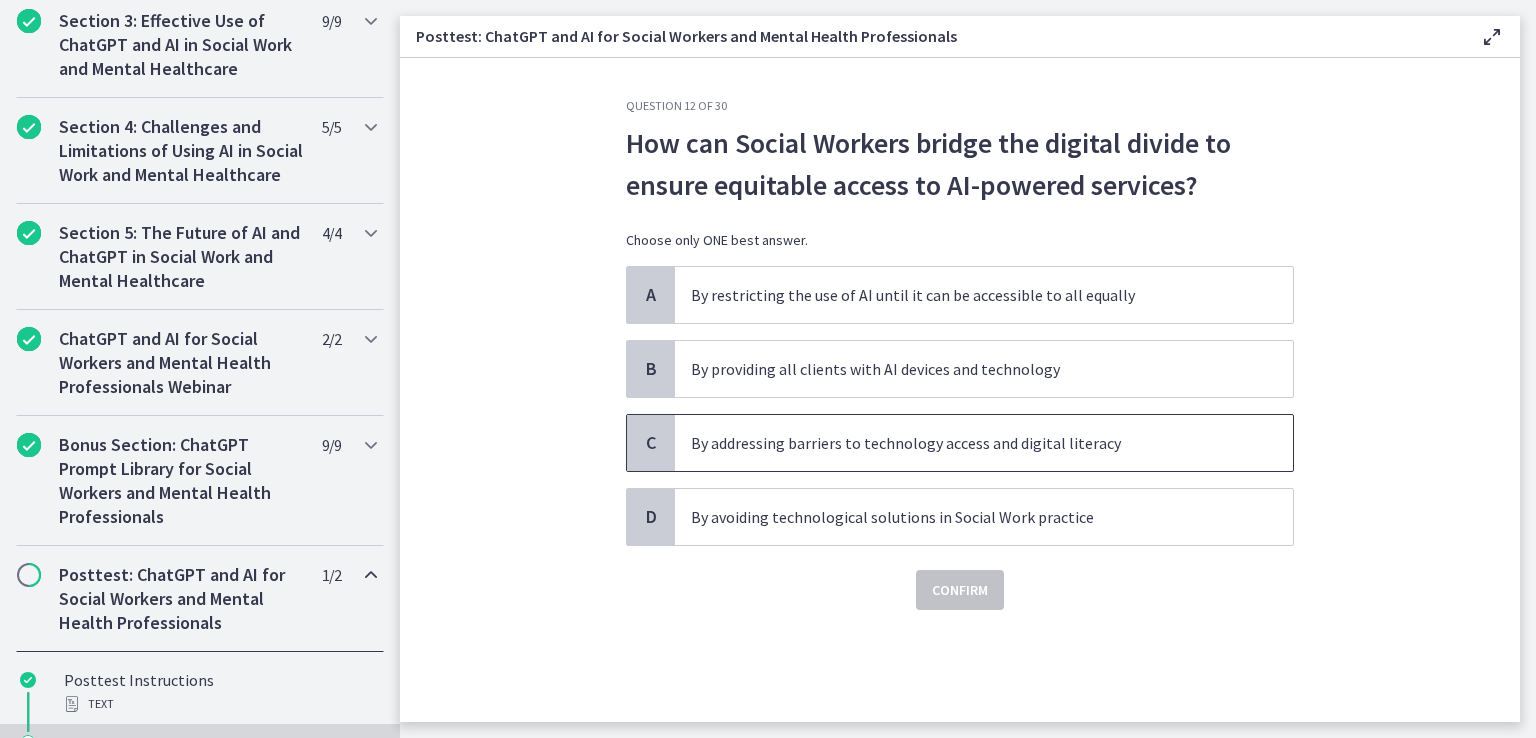 click on "By addressing barriers to technology access and digital literacy" at bounding box center (964, 443) 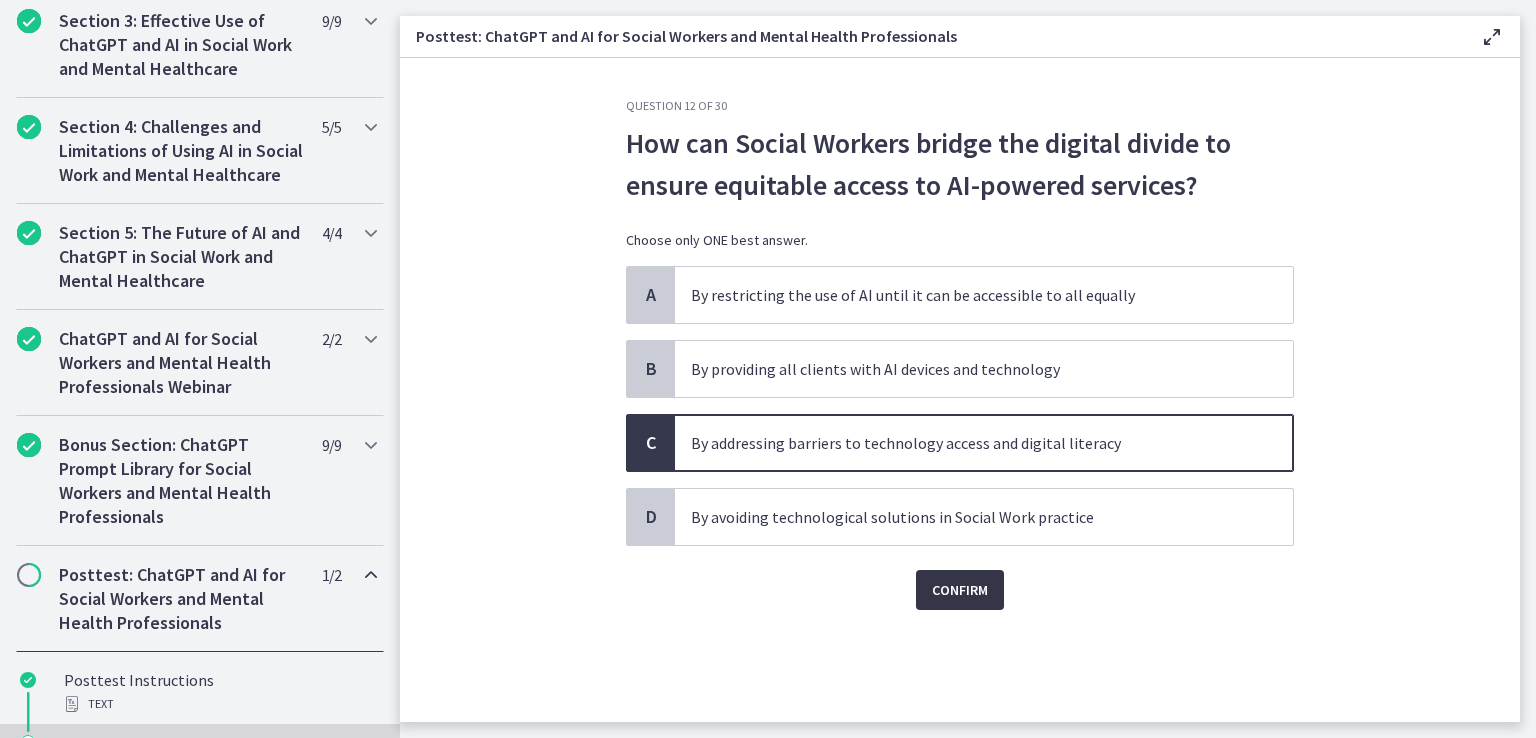 click on "Confirm" at bounding box center (960, 590) 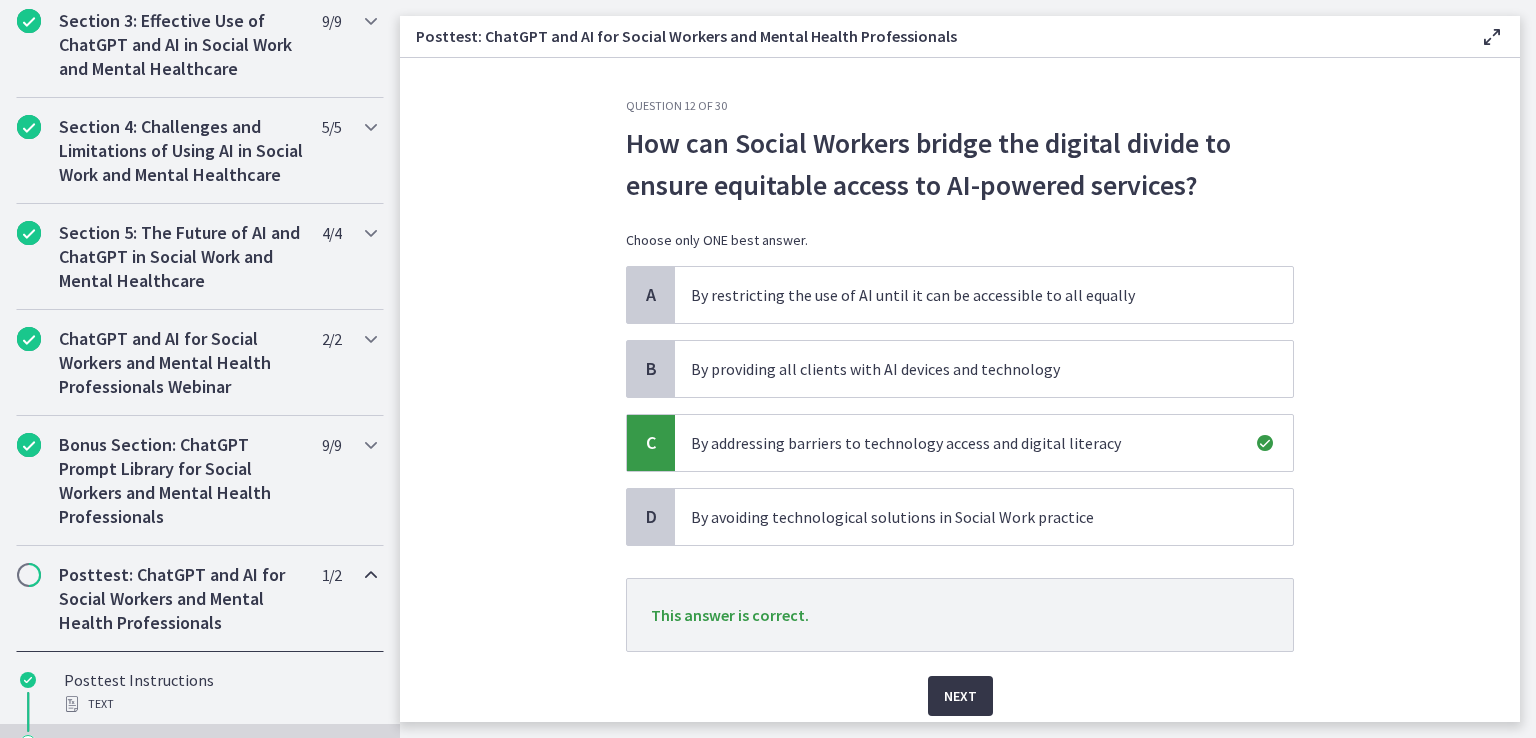 click on "Next" at bounding box center [960, 696] 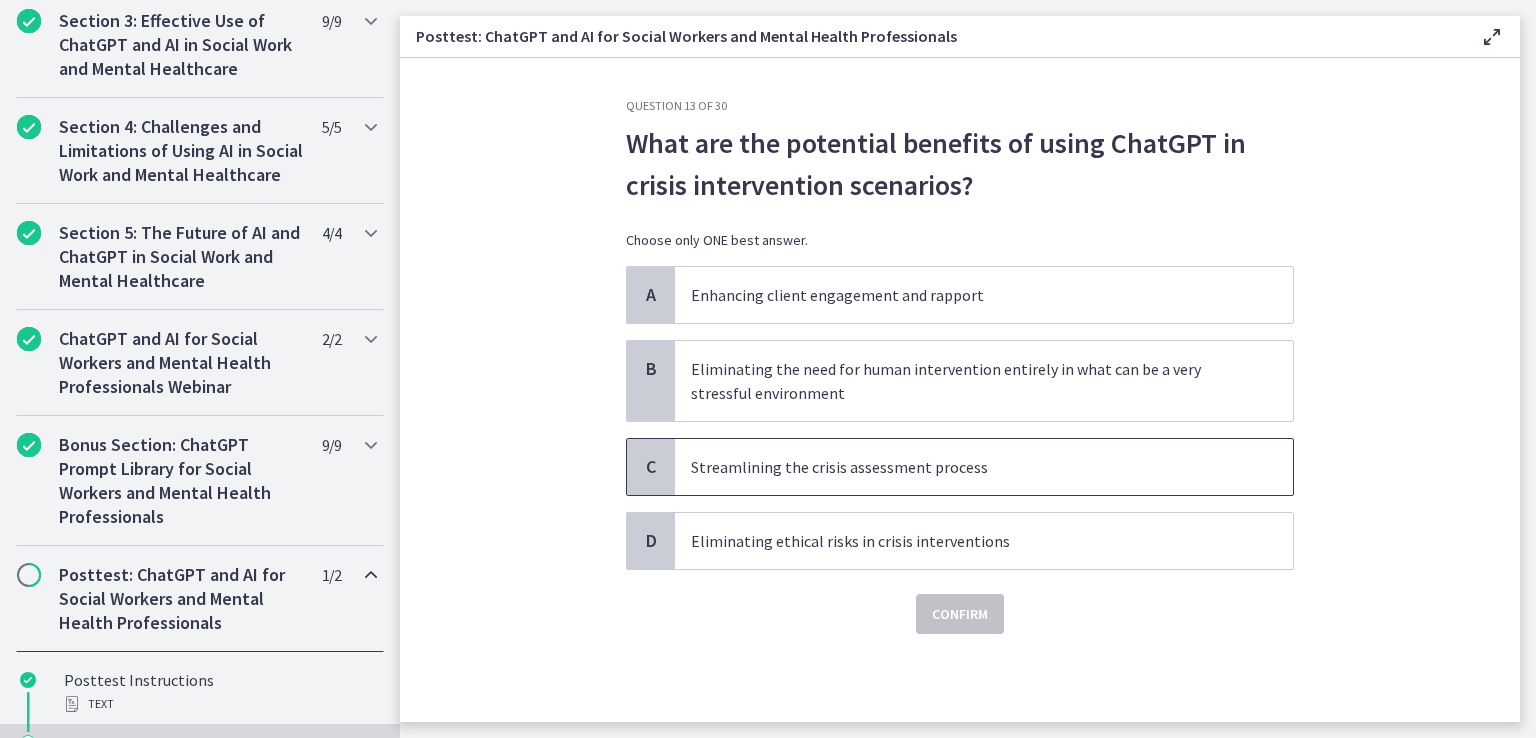 click on "Streamlining the crisis assessment process" at bounding box center [964, 467] 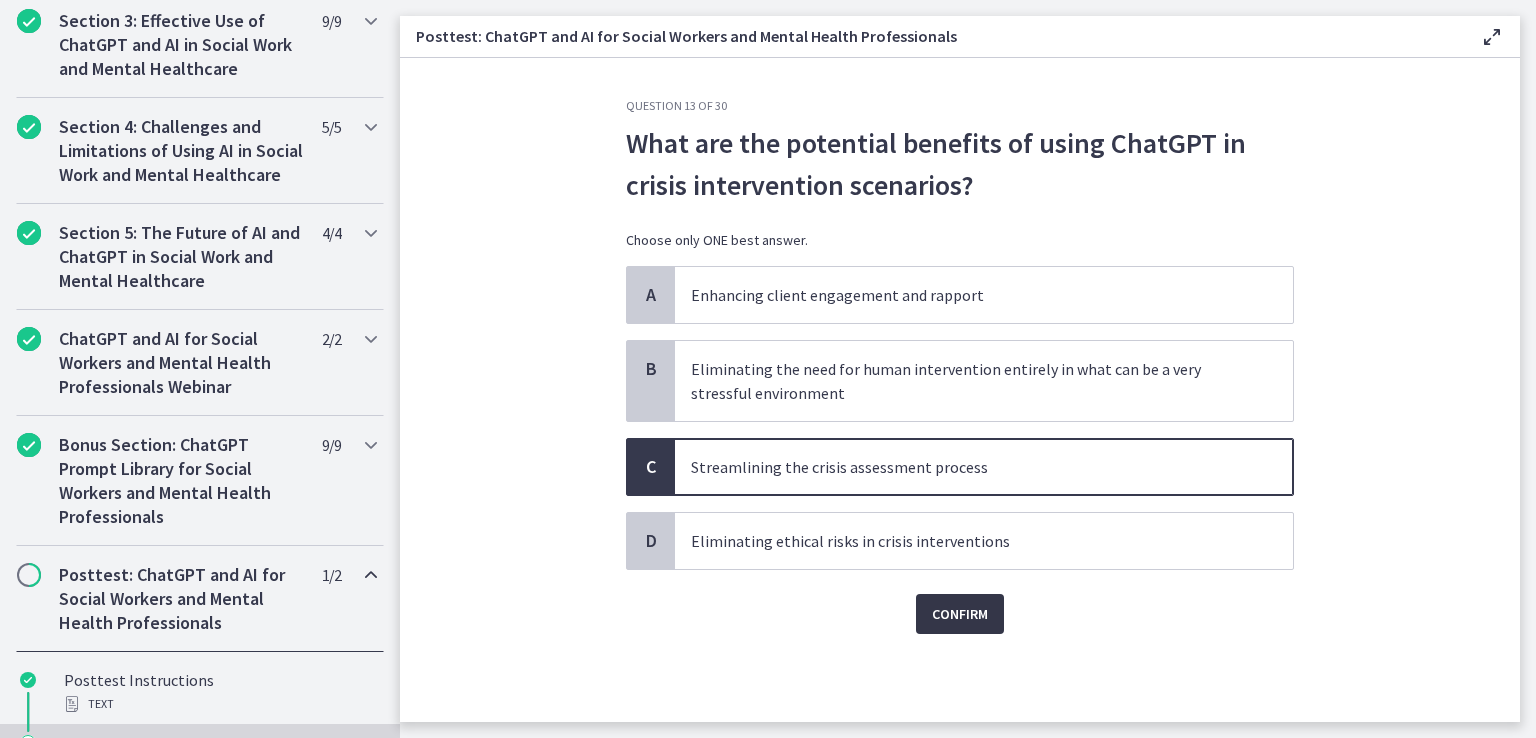 click on "Confirm" at bounding box center (960, 614) 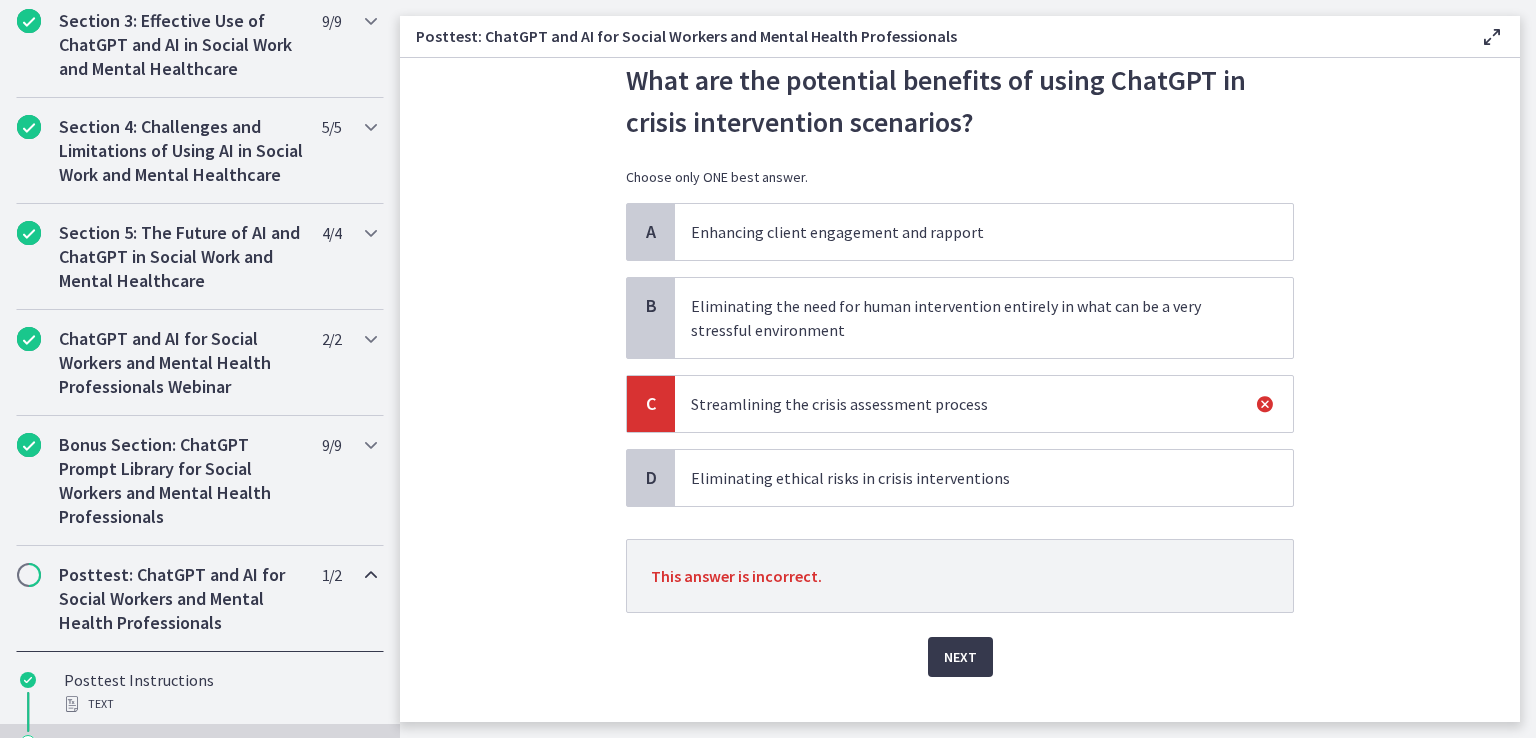 scroll, scrollTop: 96, scrollLeft: 0, axis: vertical 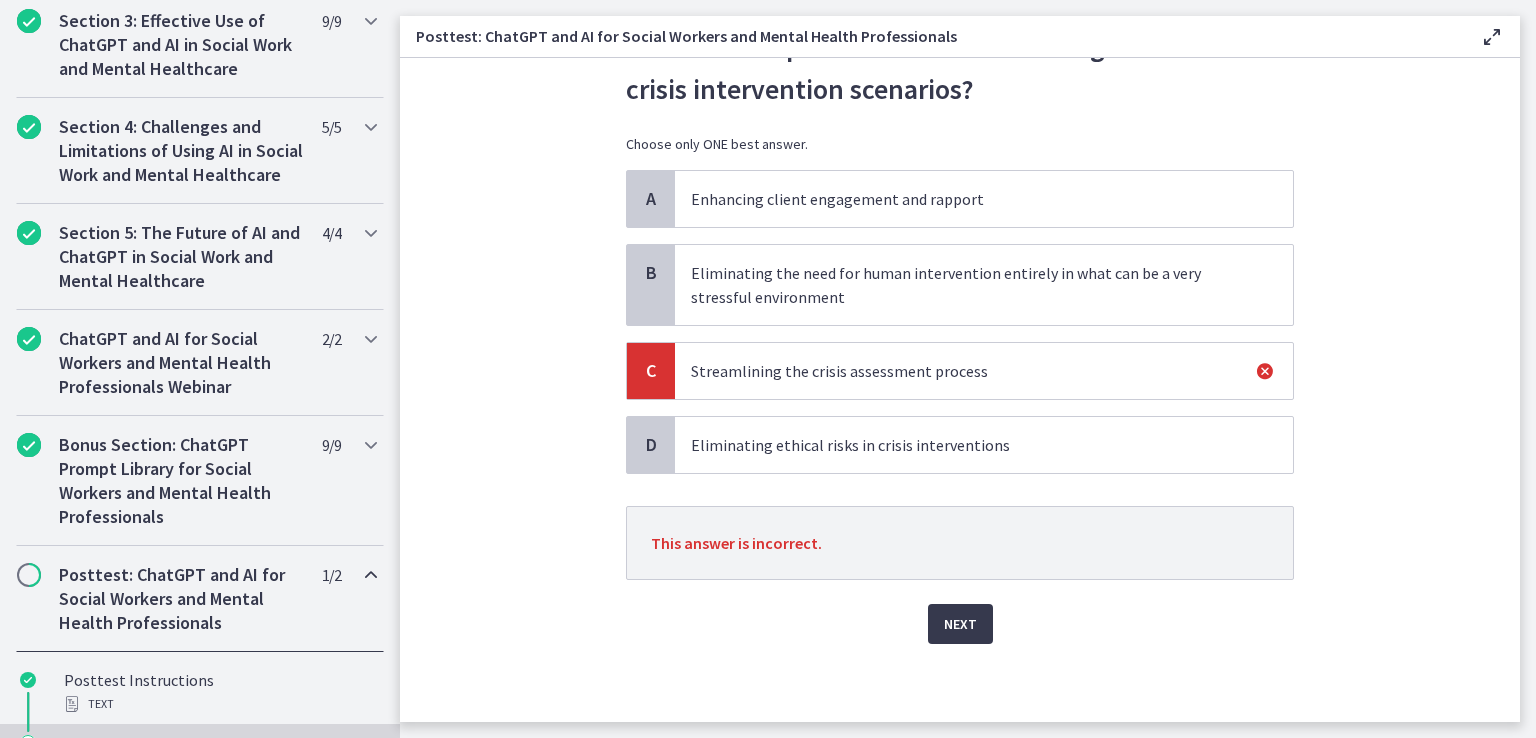click on "Enhancing client engagement and rapport" at bounding box center (964, 199) 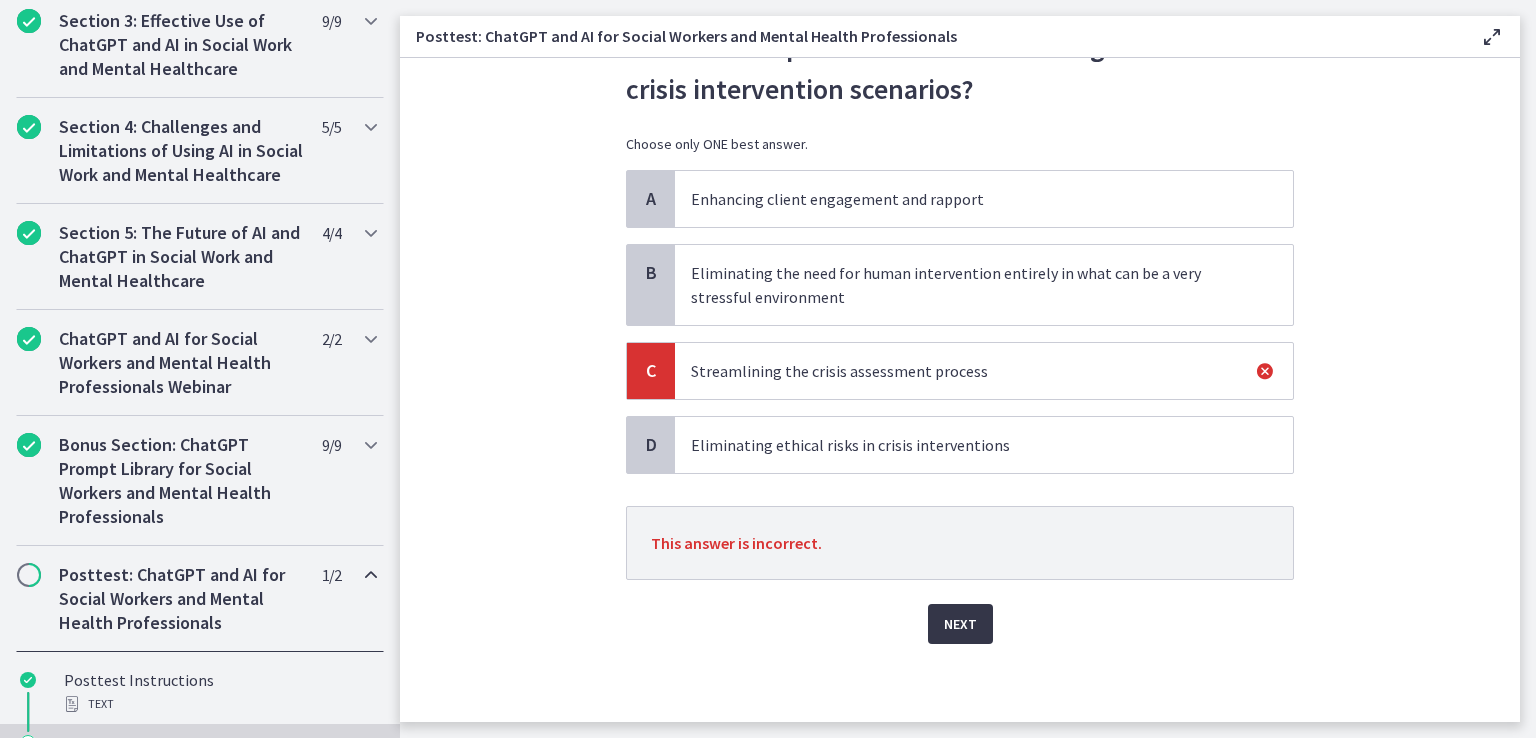 click on "Next" at bounding box center [960, 624] 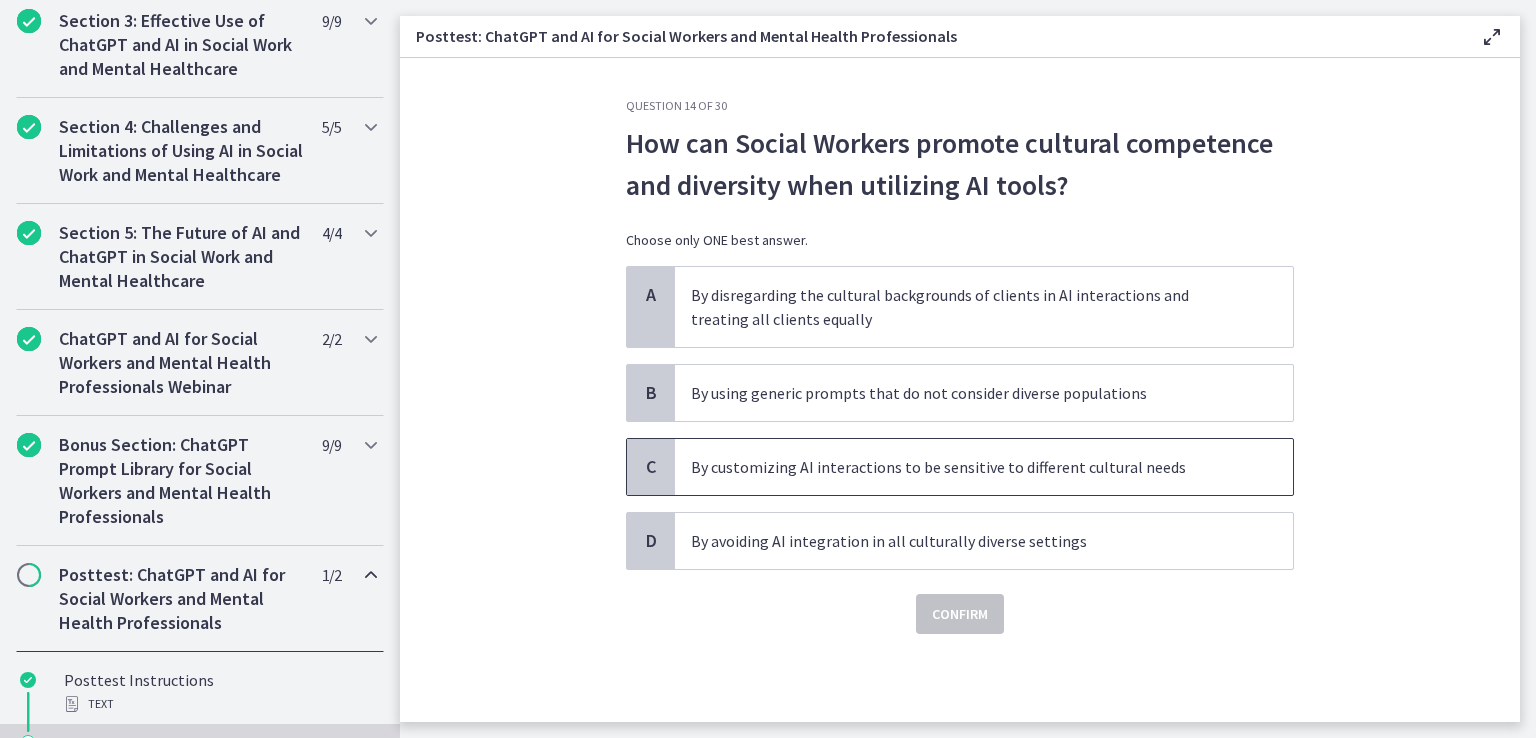 click on "By customizing AI interactions to be sensitive to different cultural needs" at bounding box center (964, 467) 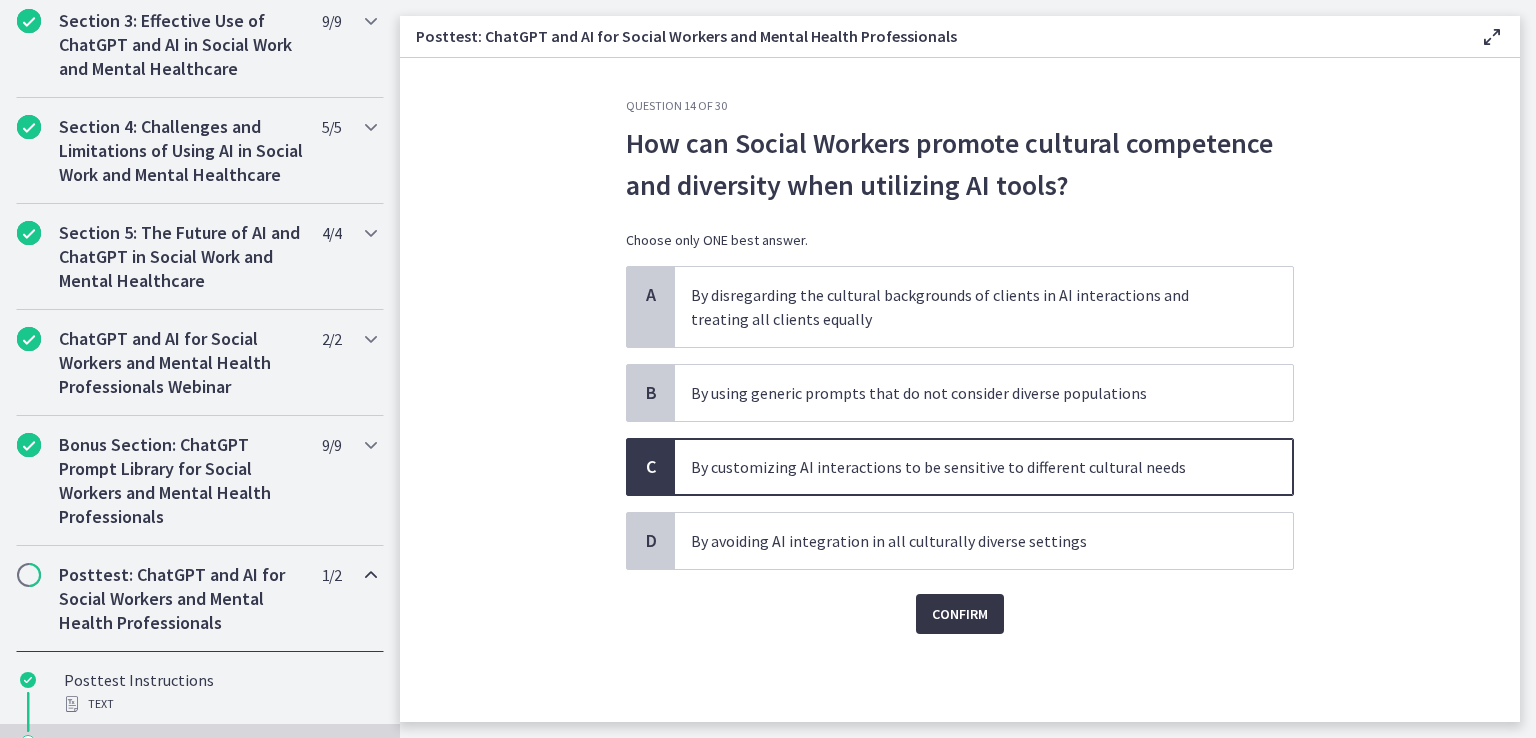 click on "Confirm" at bounding box center (960, 614) 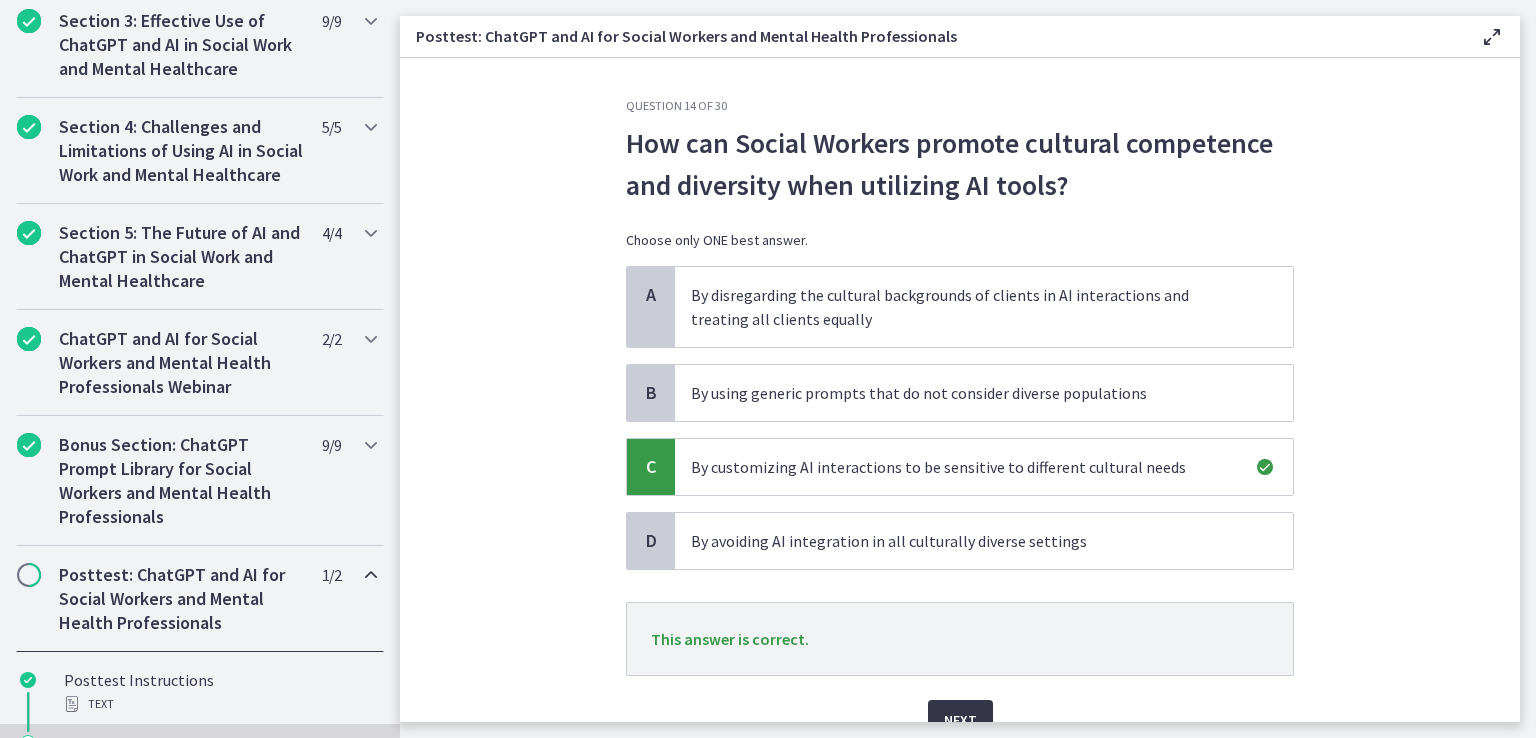 click on "Next" at bounding box center (960, 720) 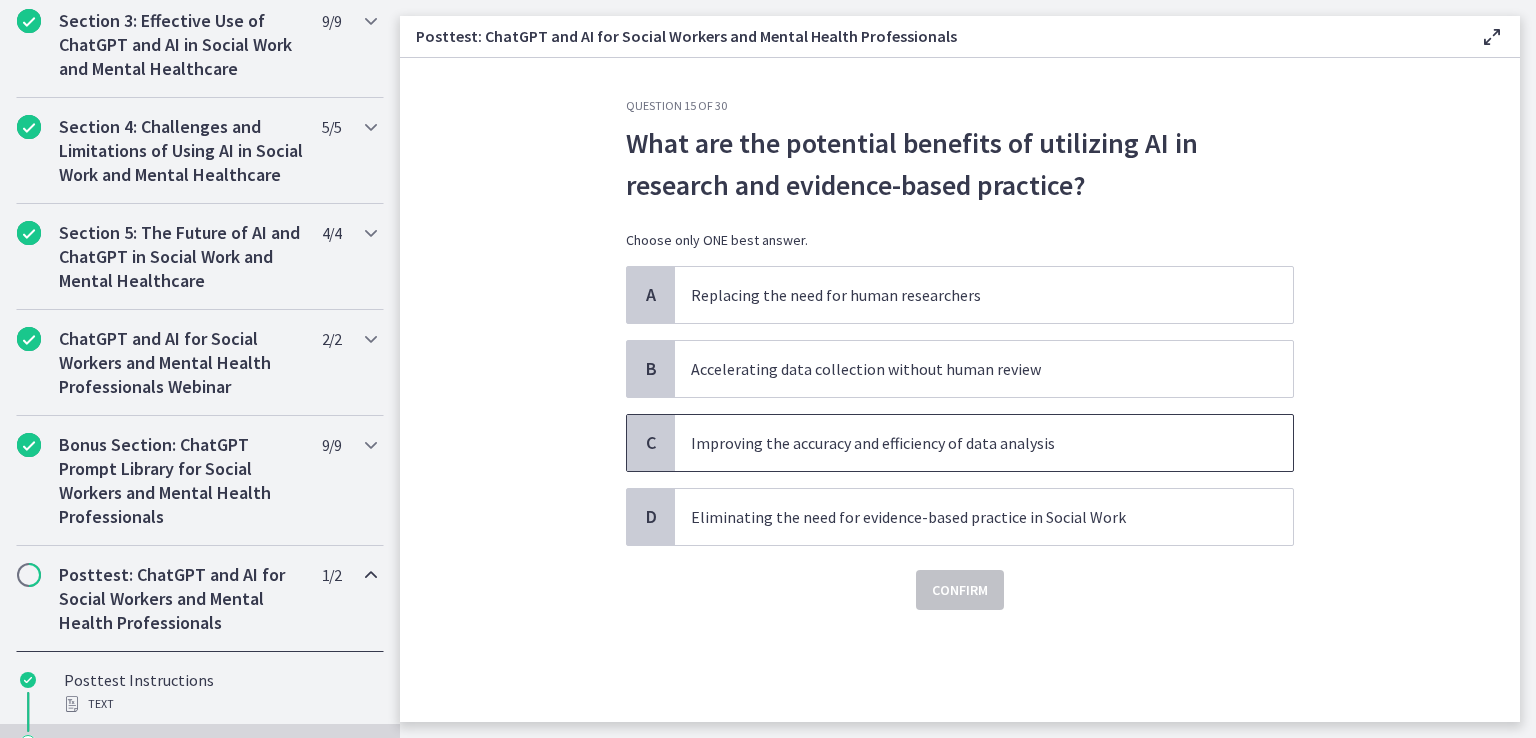 click on "Improving the accuracy and efficiency of data analysis" at bounding box center [964, 443] 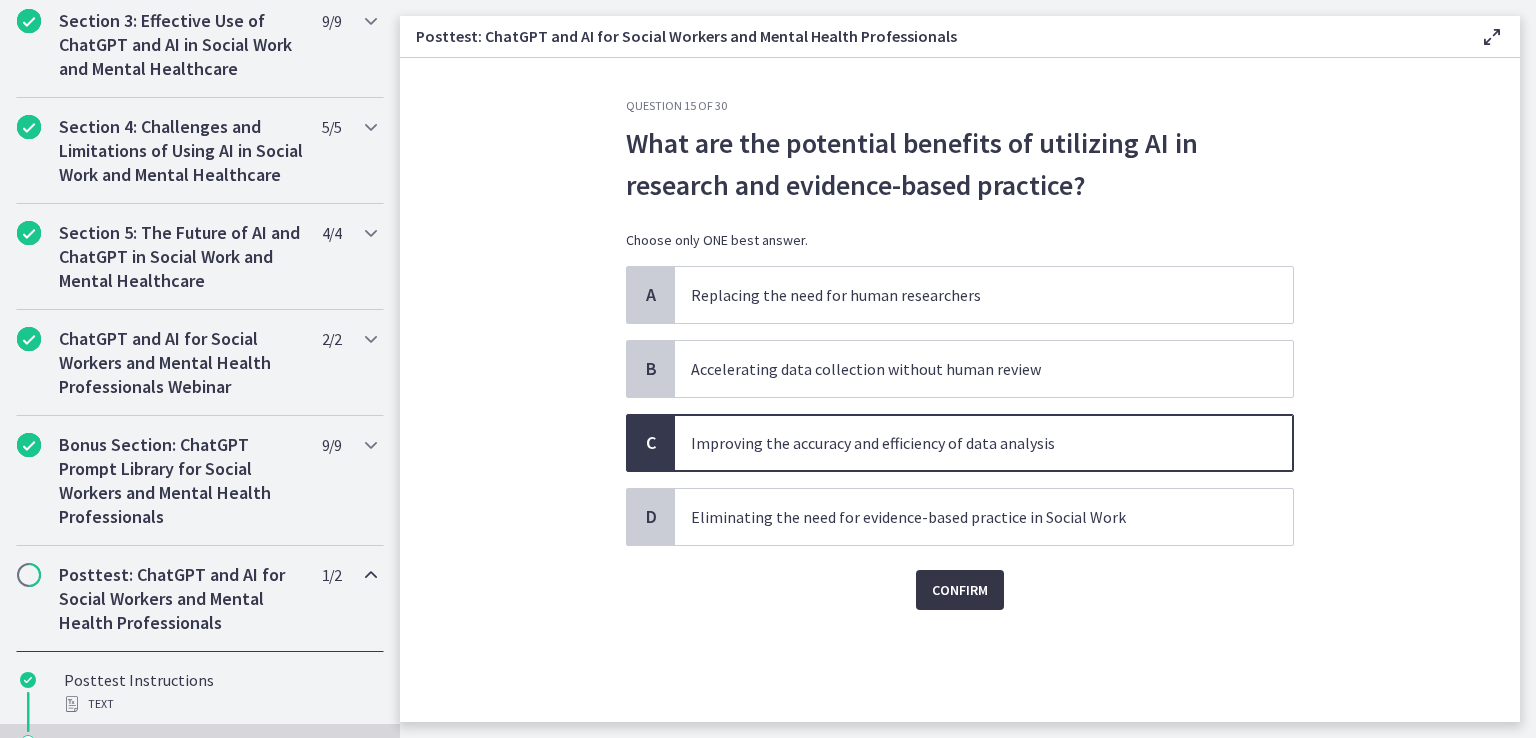 click on "Confirm" at bounding box center (960, 590) 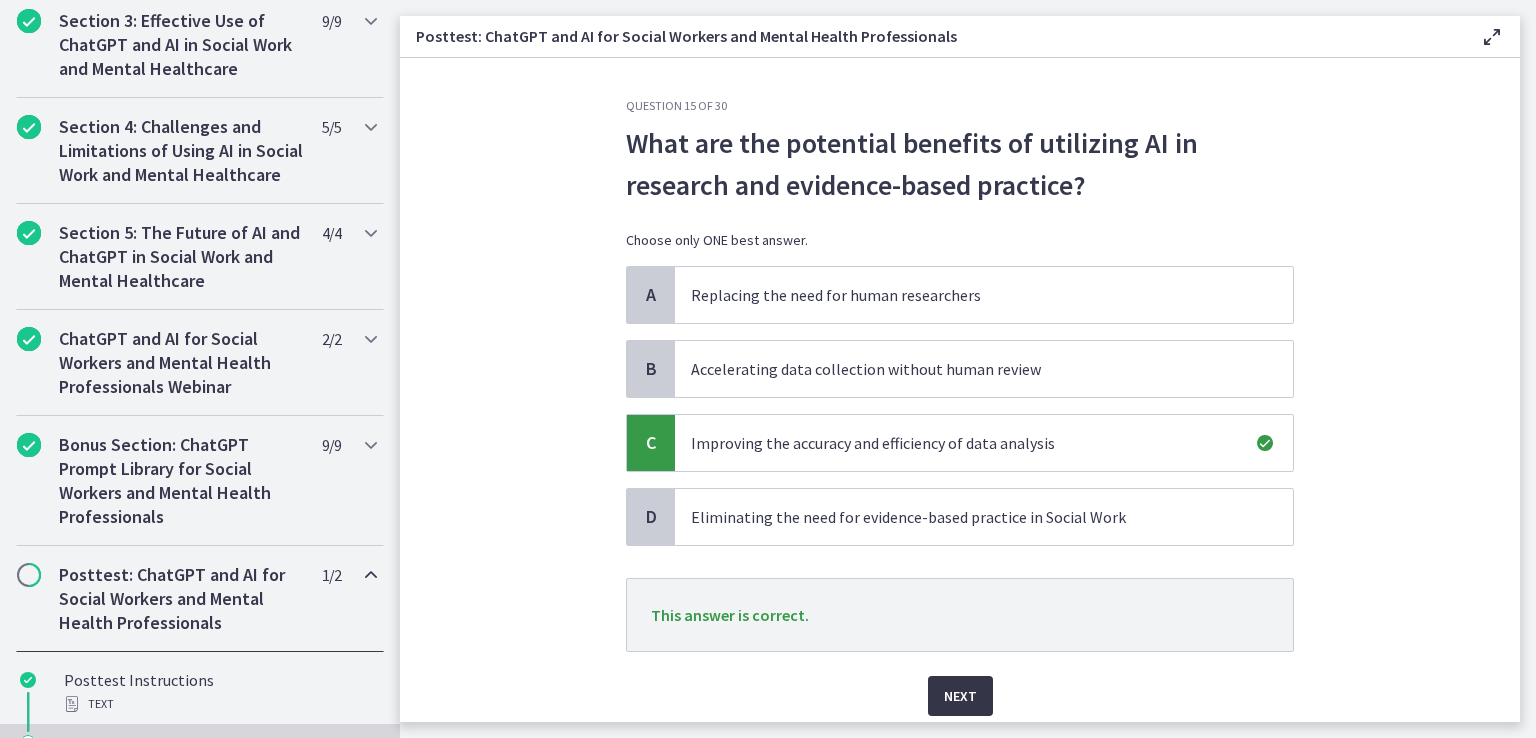 click on "Next" at bounding box center [960, 696] 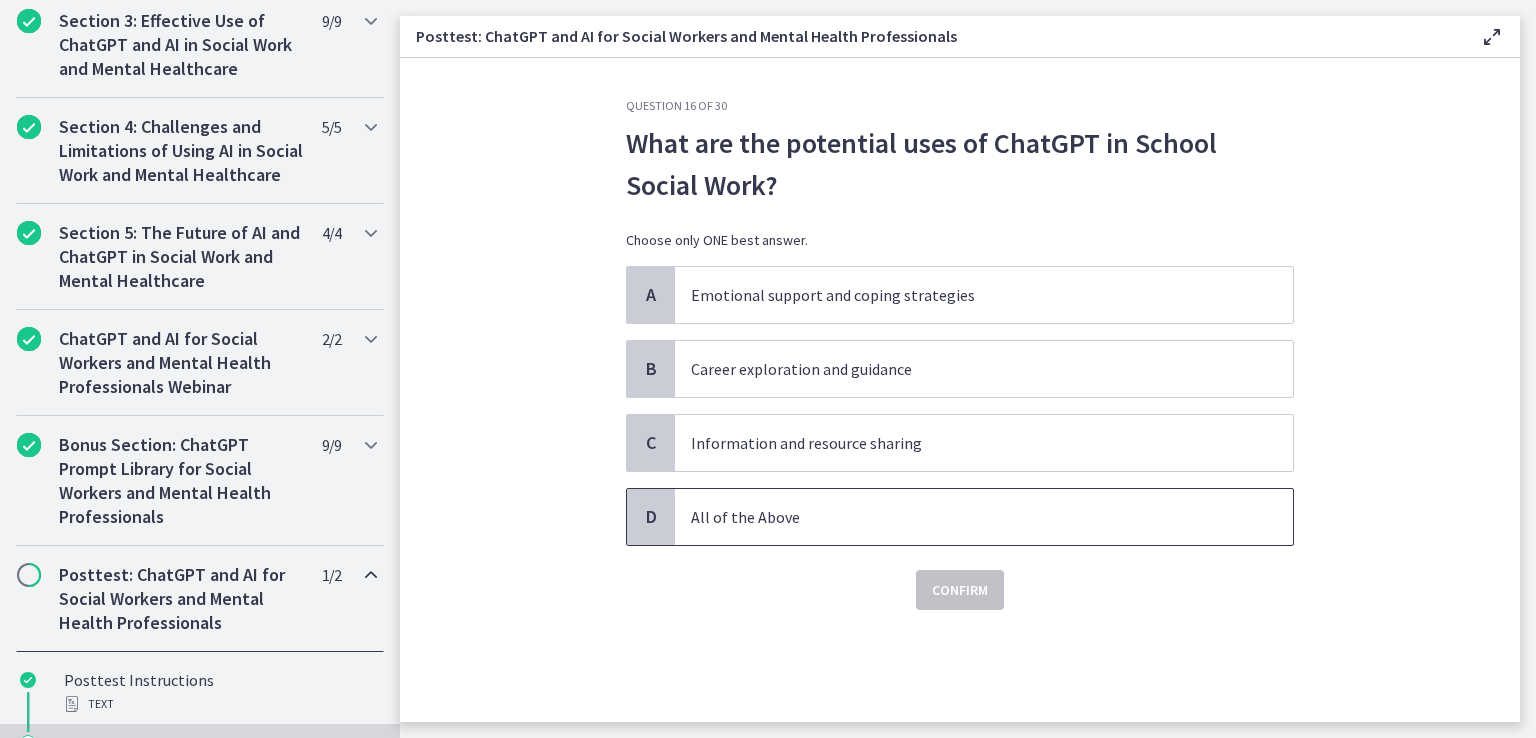 click on "All of the Above" at bounding box center [964, 517] 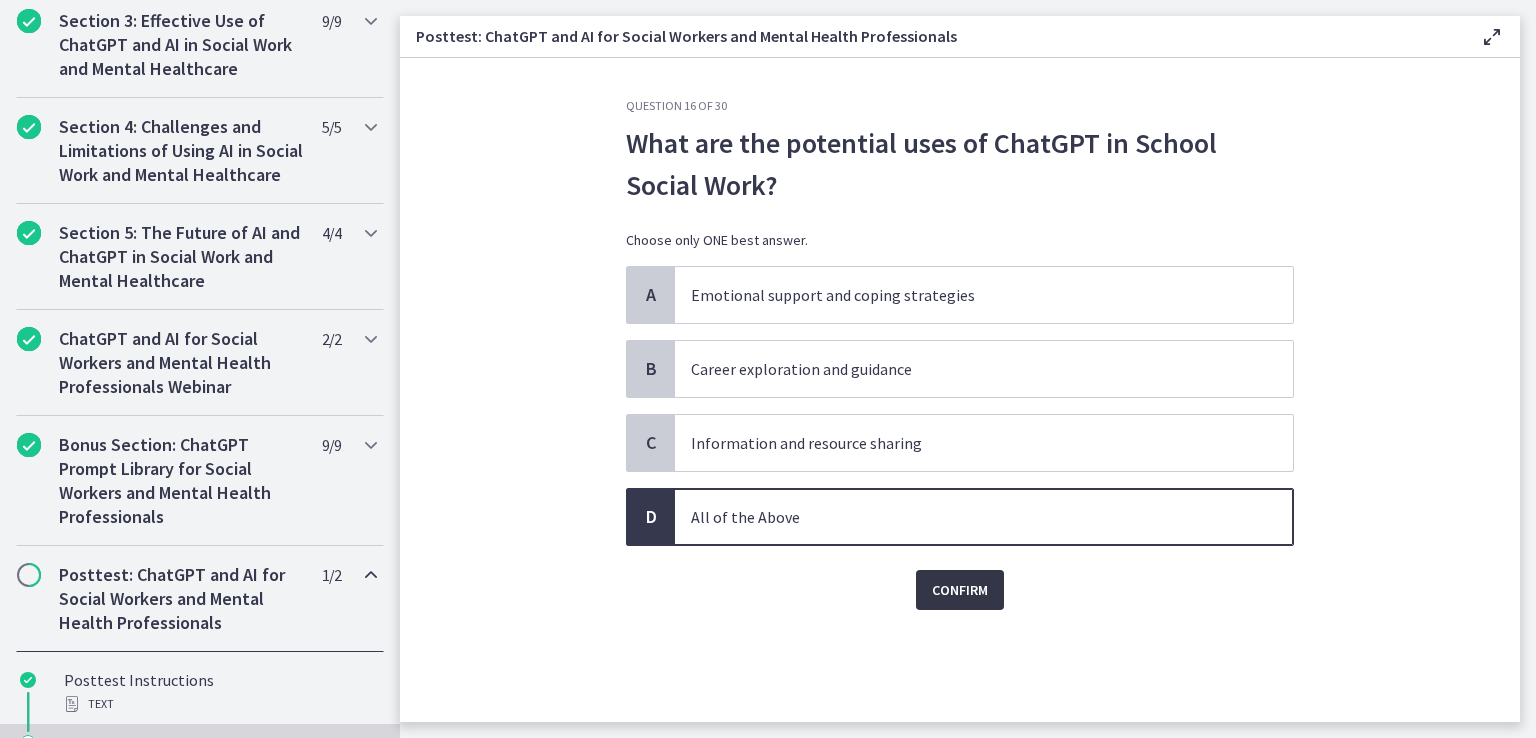 click on "Confirm" at bounding box center (960, 590) 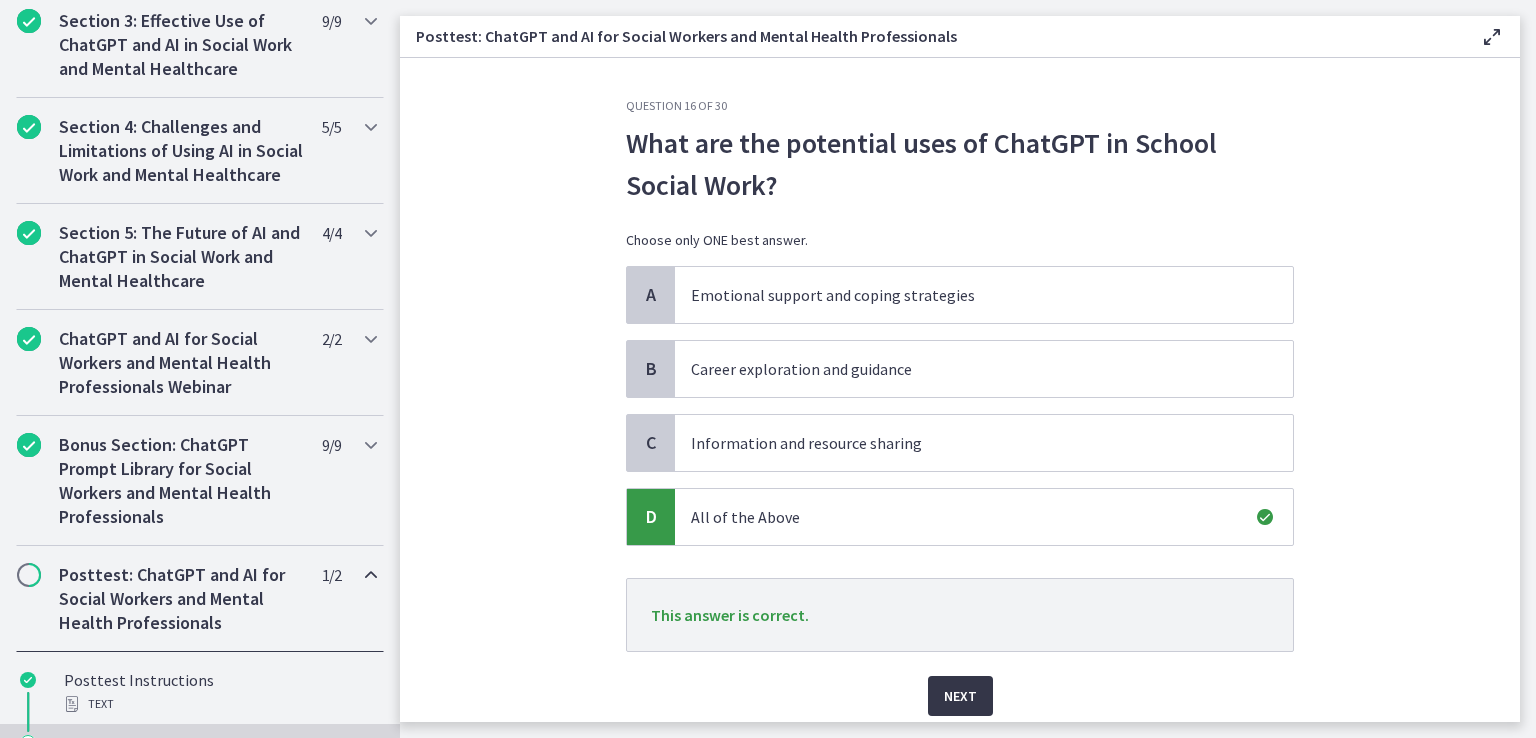 click on "Next" at bounding box center (960, 696) 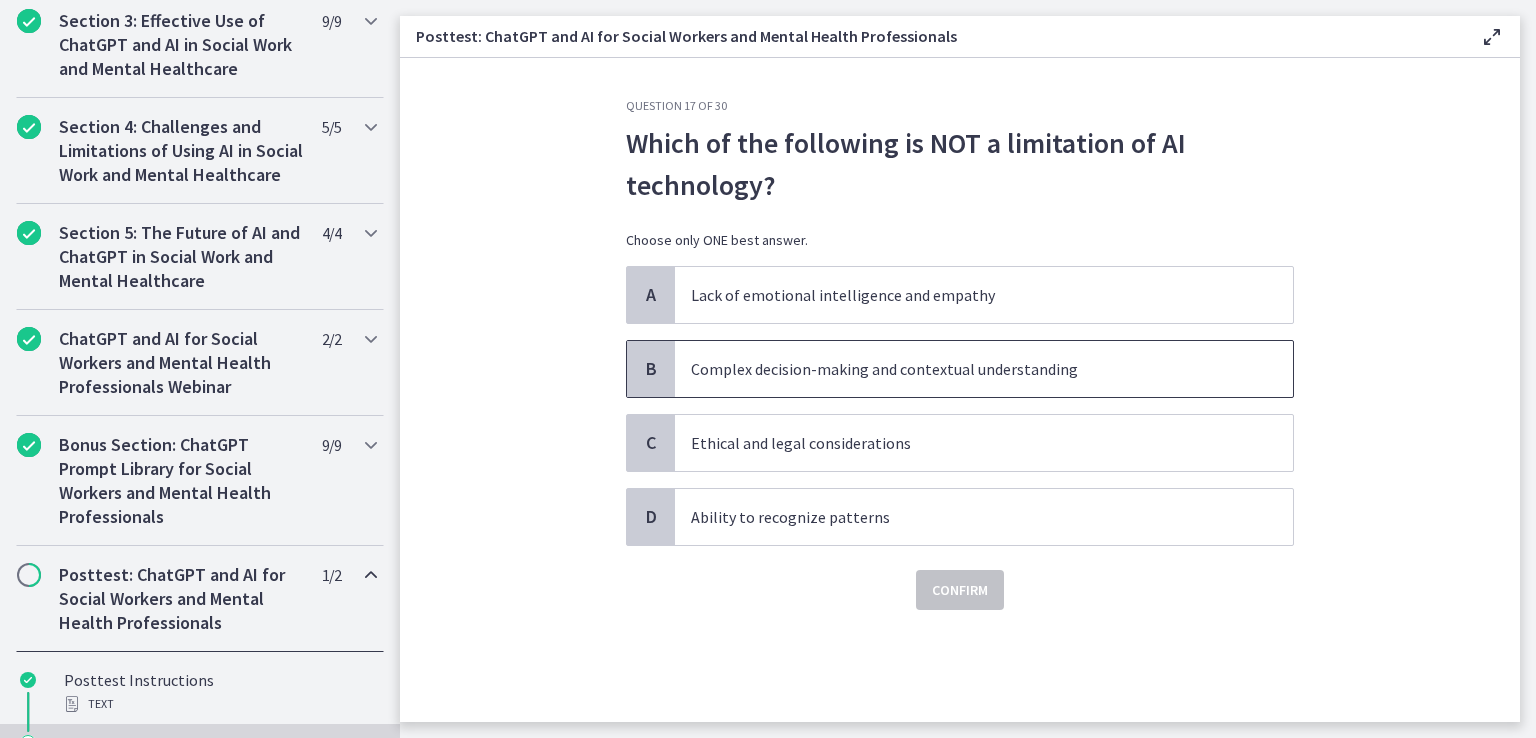 click on "Complex decision-making and contextual understanding" at bounding box center (964, 369) 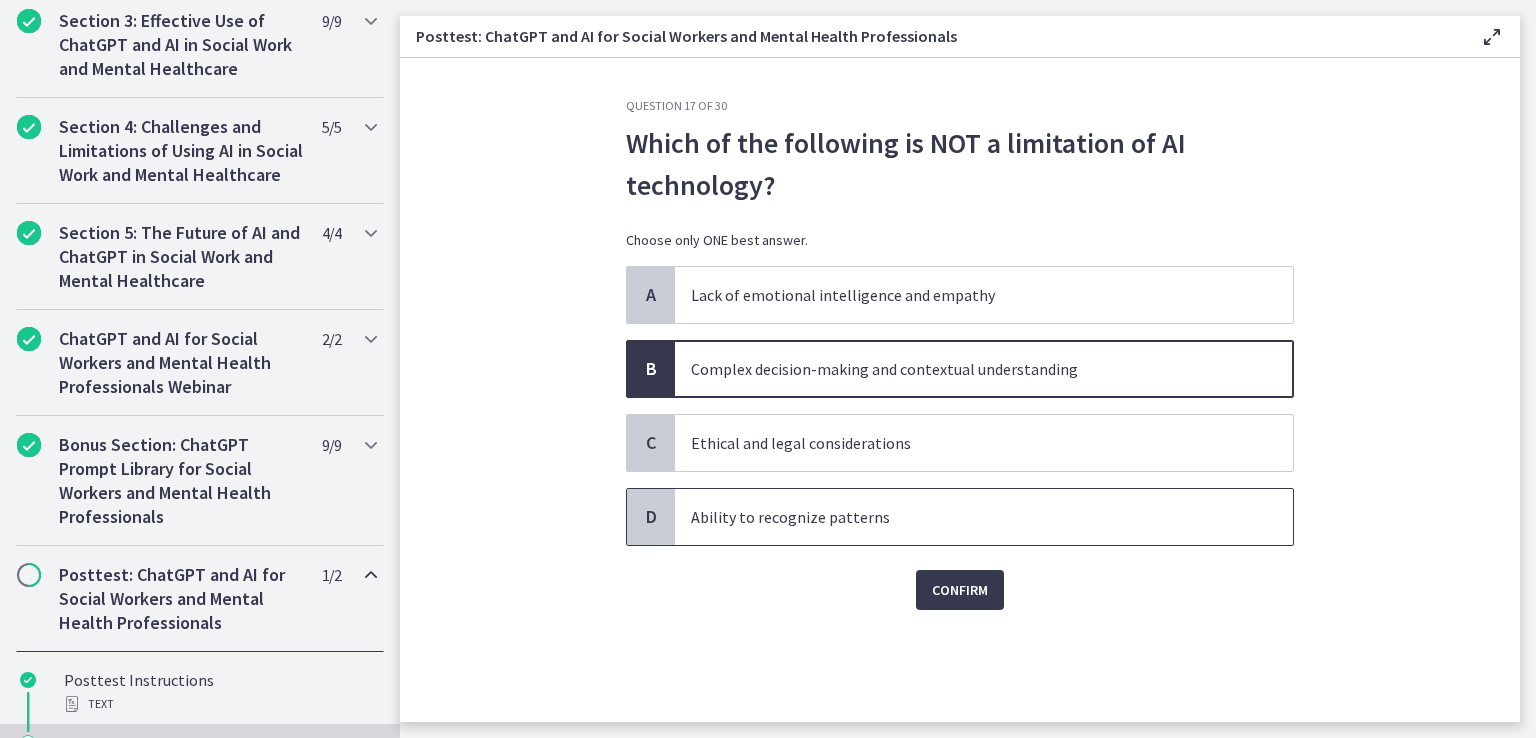click on "Ability to recognize patterns" at bounding box center (964, 517) 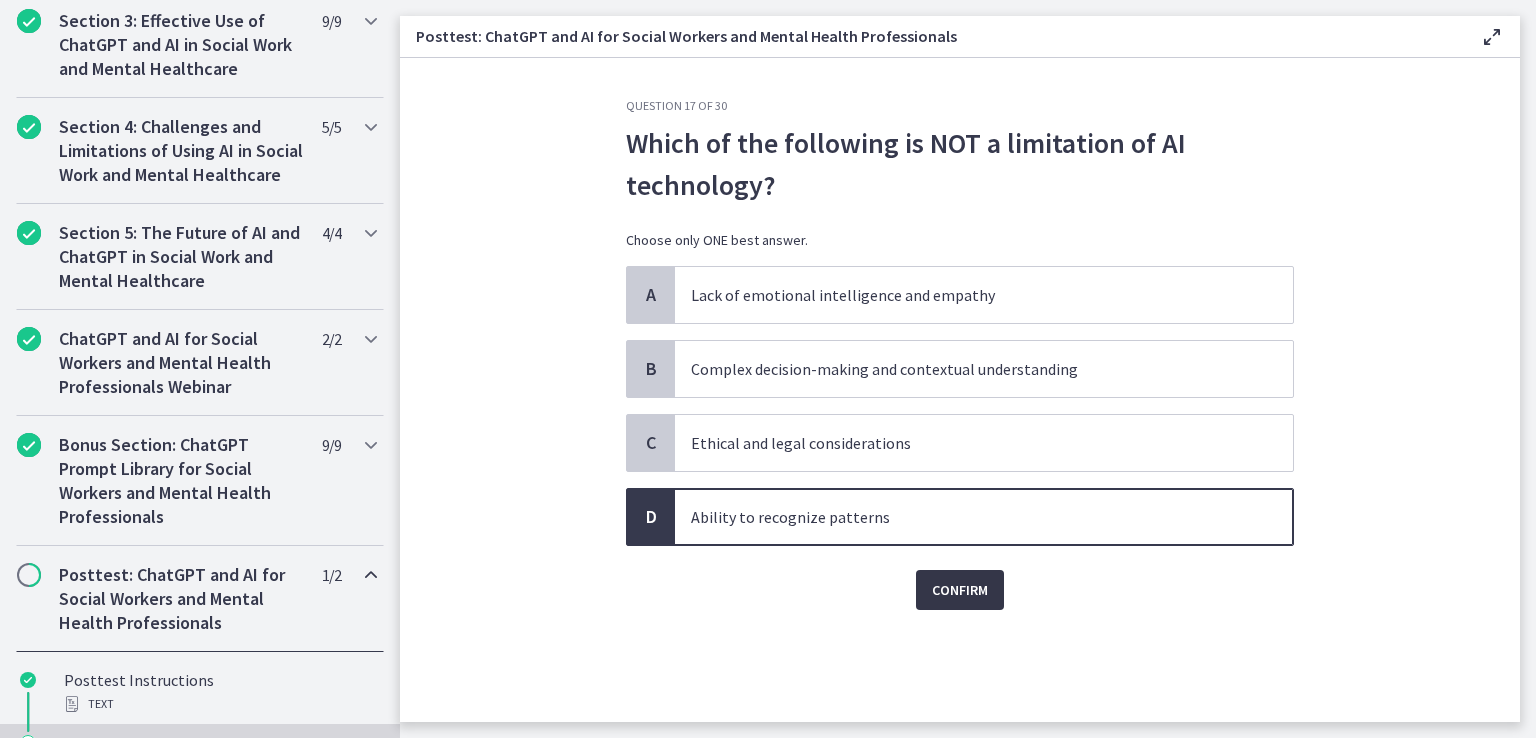 click on "Confirm" at bounding box center [960, 590] 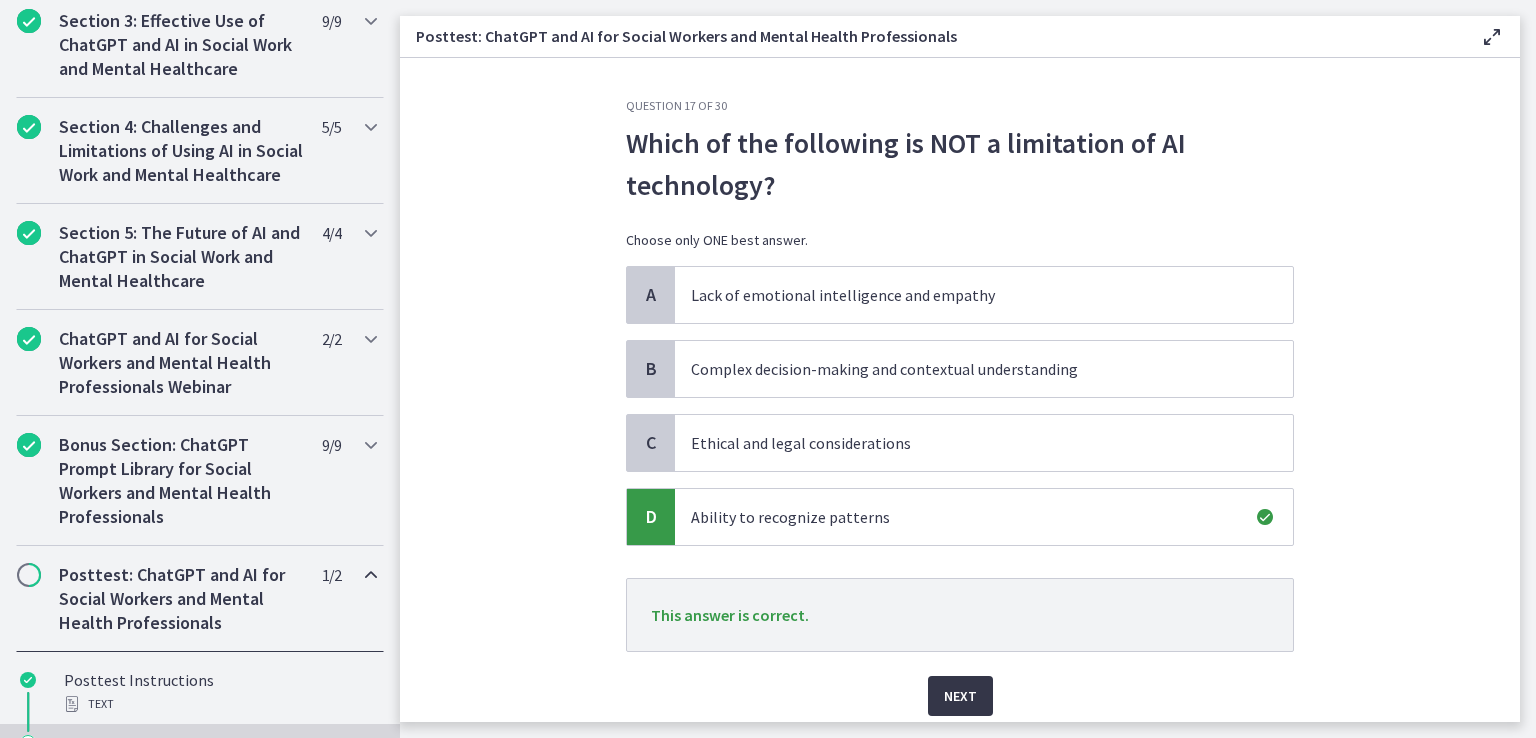 click on "Next" at bounding box center [960, 696] 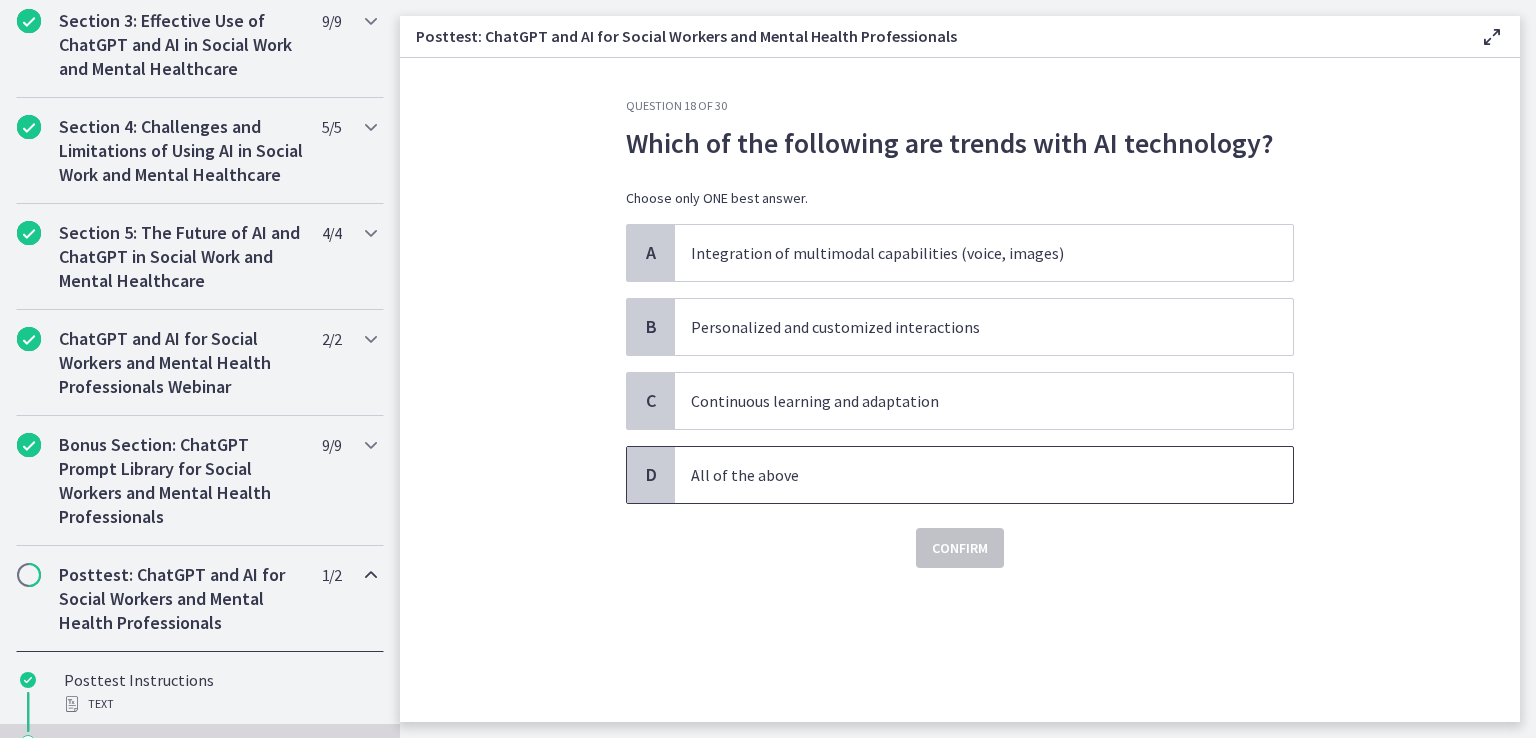 click on "All of the above" at bounding box center [964, 475] 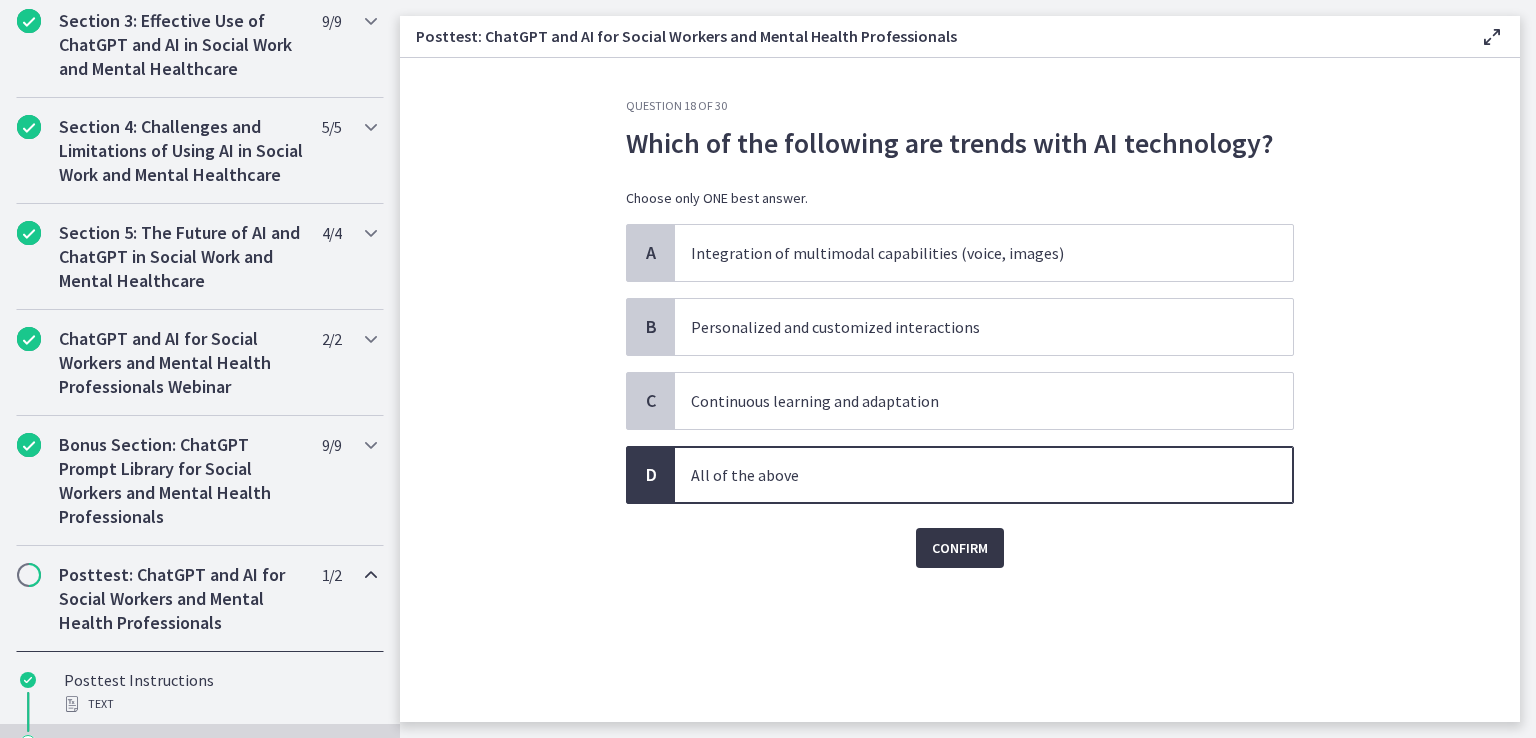 click on "Confirm" at bounding box center (960, 548) 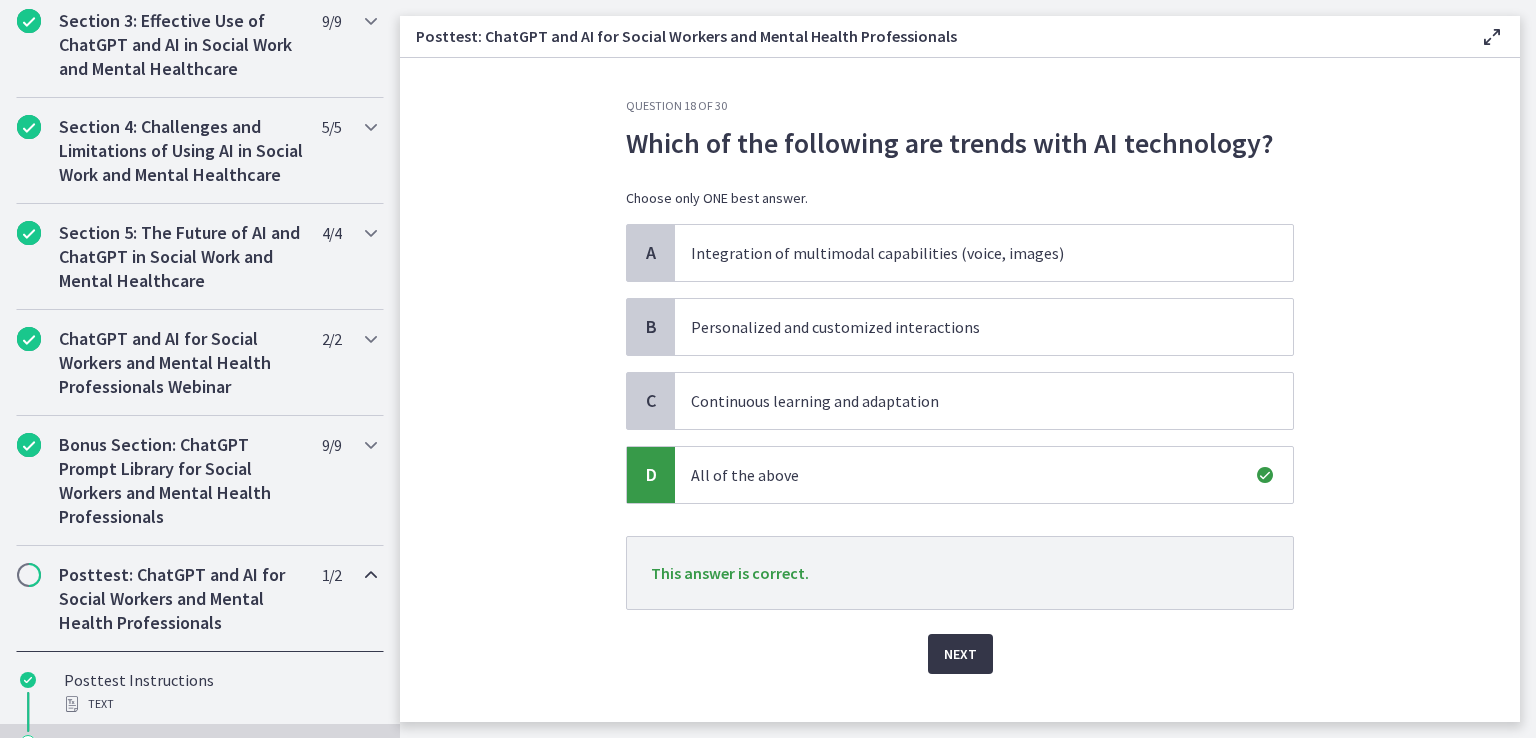 click on "Next" at bounding box center [960, 654] 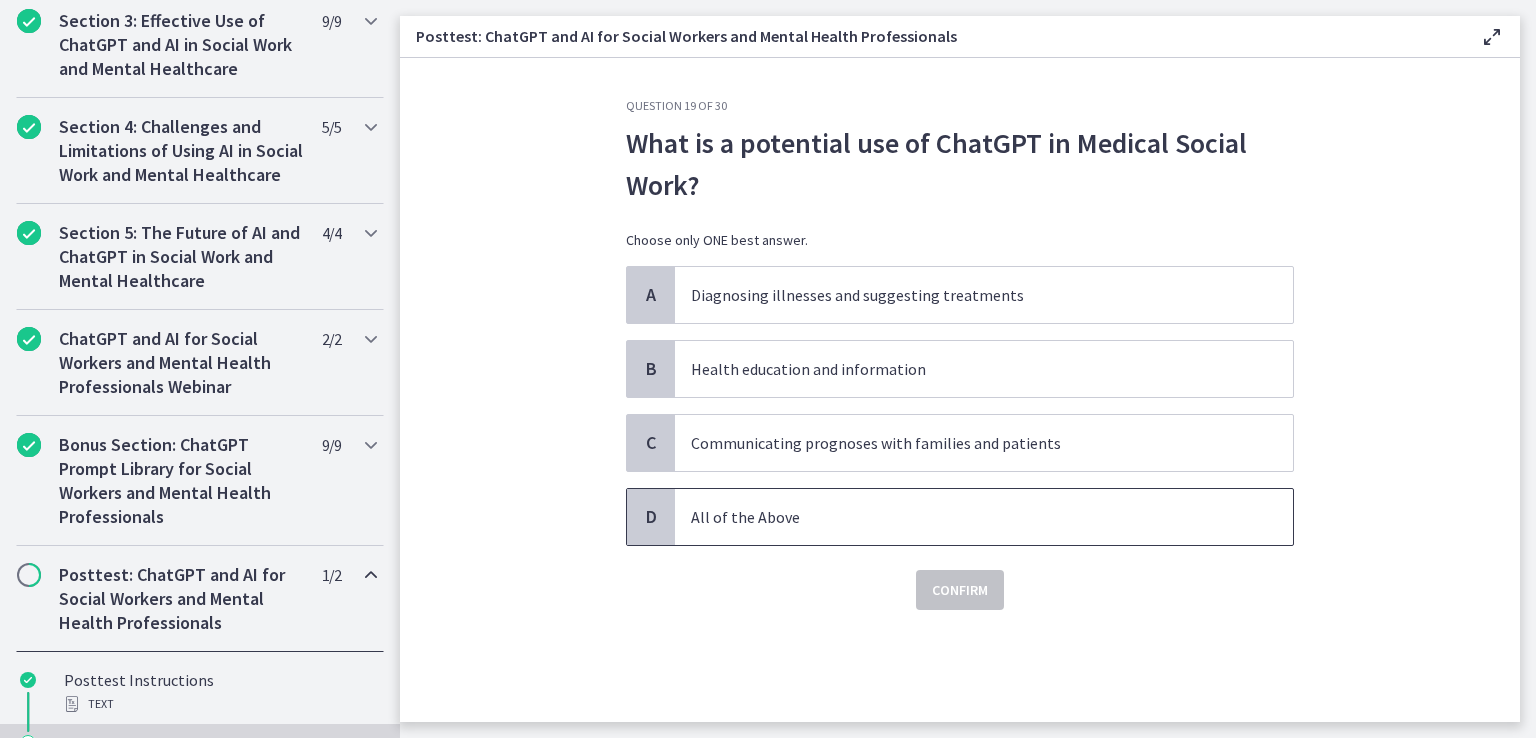 click on "All of the Above" at bounding box center (964, 517) 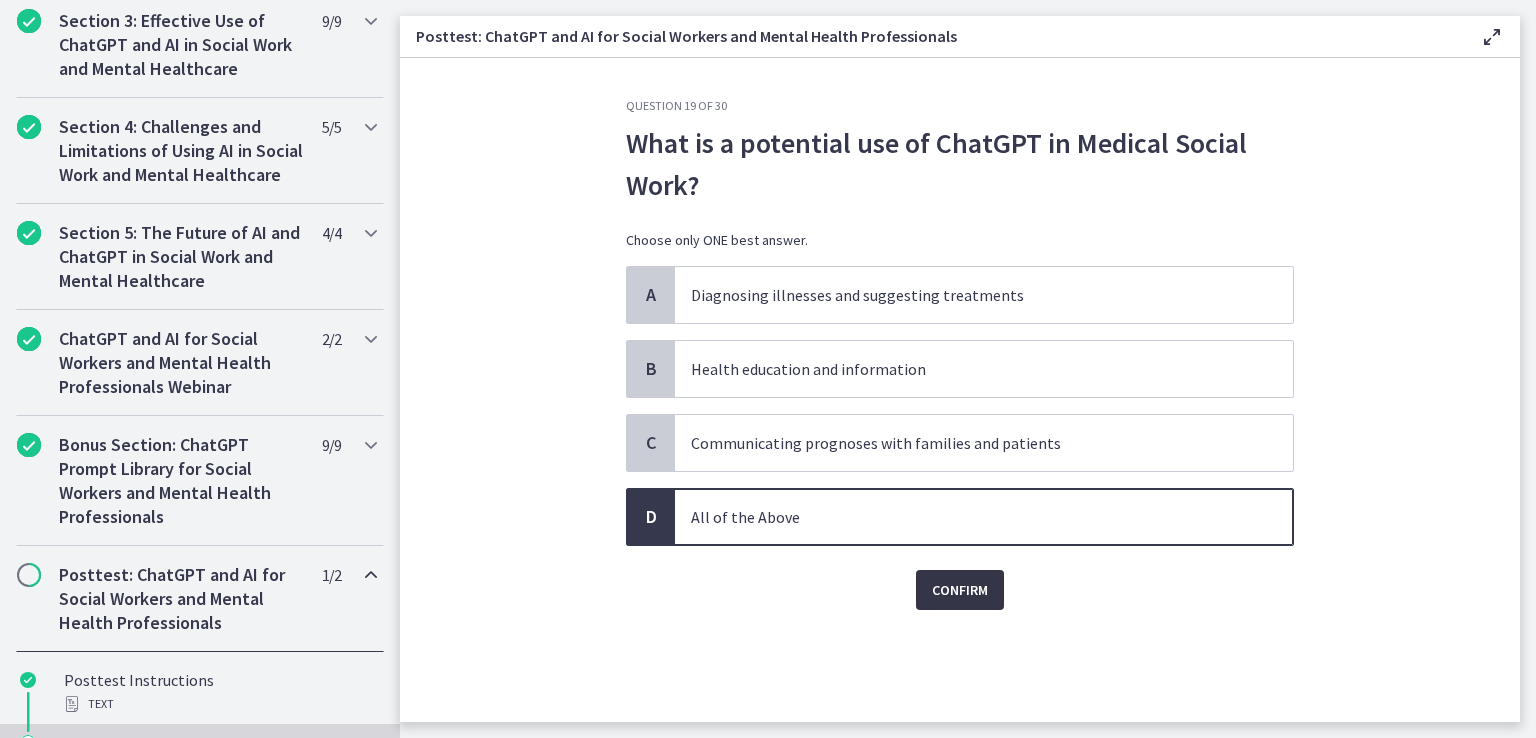 click on "Confirm" at bounding box center [960, 590] 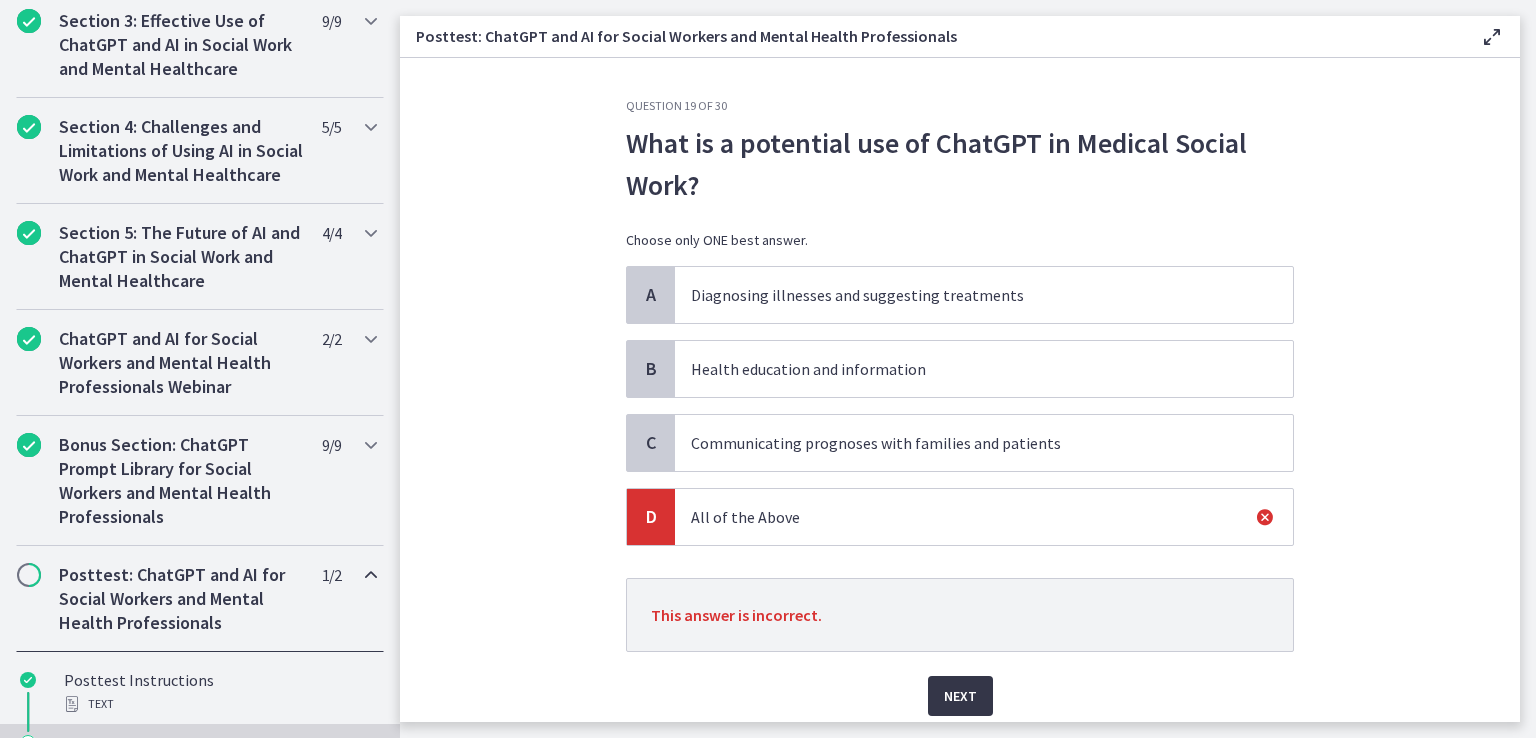 click on "Next" at bounding box center [960, 696] 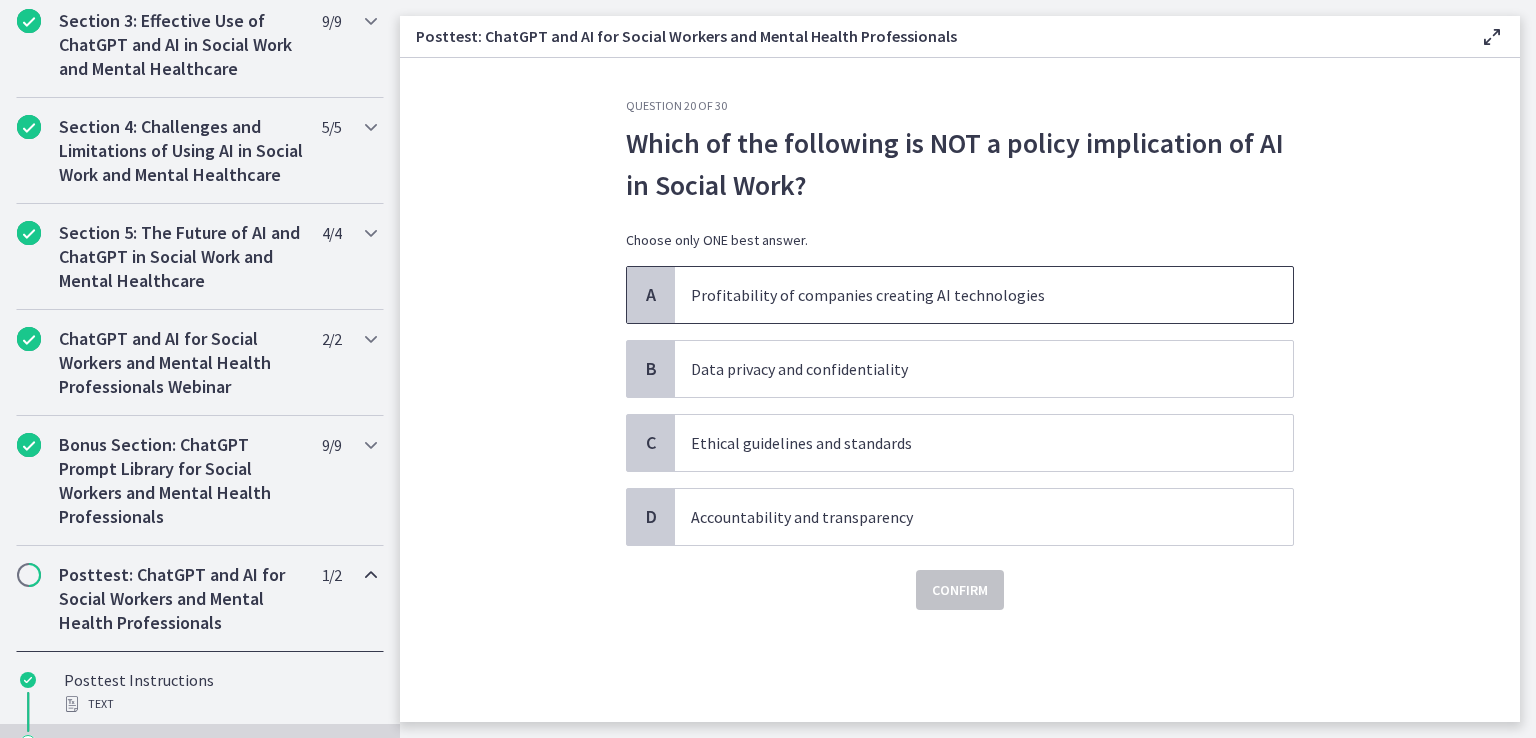 click on "Profitability of companies creating AI technologies" at bounding box center [964, 295] 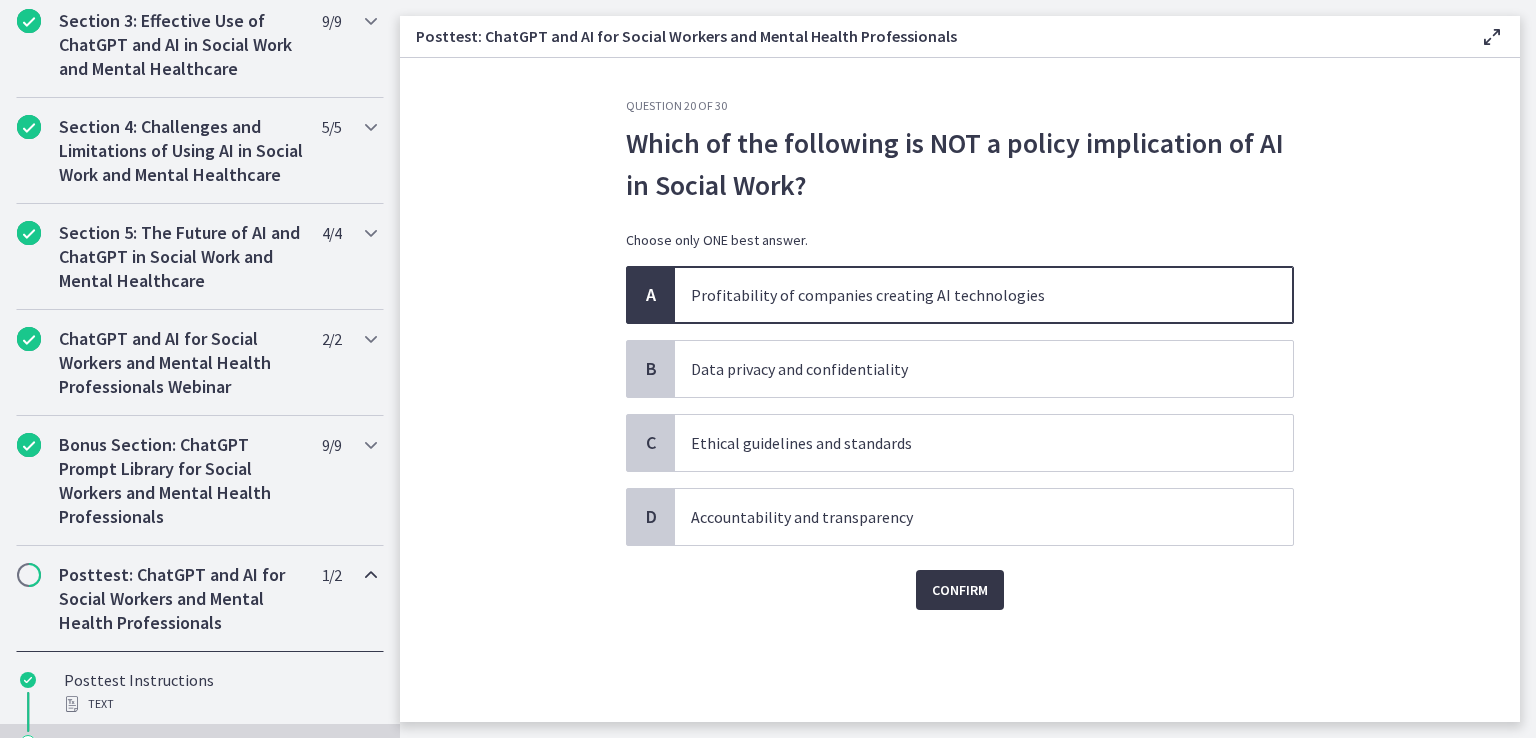 click on "Confirm" at bounding box center (960, 590) 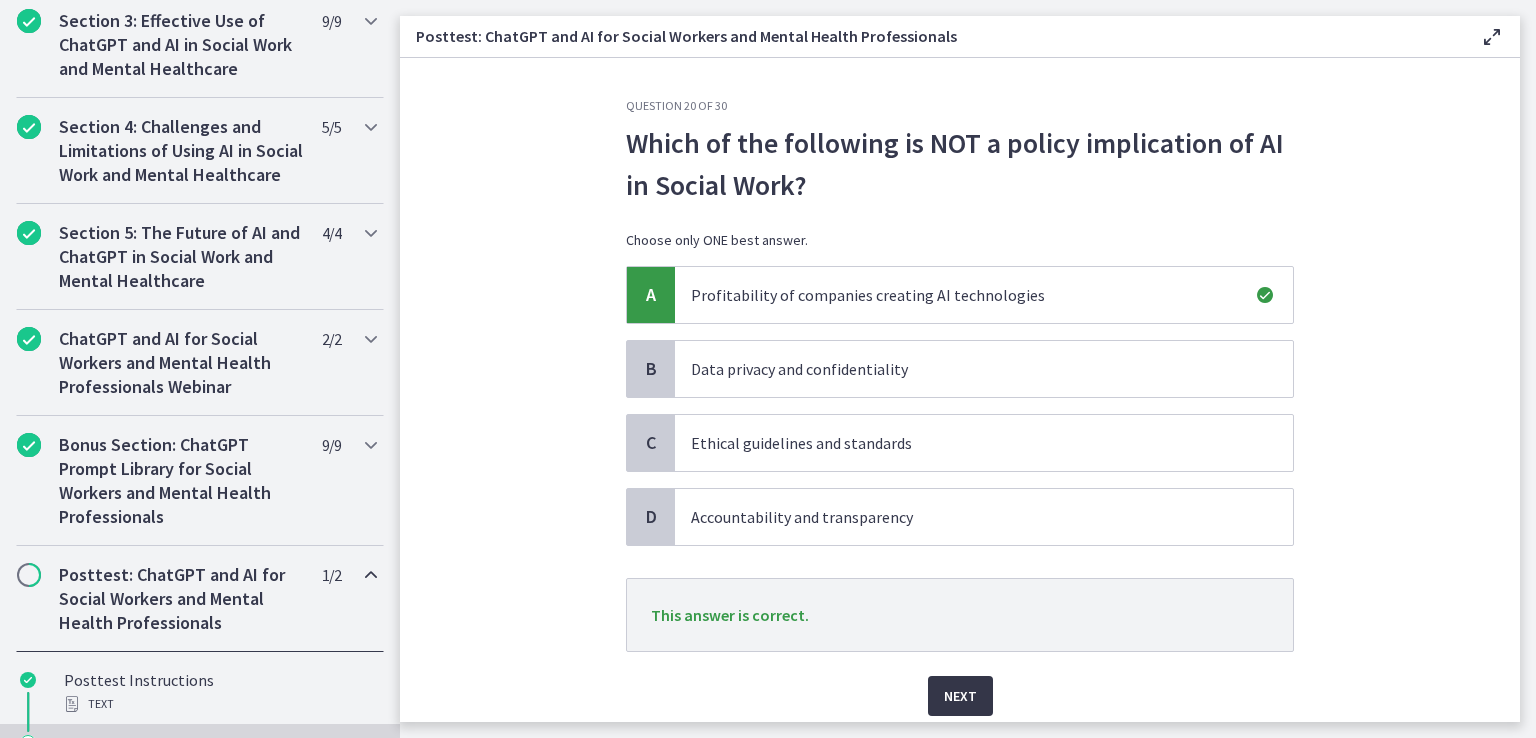 click on "Next" at bounding box center [960, 696] 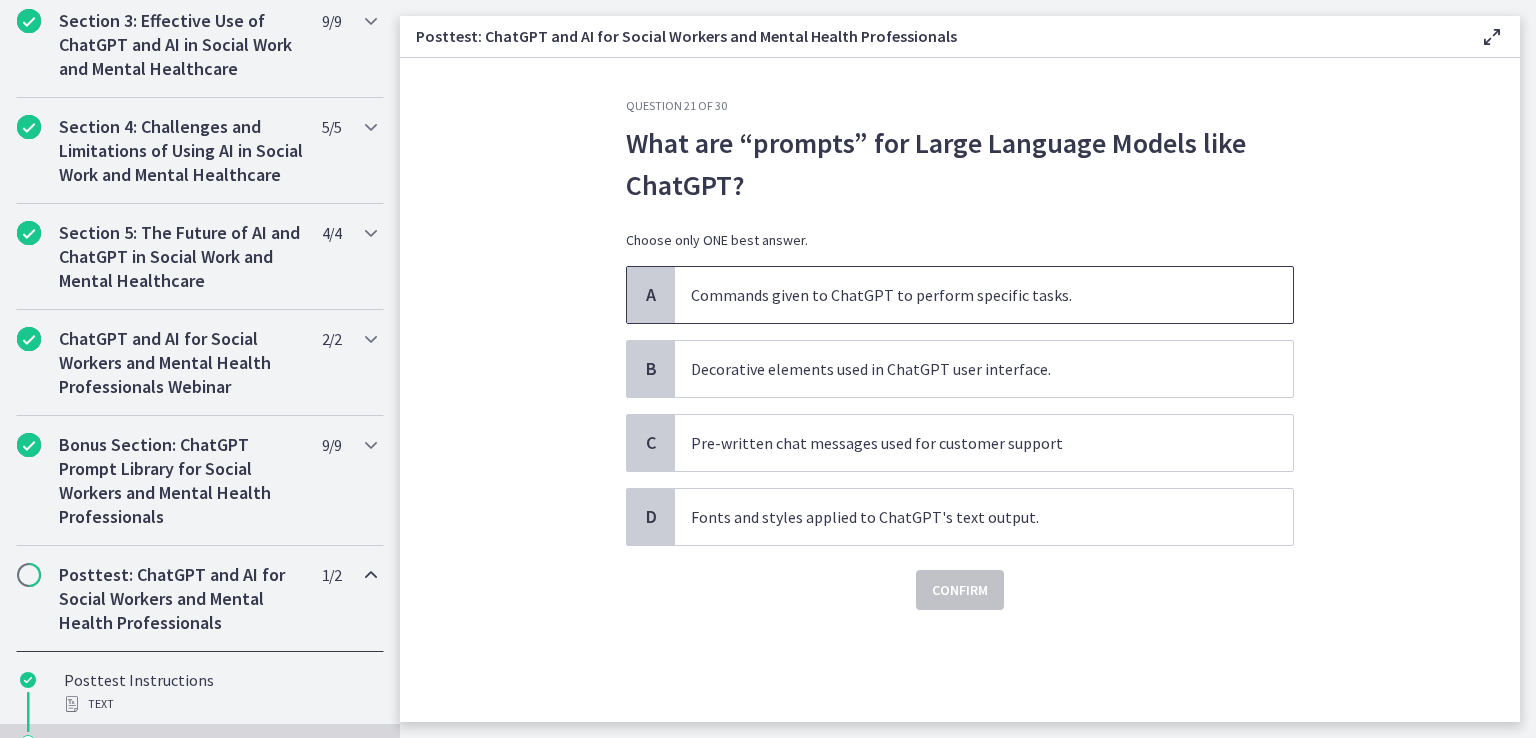 click on "Commands given to ChatGPT to perform specific tasks." at bounding box center (964, 295) 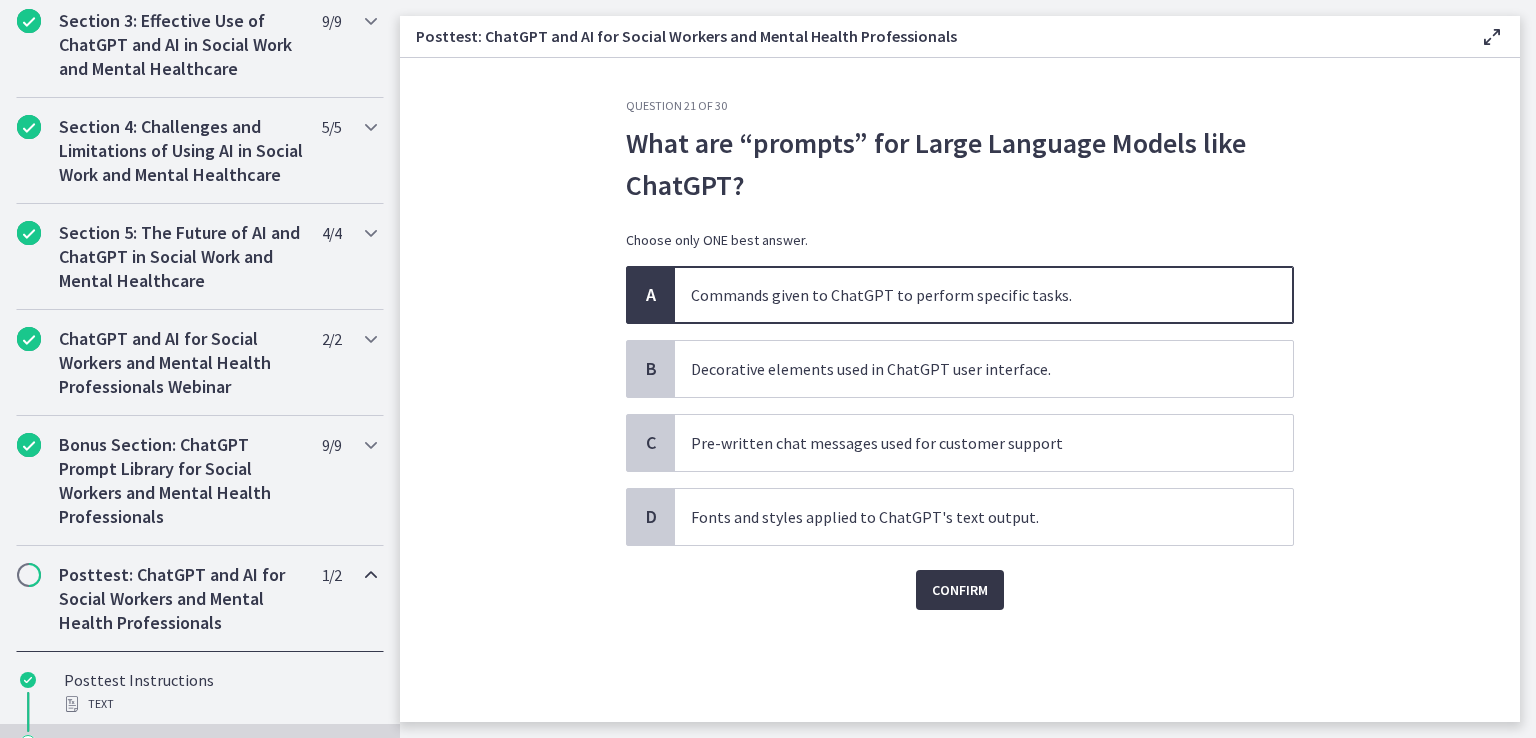click on "Confirm" at bounding box center (960, 590) 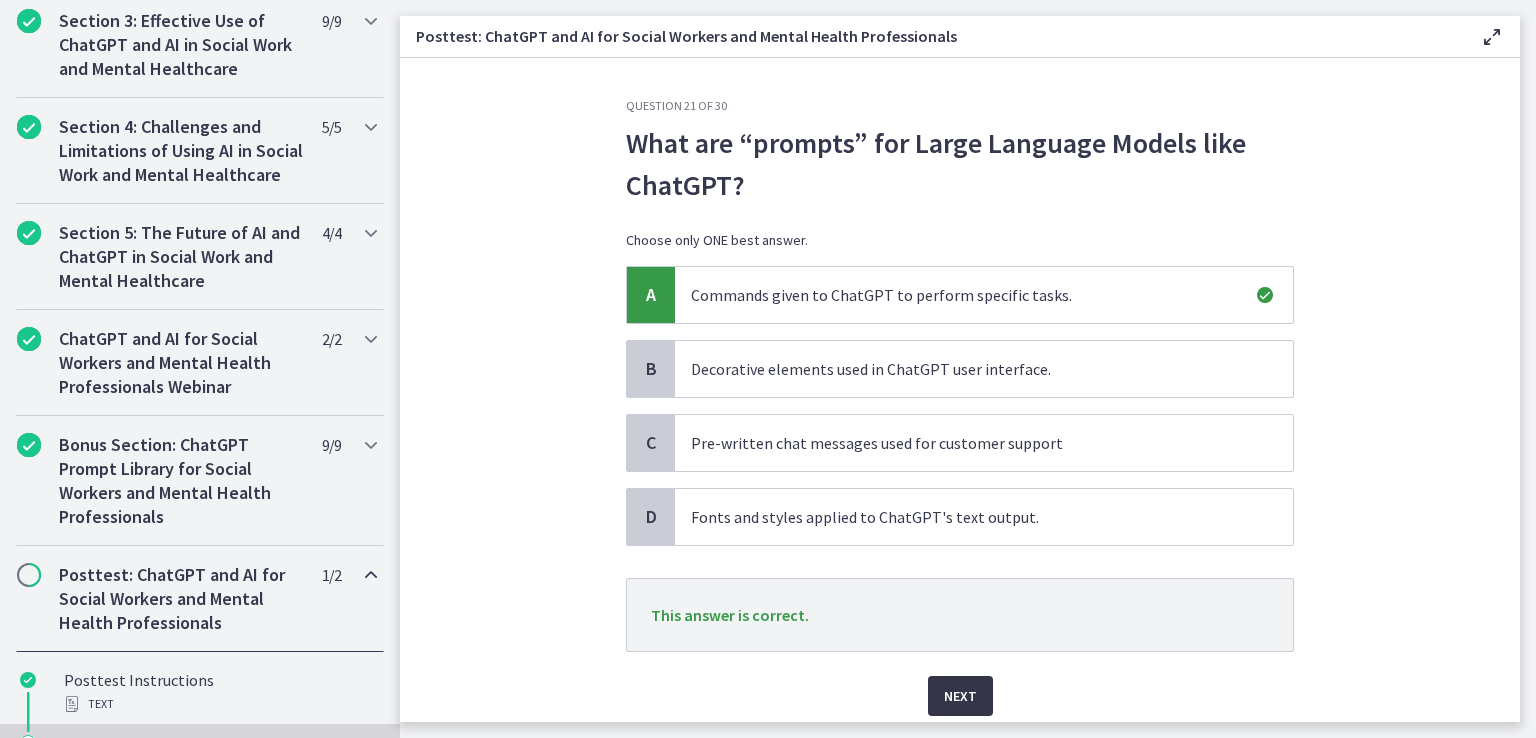 click on "Next" at bounding box center (960, 696) 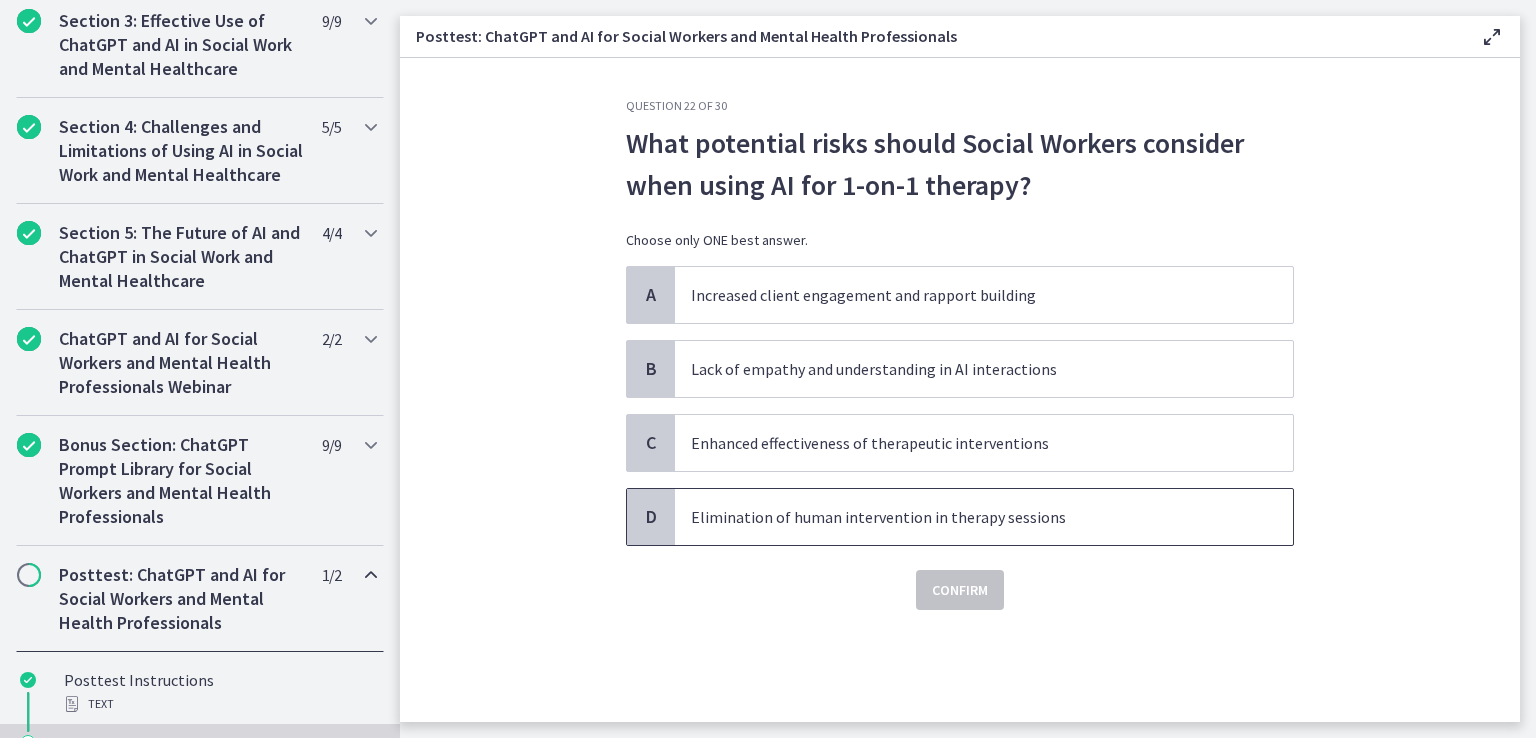 click on "Elimination of human intervention in therapy sessions" at bounding box center (964, 517) 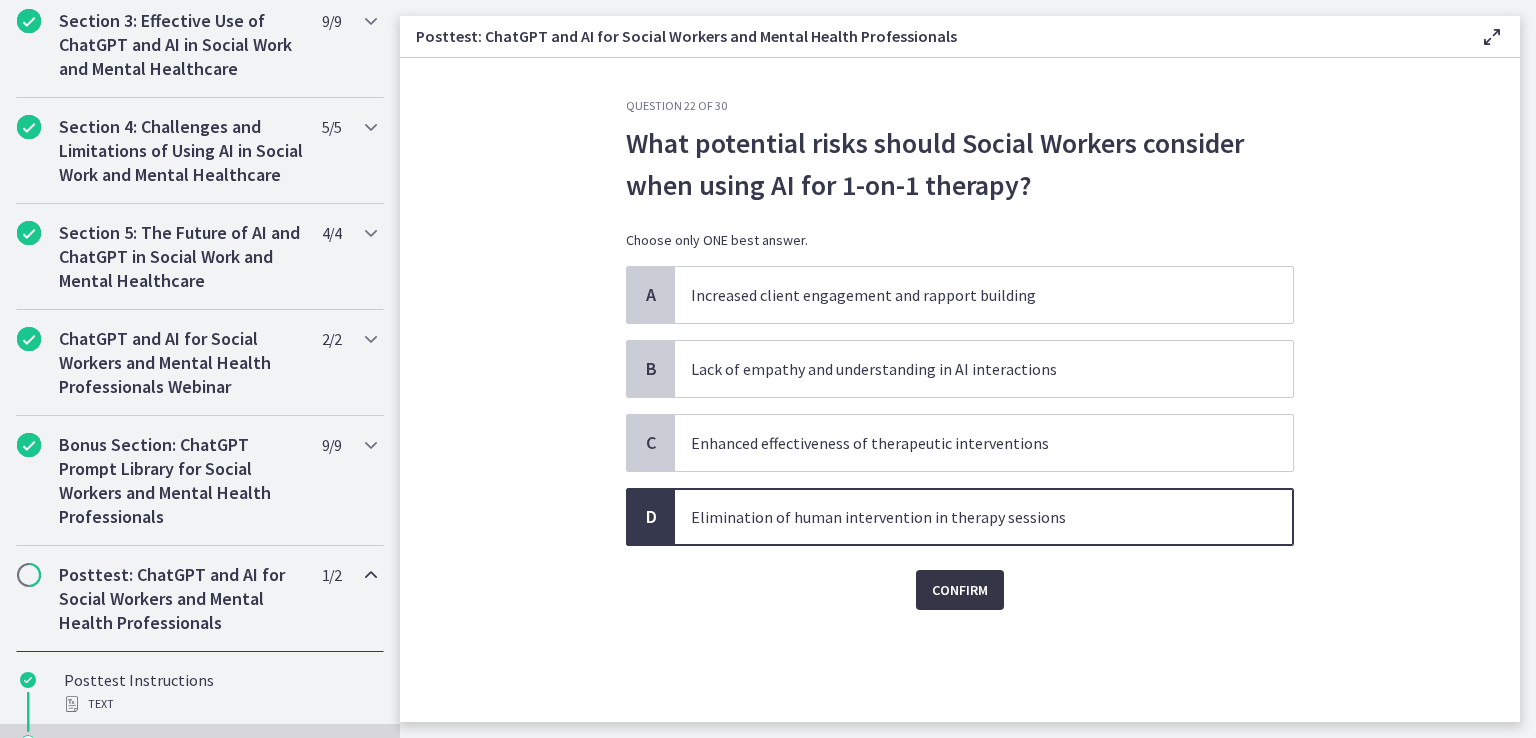 click on "Confirm" at bounding box center [960, 590] 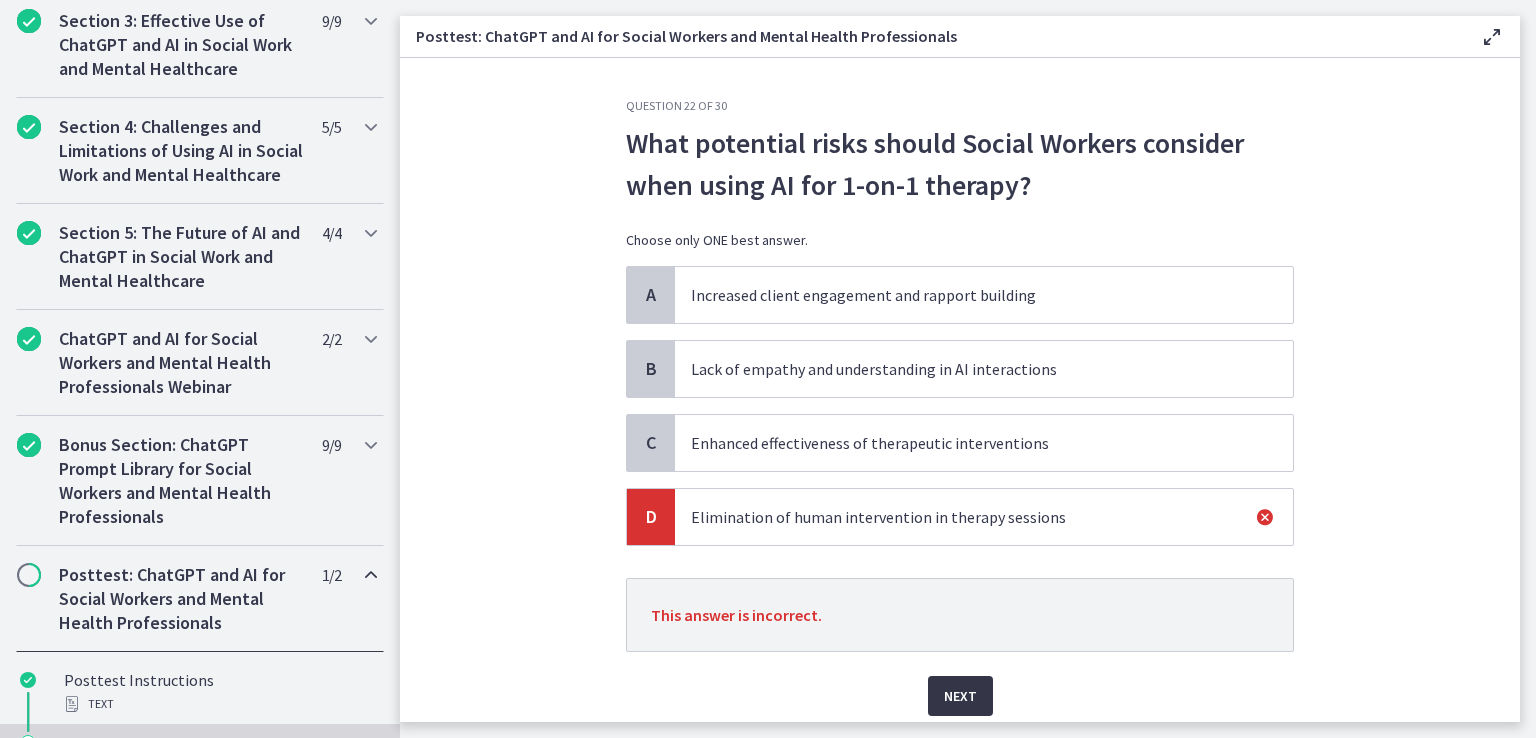 click on "Next" at bounding box center (960, 696) 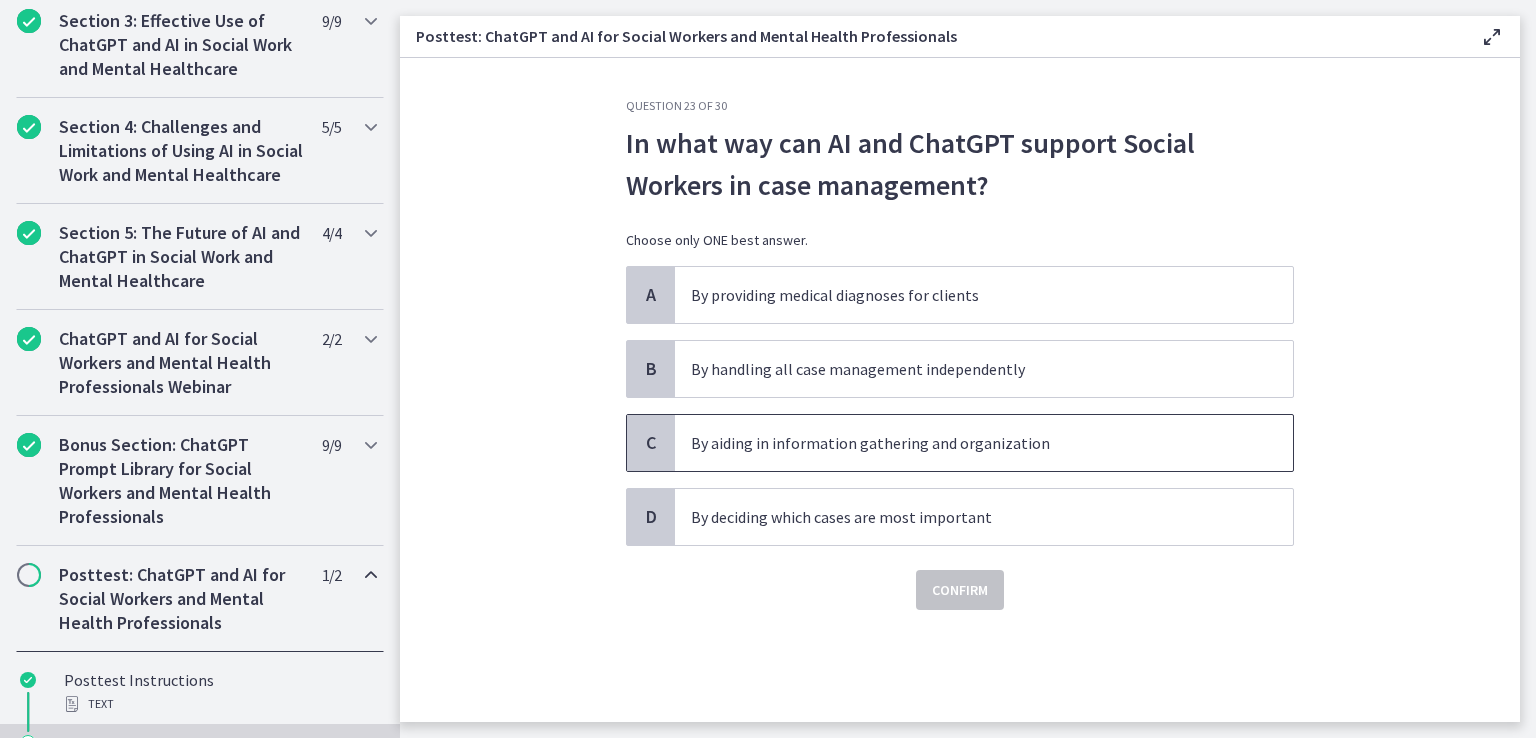 click on "By aiding in information gathering and organization" at bounding box center (964, 443) 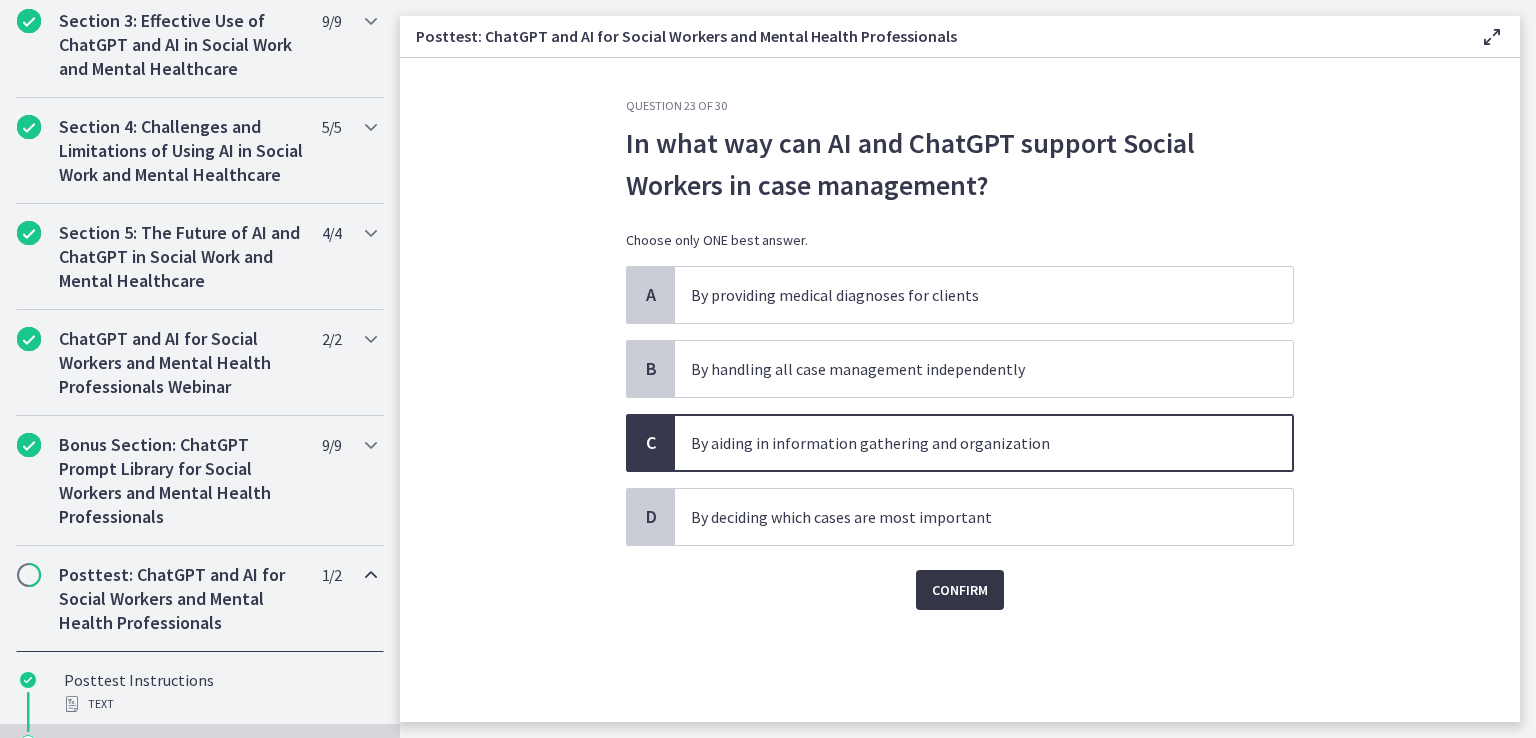 click on "Confirm" at bounding box center (960, 590) 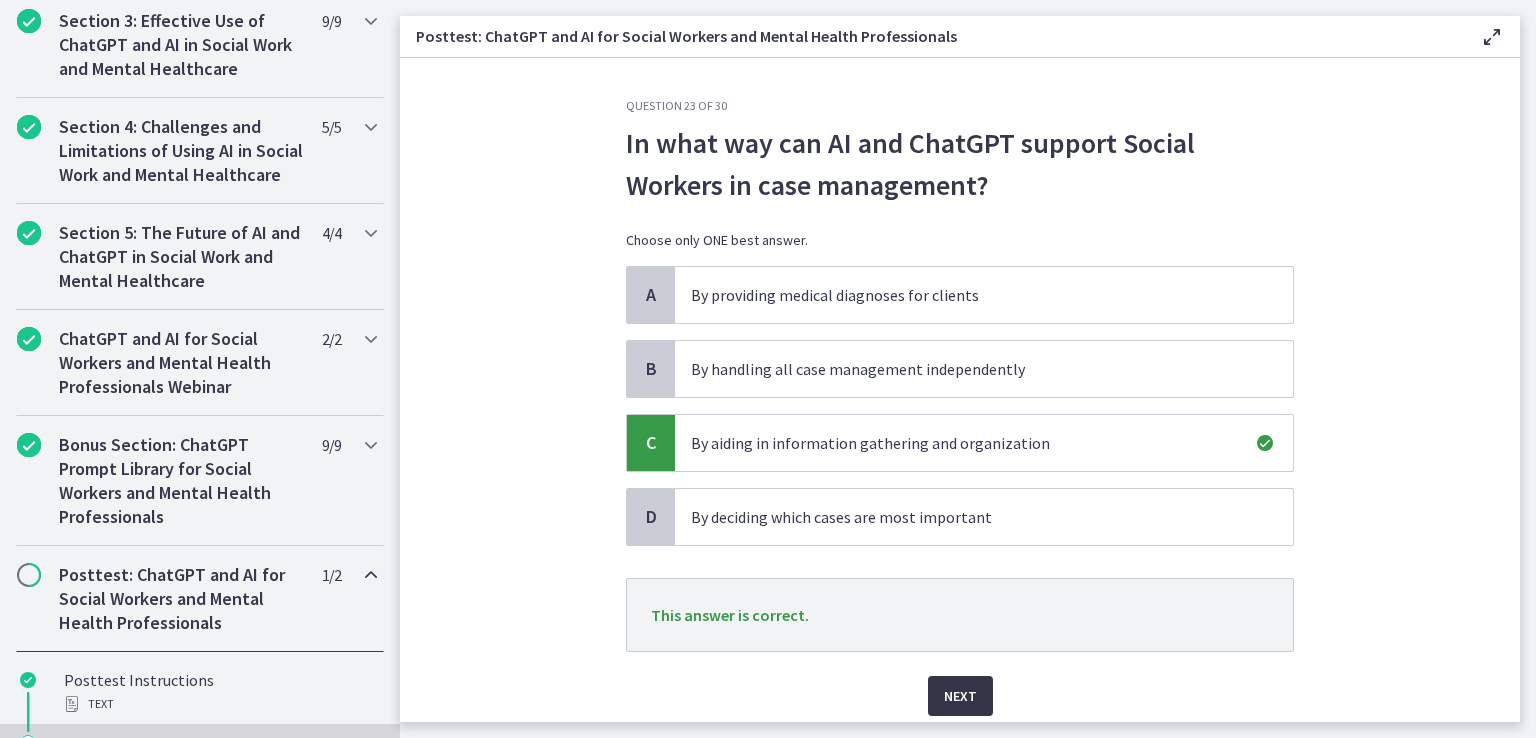 click on "Next" at bounding box center (960, 696) 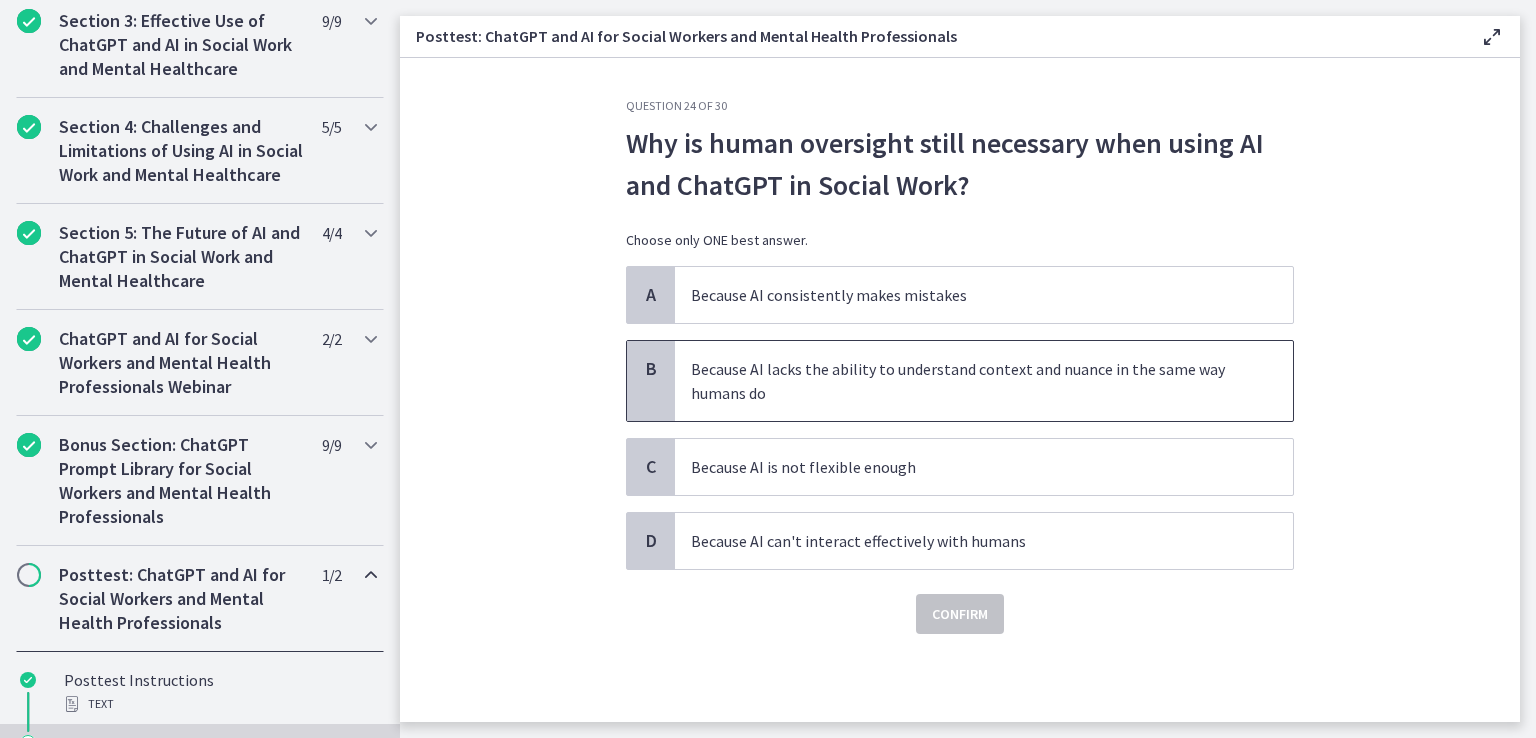 click on "Because AI lacks the ability to understand context and nuance in the same way humans do" at bounding box center (964, 381) 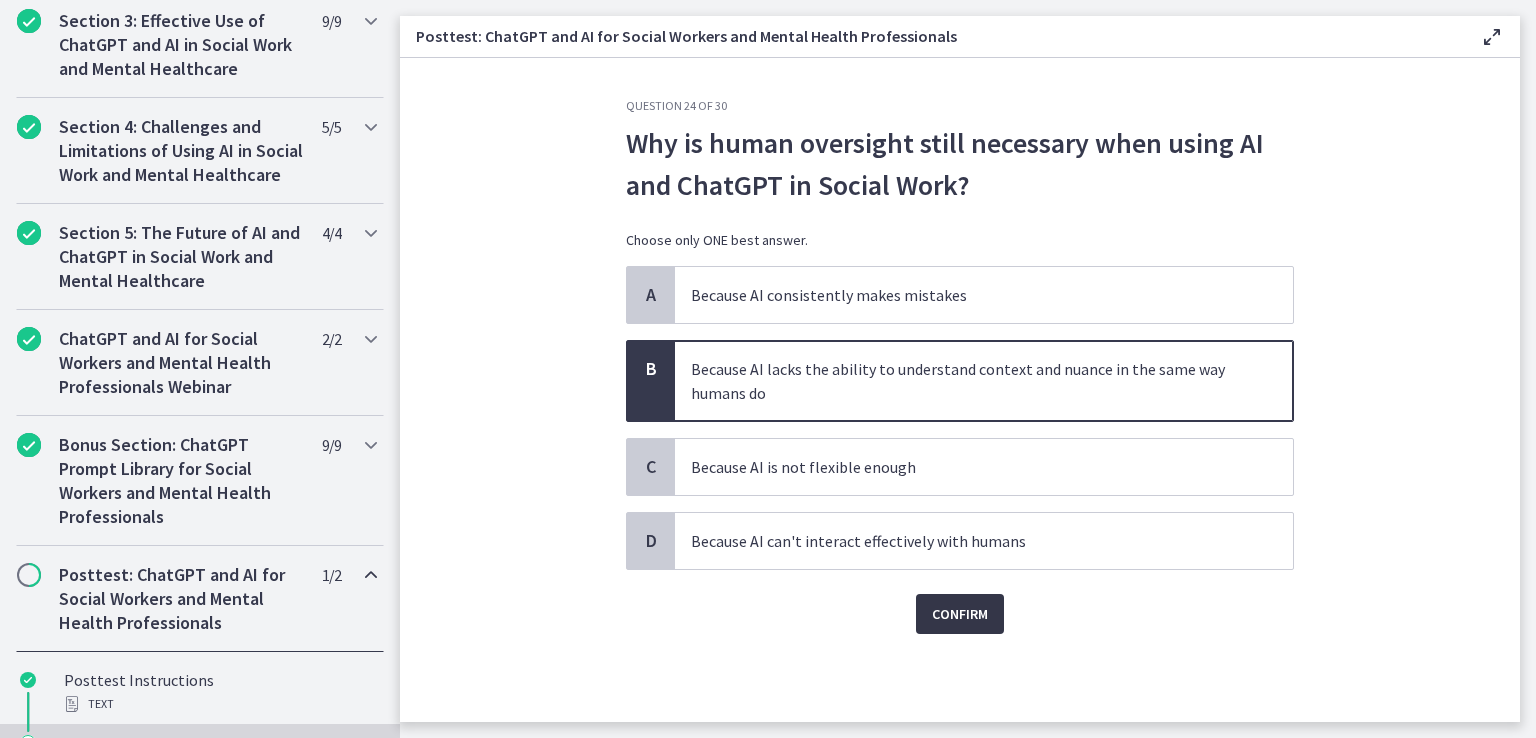 click on "Confirm" at bounding box center [960, 614] 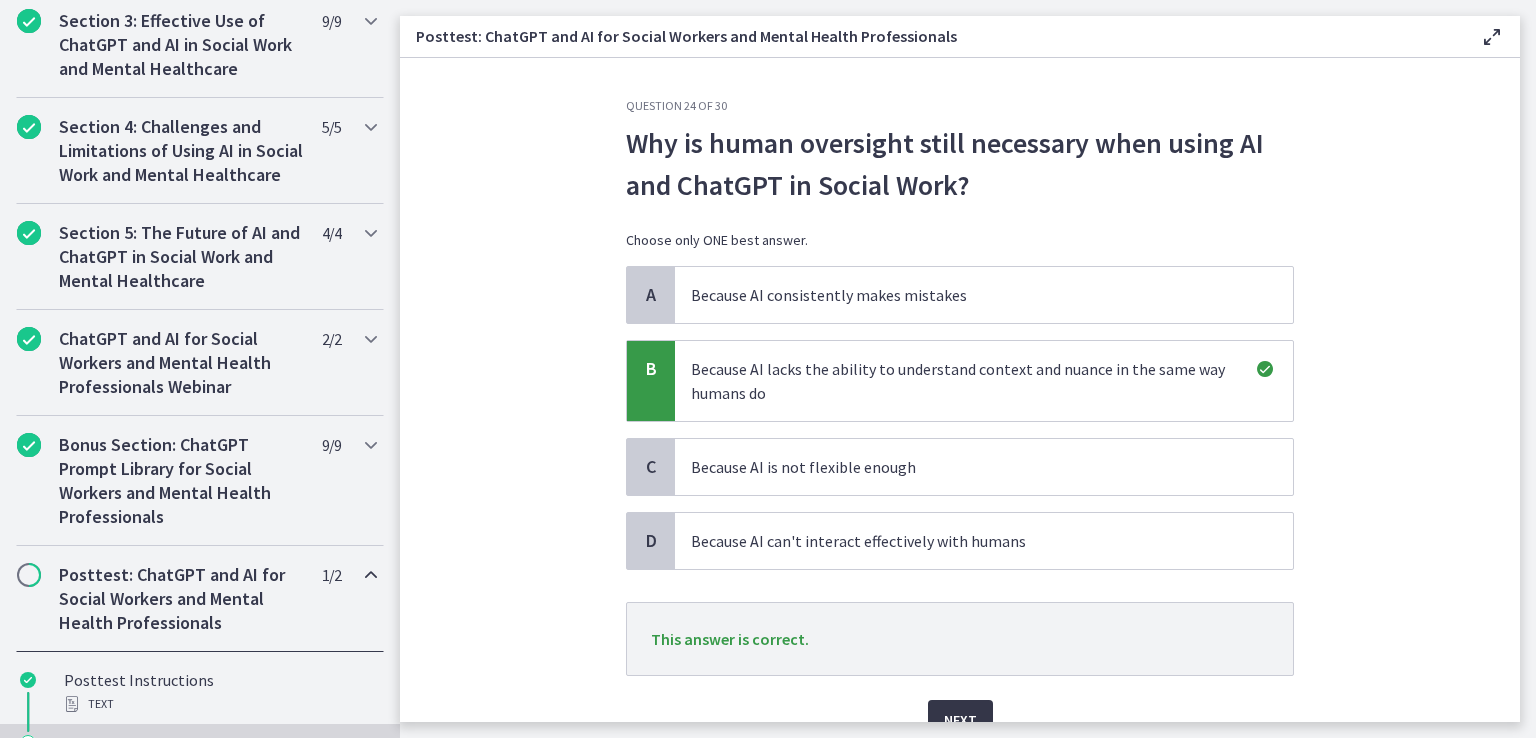 click on "Next" at bounding box center (960, 720) 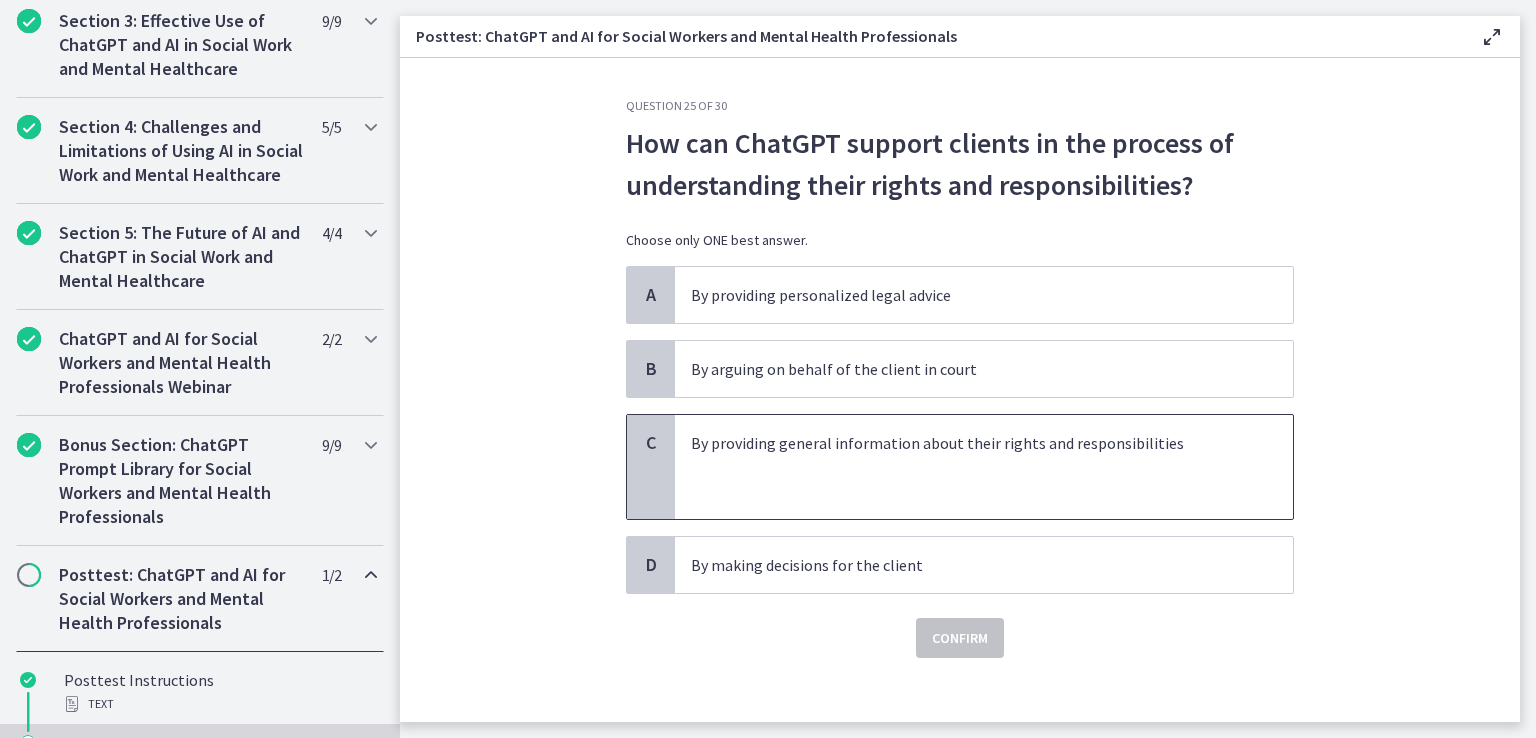 click at bounding box center (964, 467) 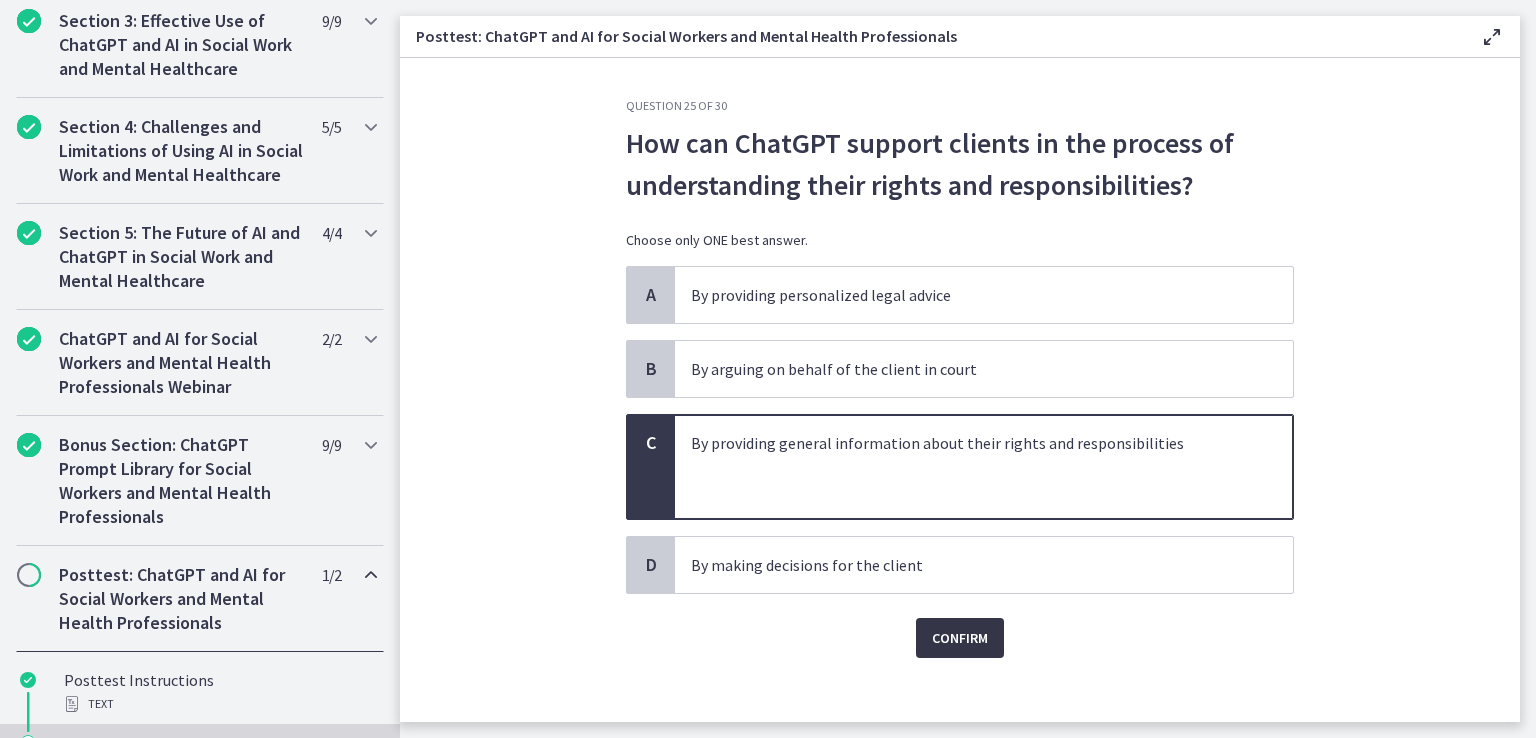 click on "Confirm" at bounding box center (960, 638) 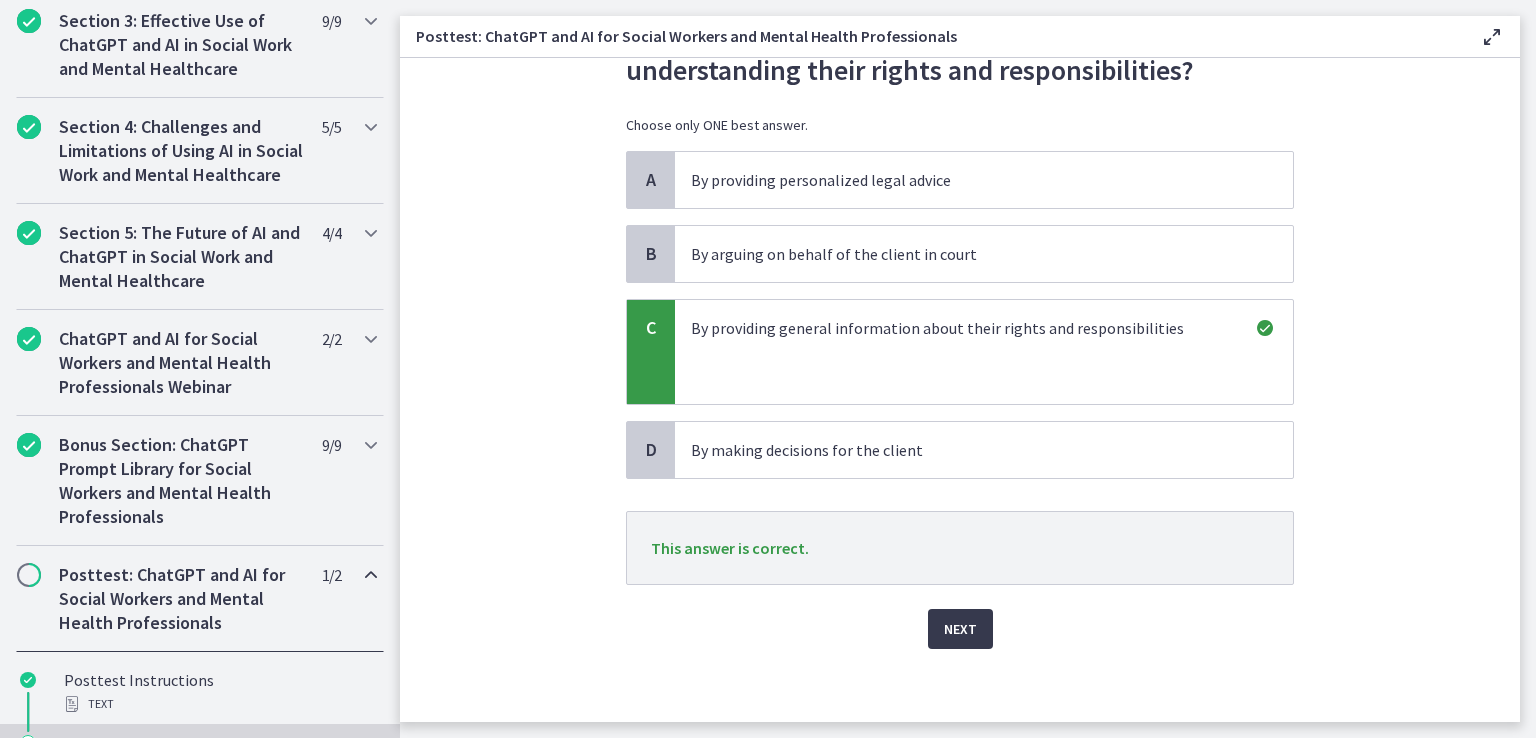 scroll, scrollTop: 120, scrollLeft: 0, axis: vertical 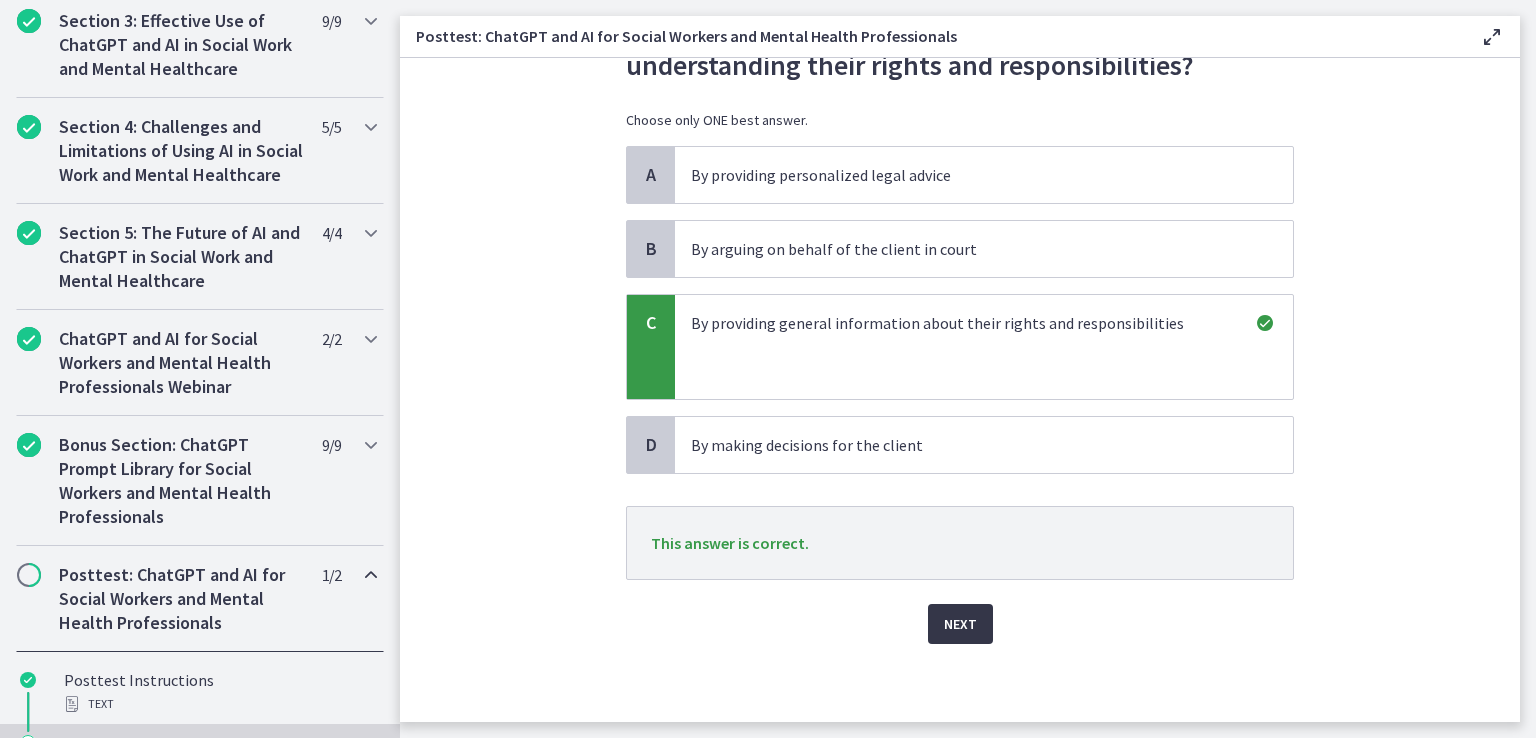 click on "Next" at bounding box center (960, 624) 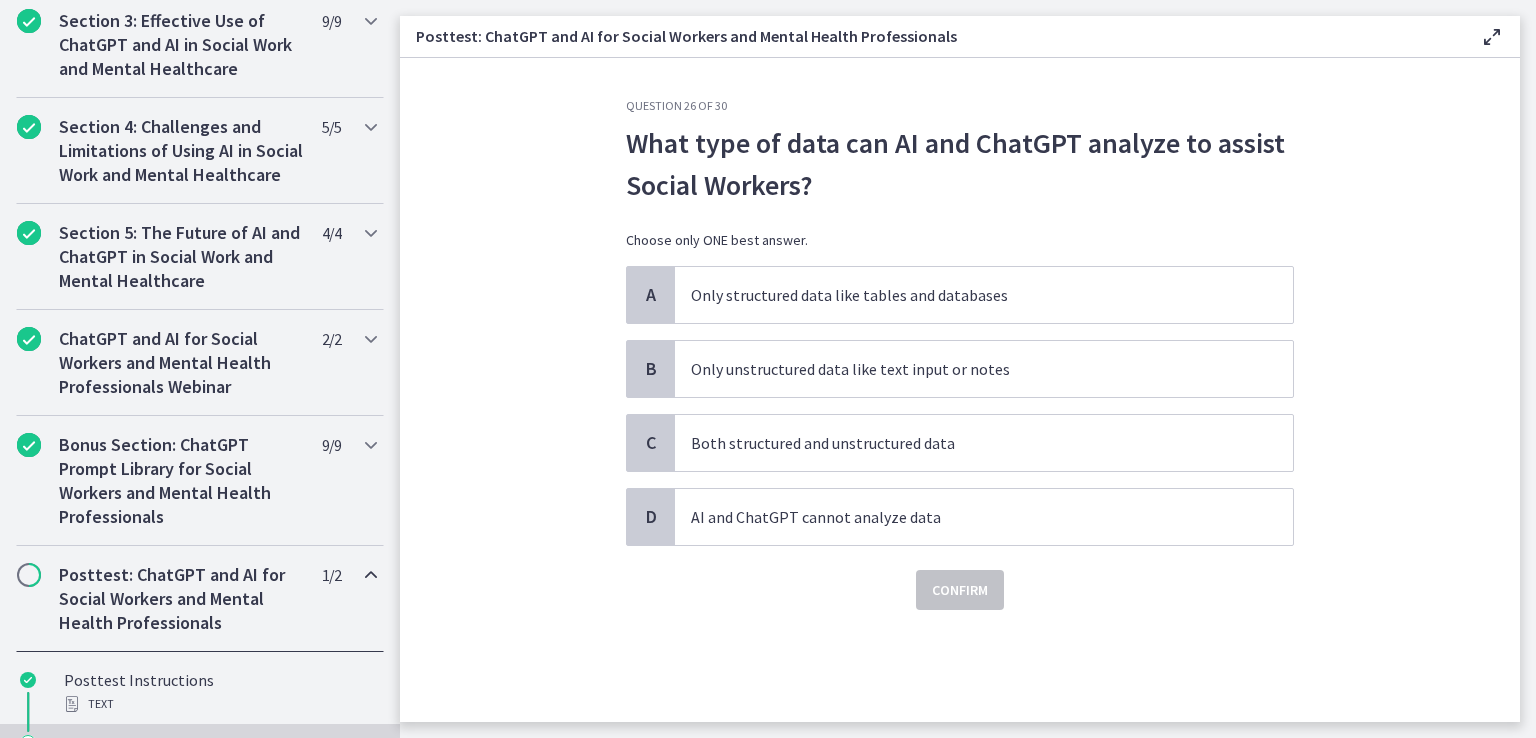 scroll, scrollTop: 0, scrollLeft: 0, axis: both 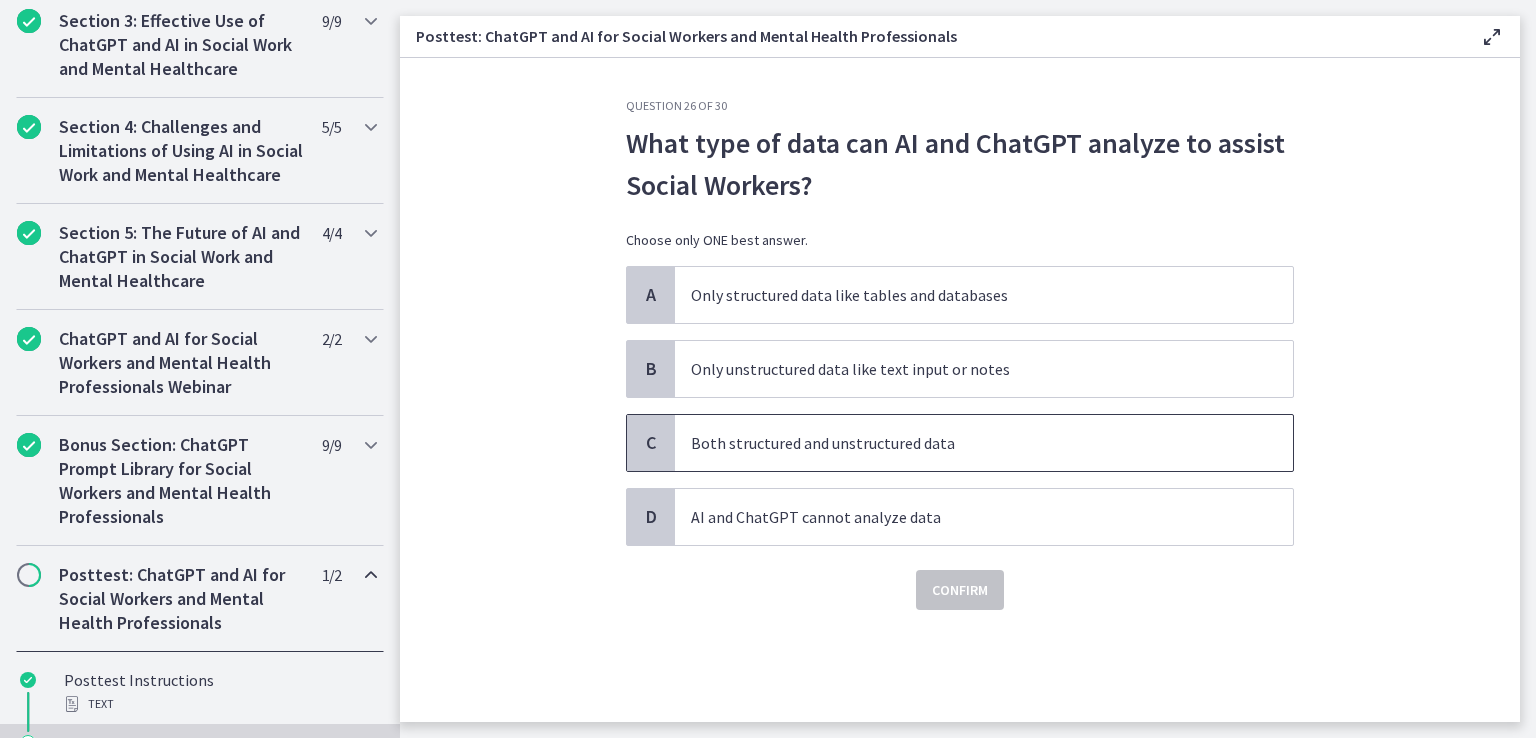 click on "Both structured and unstructured data" at bounding box center (964, 443) 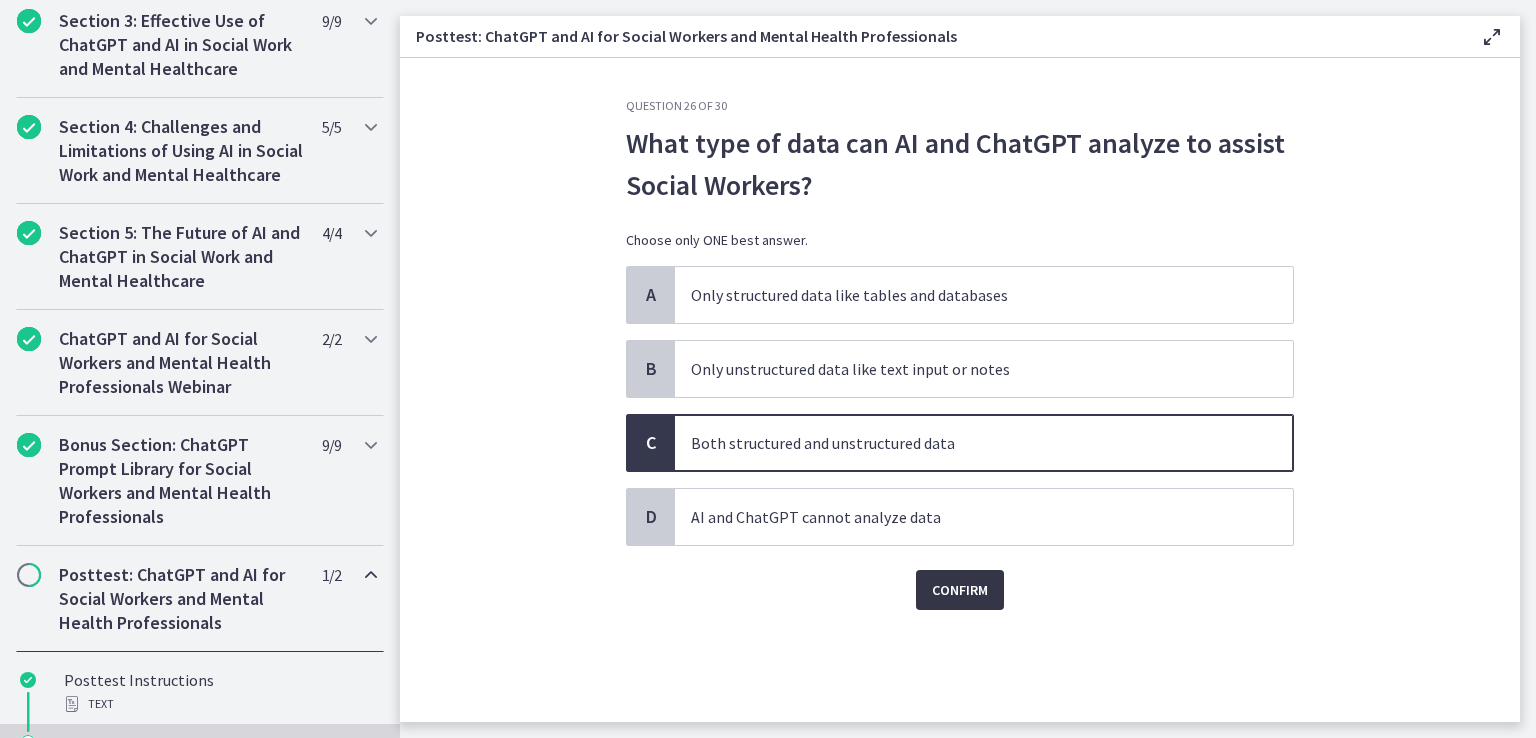 click on "Confirm" at bounding box center (960, 590) 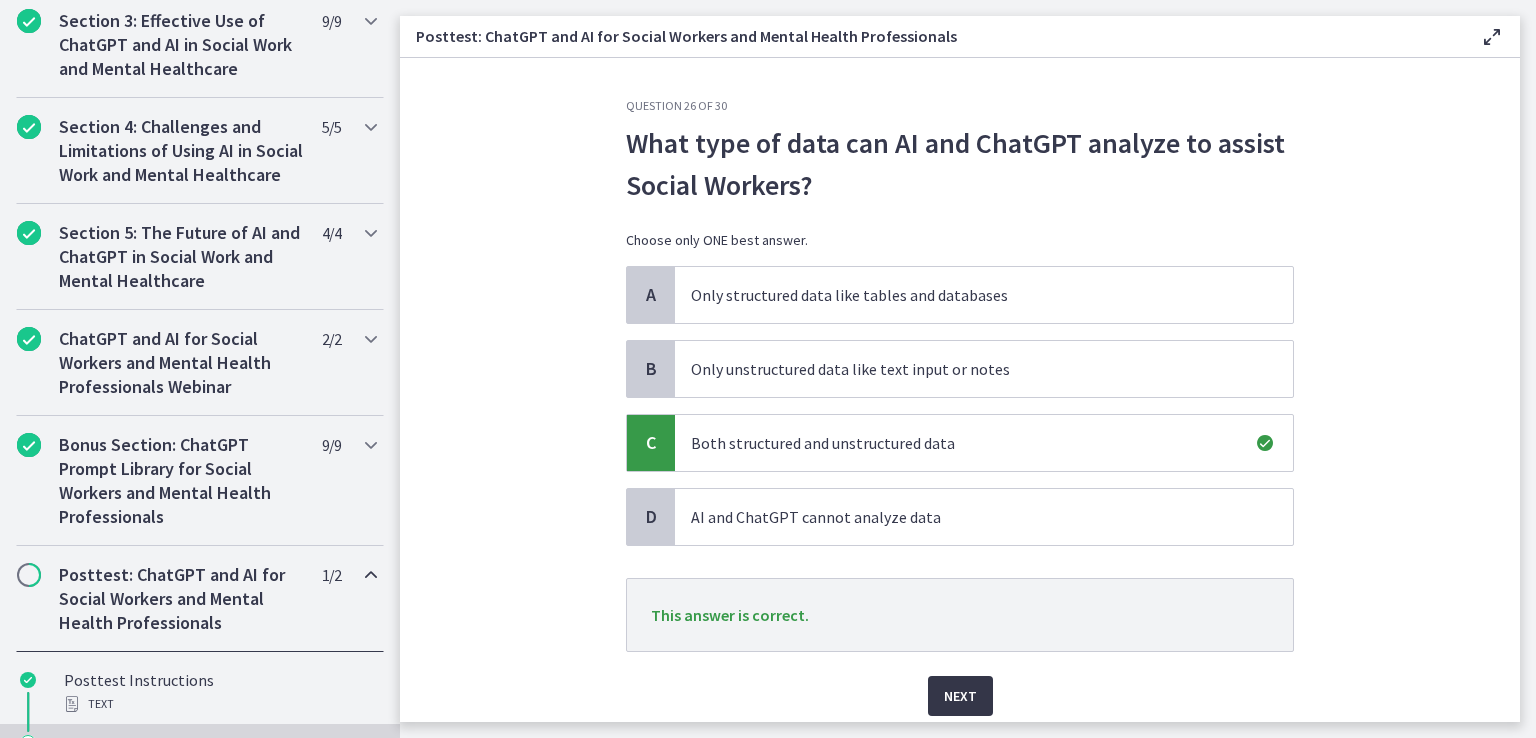 click on "Next" at bounding box center (960, 696) 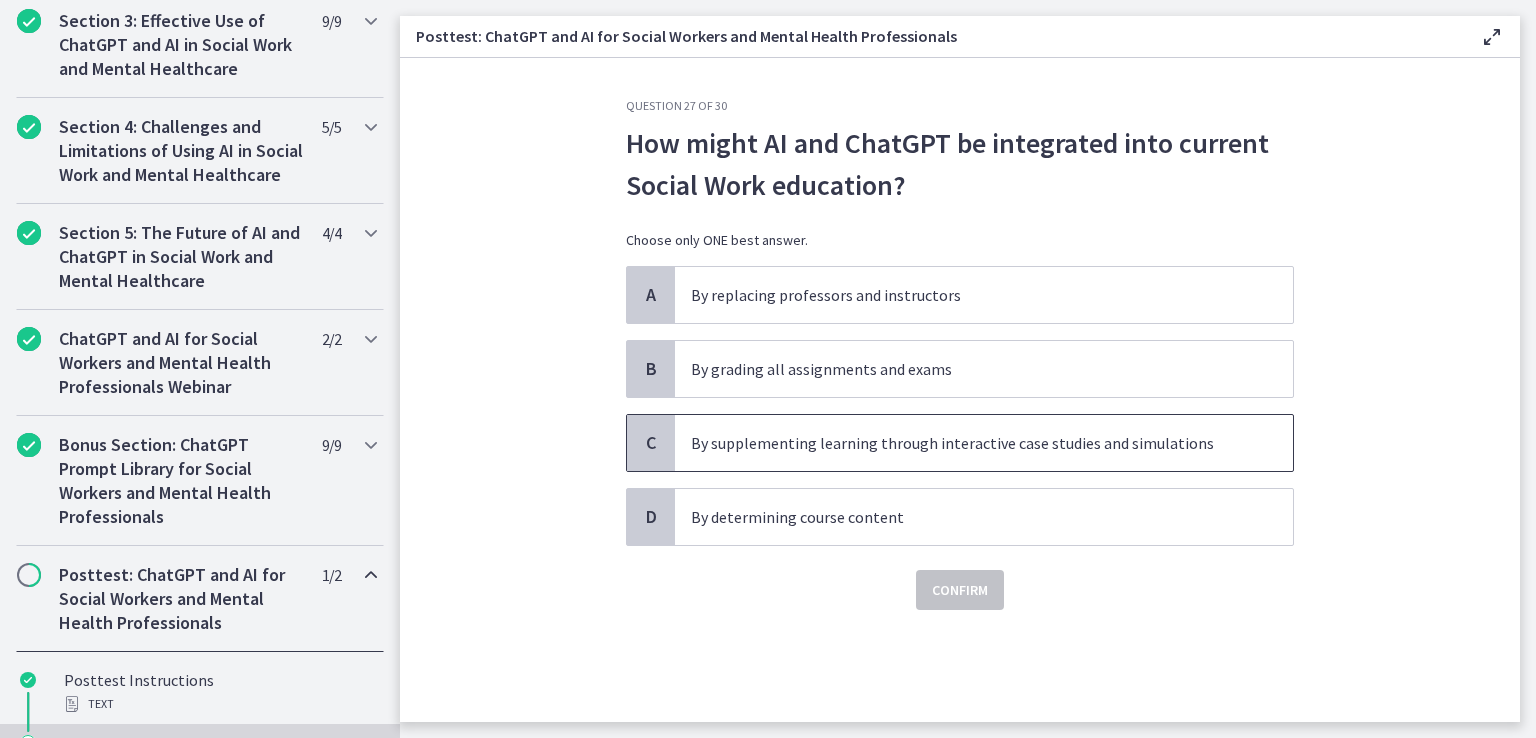 click on "By supplementing learning through interactive case studies and simulations" at bounding box center [964, 443] 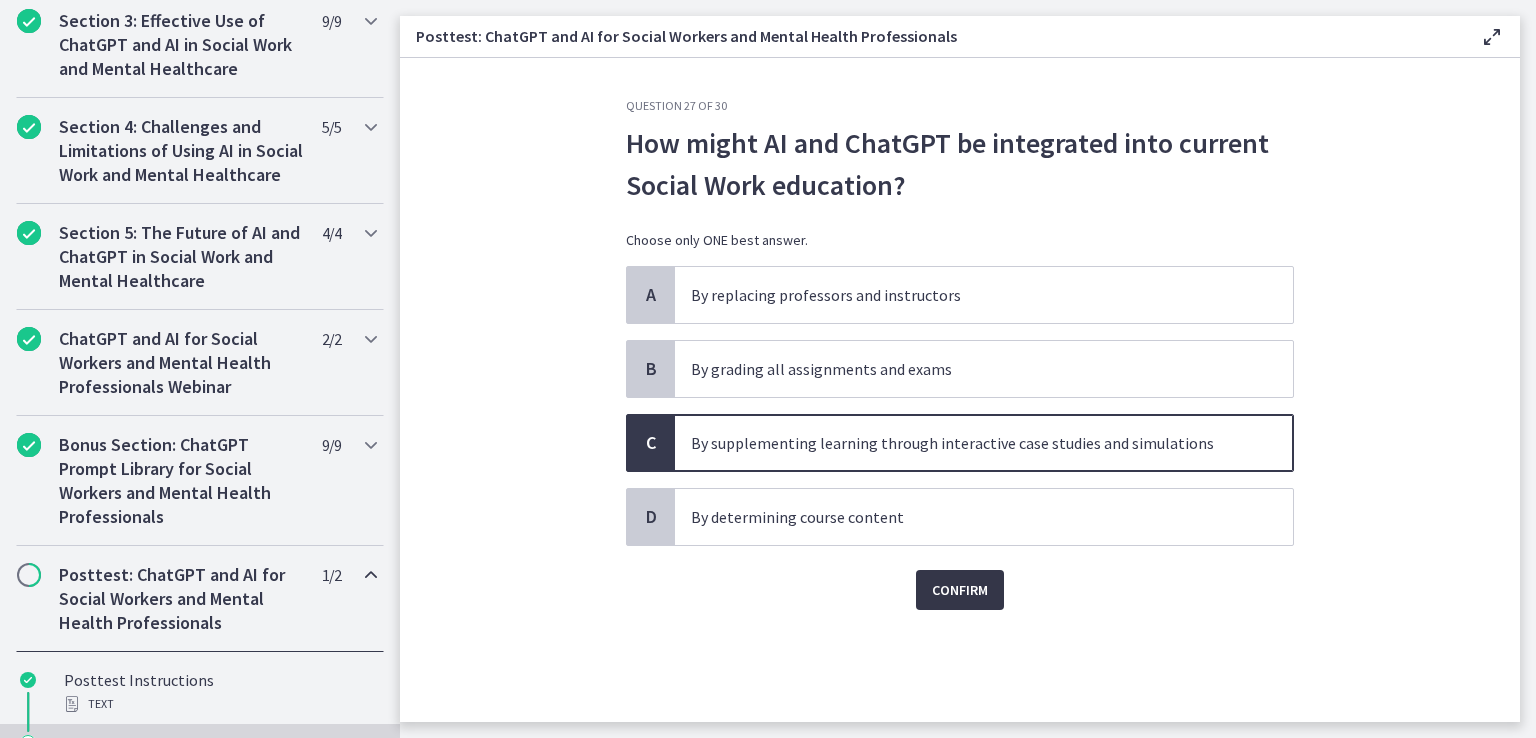 click on "Confirm" at bounding box center [960, 590] 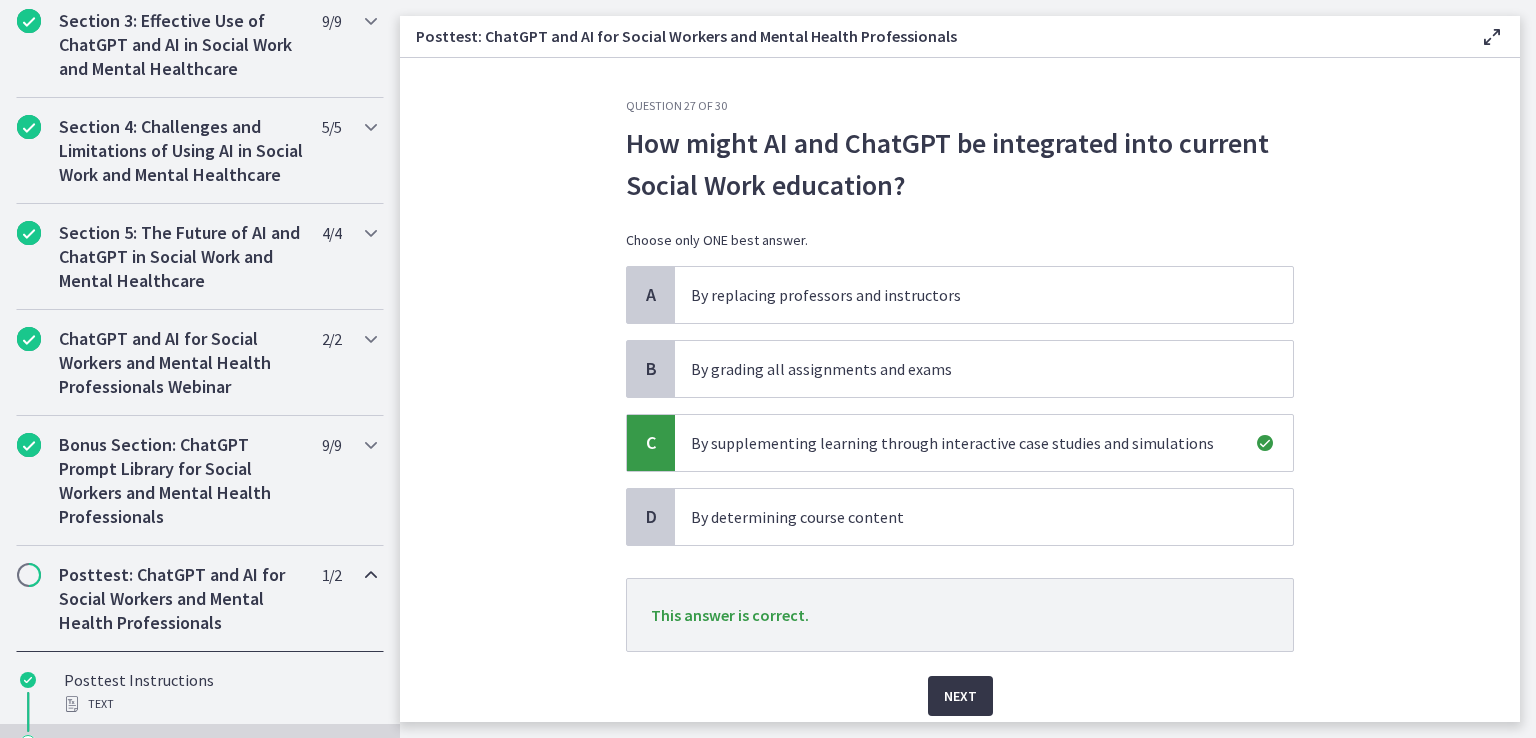 click on "Next" at bounding box center (960, 696) 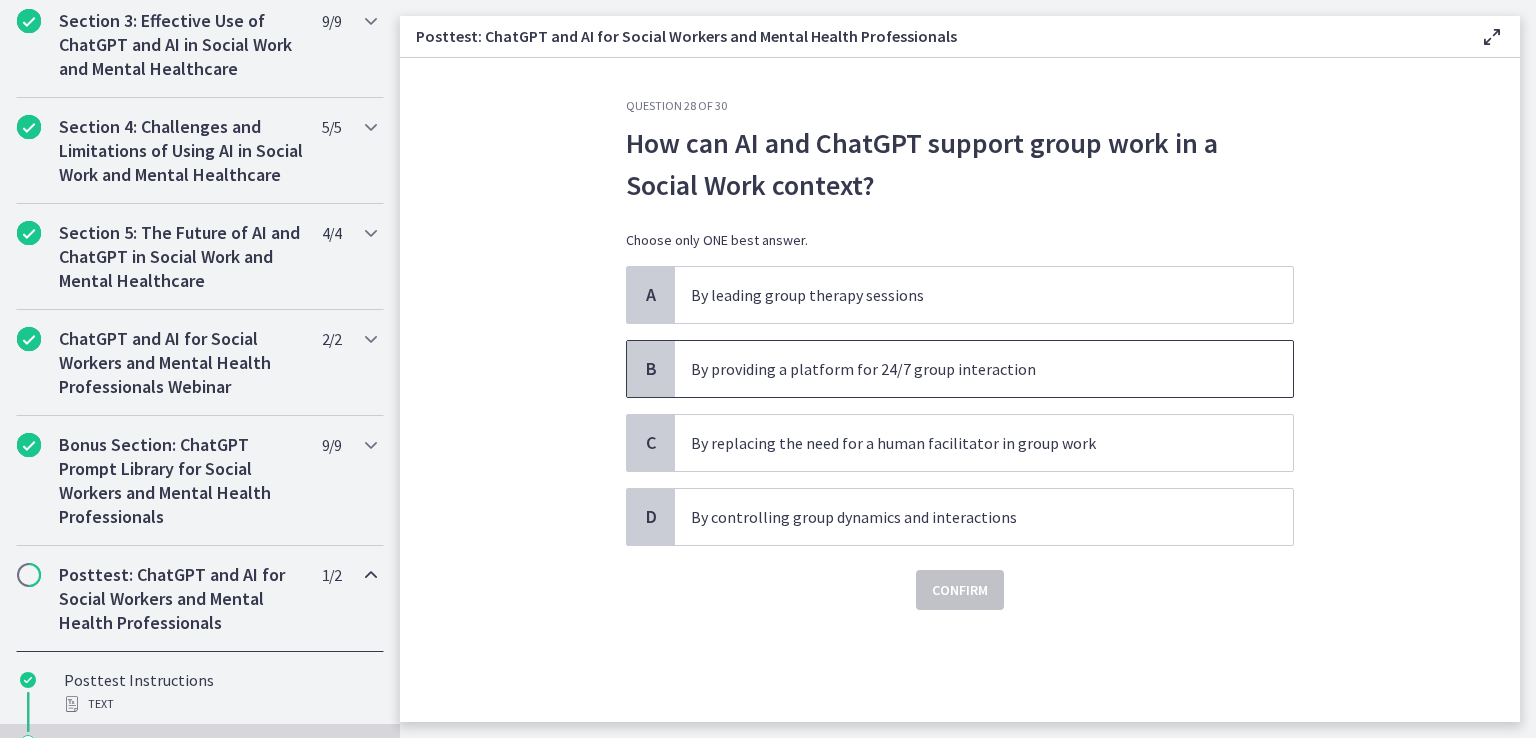 click on "By providing a platform for 24/7 group interaction" at bounding box center (964, 369) 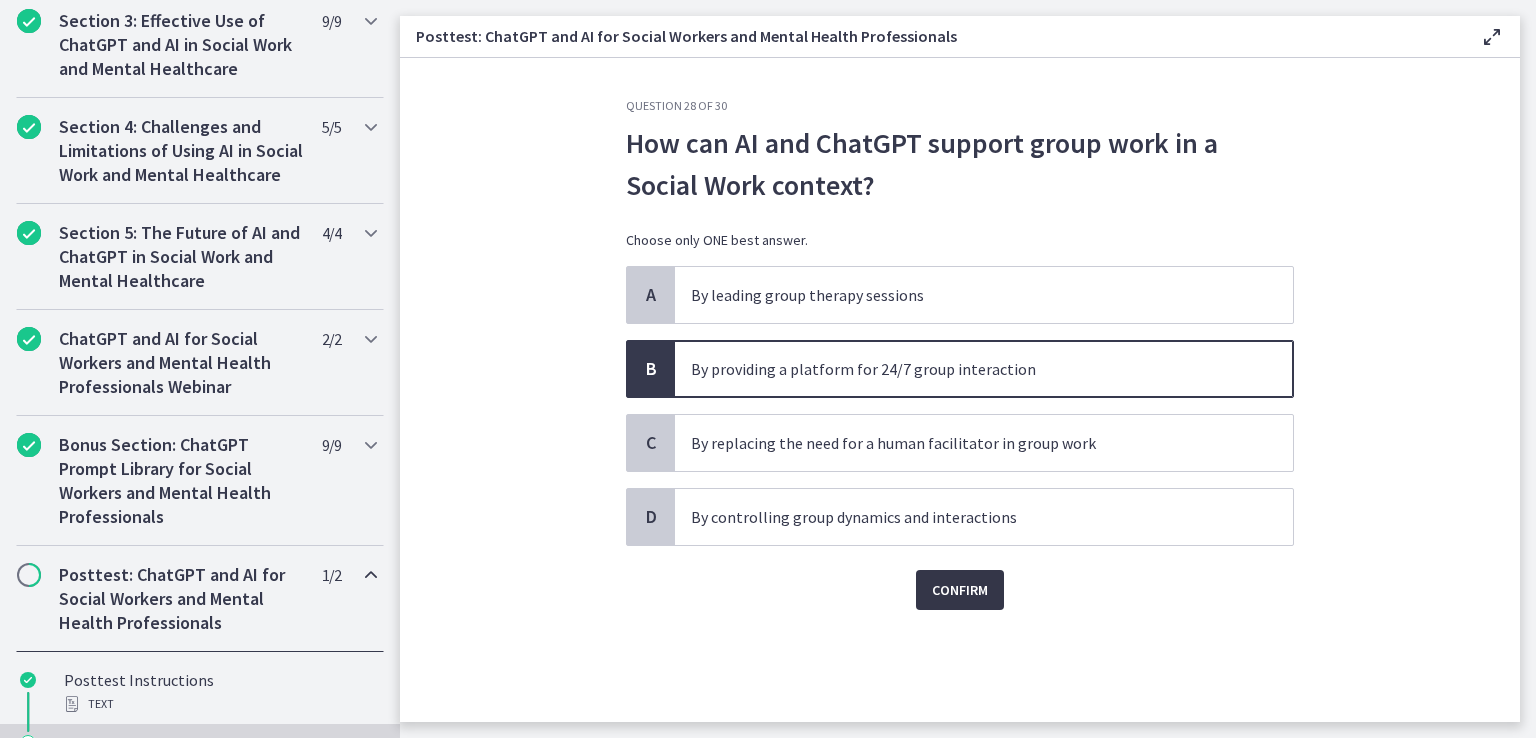 click on "Confirm" at bounding box center (960, 590) 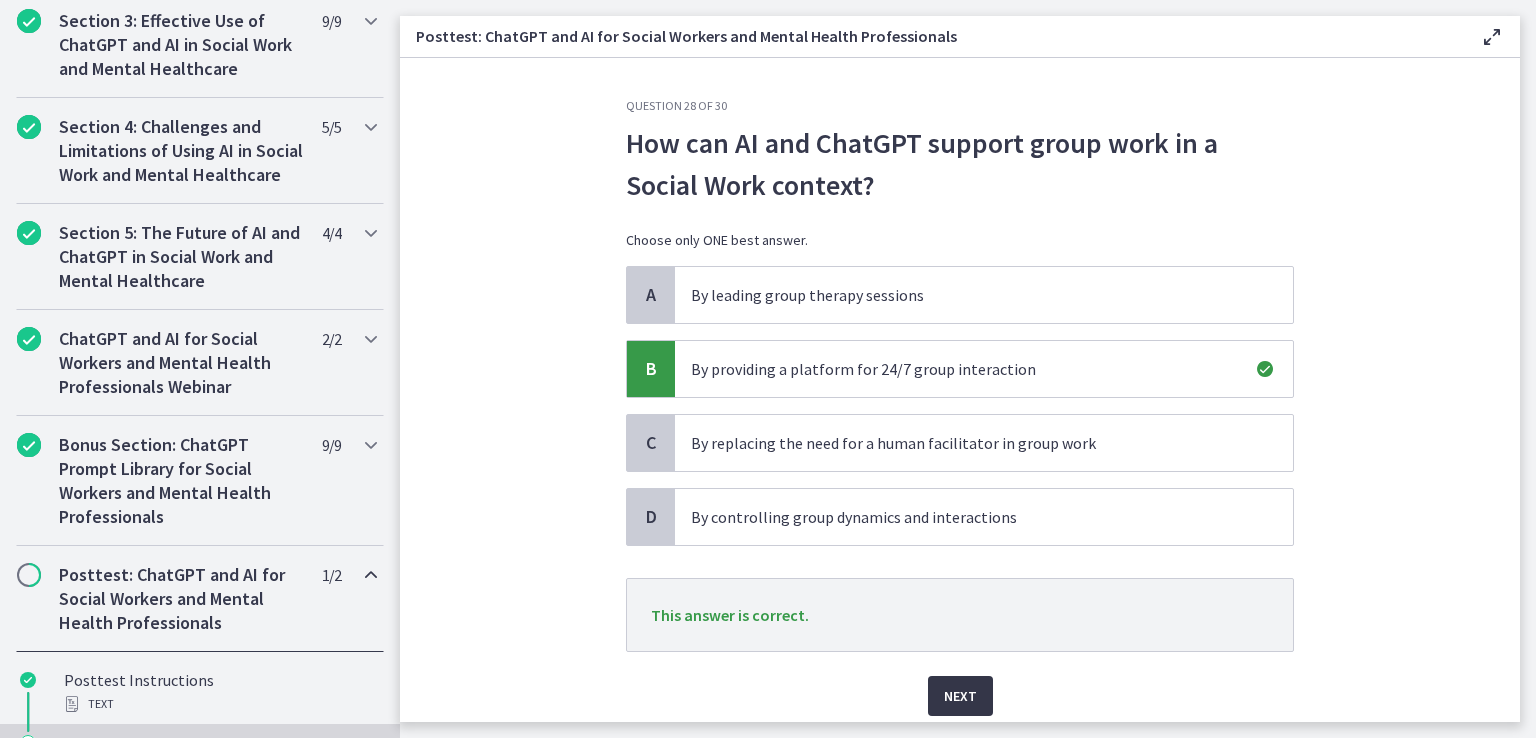 click on "Next" at bounding box center [960, 696] 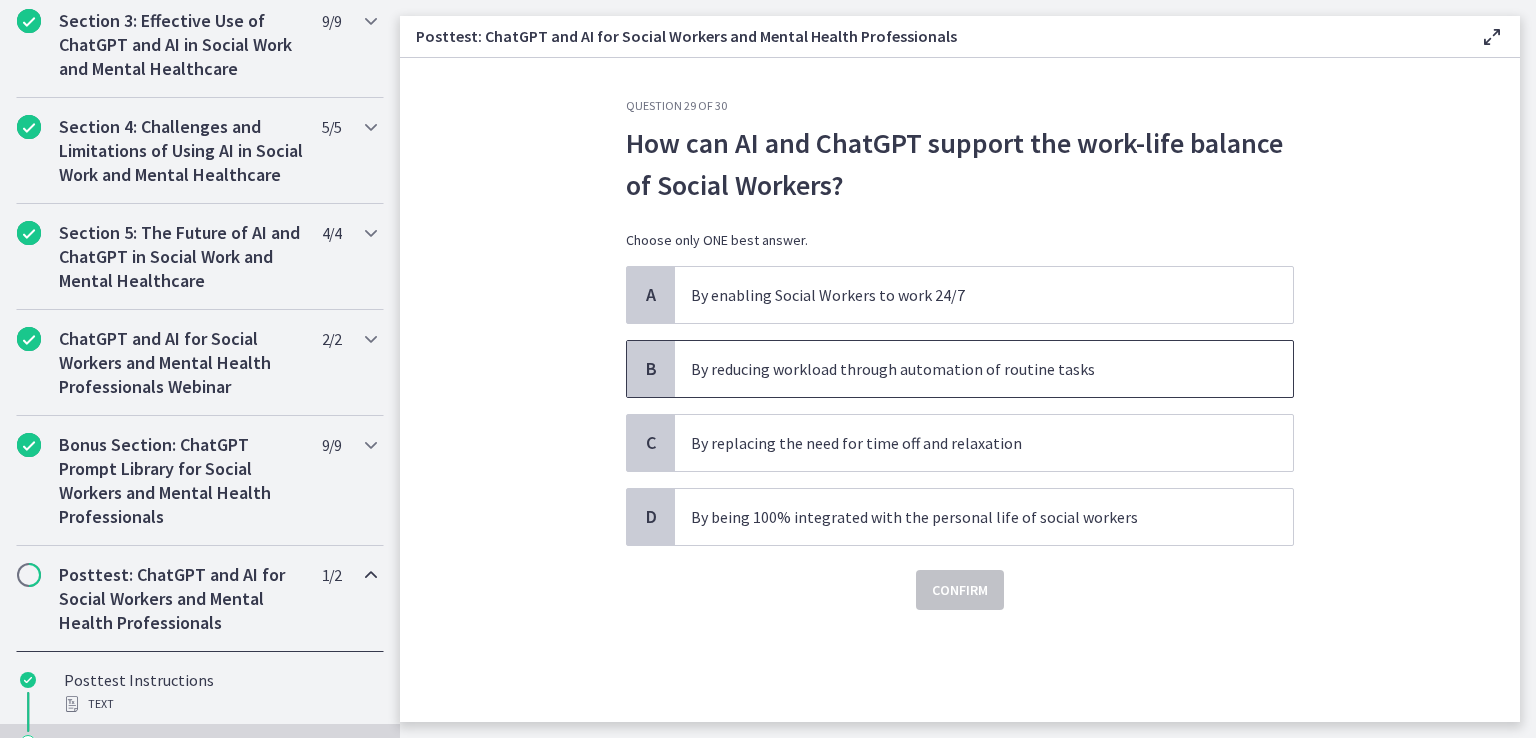 click on "By reducing workload through automation of routine tasks" at bounding box center (964, 369) 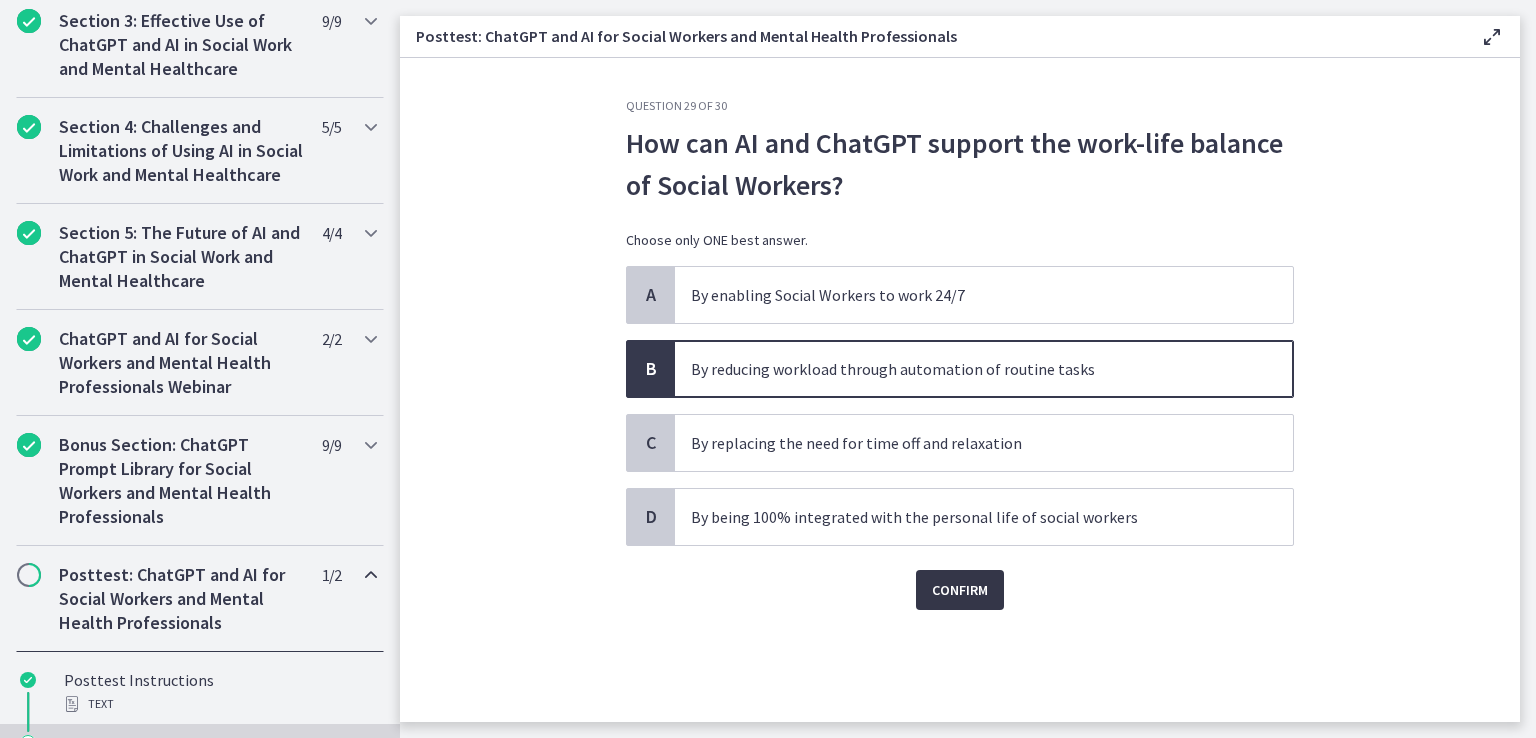 click on "Confirm" at bounding box center (960, 590) 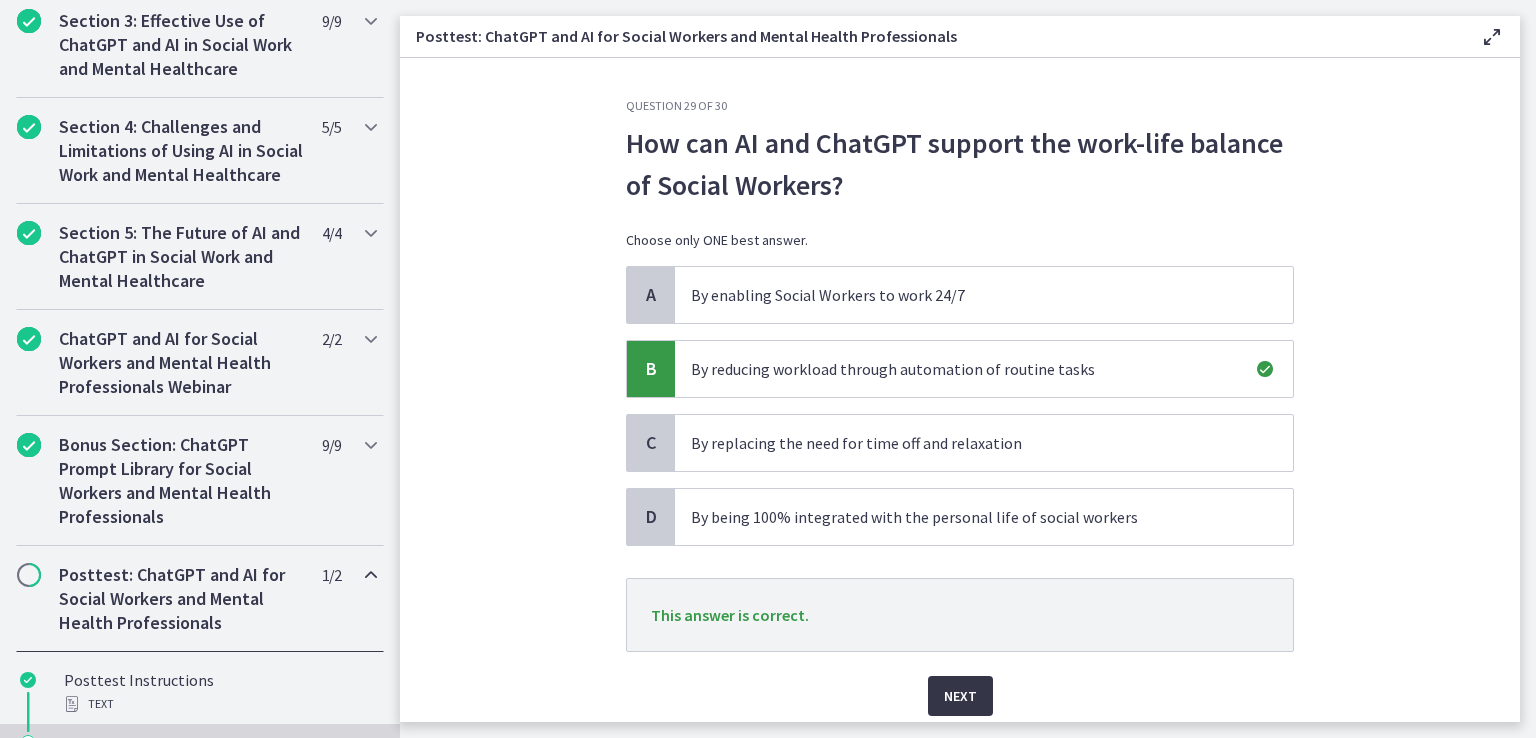 click on "Next" at bounding box center (960, 696) 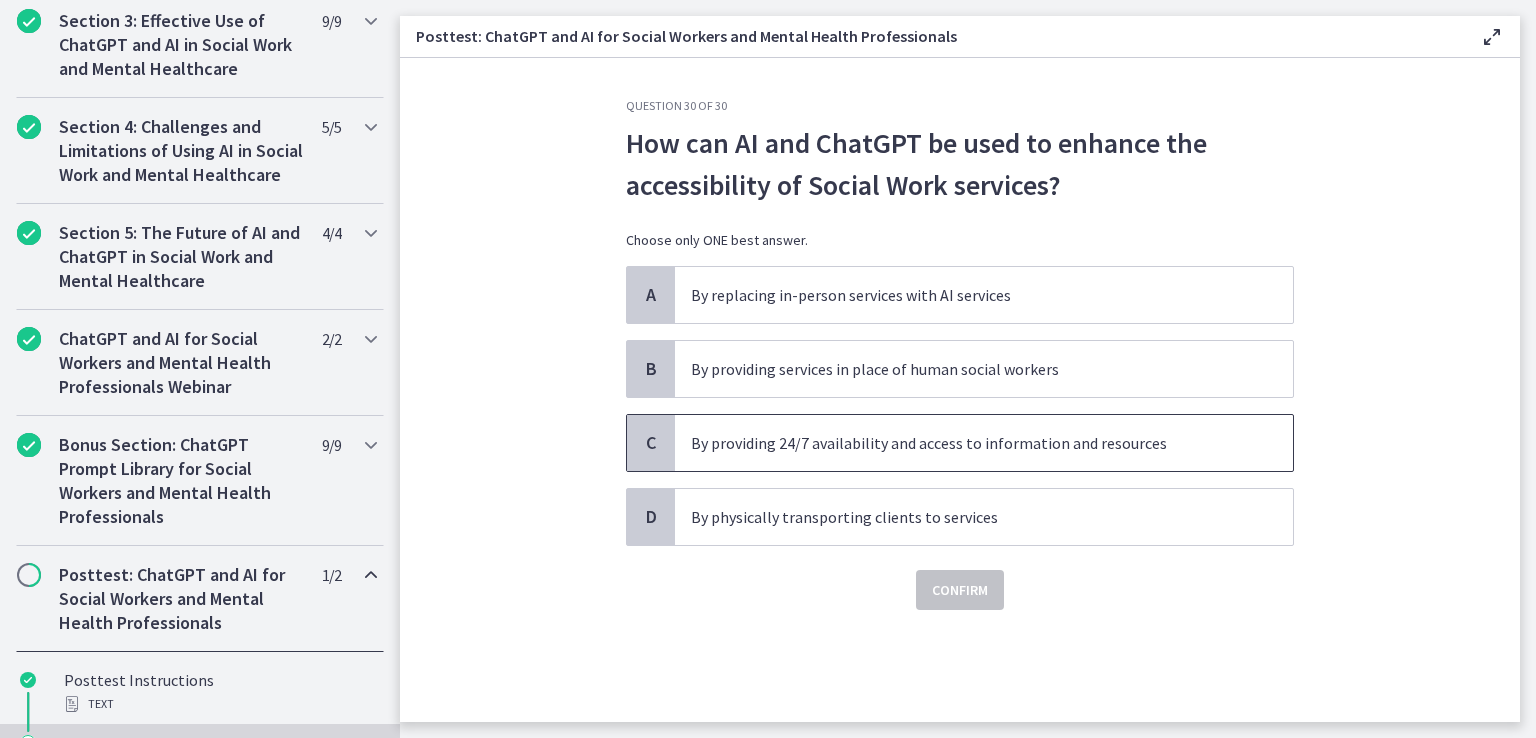 click on "By providing 24/7 availability and access to information and resources" at bounding box center (964, 443) 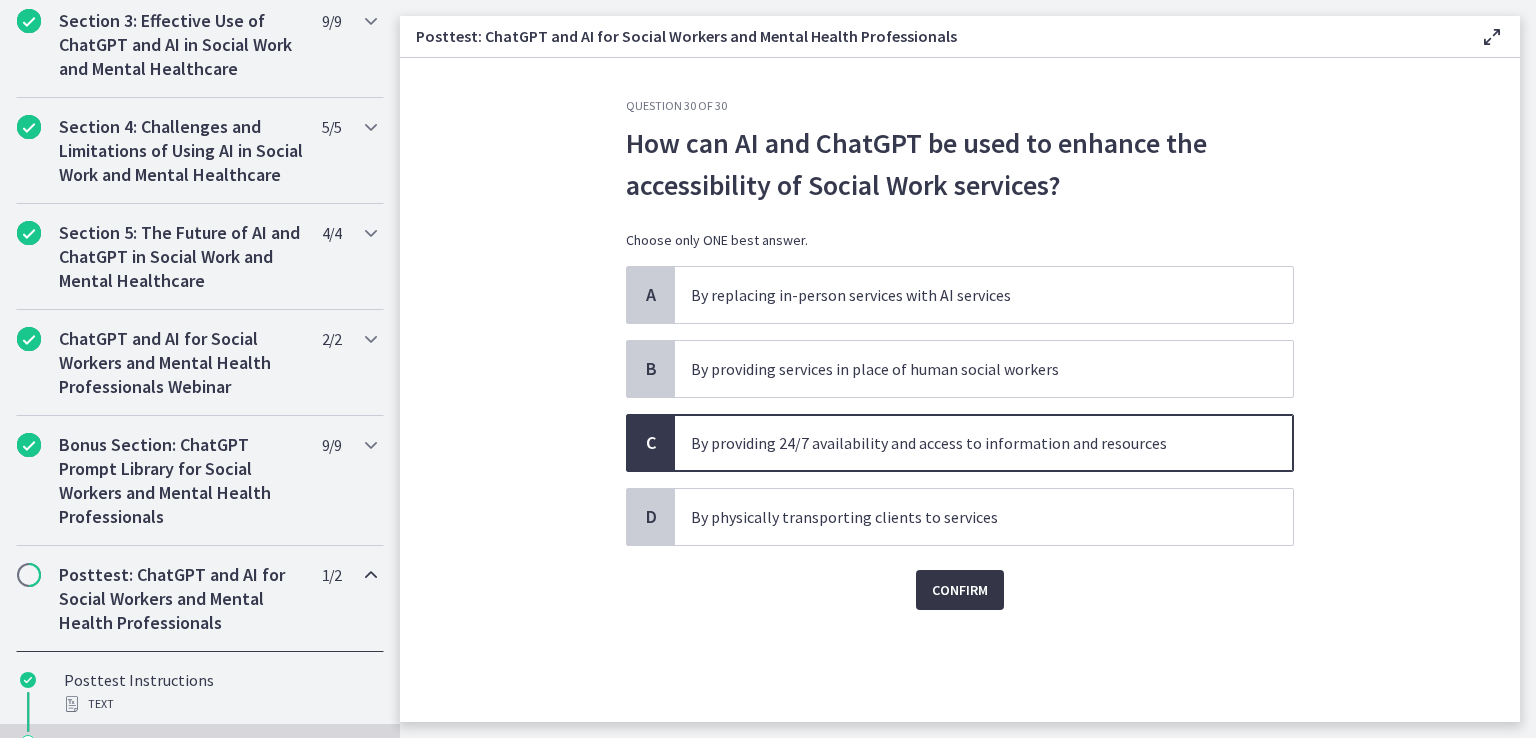 click on "Confirm" at bounding box center (960, 590) 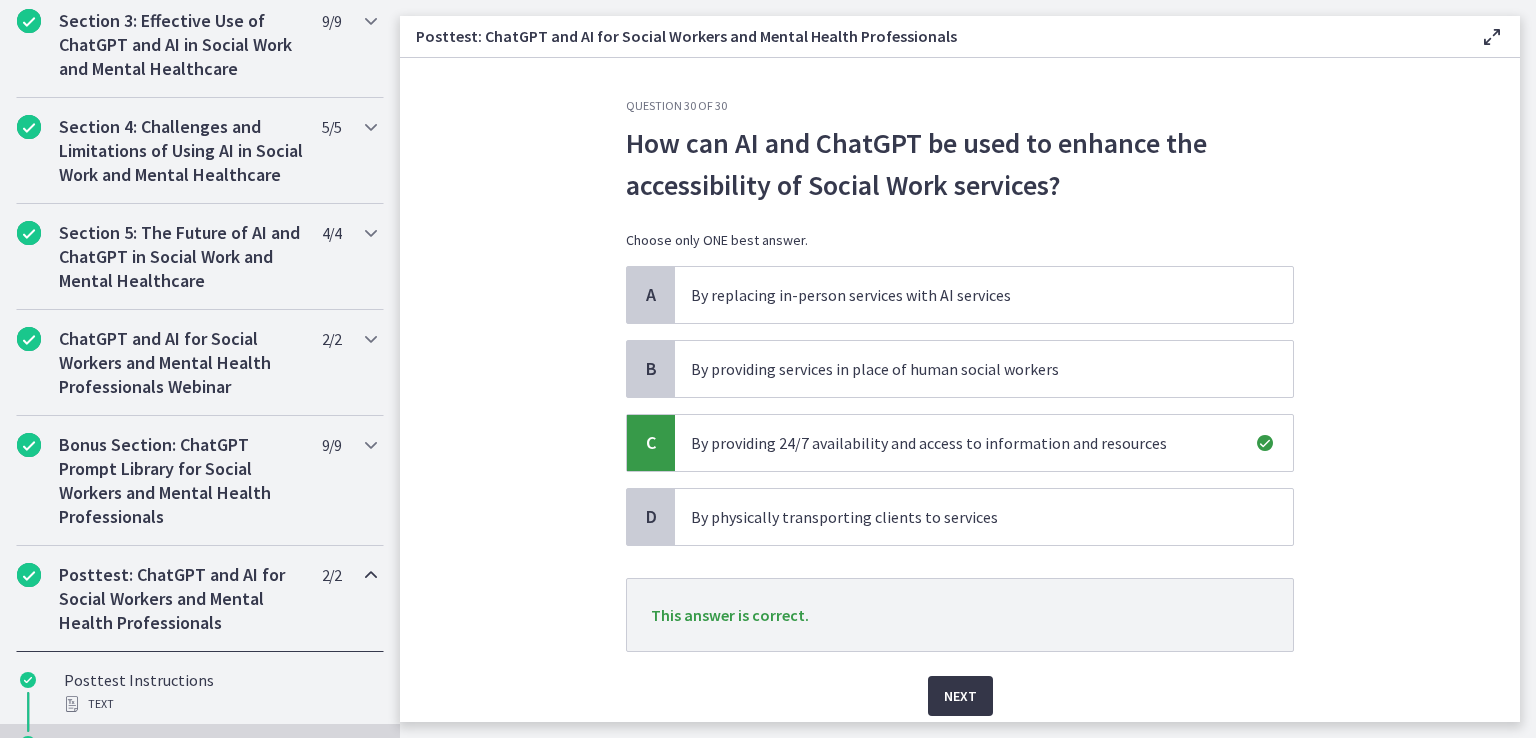 click on "Next" at bounding box center (960, 696) 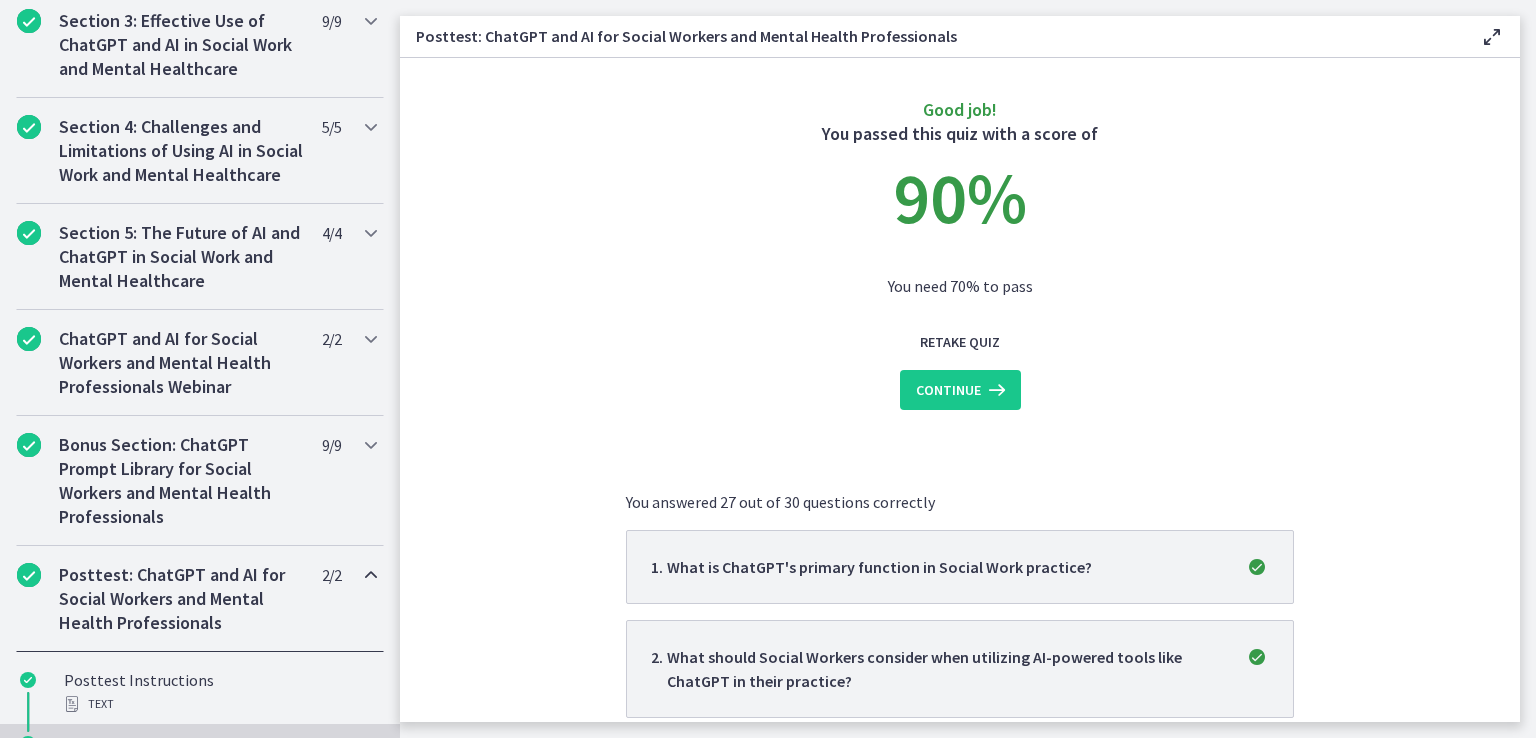scroll, scrollTop: 100, scrollLeft: 0, axis: vertical 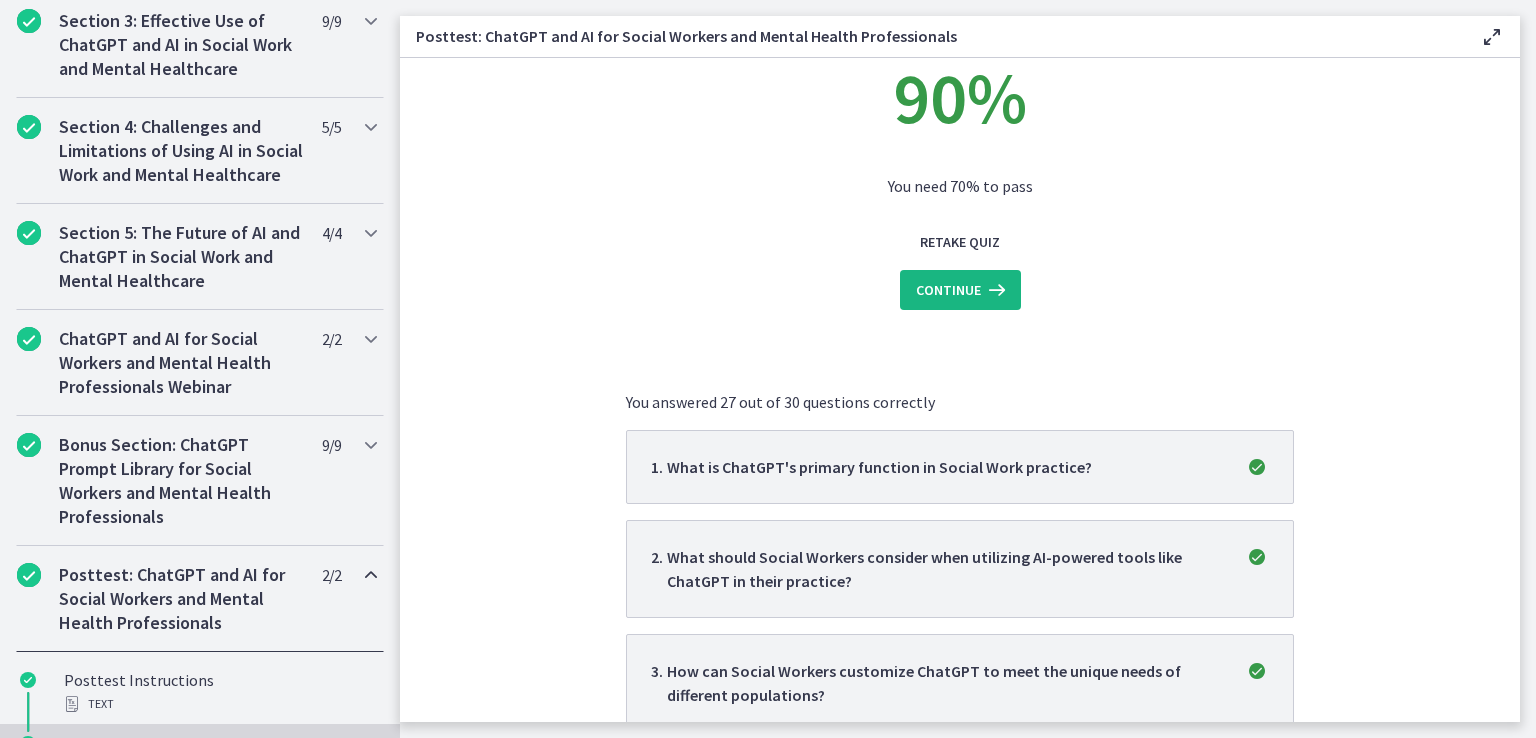 click at bounding box center [995, 290] 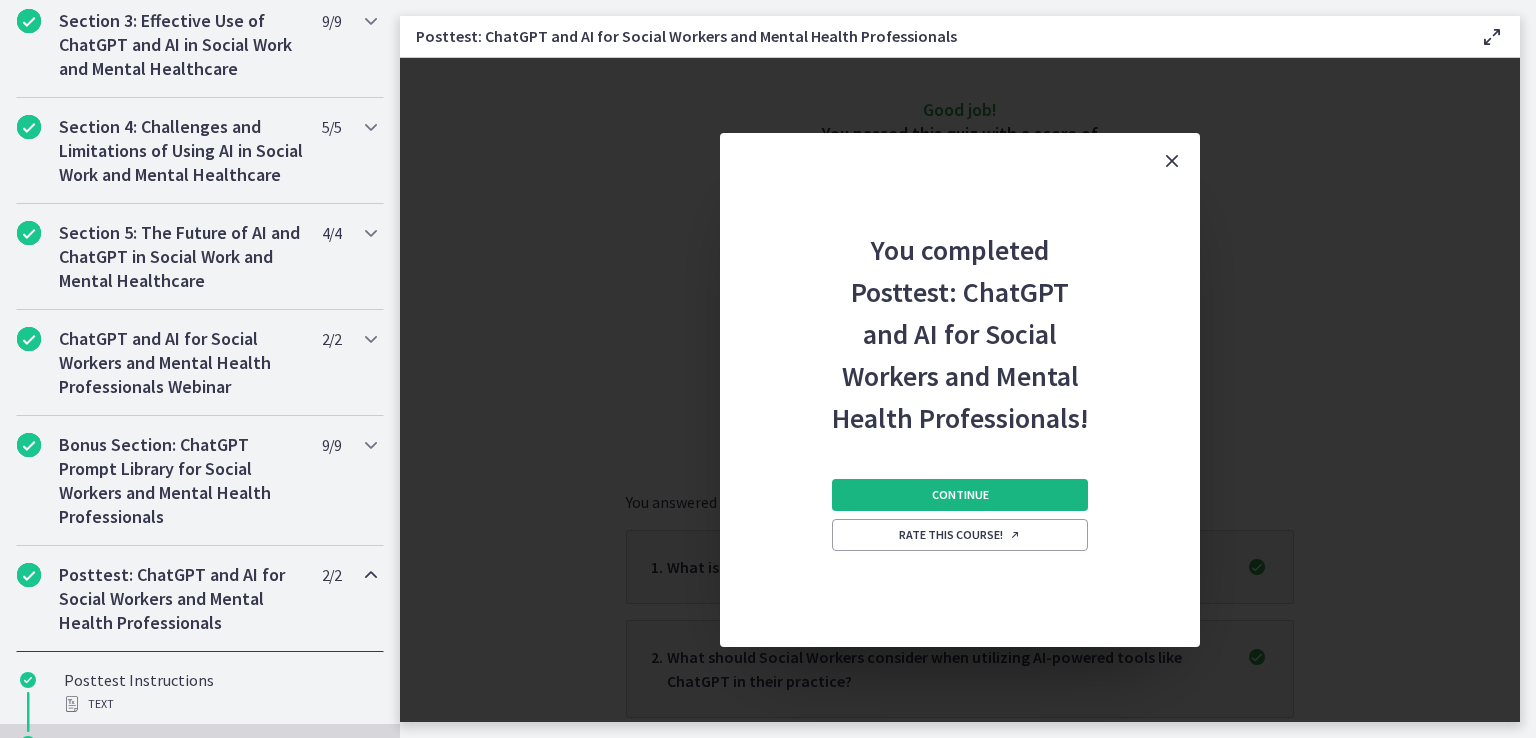 click on "Continue" at bounding box center [960, 495] 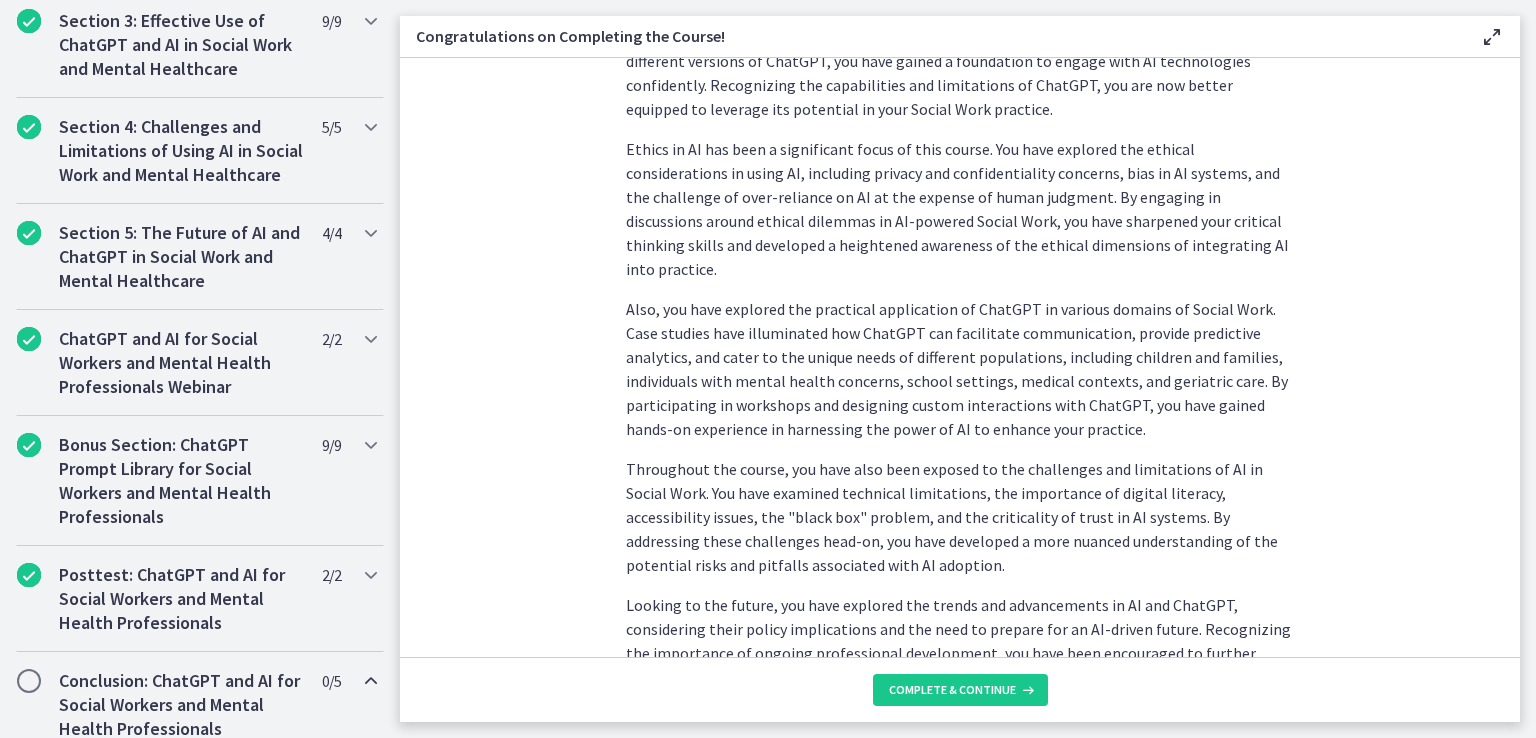 scroll, scrollTop: 600, scrollLeft: 0, axis: vertical 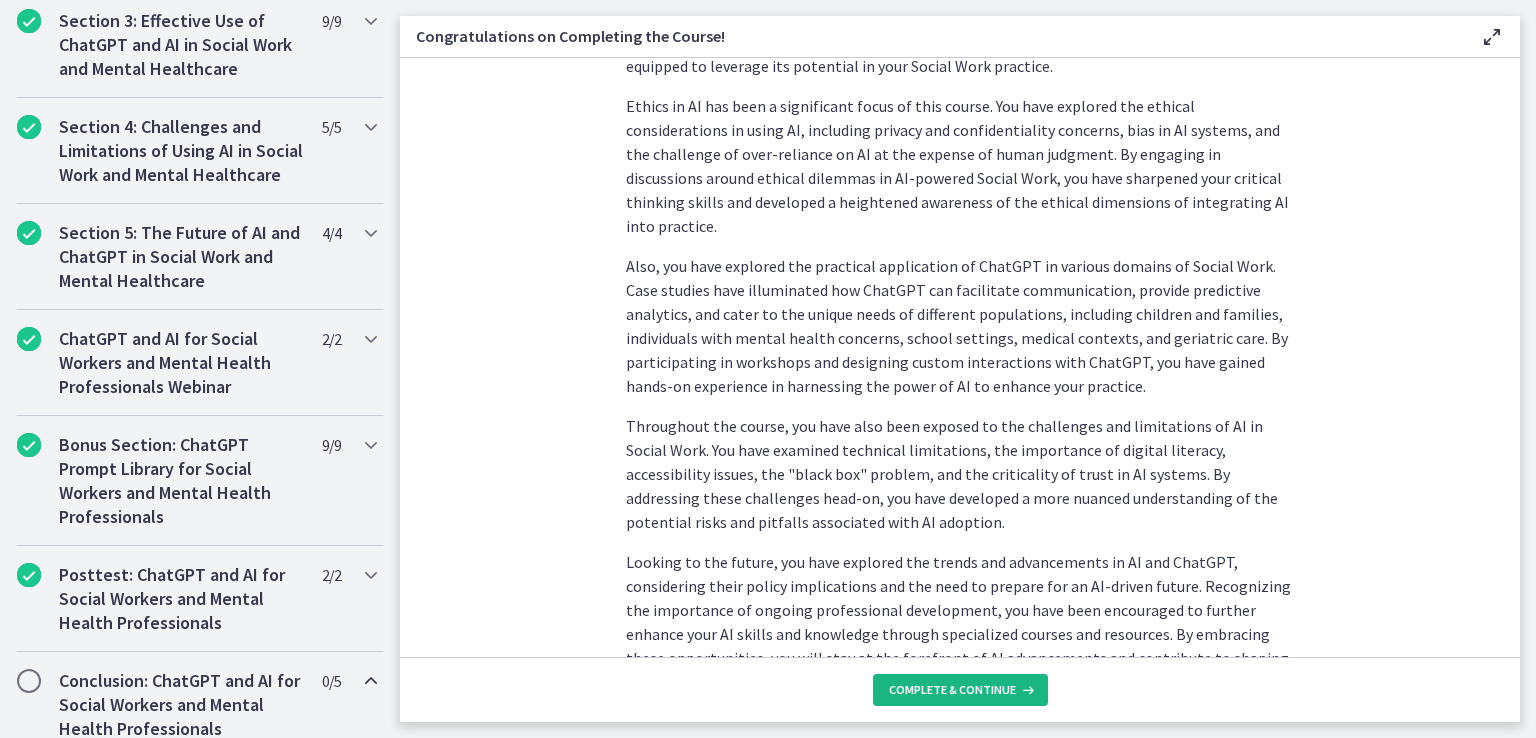 click on "Complete & continue" at bounding box center [952, 690] 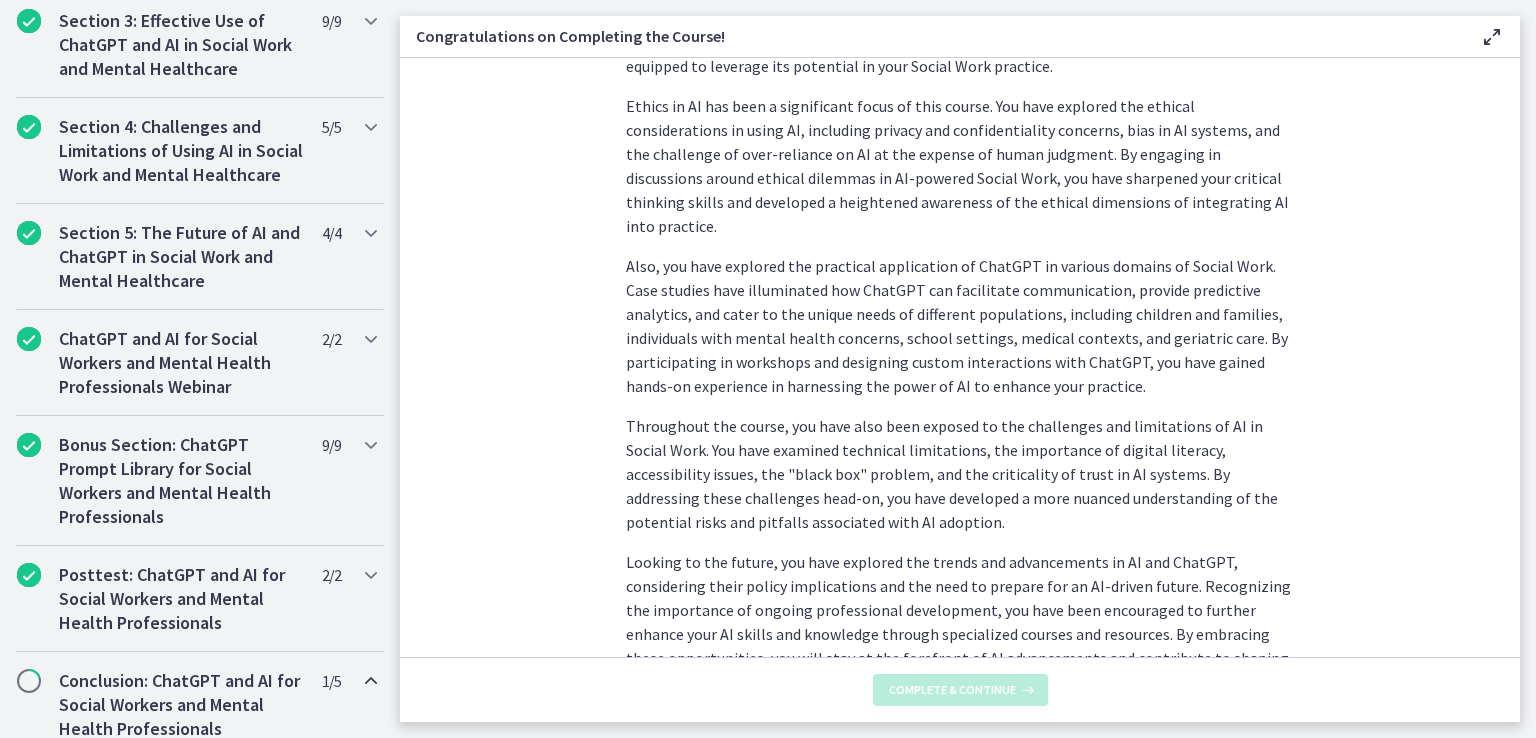 scroll, scrollTop: 0, scrollLeft: 0, axis: both 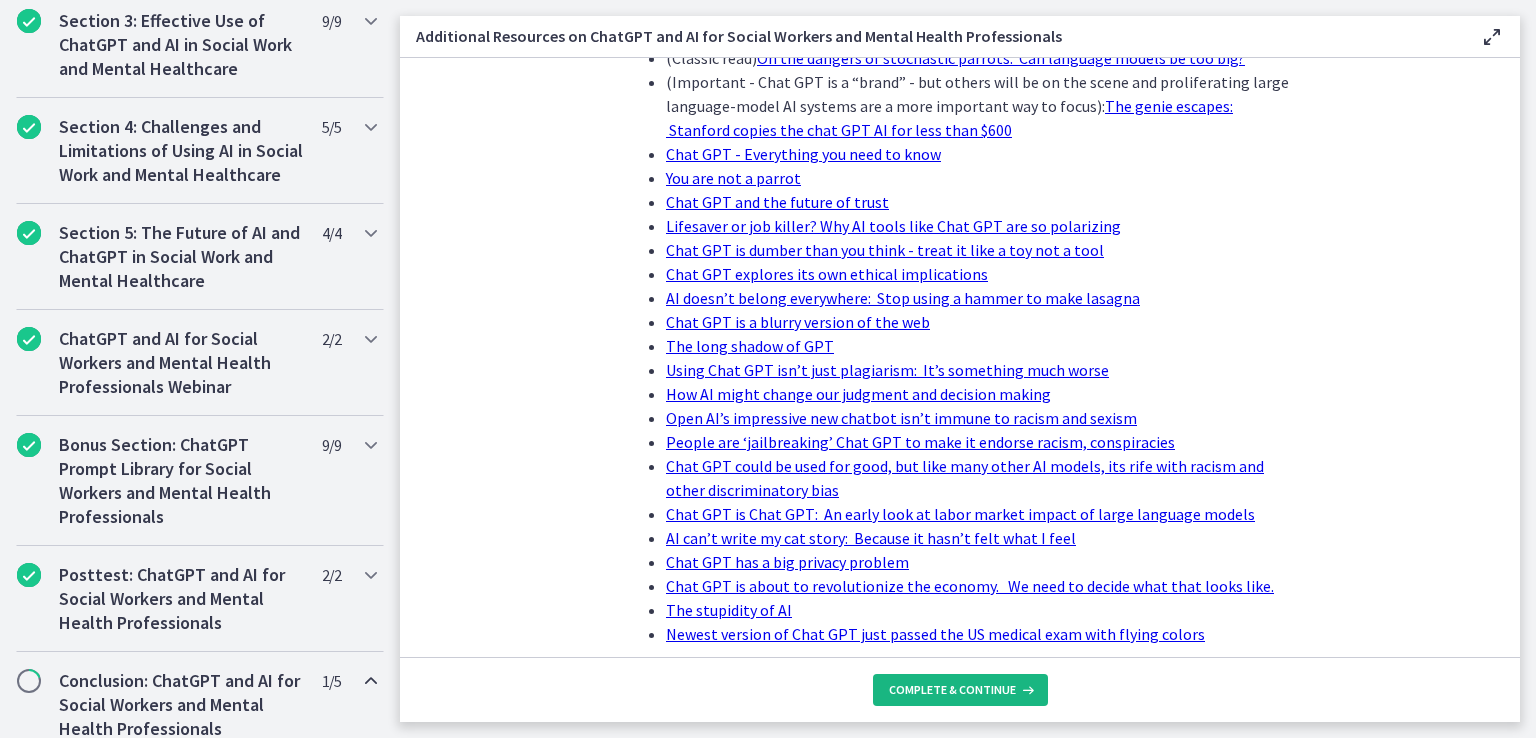 click on "Complete & continue" at bounding box center [952, 690] 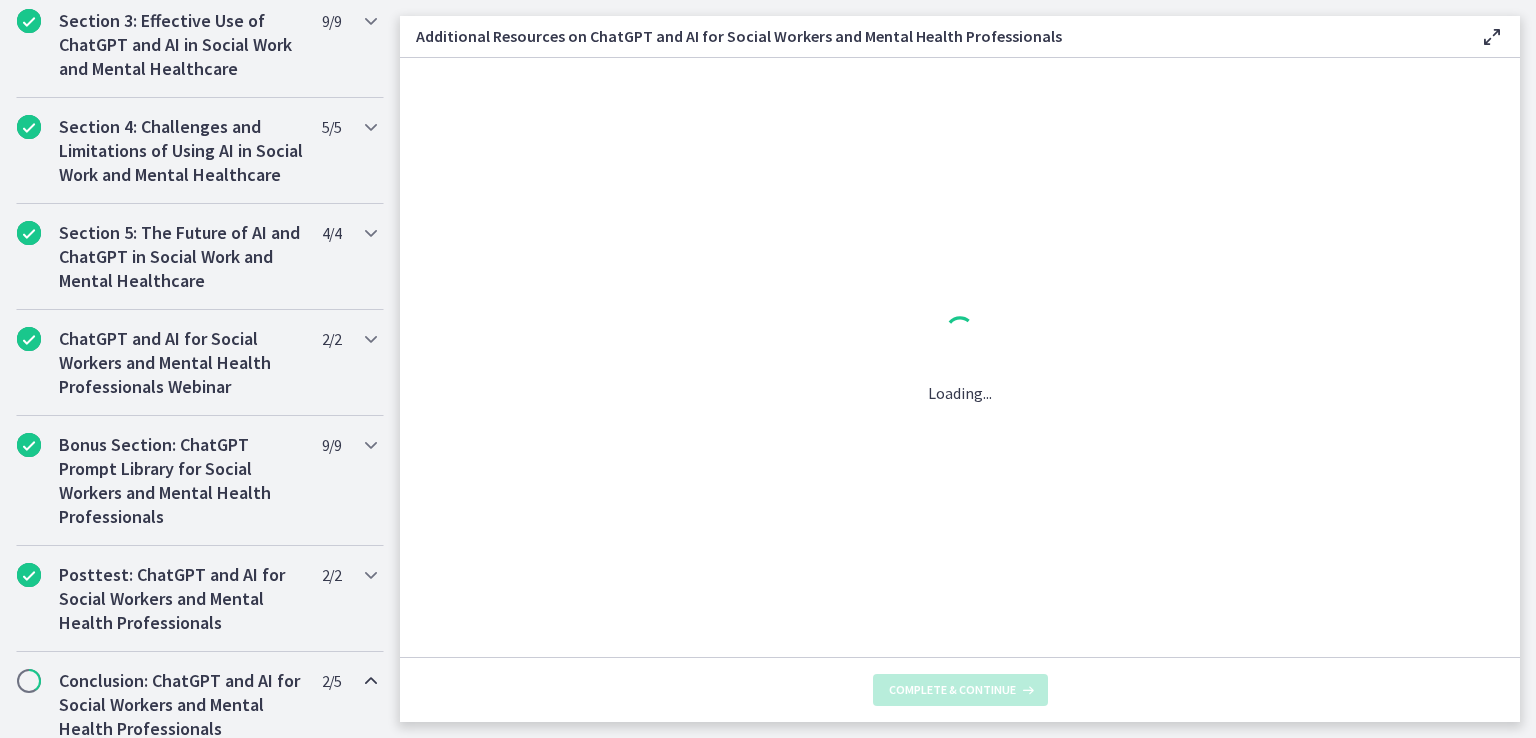 scroll, scrollTop: 0, scrollLeft: 0, axis: both 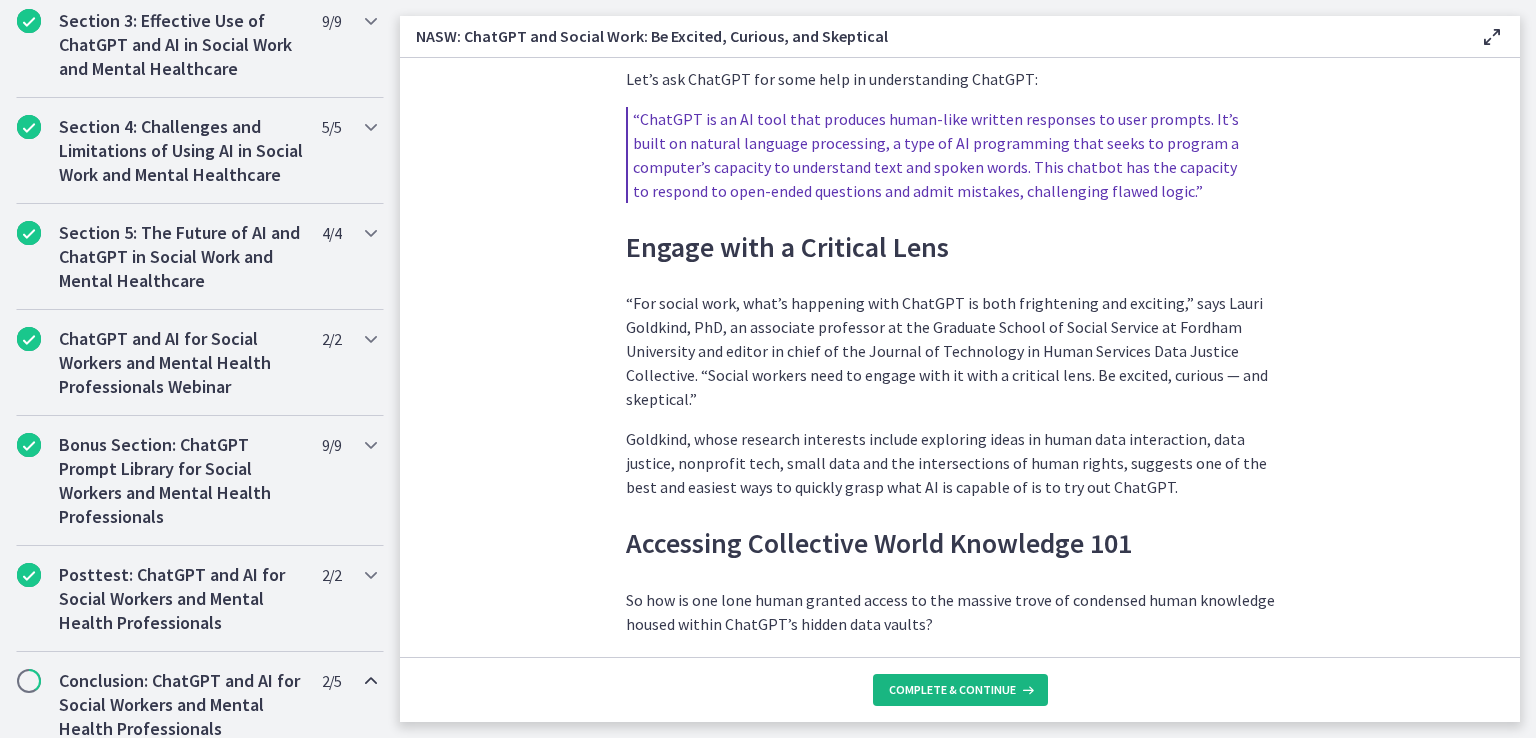 drag, startPoint x: 914, startPoint y: 689, endPoint x: 908, endPoint y: 671, distance: 18.973665 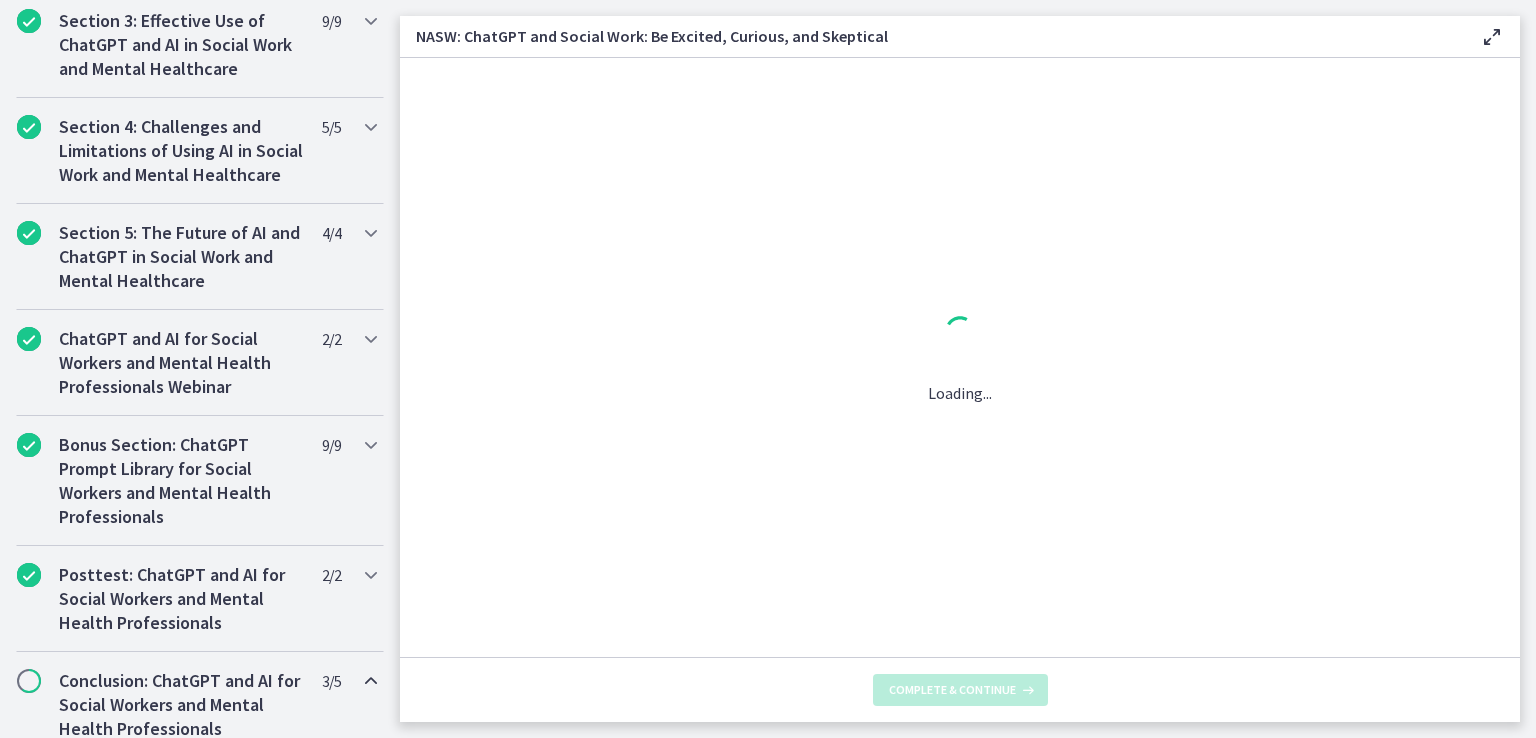scroll, scrollTop: 0, scrollLeft: 0, axis: both 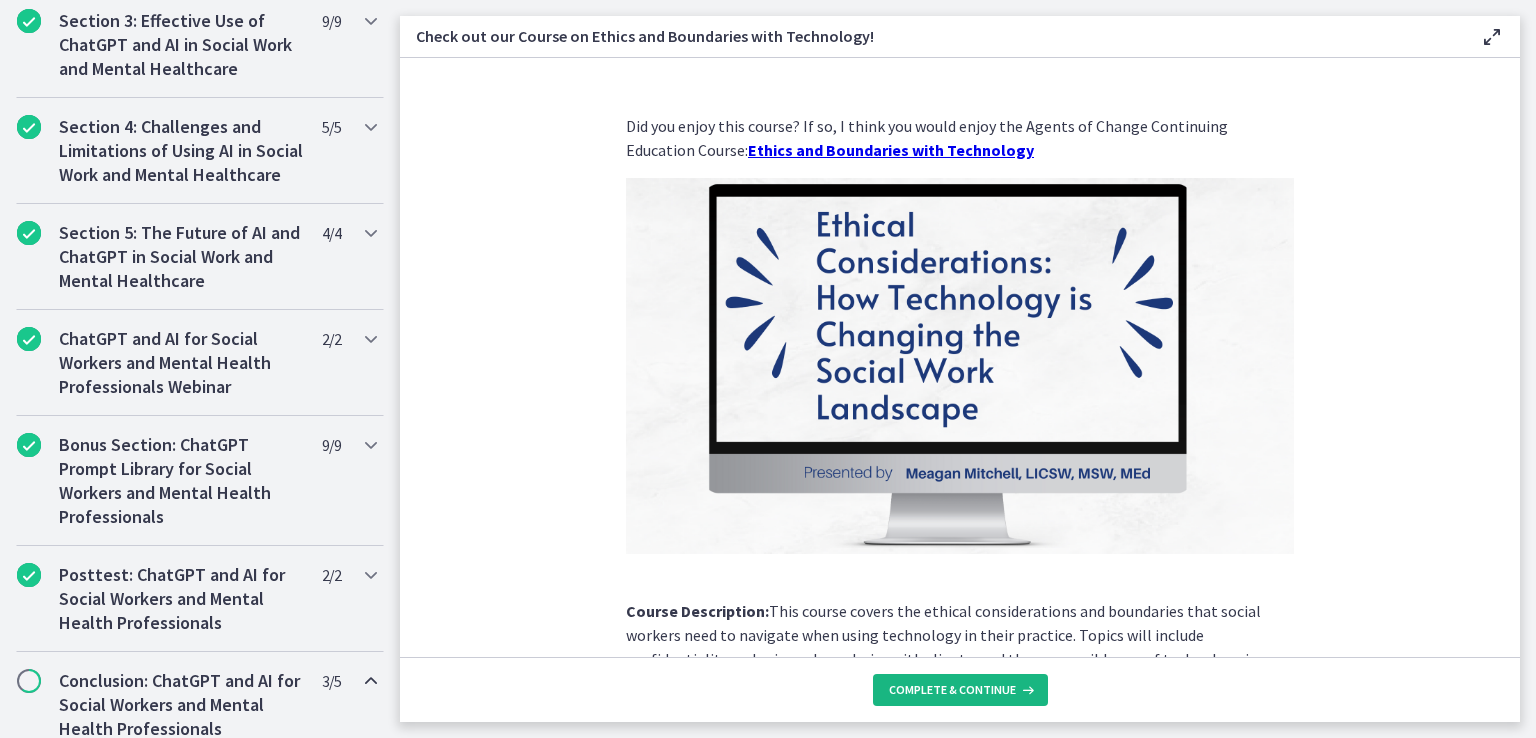 click on "Complete & continue" at bounding box center (952, 690) 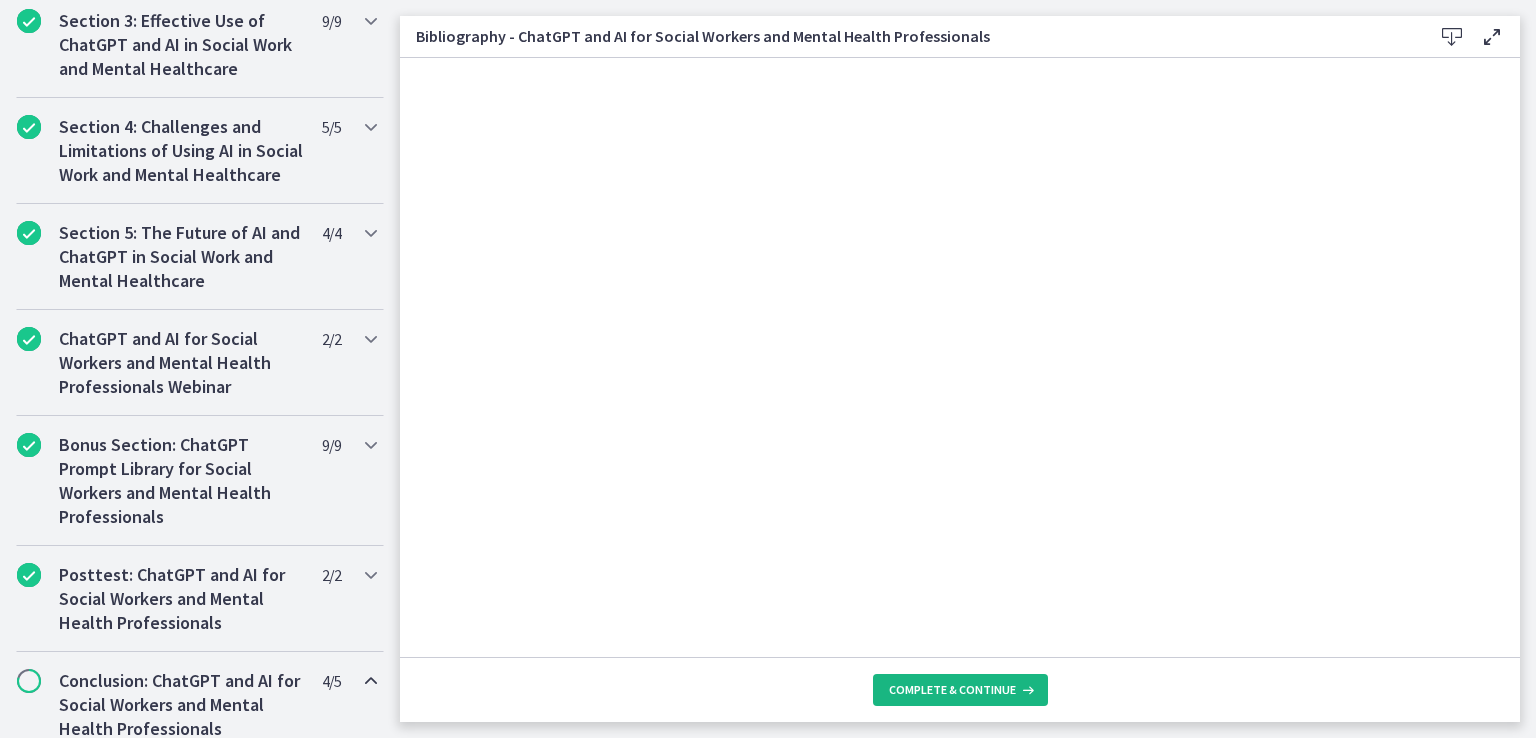click on "Complete & continue" at bounding box center [952, 690] 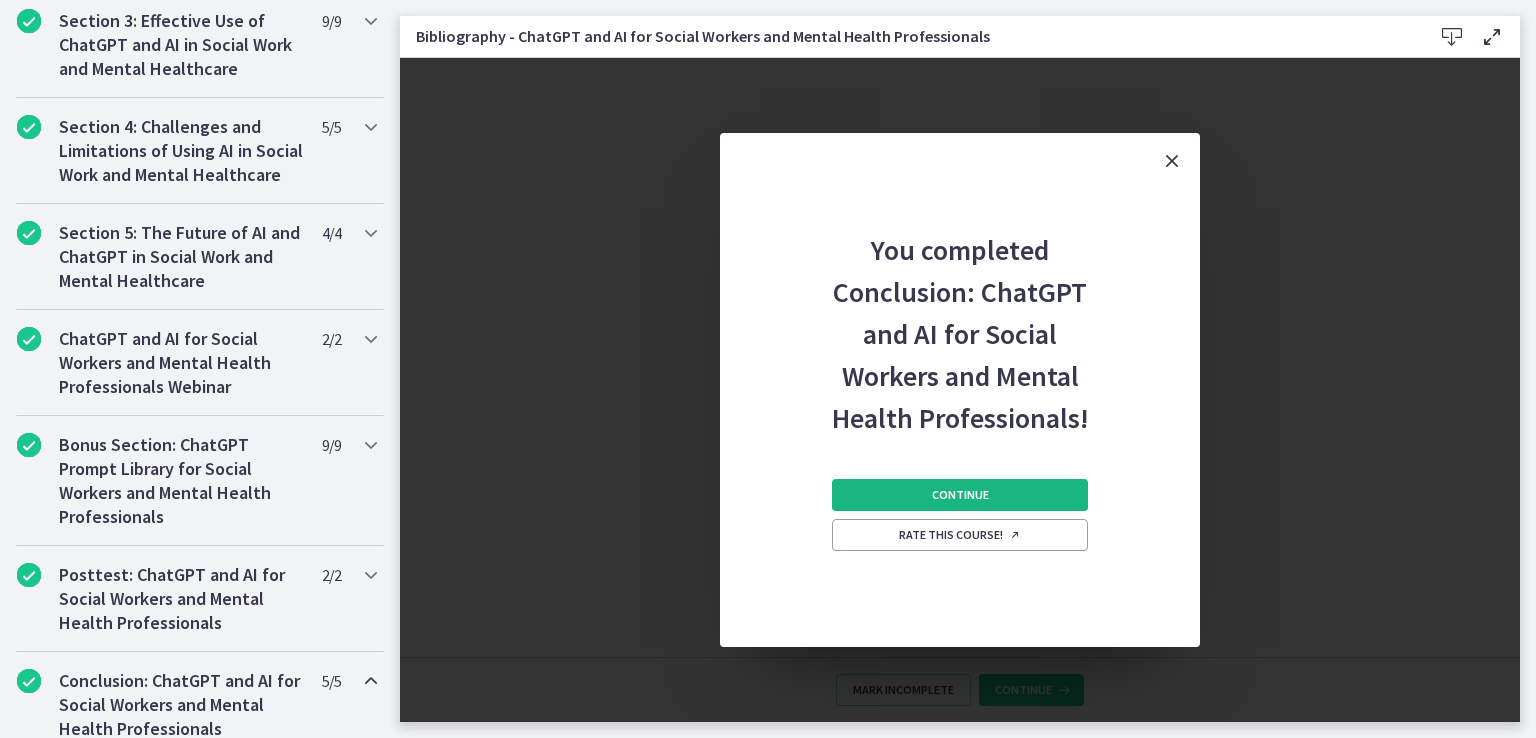click on "Continue" at bounding box center (960, 495) 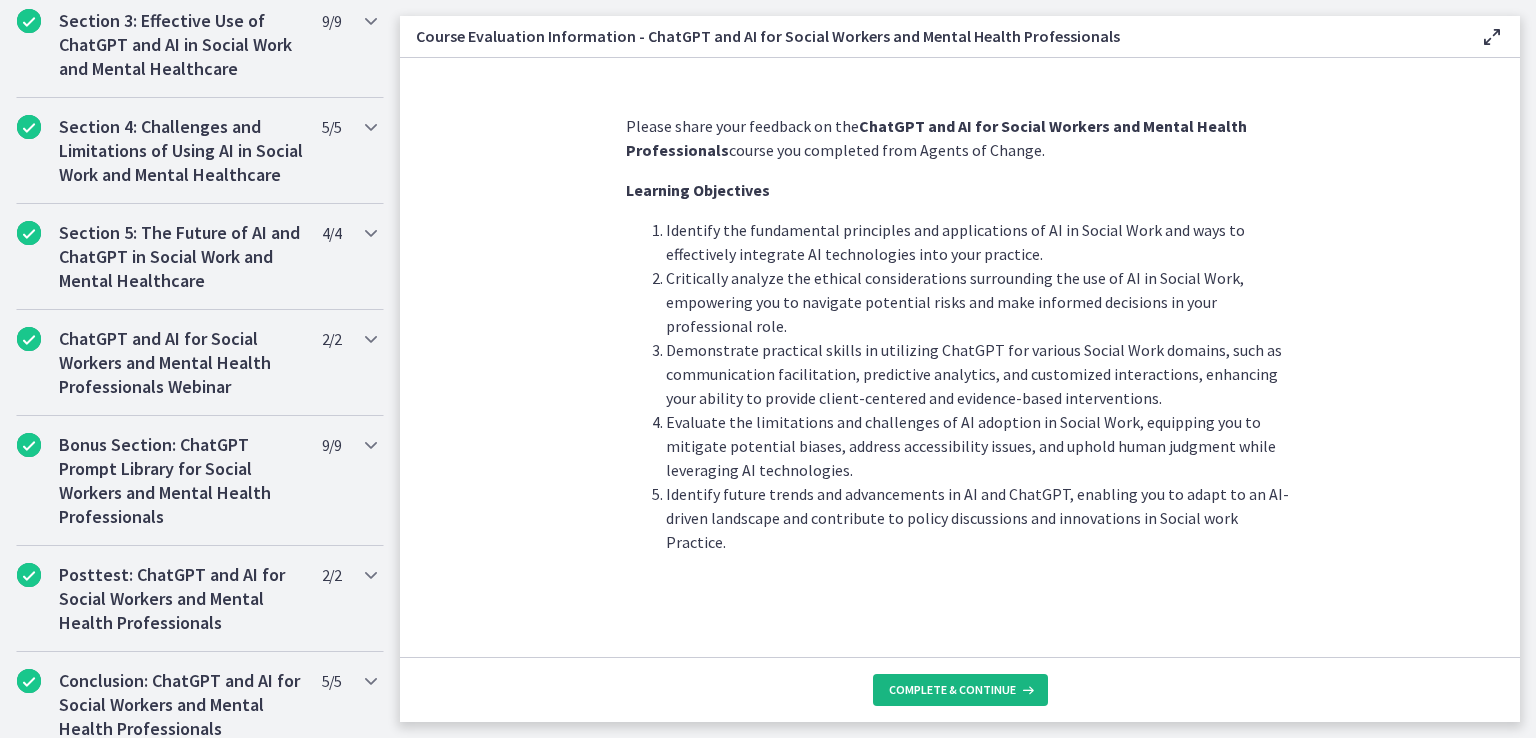 click on "Complete & continue" at bounding box center [952, 690] 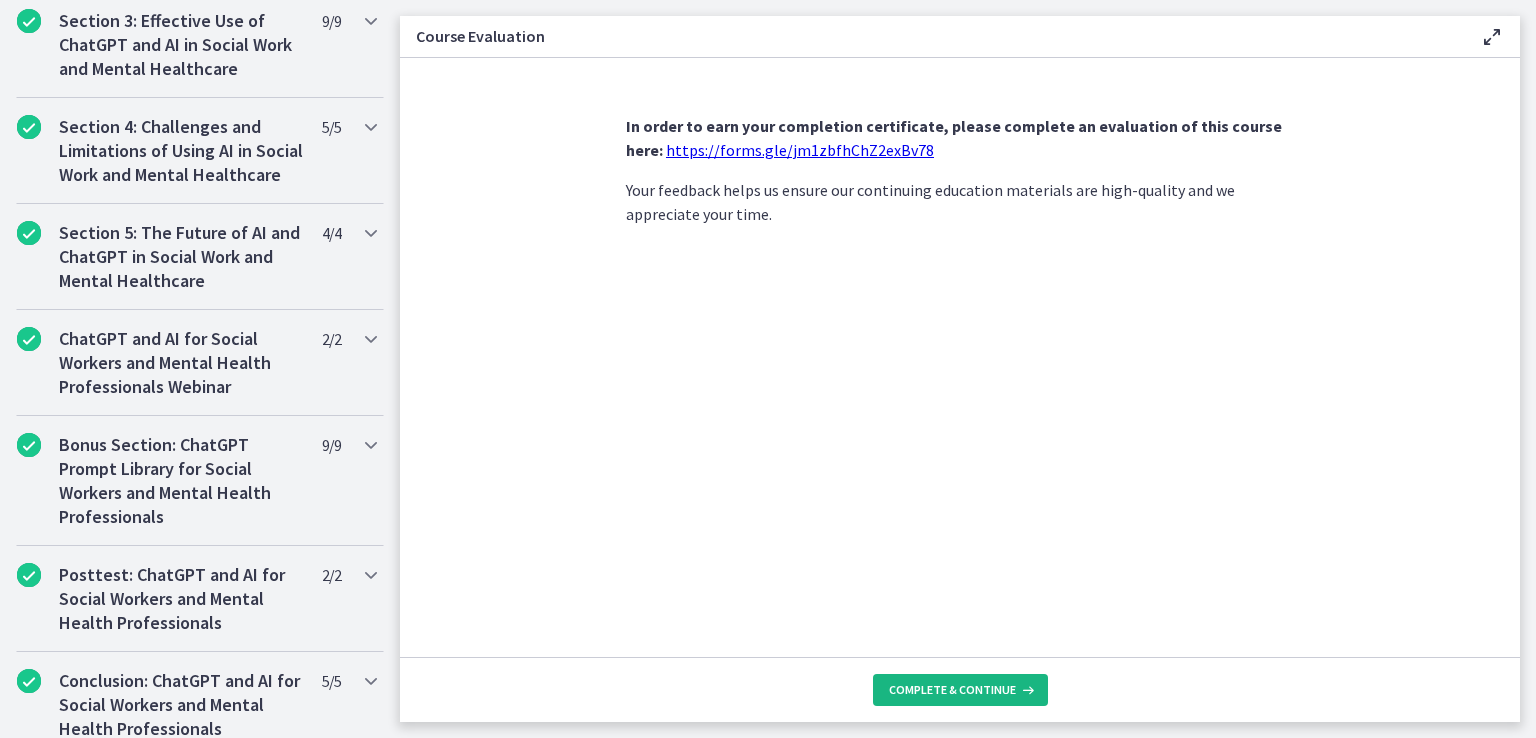 click on "Complete & continue" at bounding box center [952, 690] 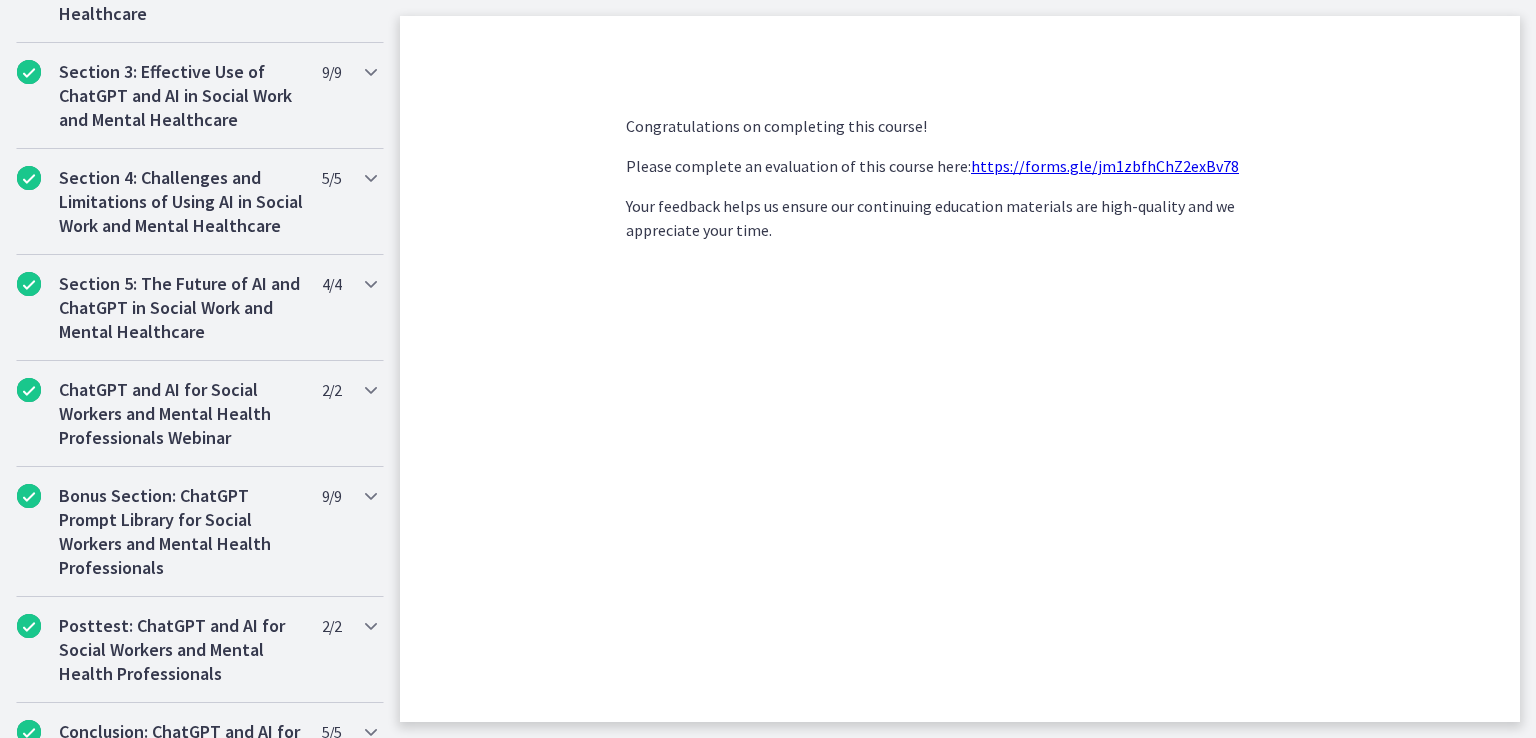 scroll, scrollTop: 808, scrollLeft: 0, axis: vertical 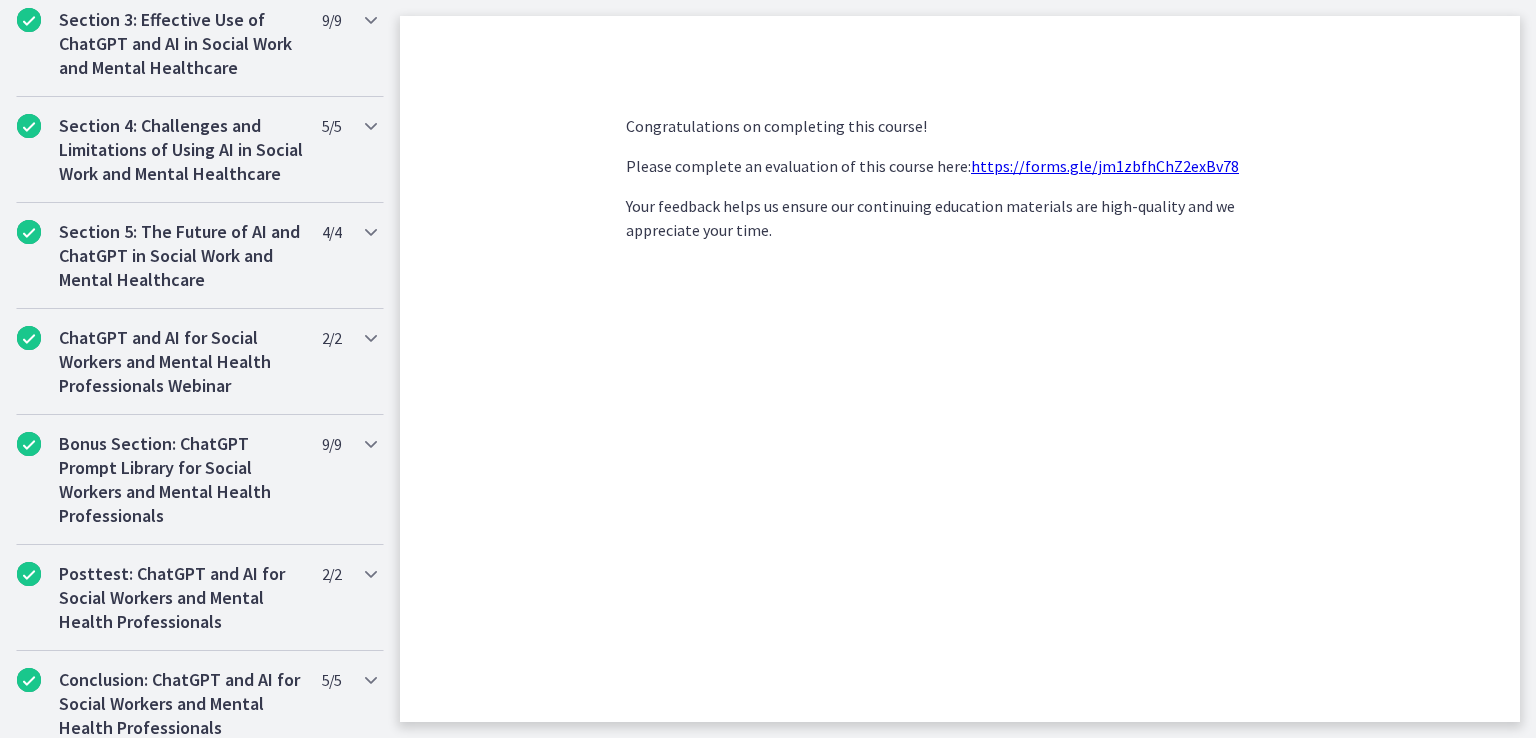 click on "https://forms.gle/jm1zbfhChZ2exBv78" at bounding box center [1105, 166] 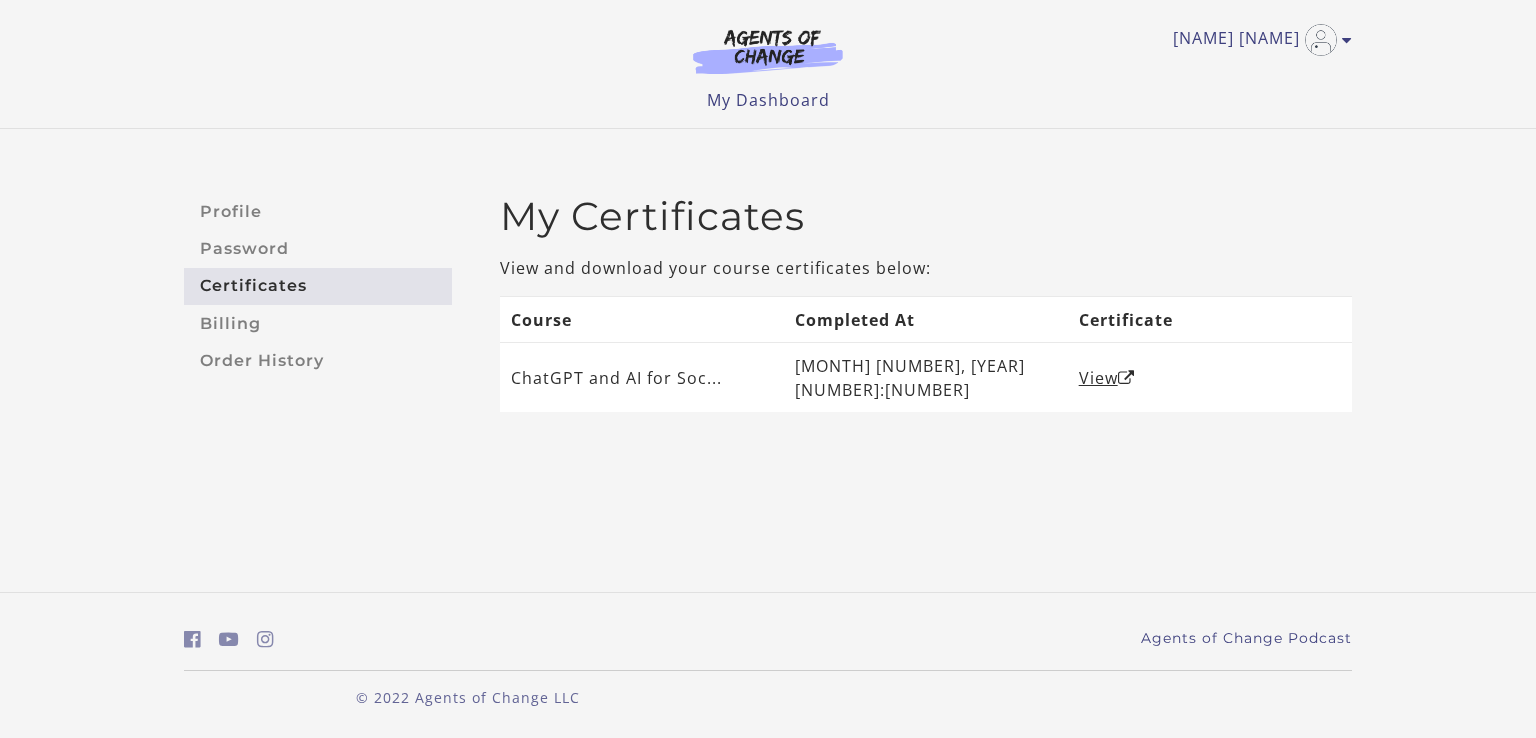 scroll, scrollTop: 0, scrollLeft: 0, axis: both 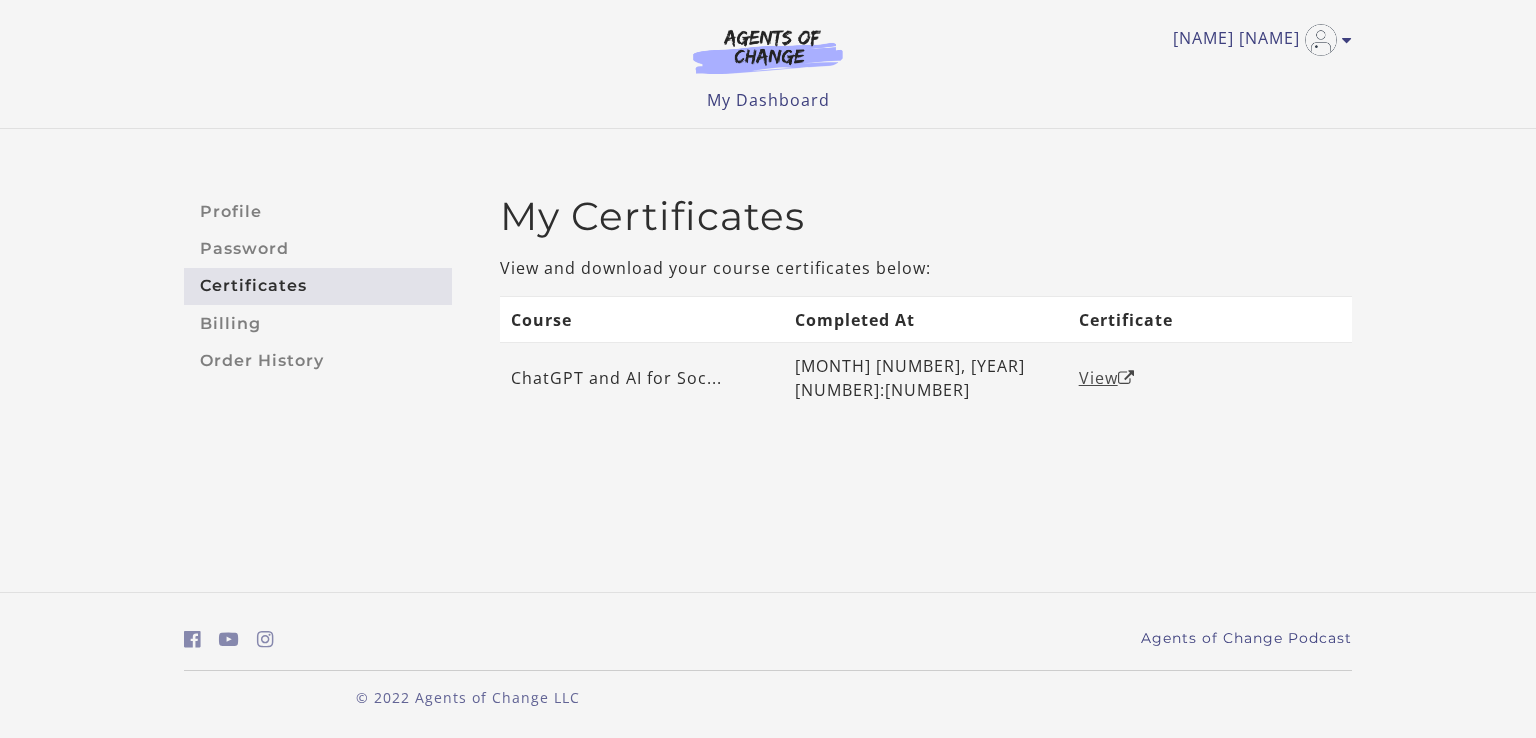 click on "View" at bounding box center [1107, 378] 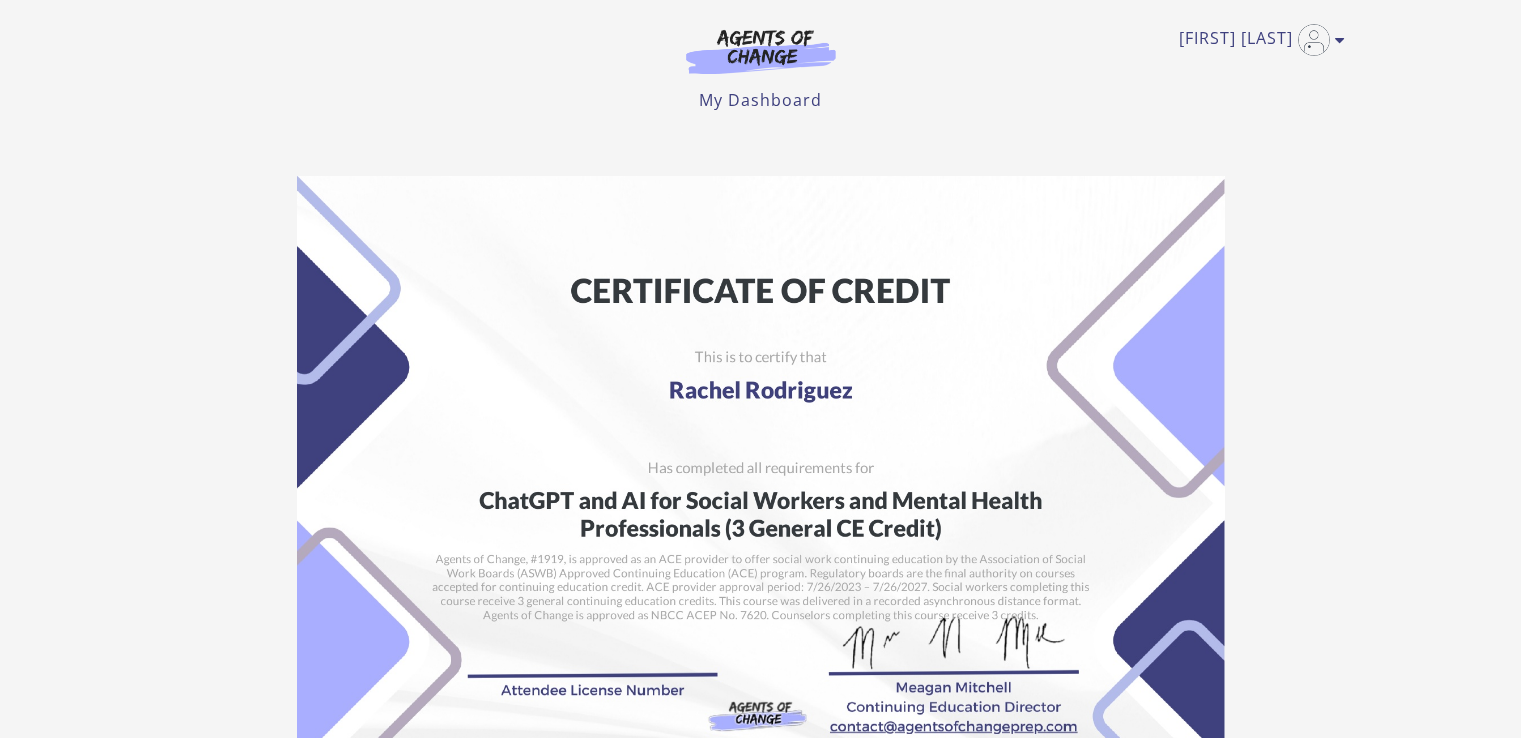 scroll, scrollTop: 0, scrollLeft: 0, axis: both 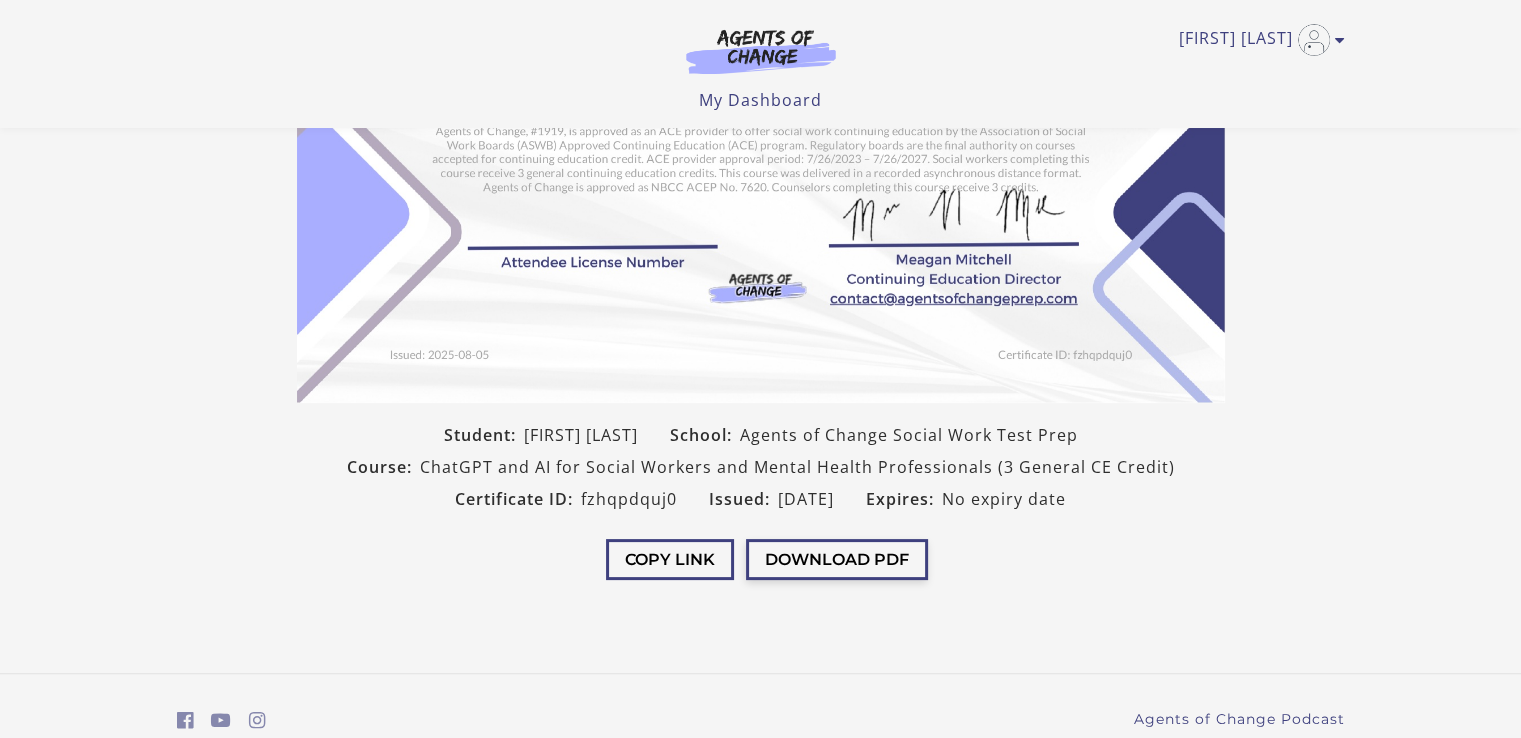 click on "Download PDF" at bounding box center [837, 559] 